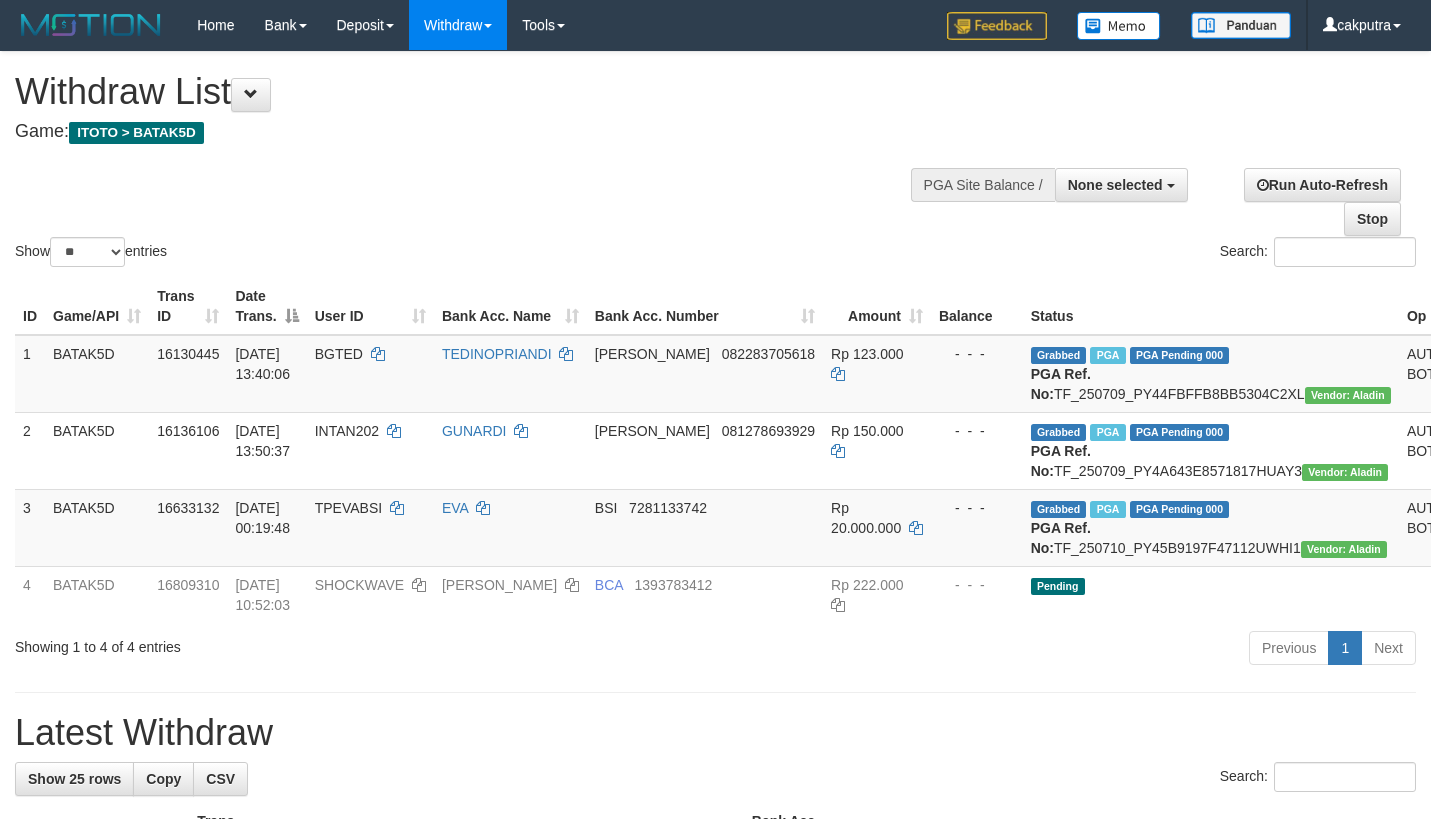 select 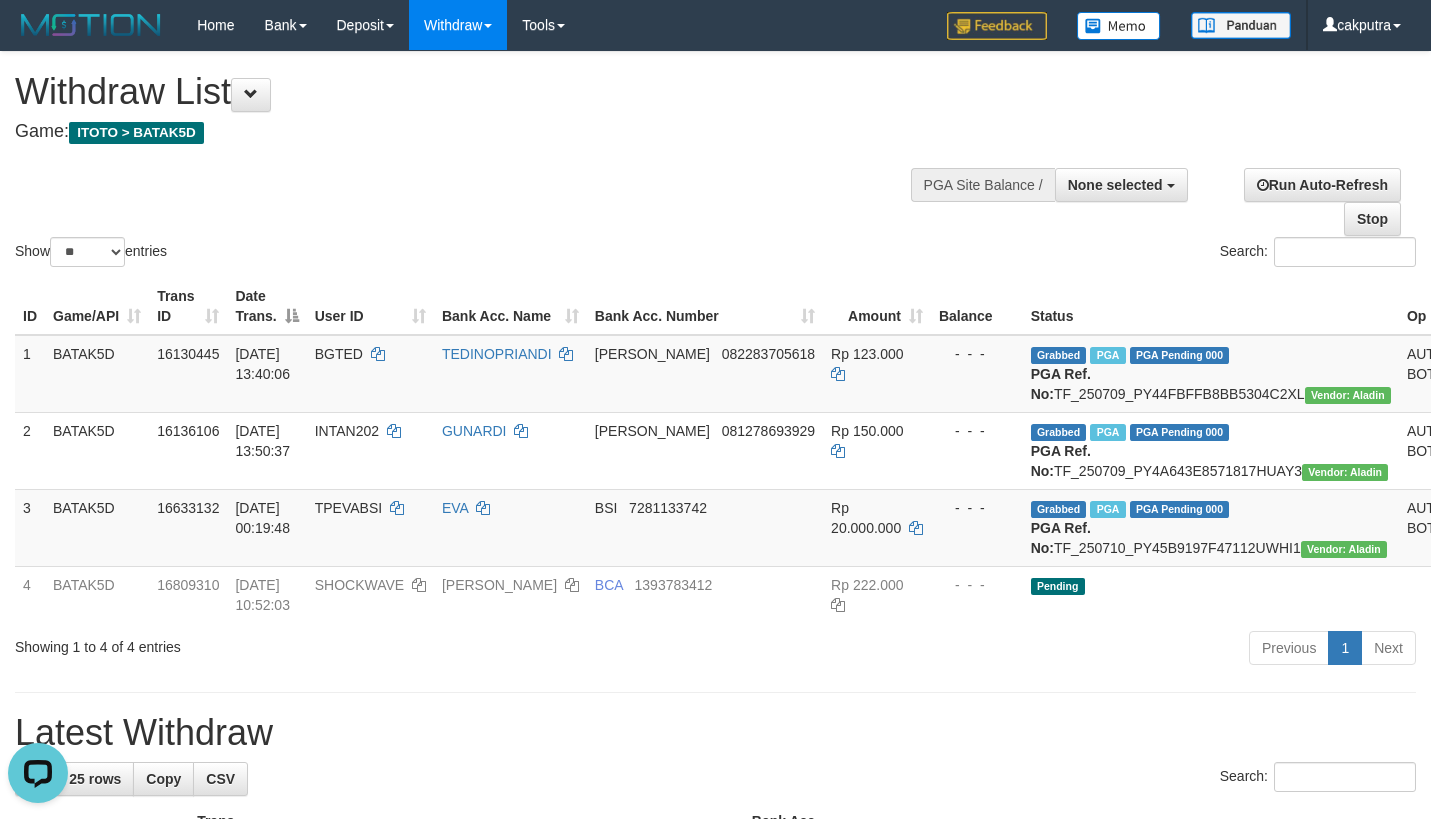 scroll, scrollTop: 0, scrollLeft: 0, axis: both 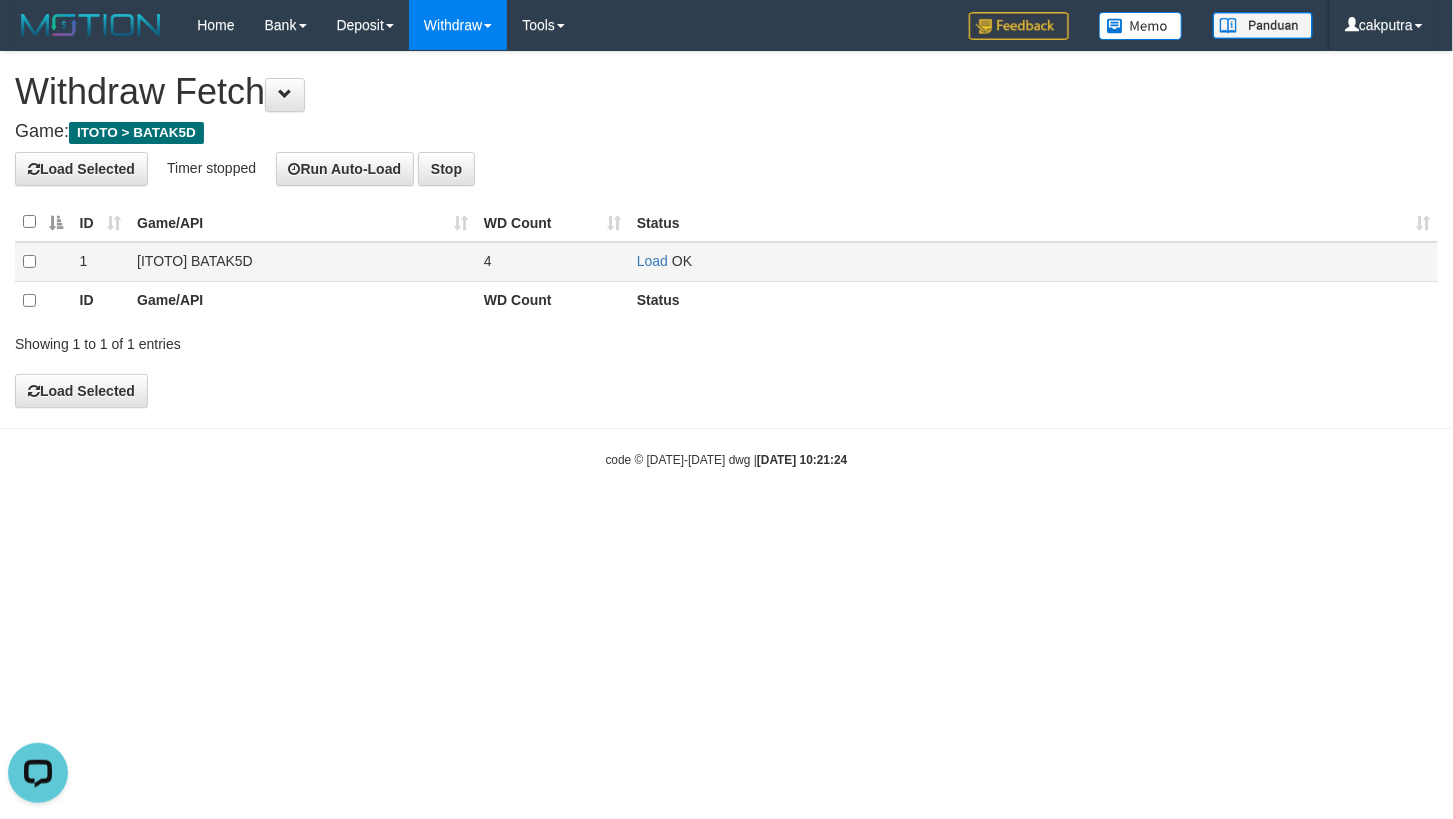 click on "Load
OK" at bounding box center [1033, 261] 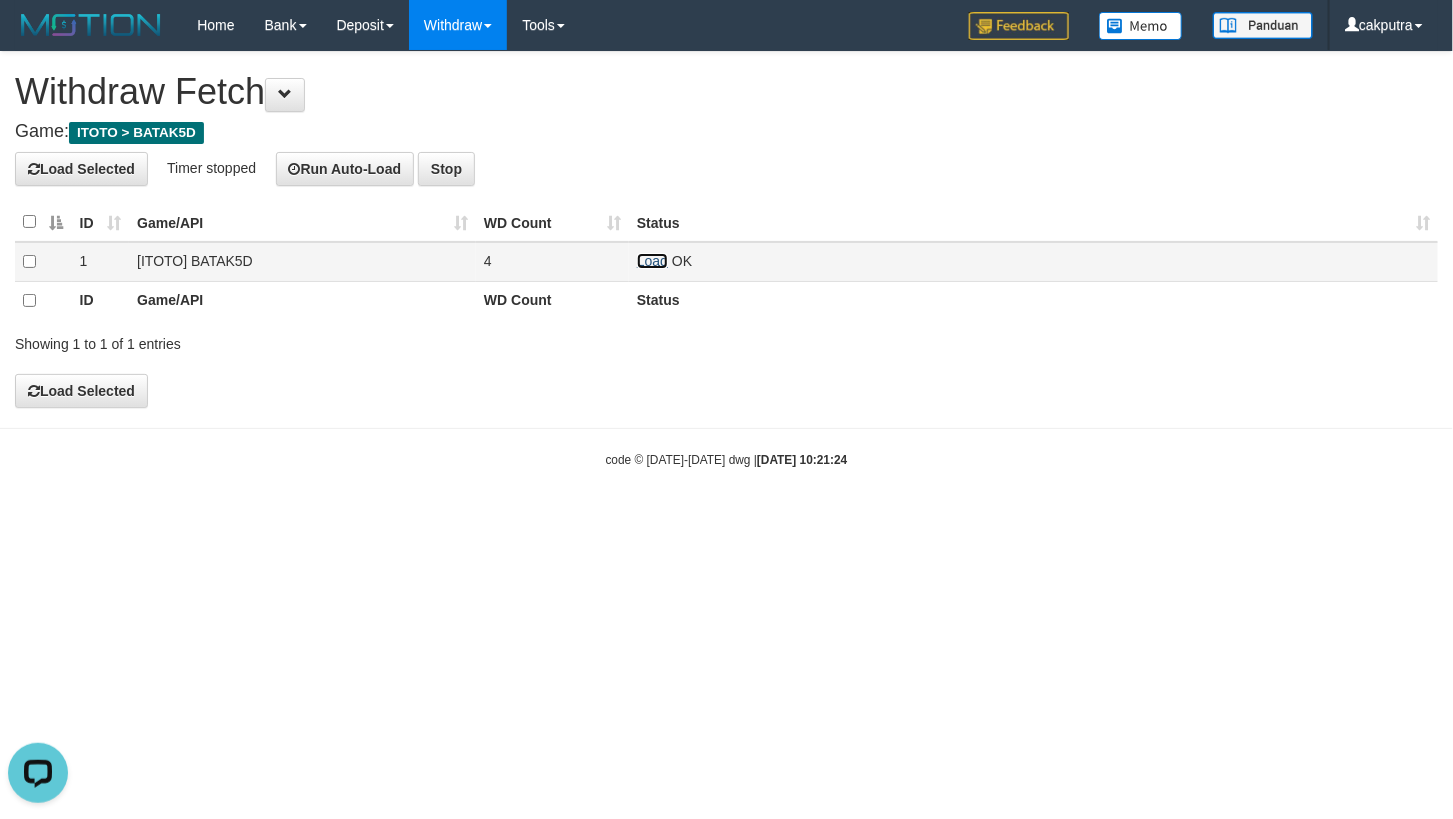 click on "Load" at bounding box center [652, 261] 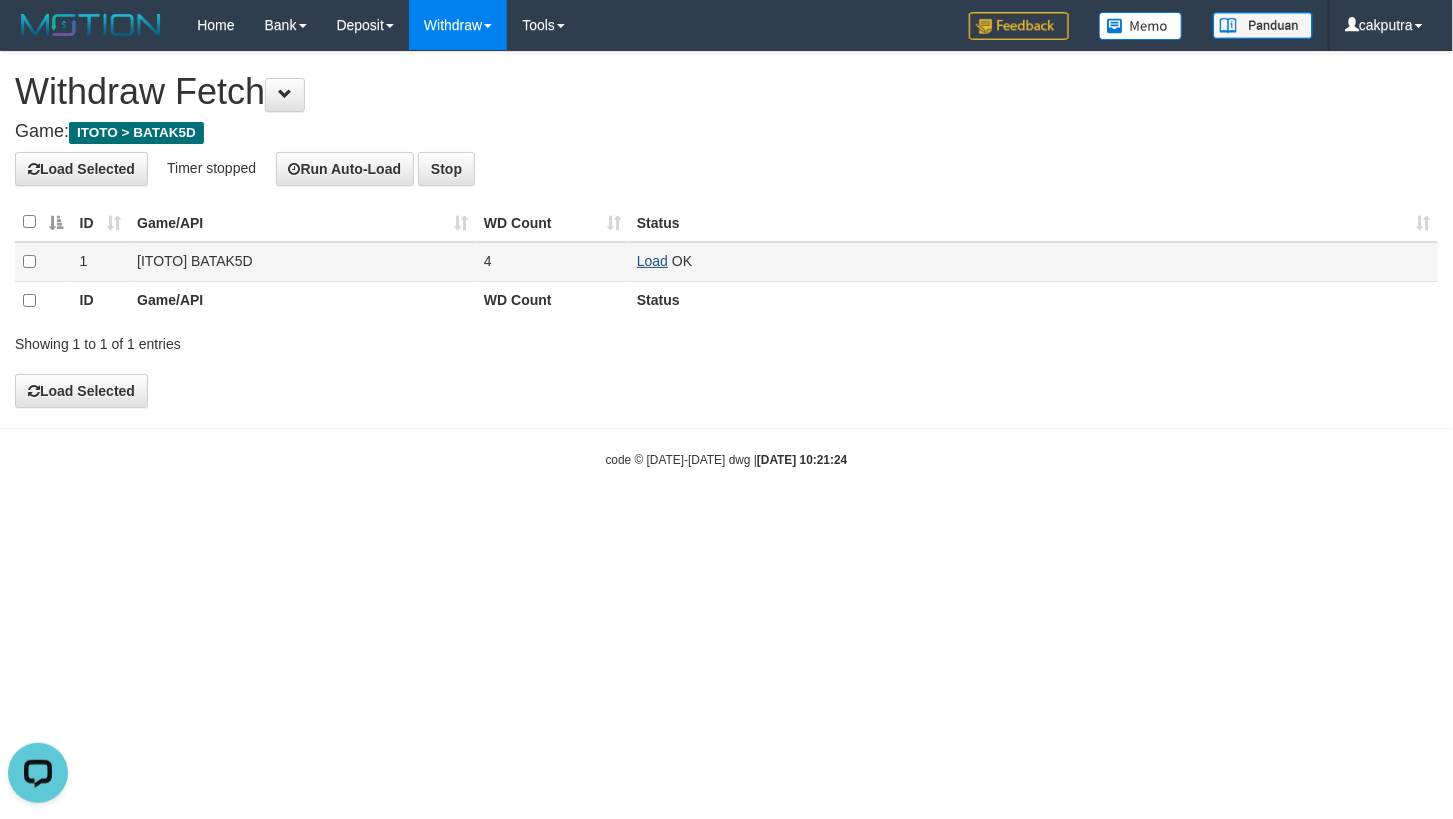 click on "Load
OK" at bounding box center (1033, 261) 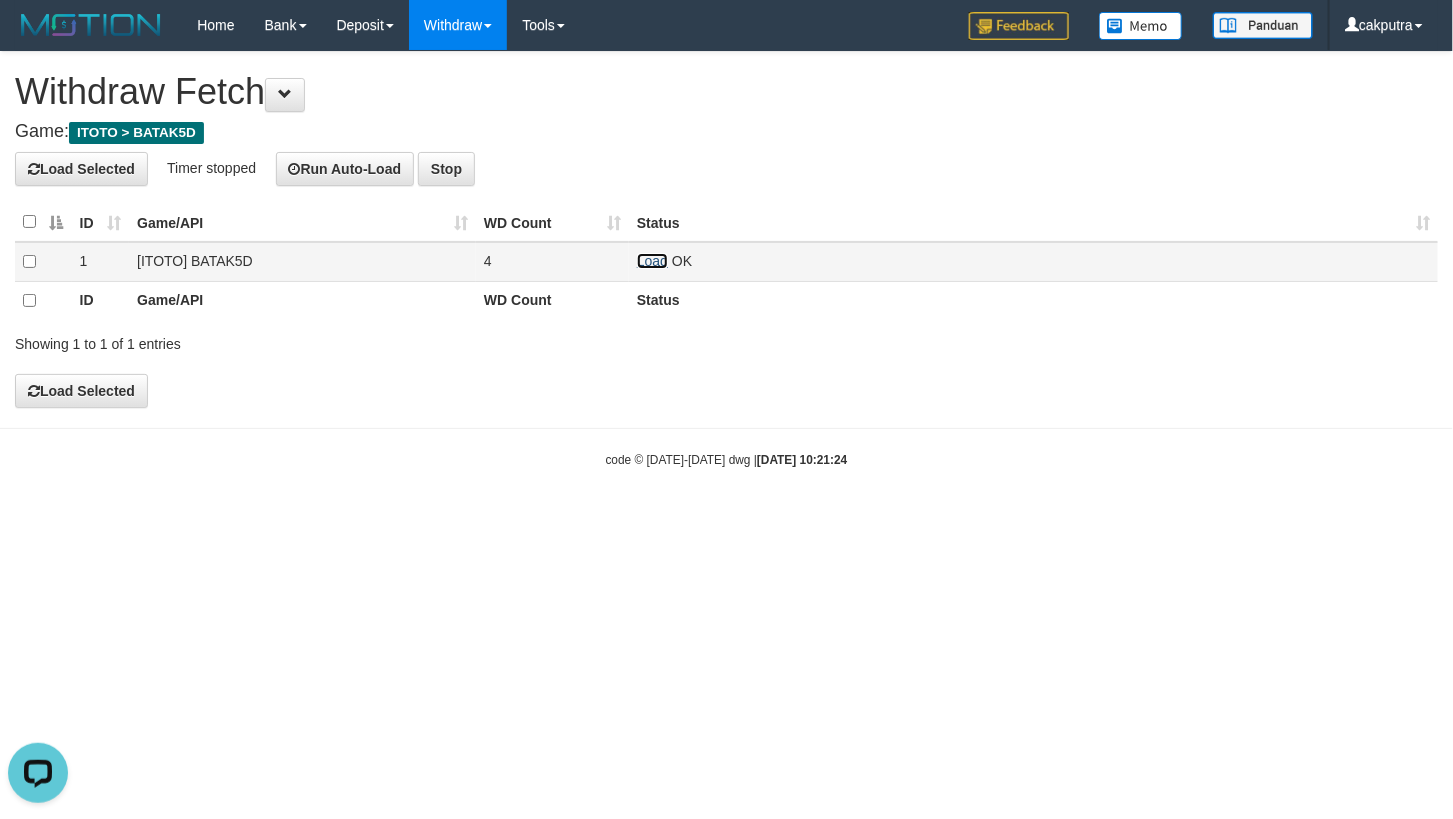 click on "Load" at bounding box center (652, 261) 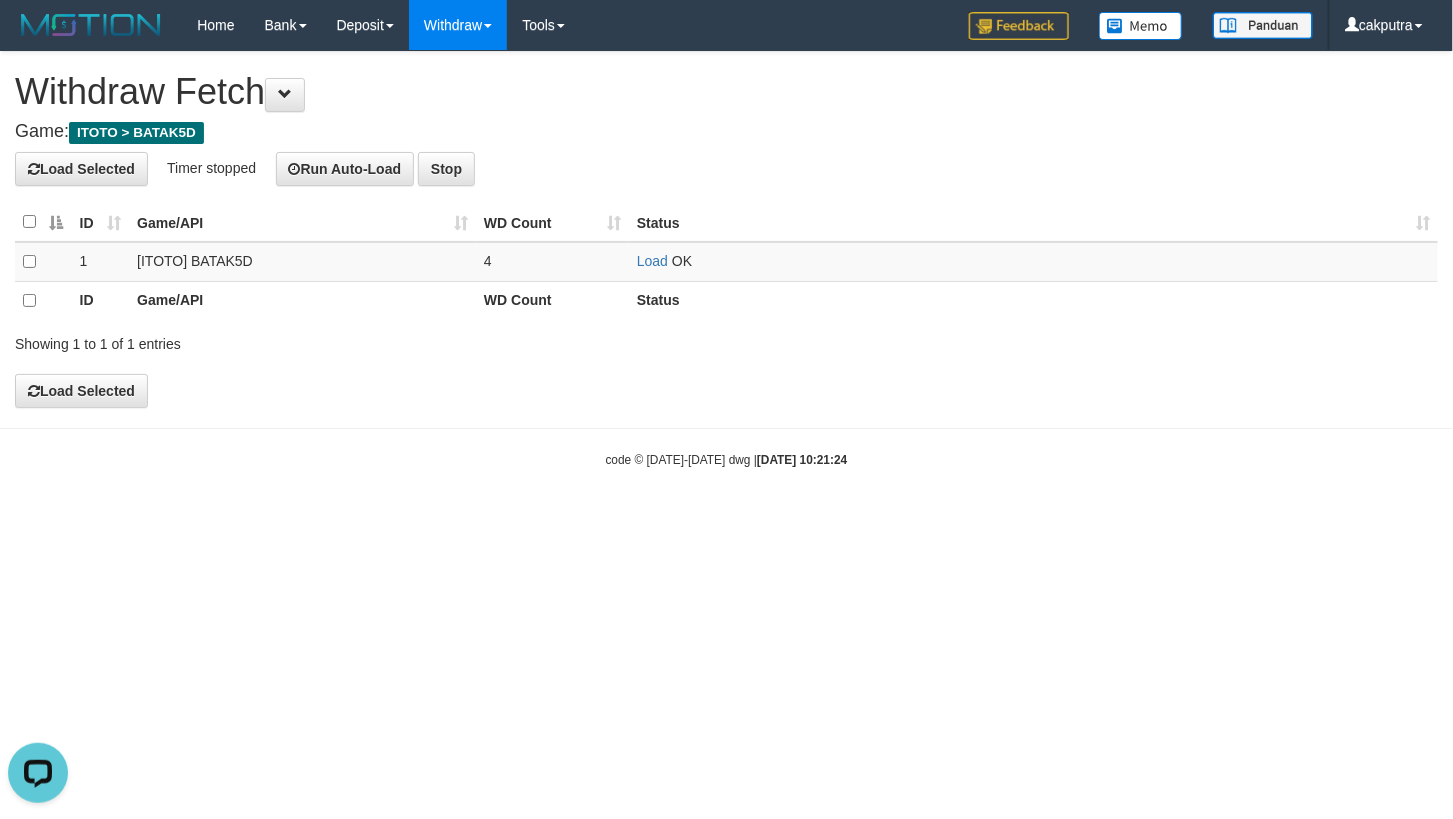 click on "Toggle navigation
Home
Bank
Account List
Load
By Website
Group
[ITOTO]													BATAK5D
Mutasi Bank
Search
Sync
Note Mutasi
Deposit
DPS Fetch
DPS List
History
PGA History
Note DPS -" at bounding box center [726, 259] 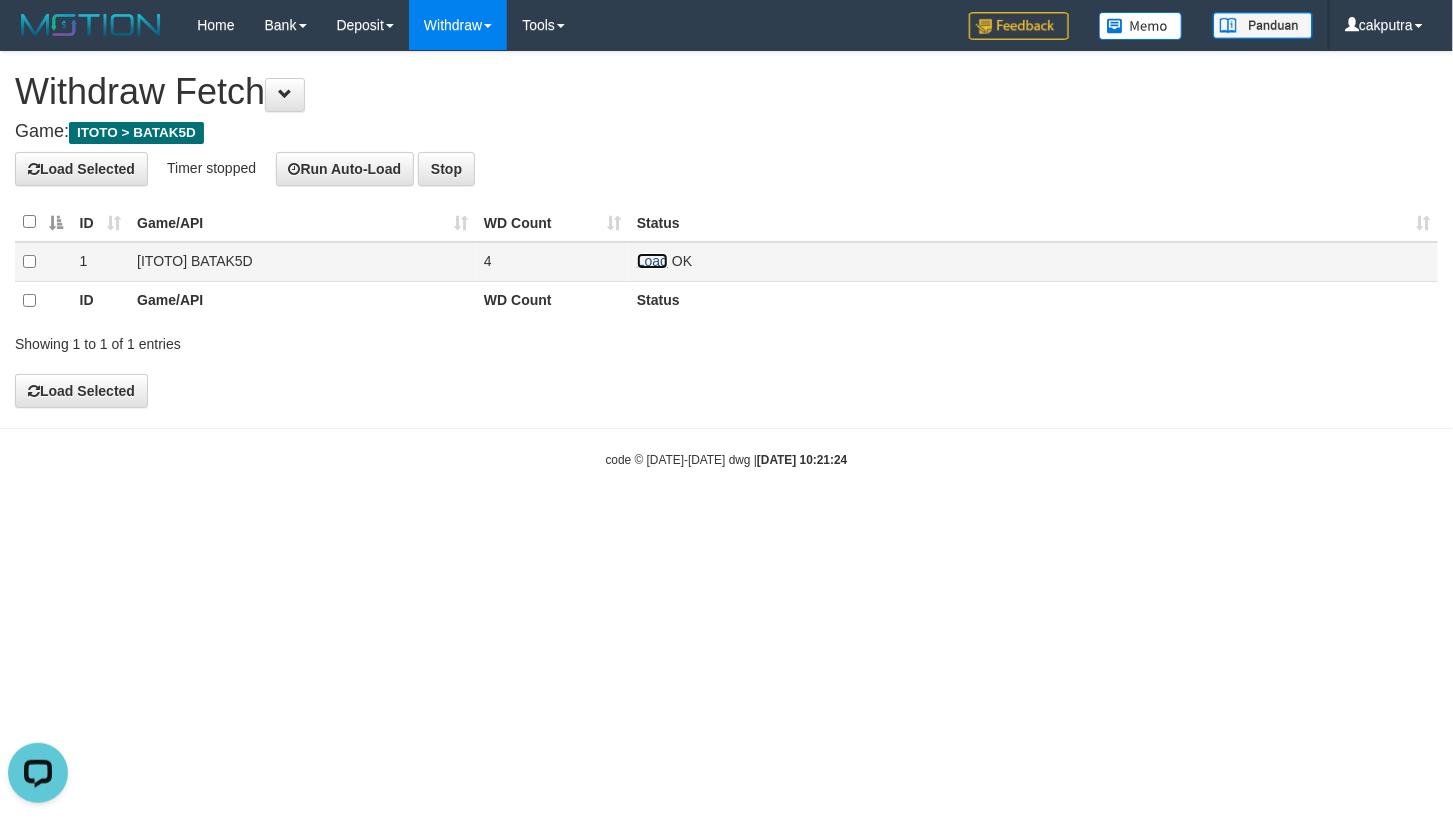 click on "Load" at bounding box center [652, 261] 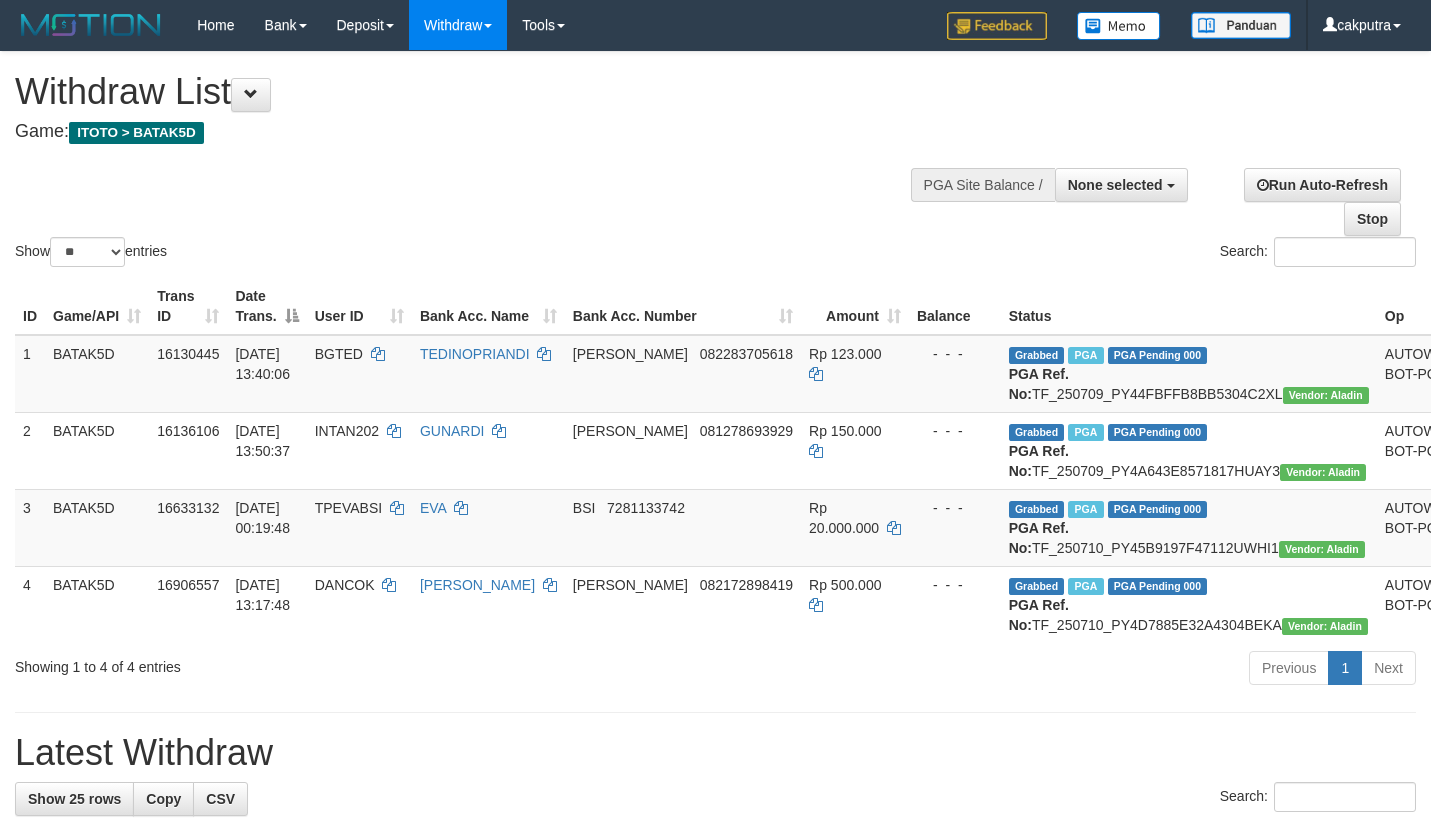 select 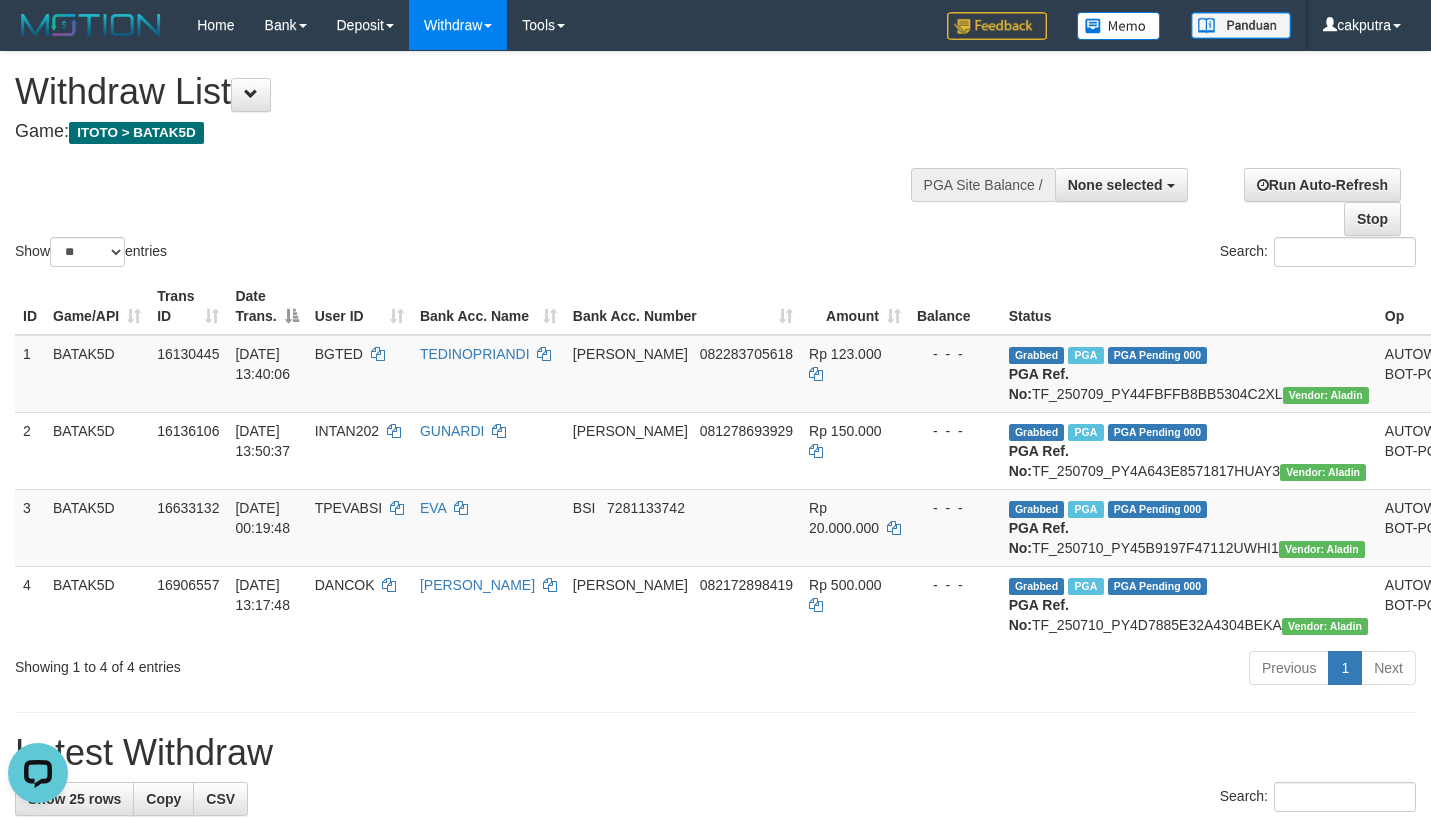 scroll, scrollTop: 0, scrollLeft: 0, axis: both 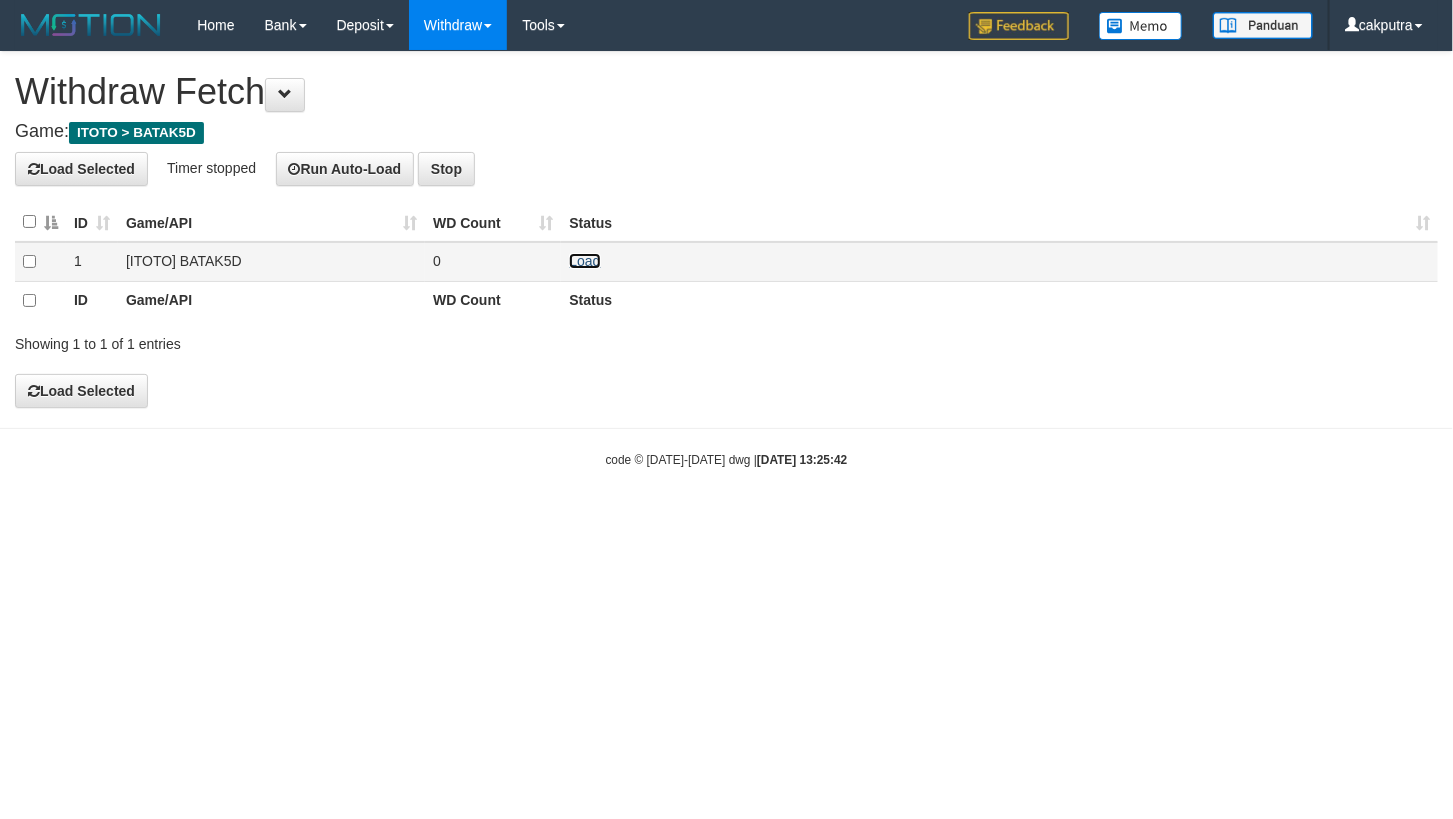click on "Load" at bounding box center (584, 261) 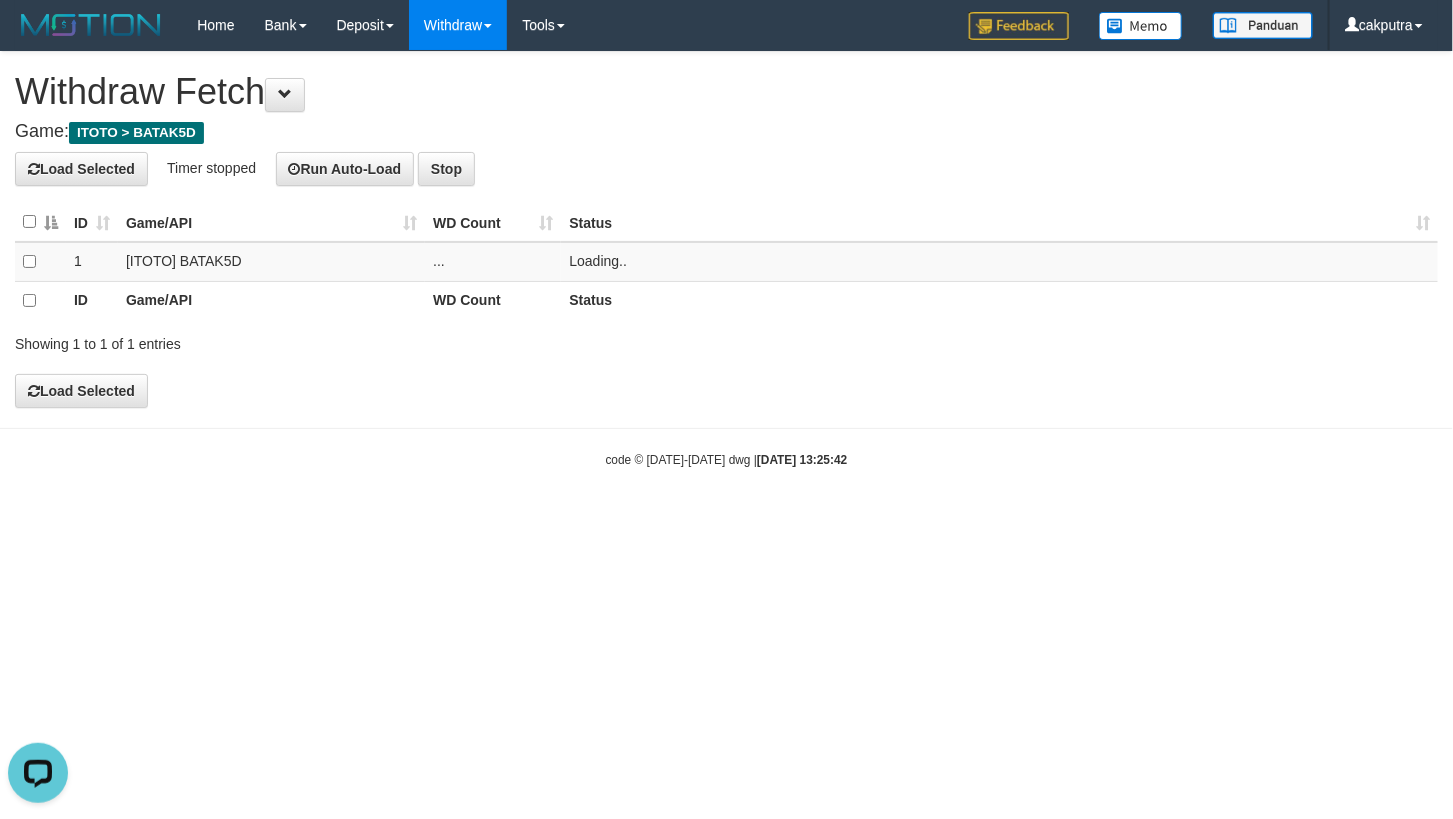 scroll, scrollTop: 0, scrollLeft: 0, axis: both 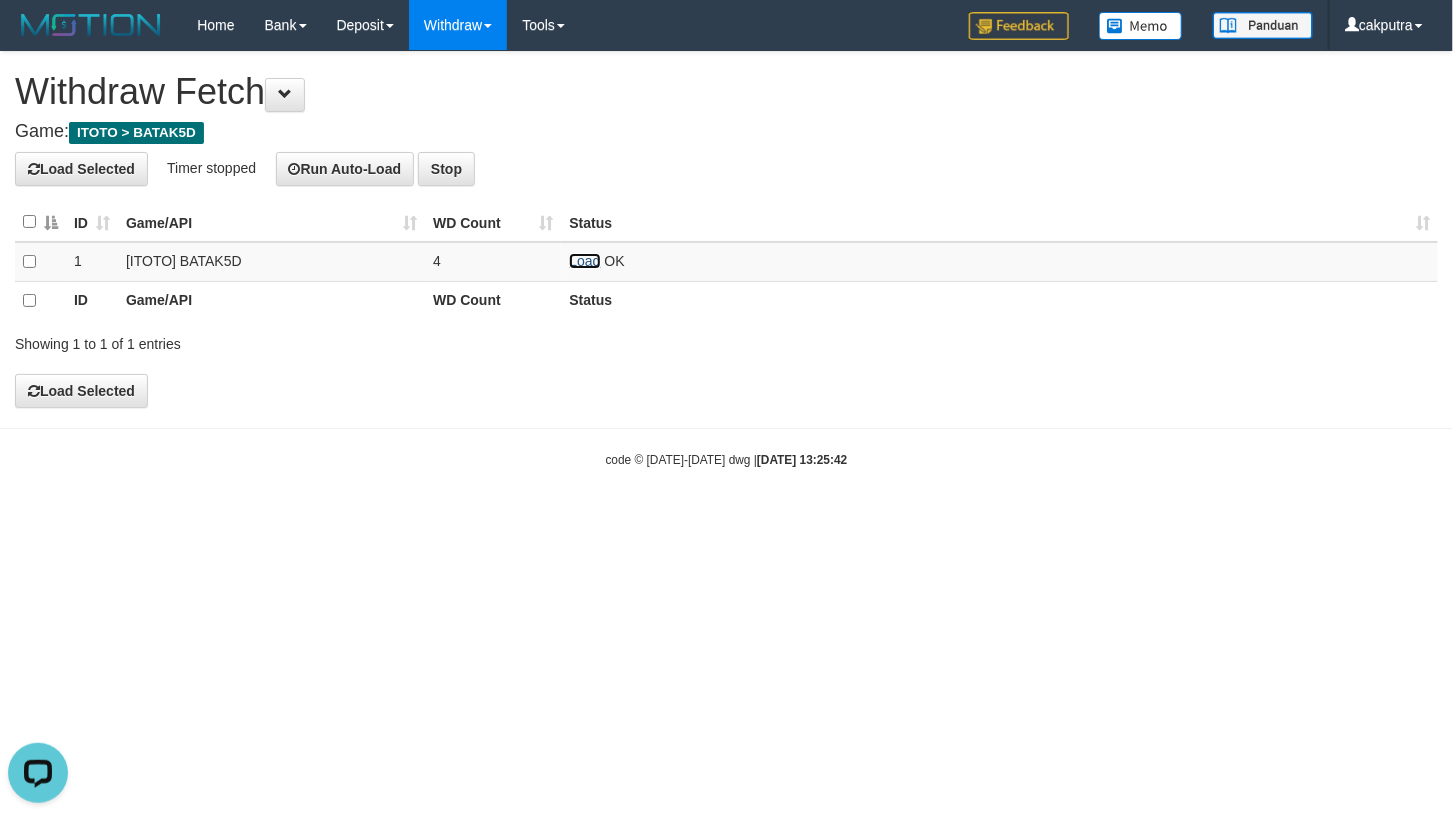 drag, startPoint x: 577, startPoint y: 261, endPoint x: 600, endPoint y: 319, distance: 62.39391 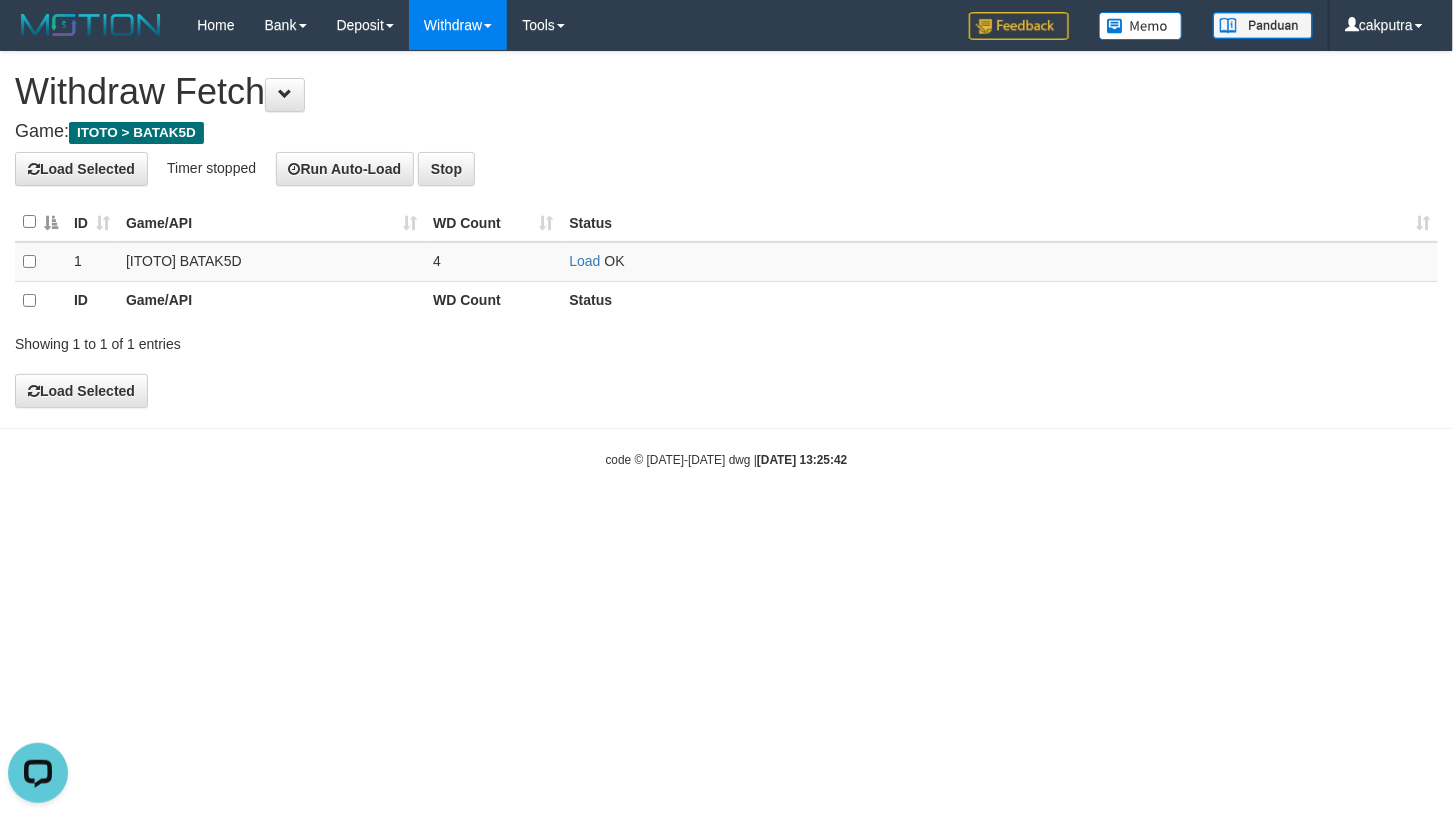 click on "**********" at bounding box center (726, 229) 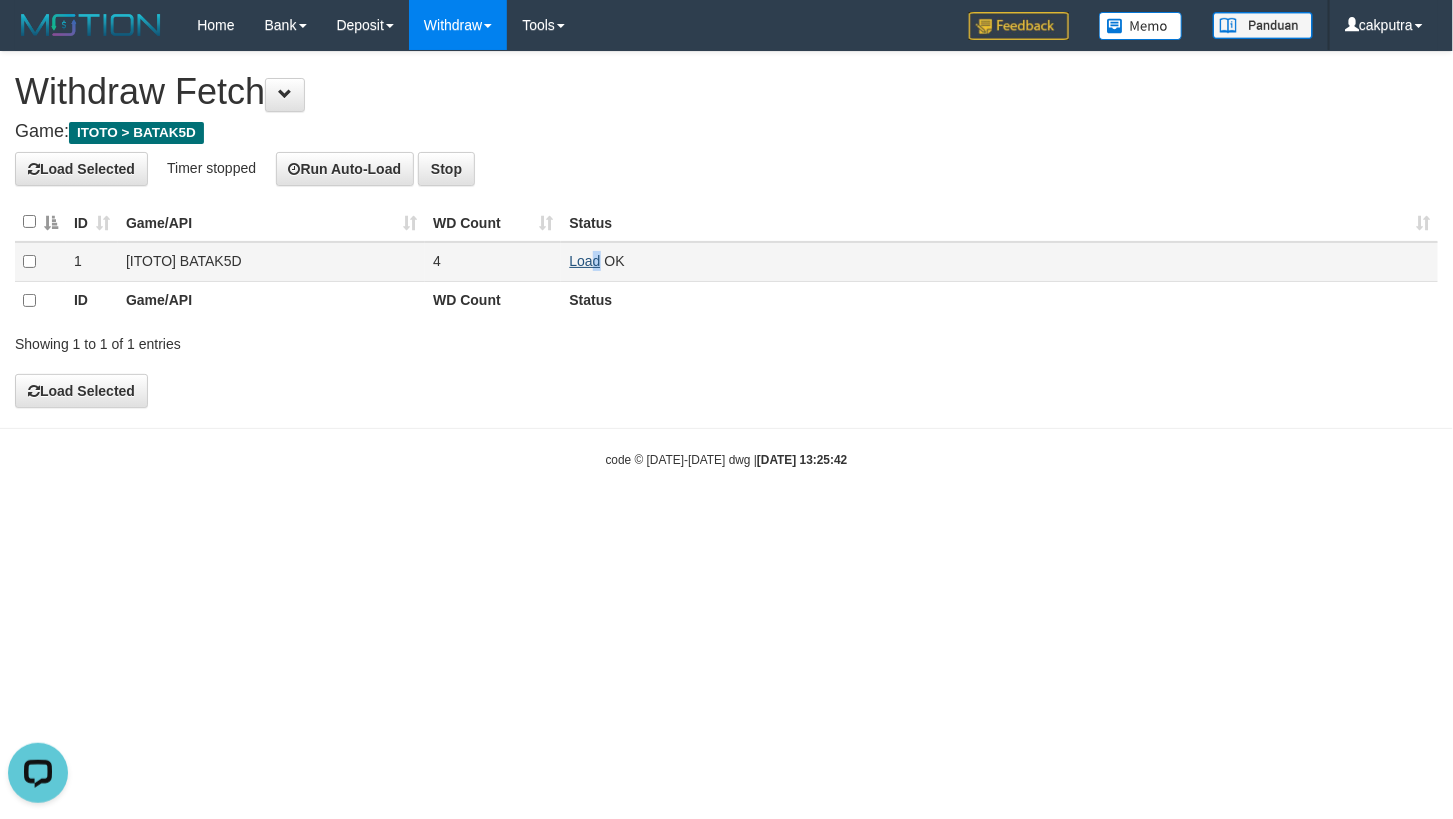 click on "Load
OK" at bounding box center [999, 261] 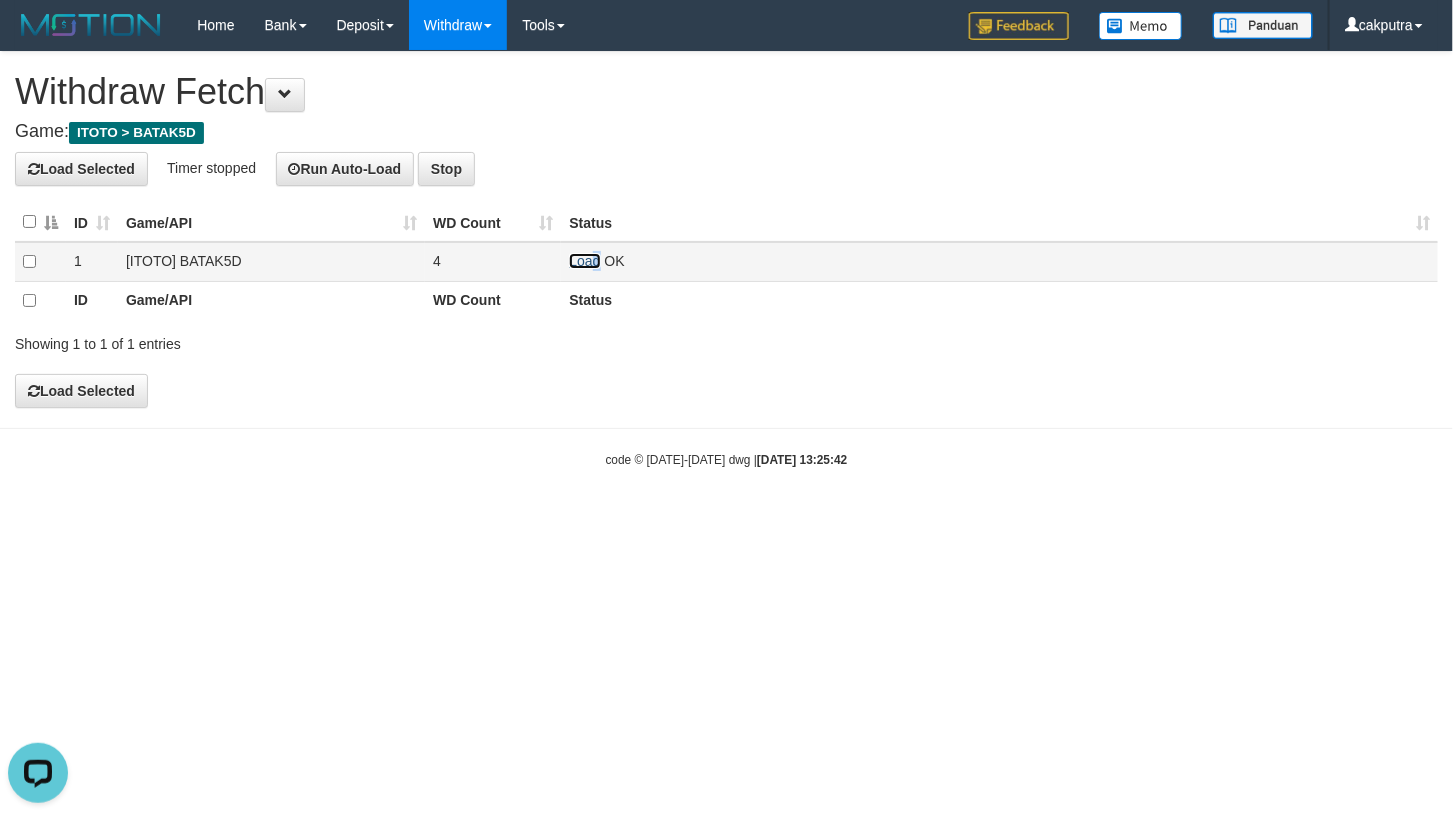 click on "Load" at bounding box center (584, 261) 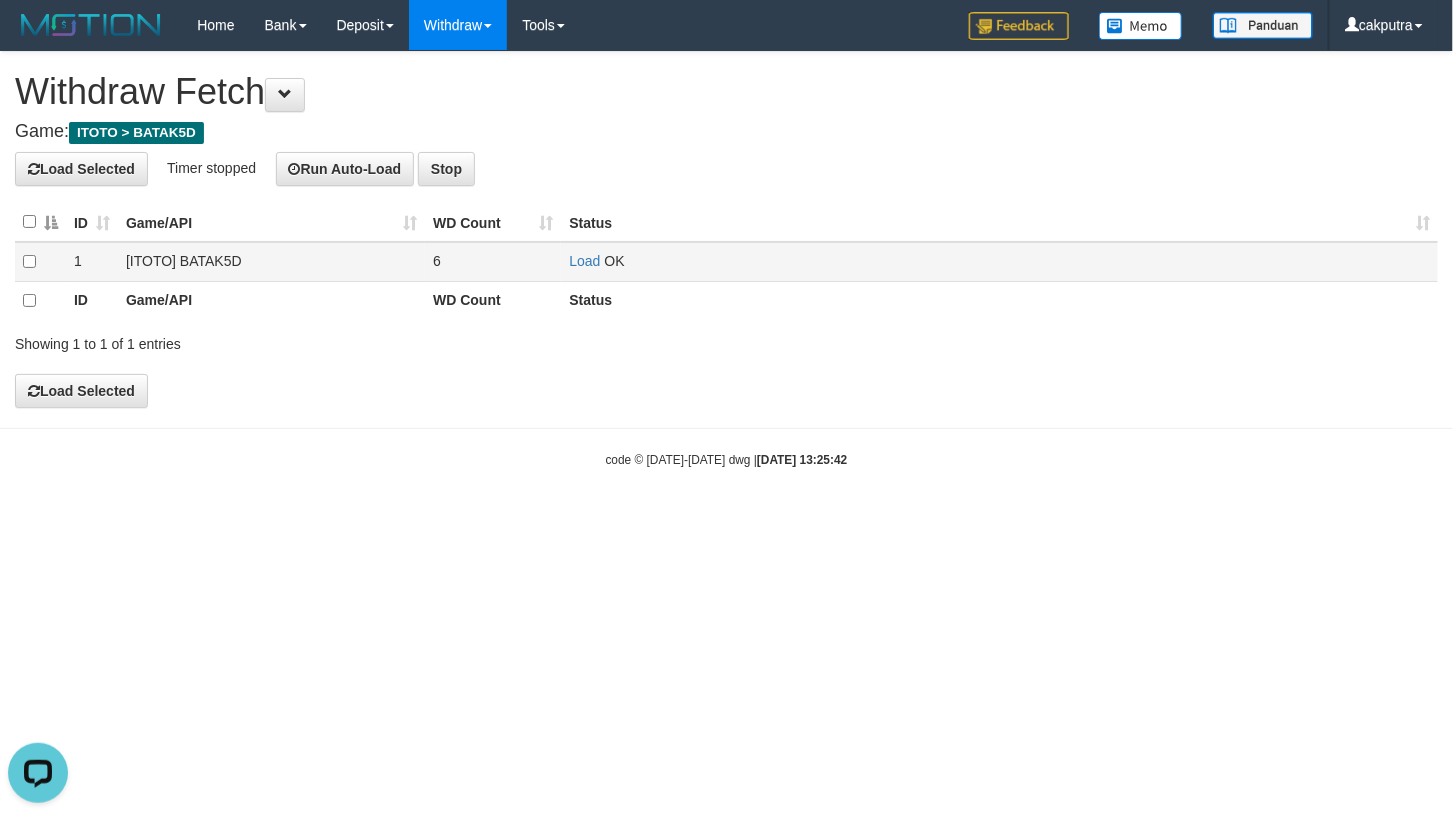 click on "Load
OK" at bounding box center (999, 261) 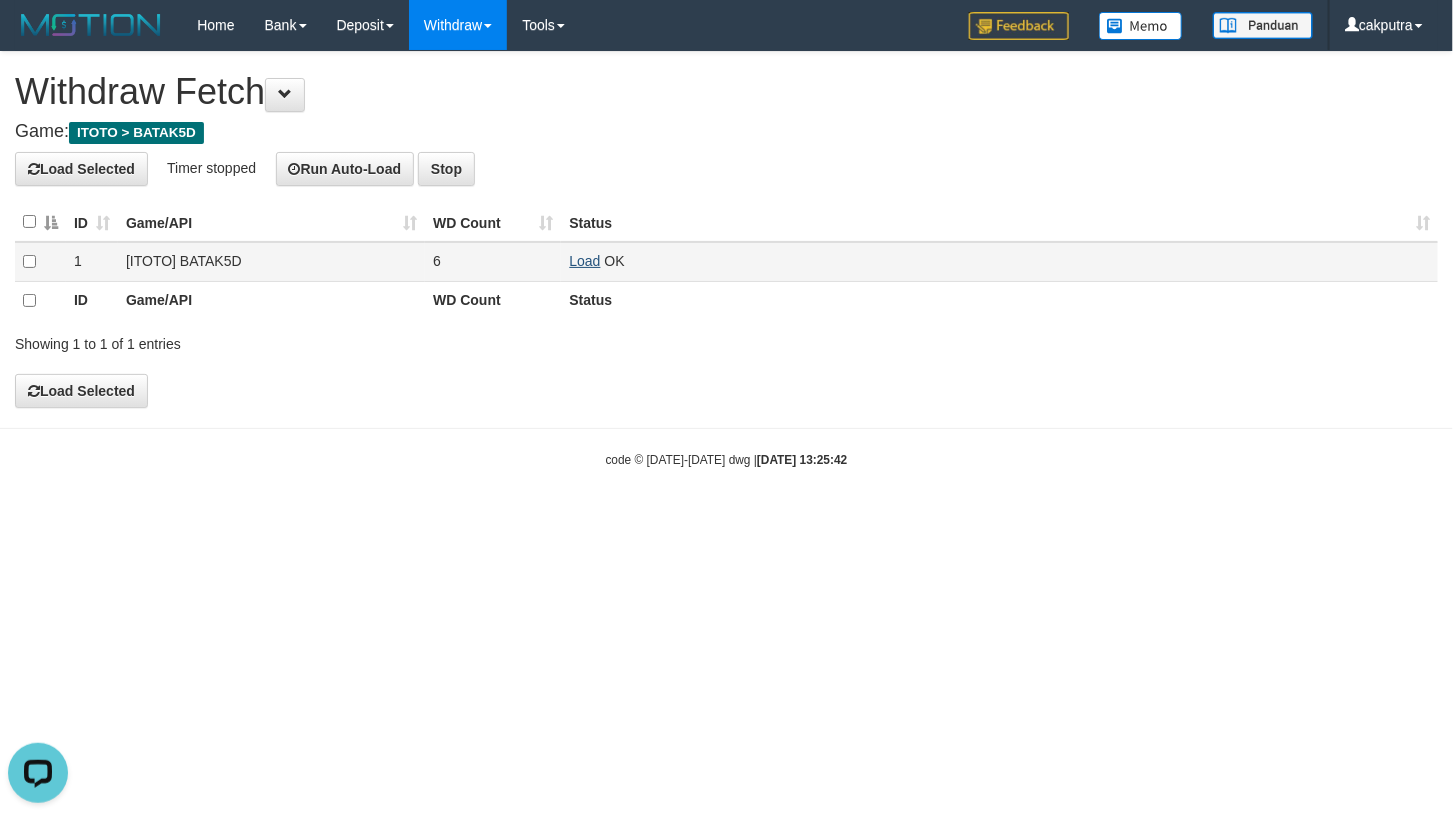 click on "Load
OK" at bounding box center [999, 261] 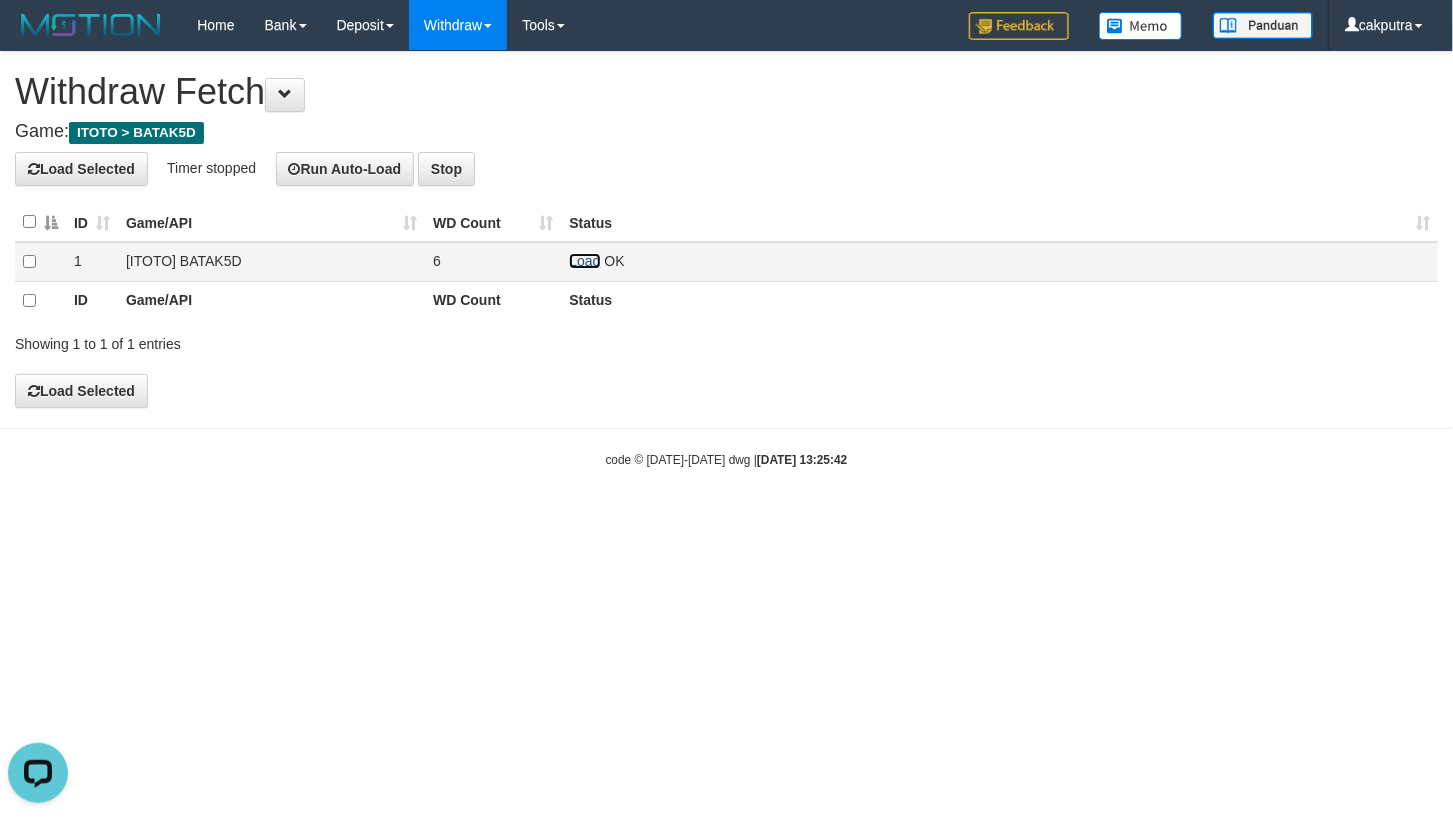 click on "Load" at bounding box center [584, 261] 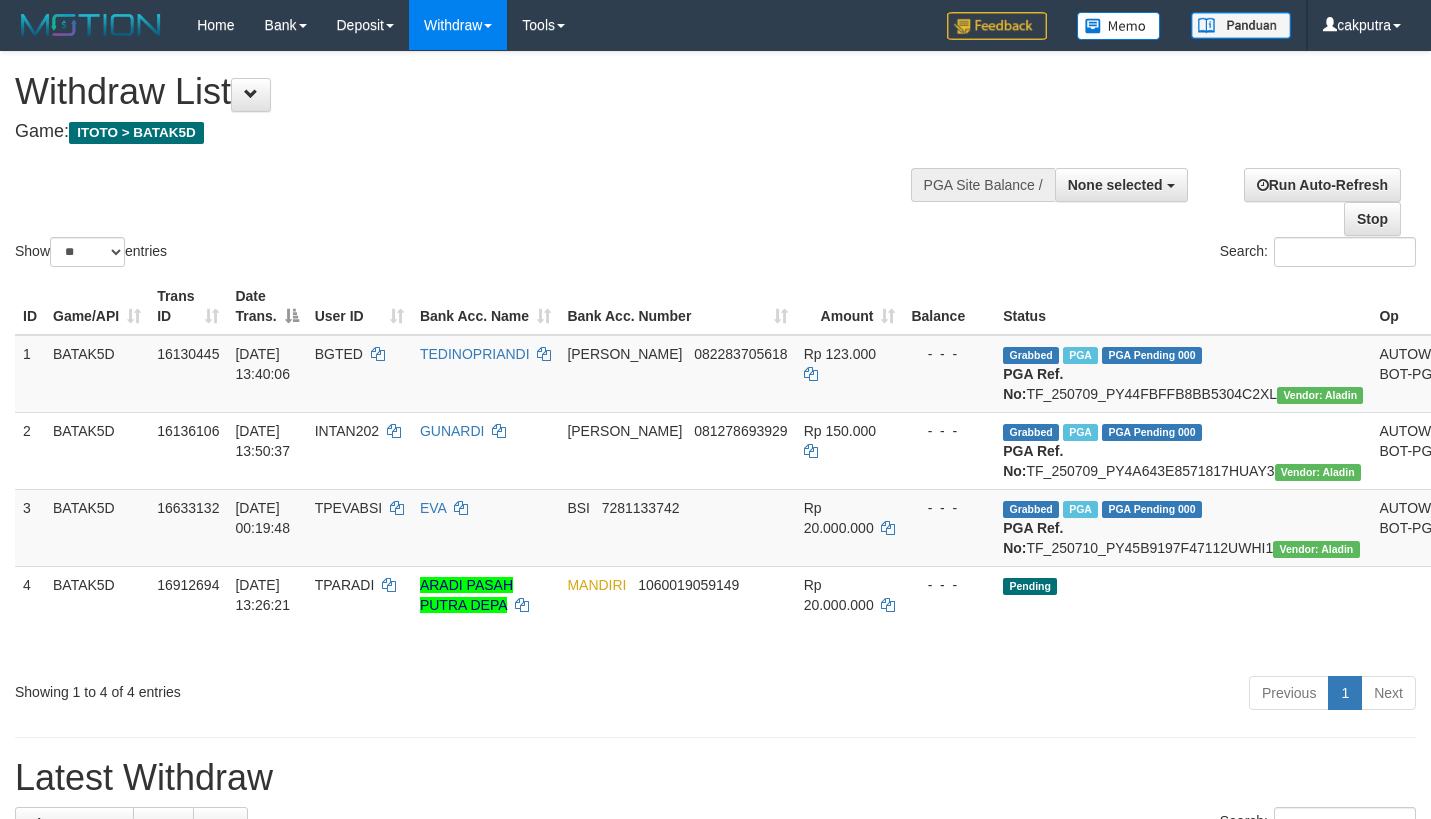 select 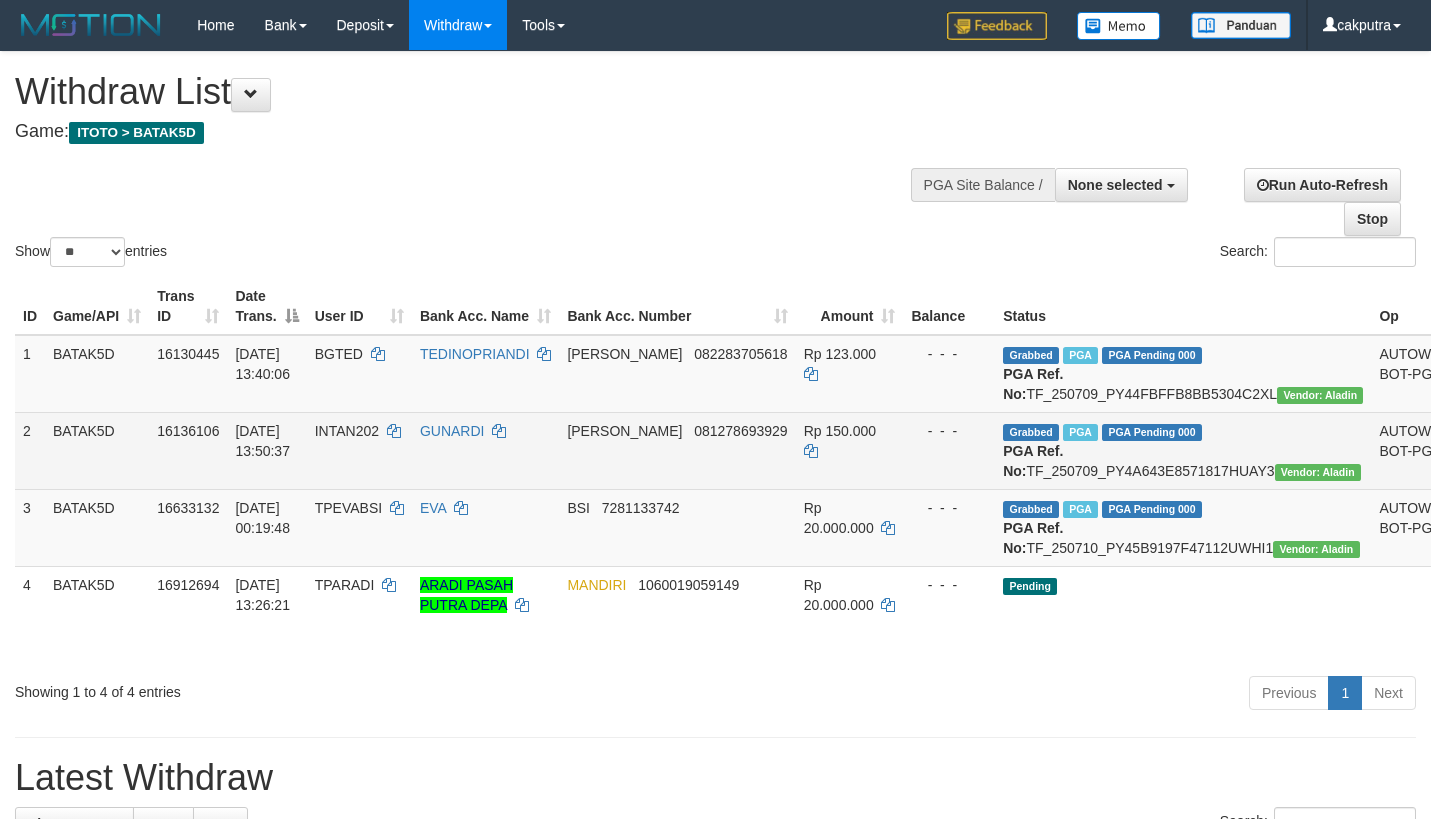 scroll, scrollTop: 0, scrollLeft: 0, axis: both 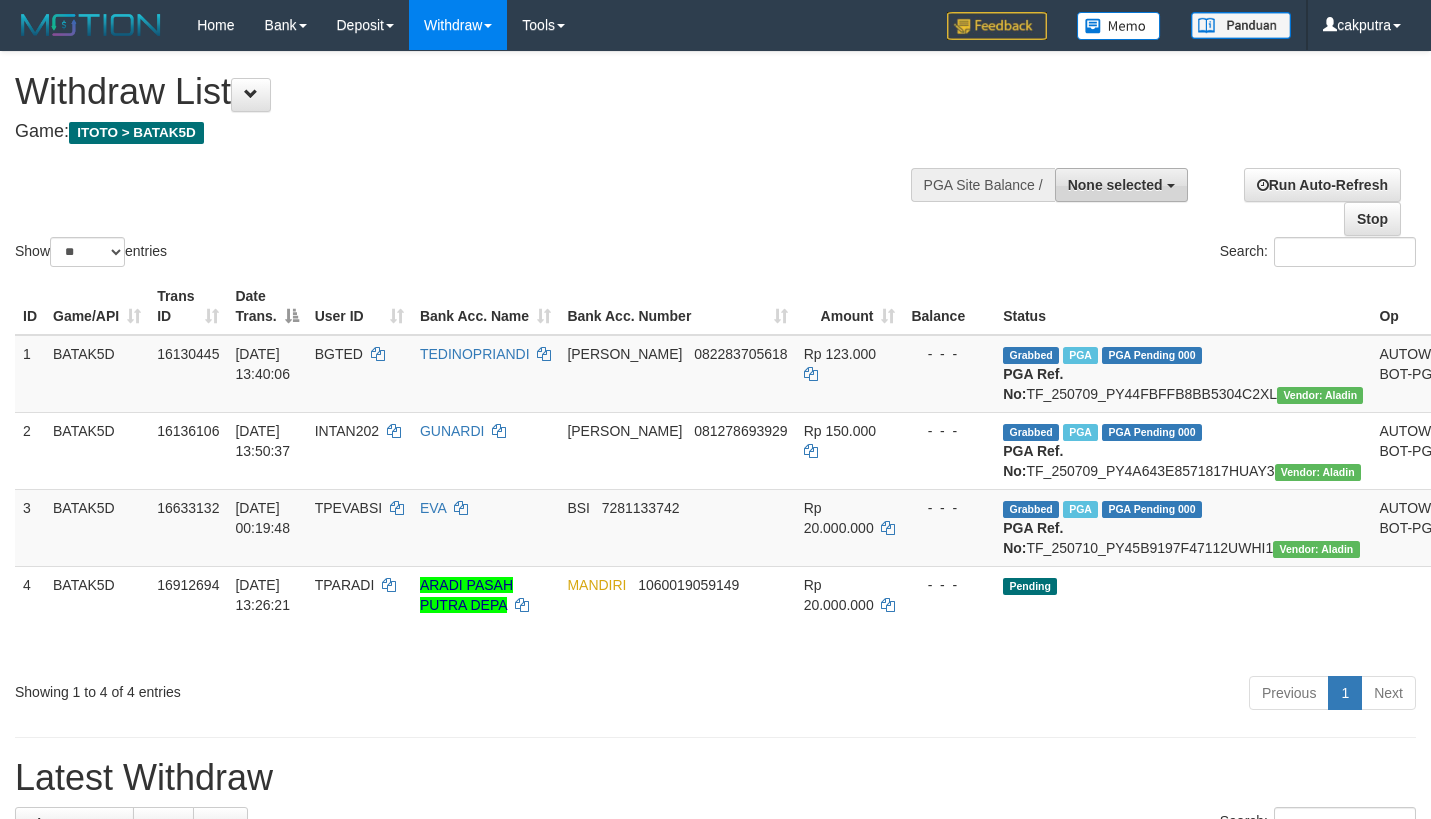 click on "None selected" at bounding box center (1115, 185) 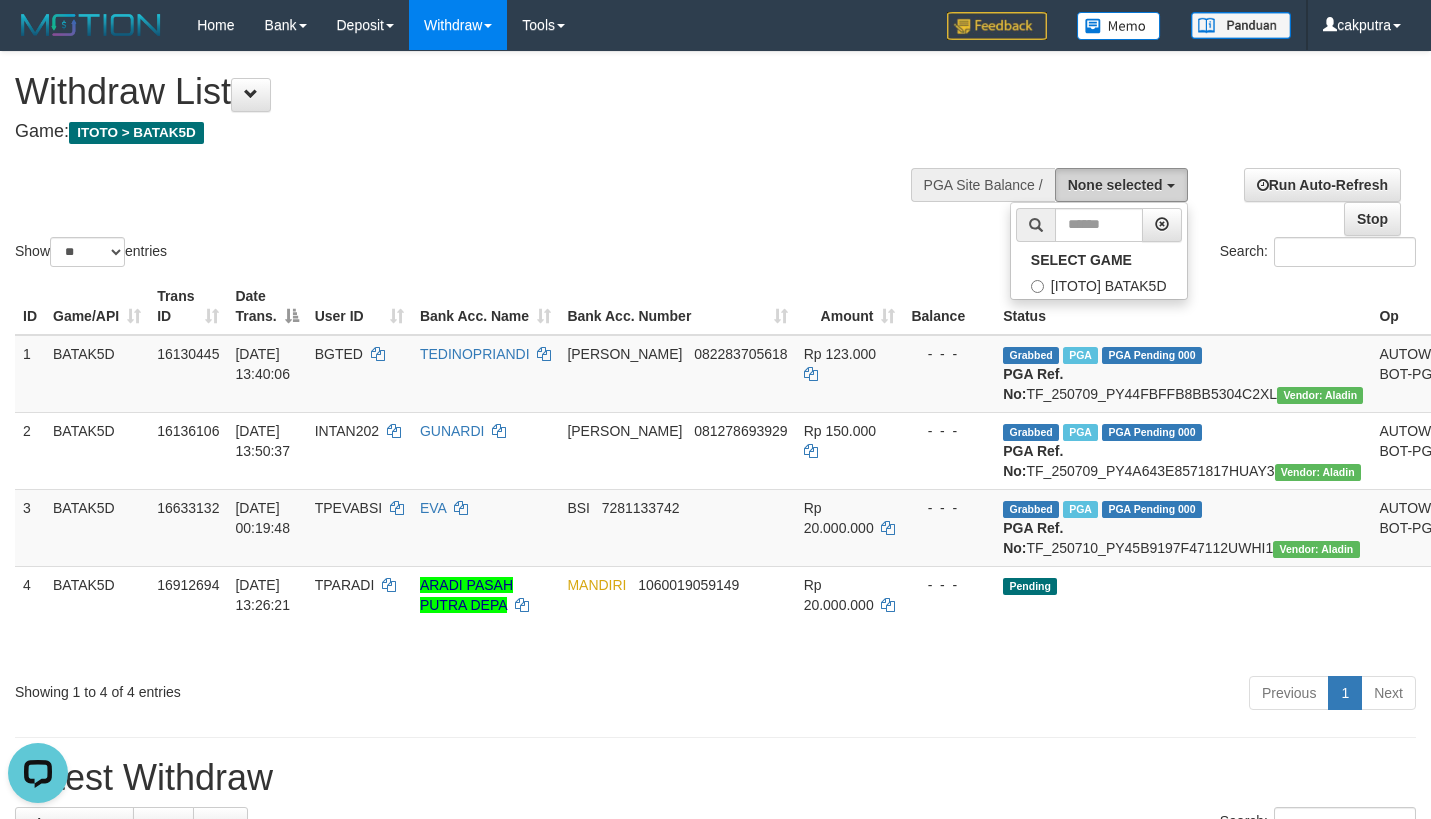 scroll, scrollTop: 0, scrollLeft: 0, axis: both 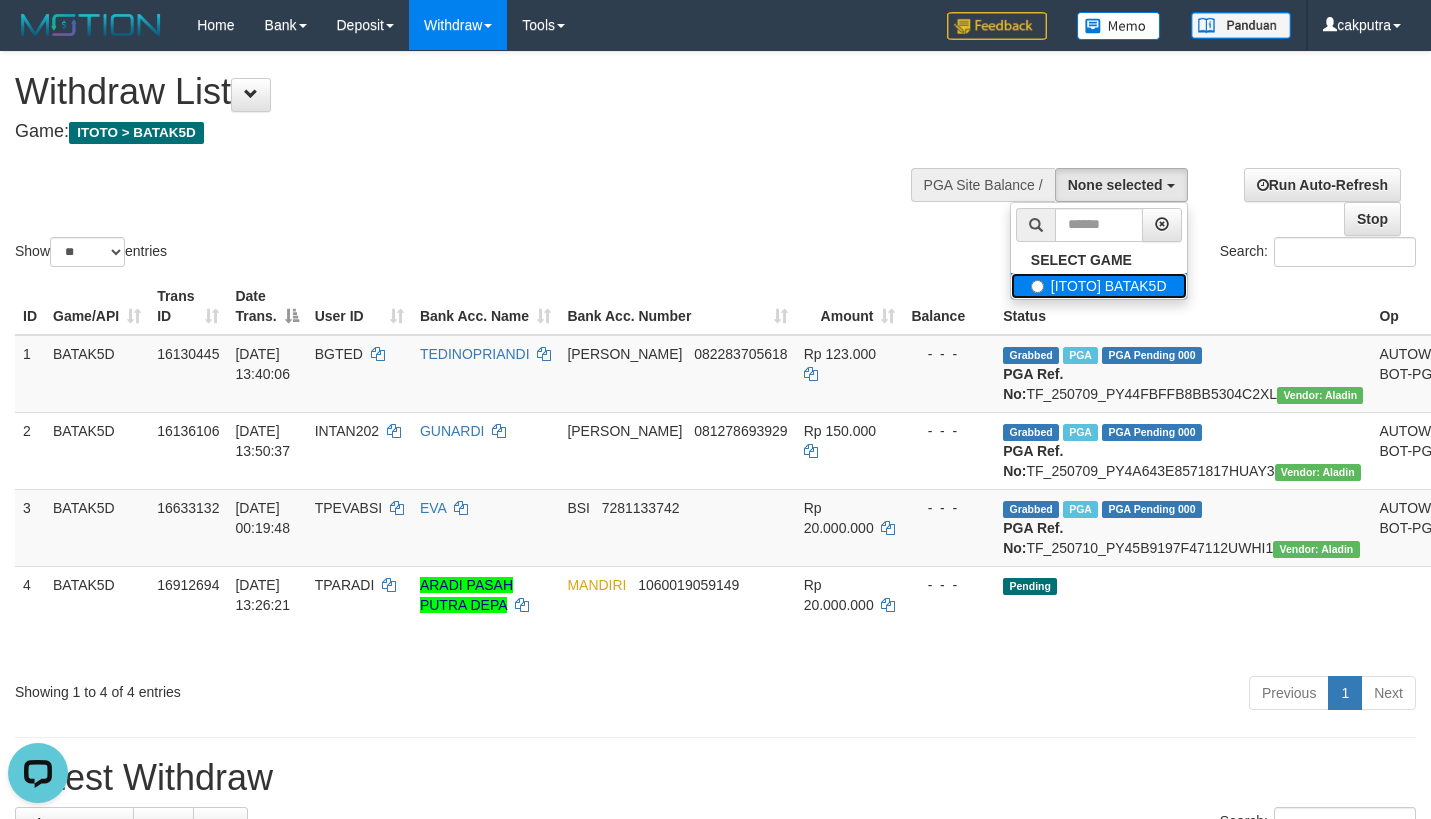 click on "[ITOTO] BATAK5D" at bounding box center (1099, 286) 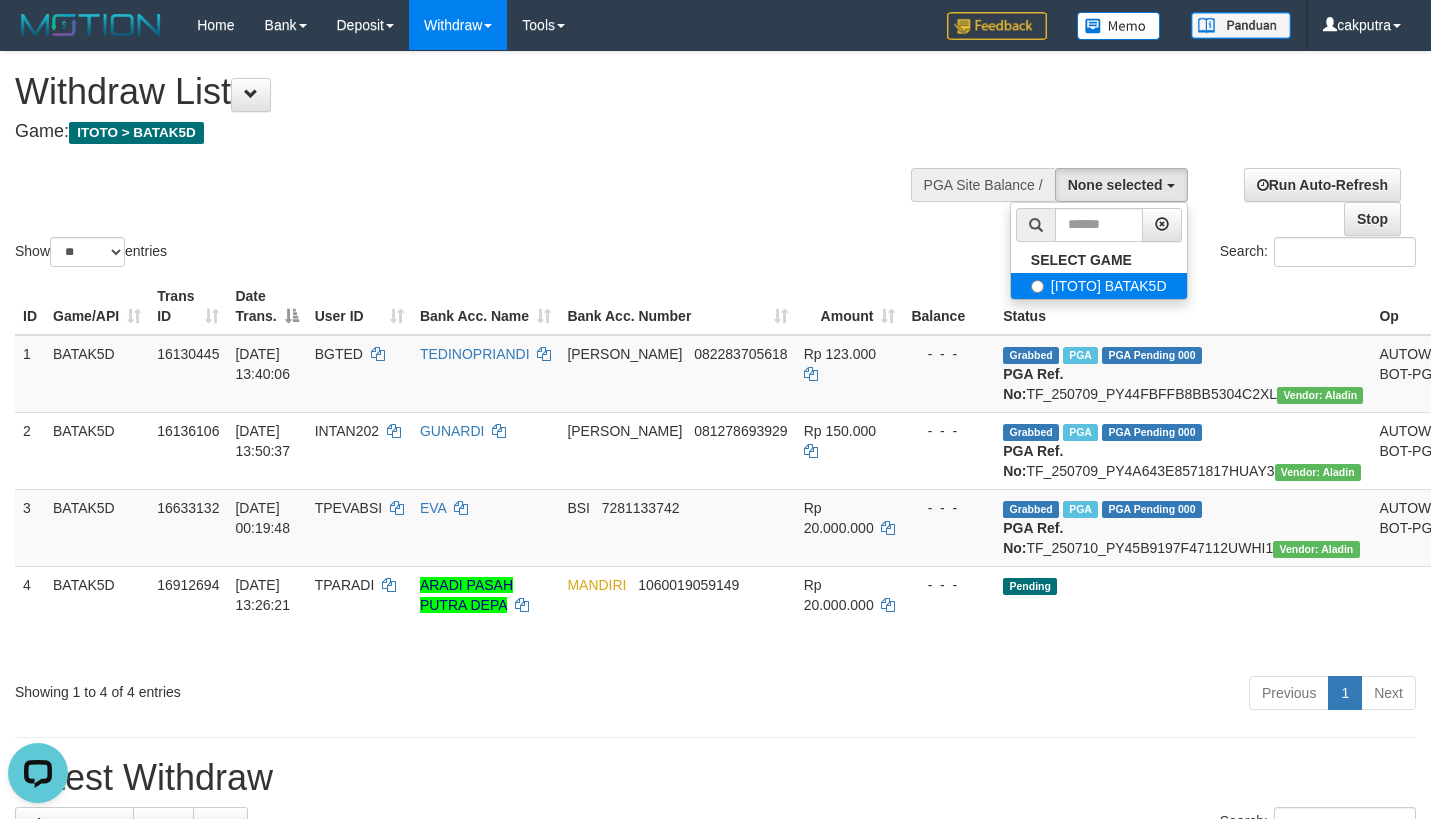 select on "****" 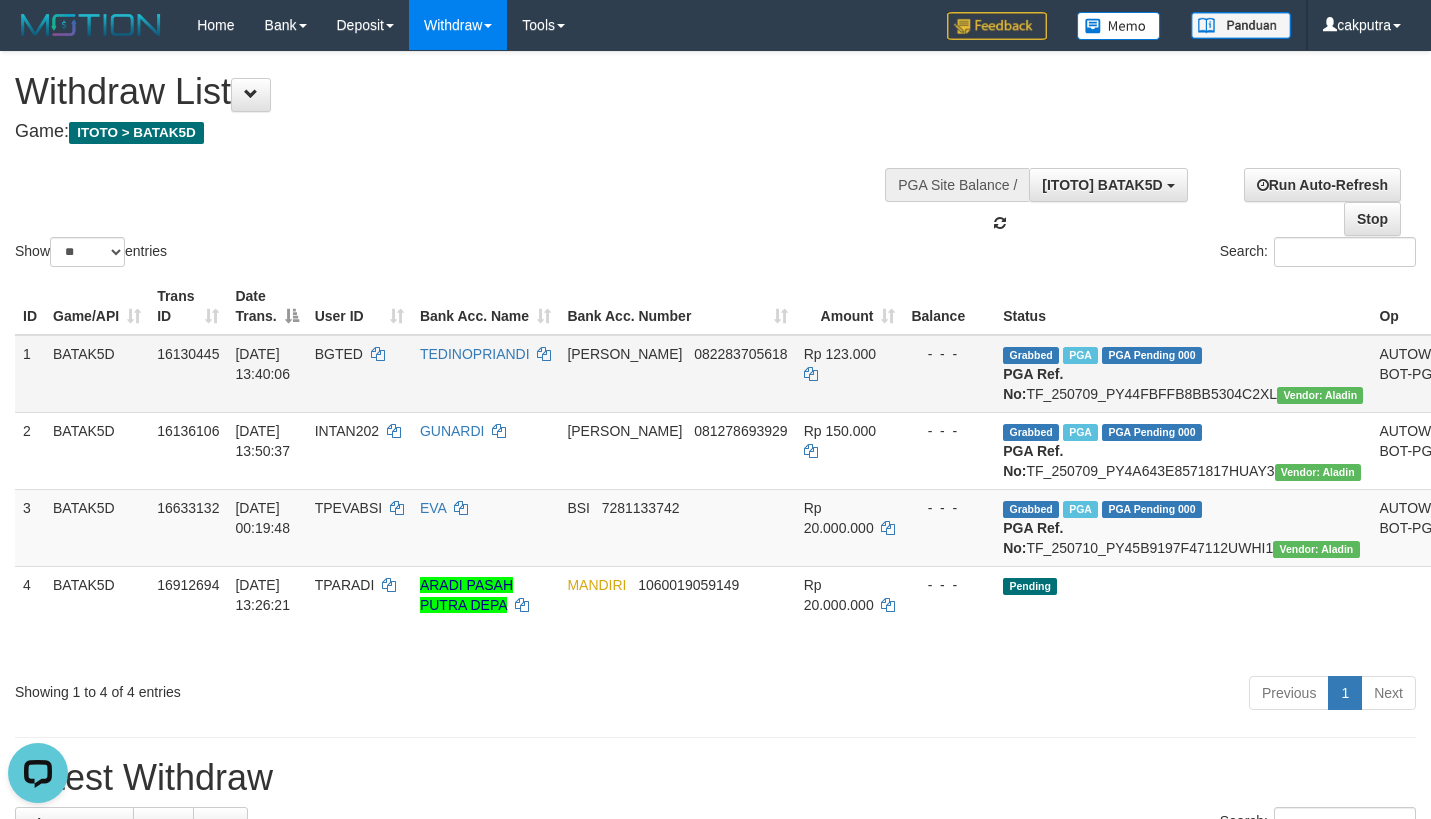 scroll, scrollTop: 18, scrollLeft: 0, axis: vertical 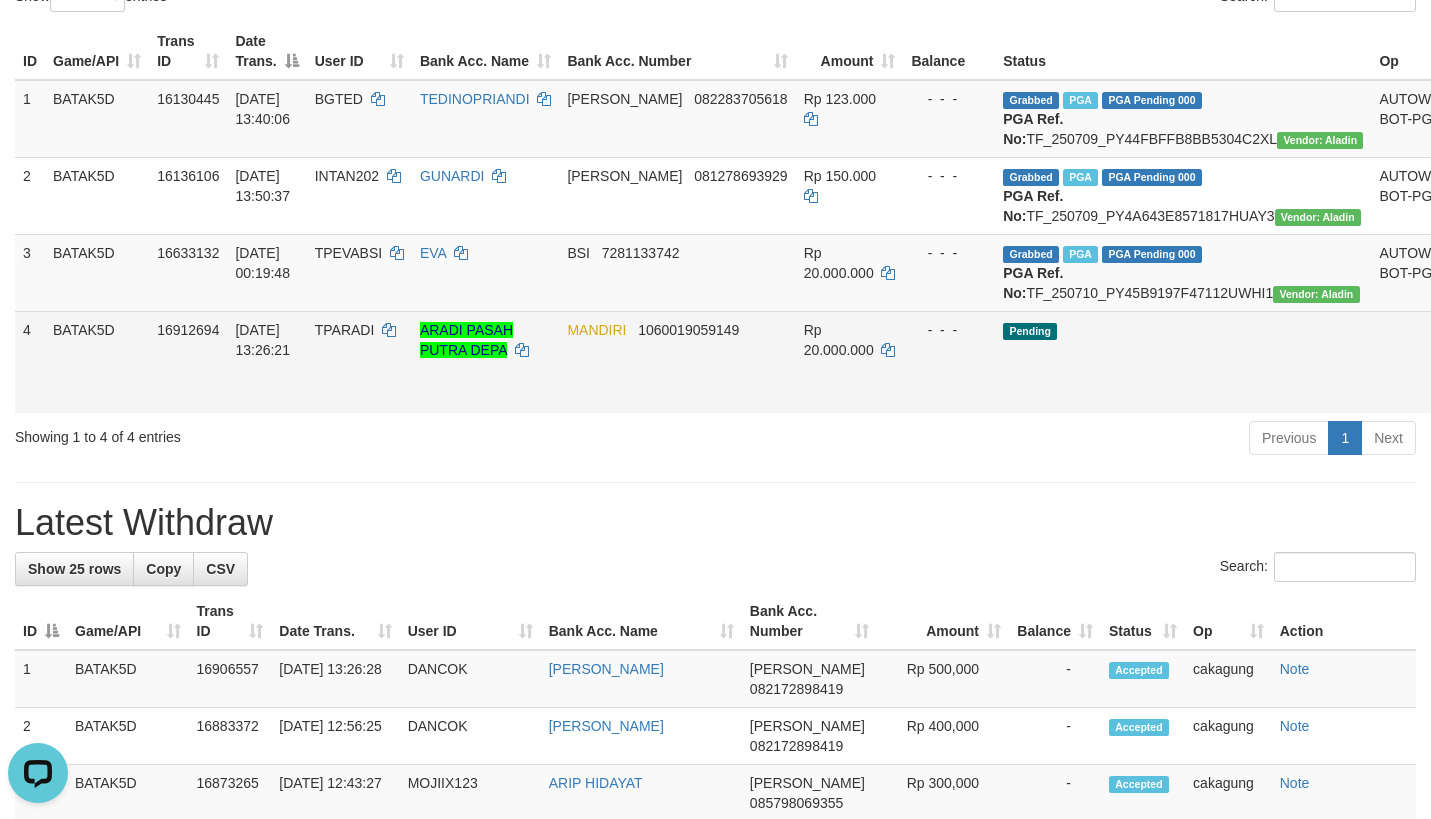 click on "Send PGA" at bounding box center (1478, 385) 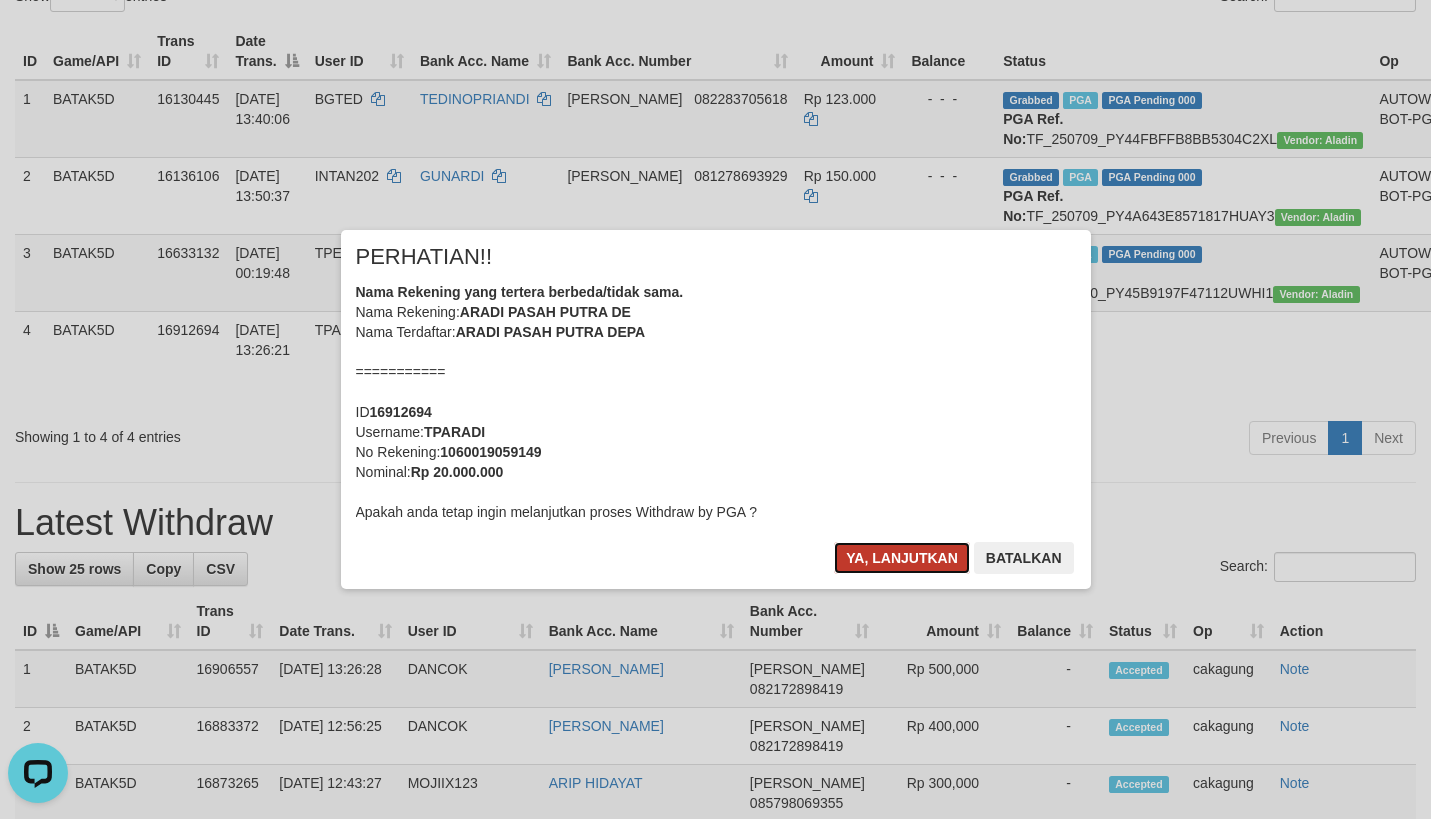 click on "Ya, lanjutkan" at bounding box center (902, 558) 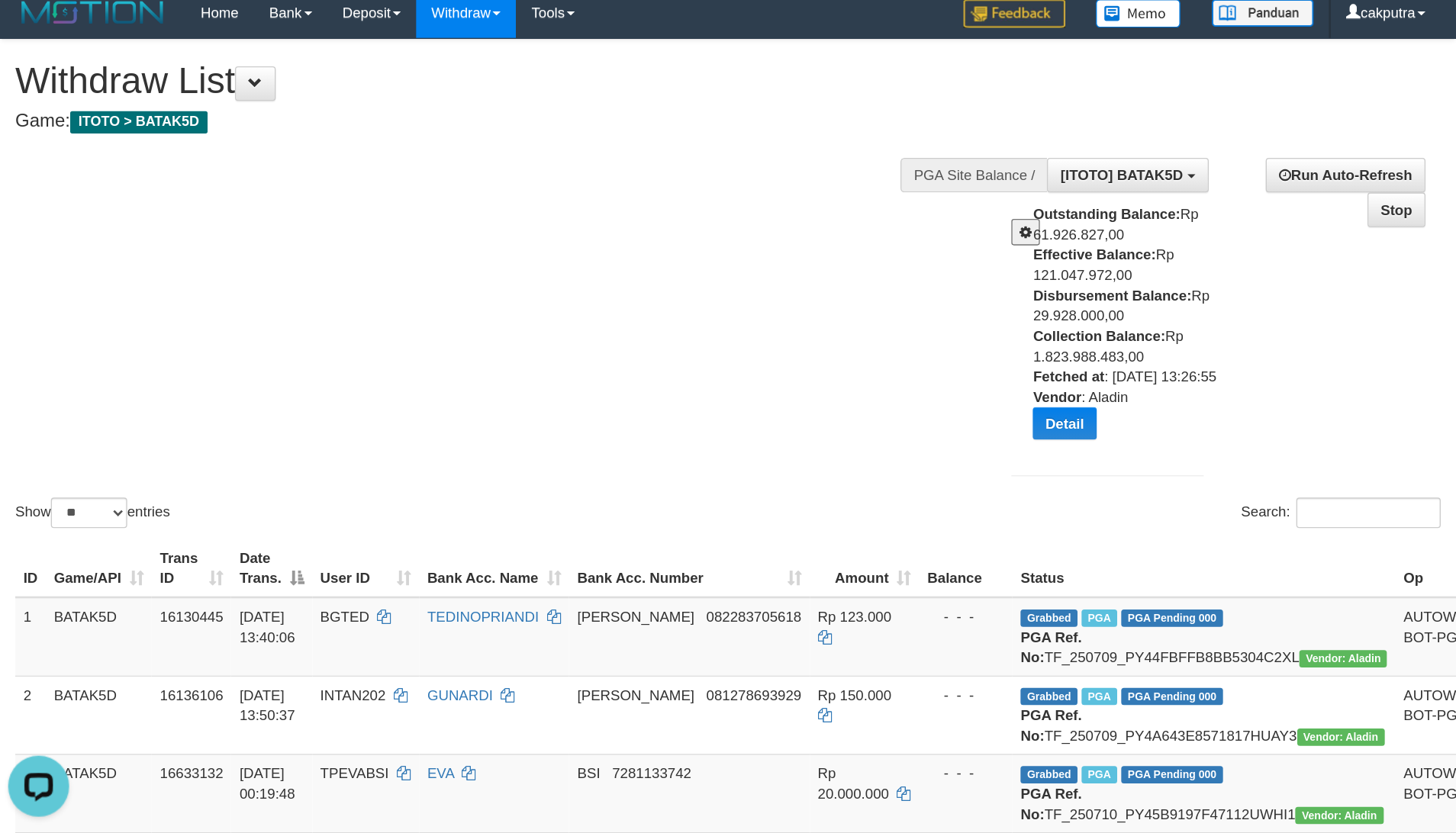 scroll, scrollTop: 0, scrollLeft: 0, axis: both 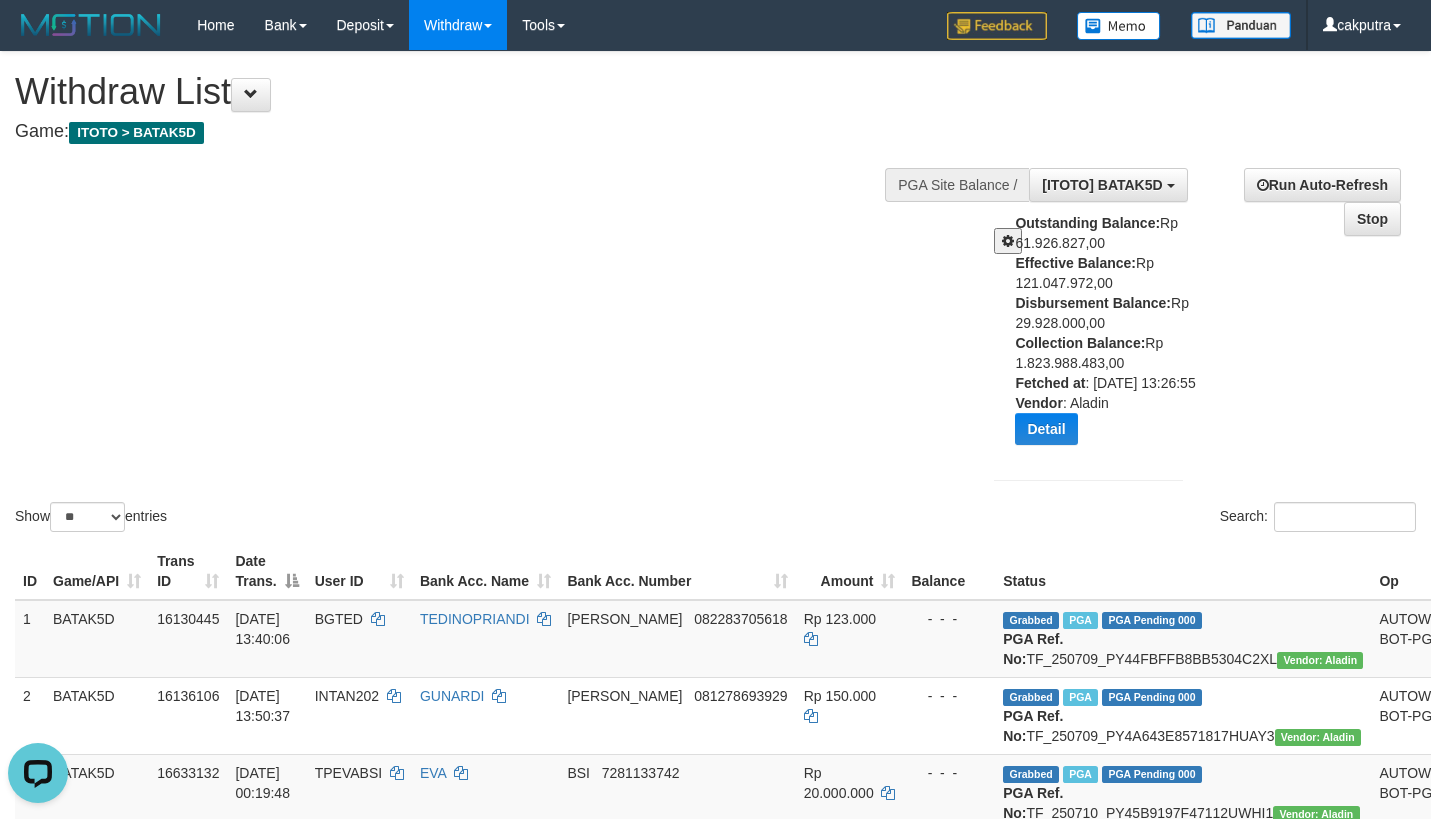 click at bounding box center [1008, 241] 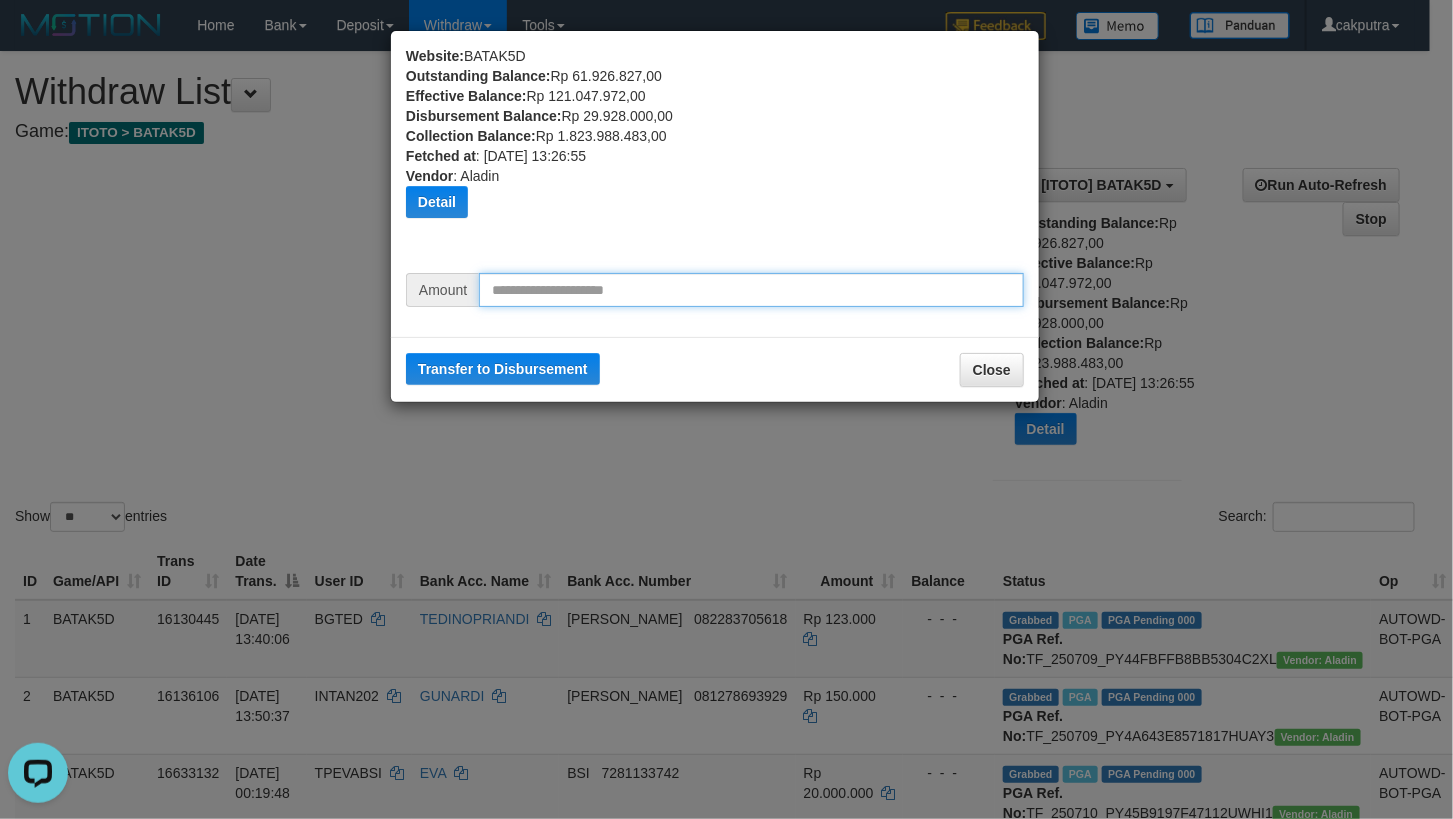 click at bounding box center [751, 290] 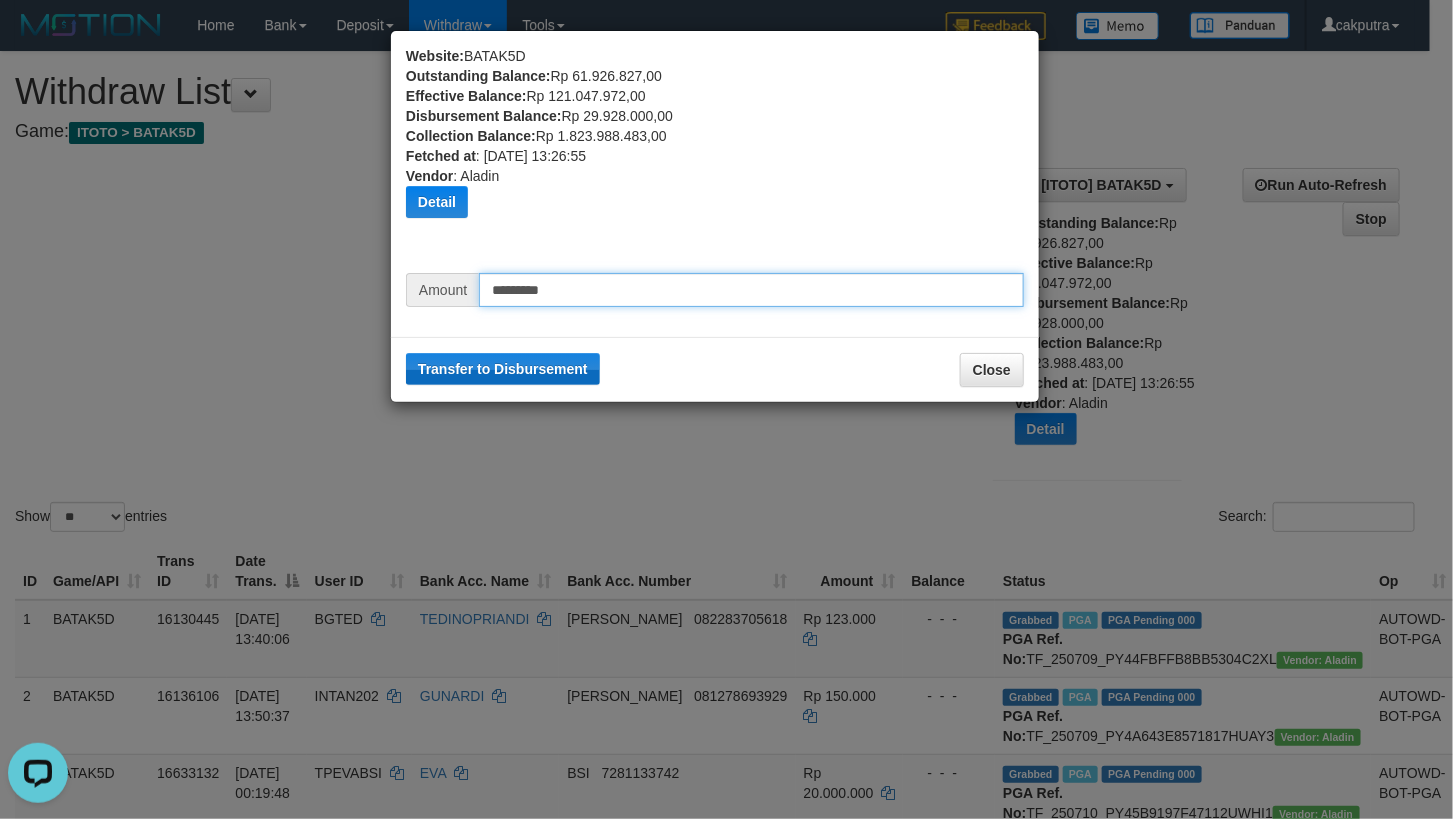 type on "*********" 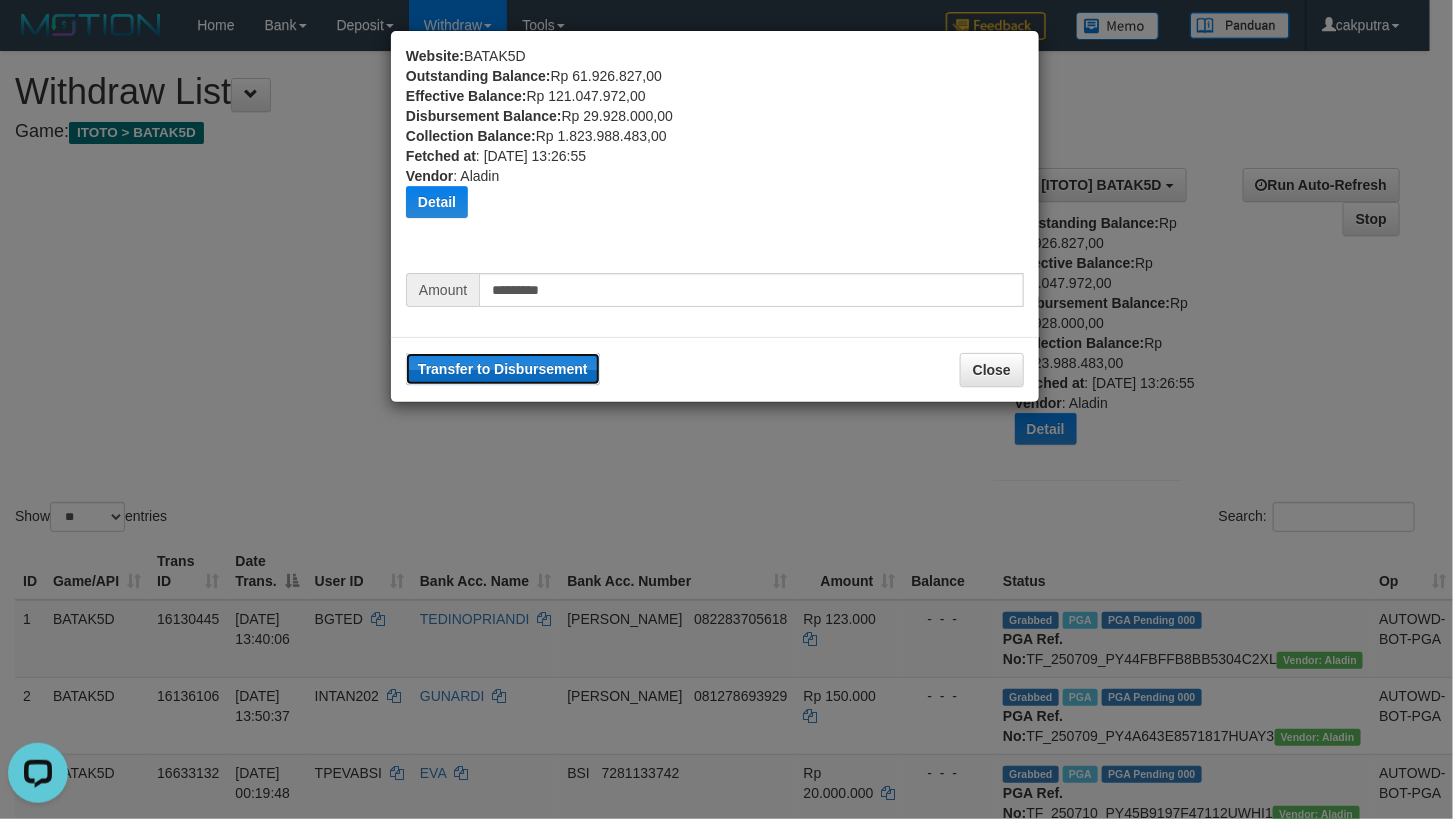 click on "Transfer to Disbursement" at bounding box center [503, 369] 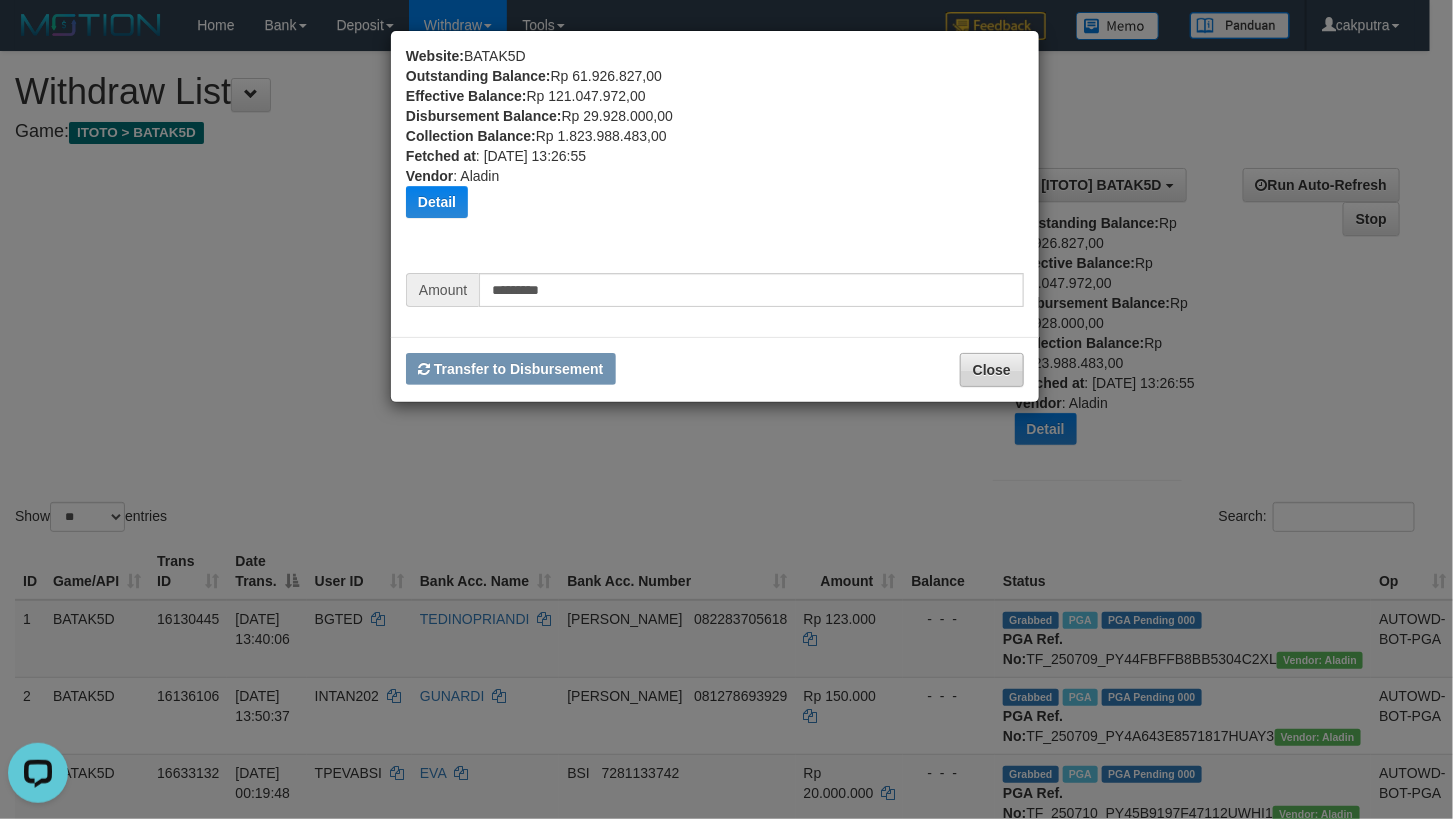 type 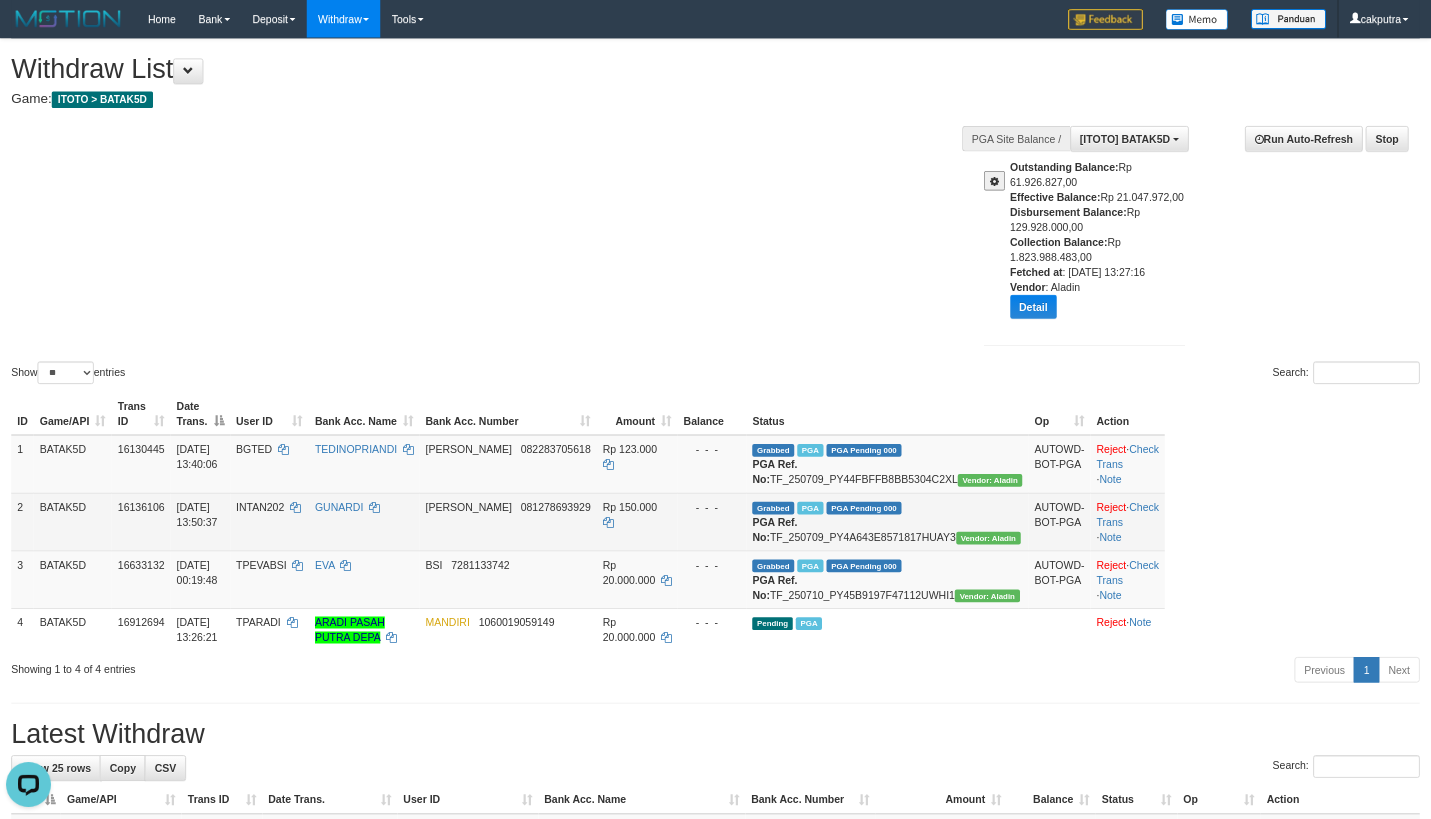 scroll, scrollTop: 18, scrollLeft: 0, axis: vertical 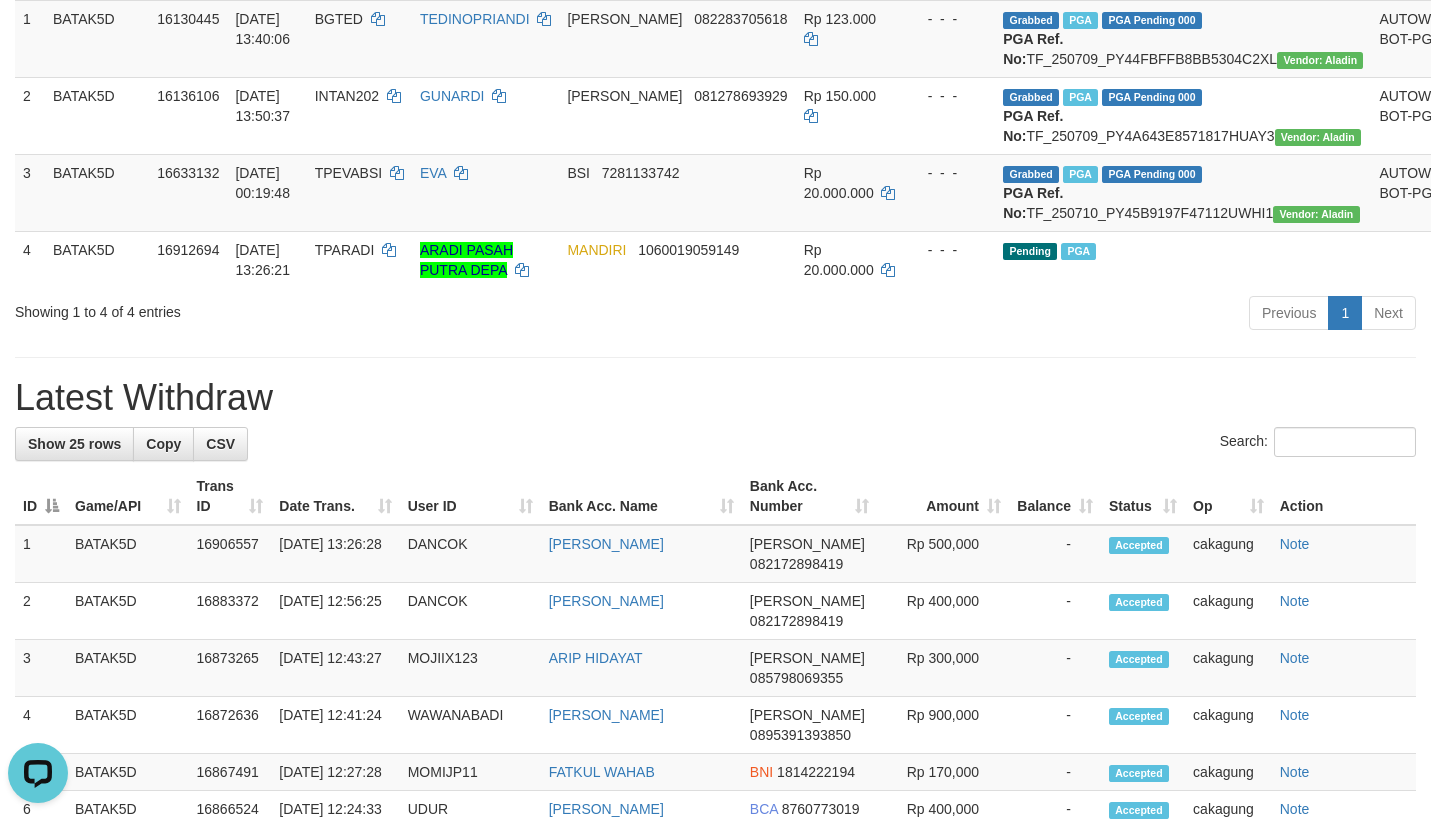 click on "Latest Withdraw" at bounding box center (715, 398) 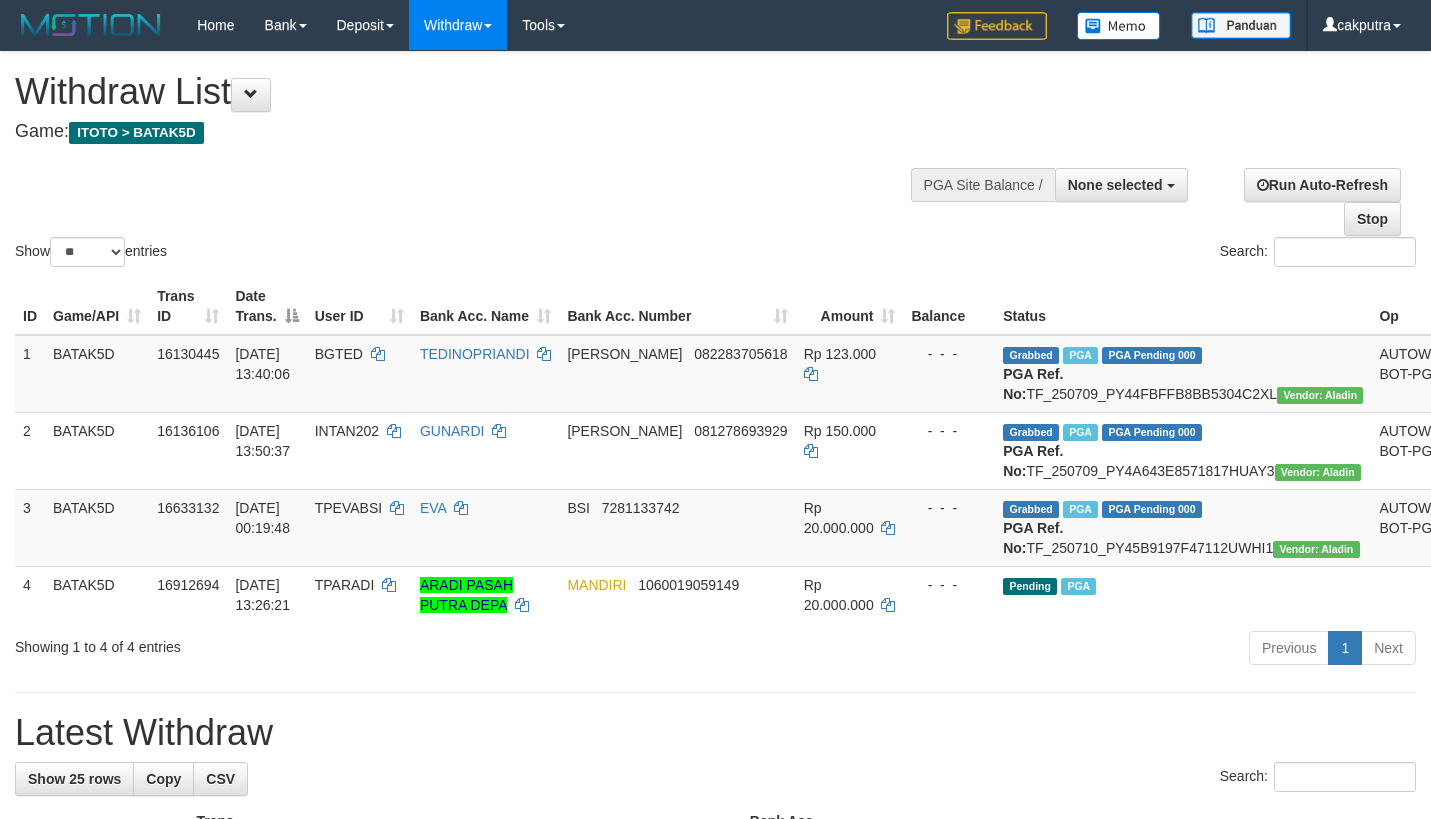 select 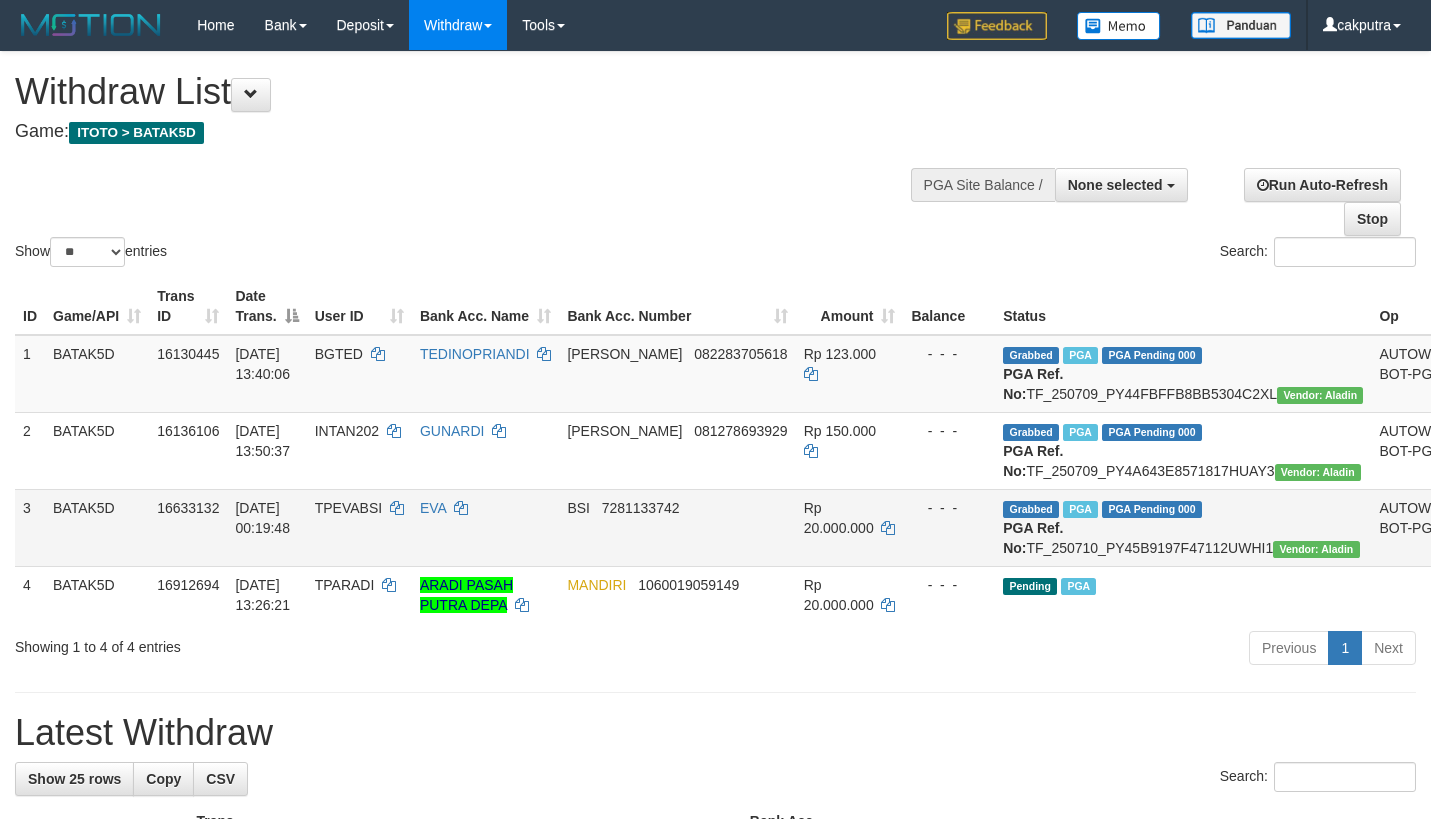scroll, scrollTop: 246, scrollLeft: 0, axis: vertical 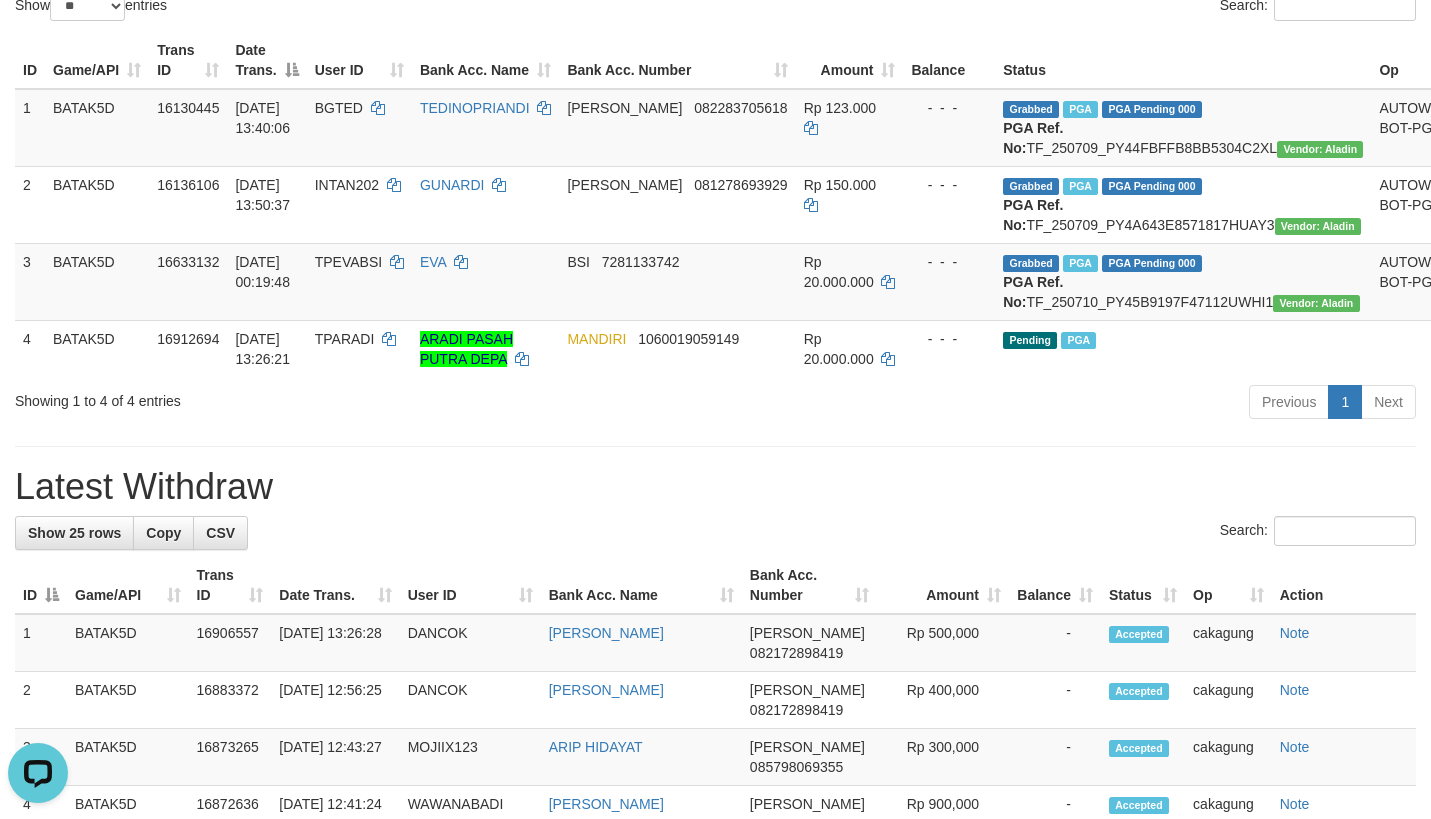 click on "**********" at bounding box center (715, 939) 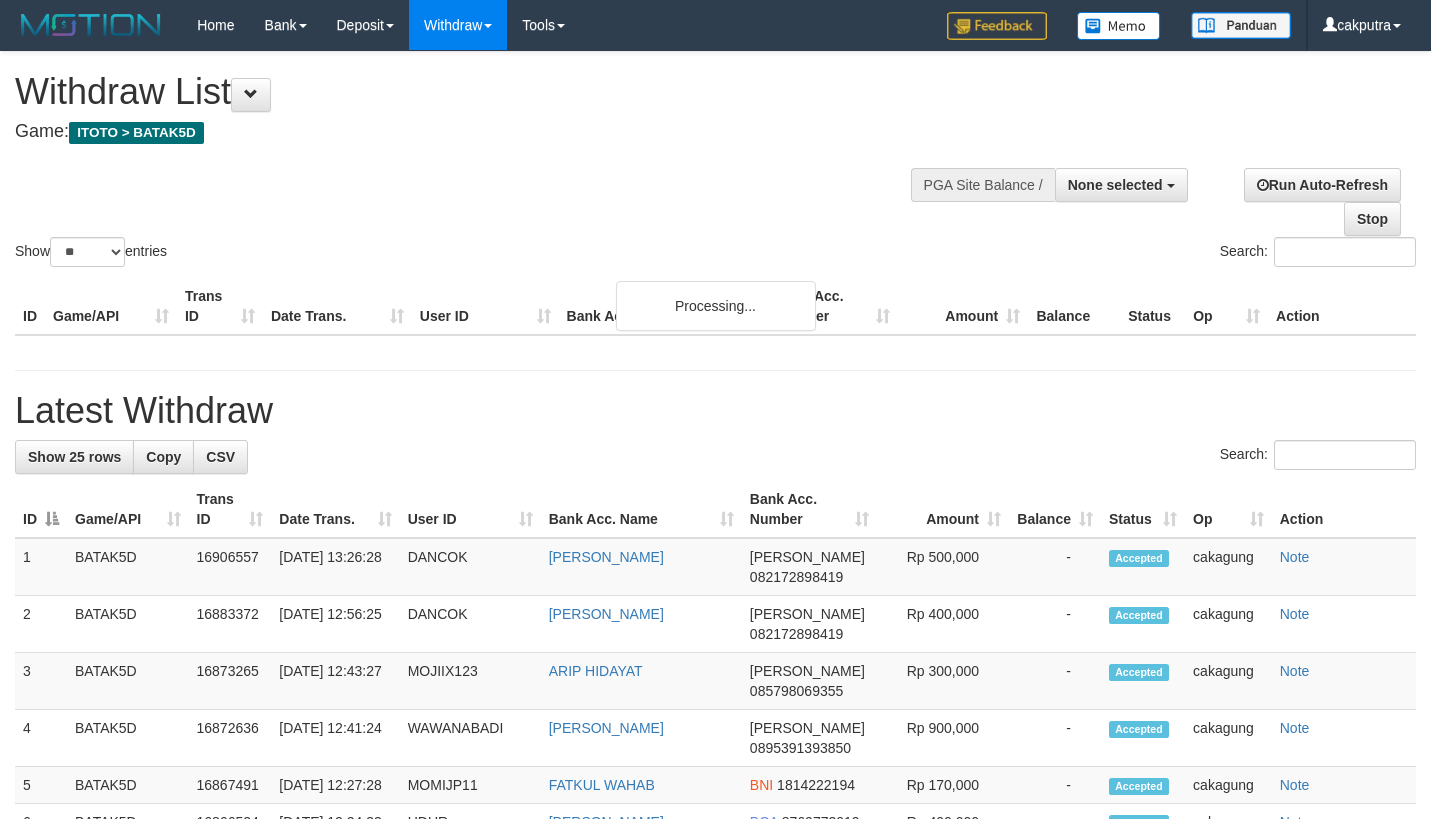 select 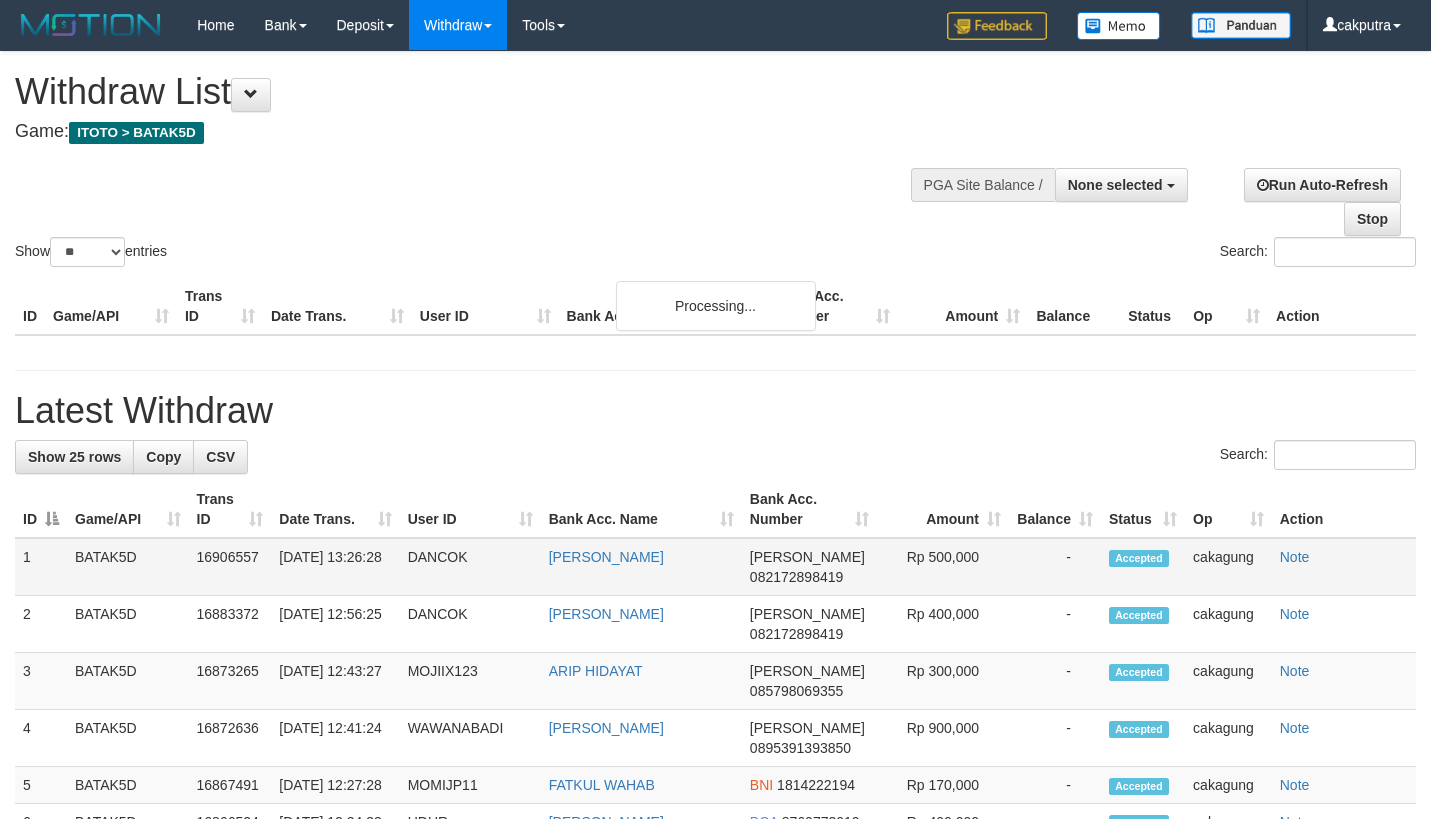 scroll, scrollTop: 331, scrollLeft: 0, axis: vertical 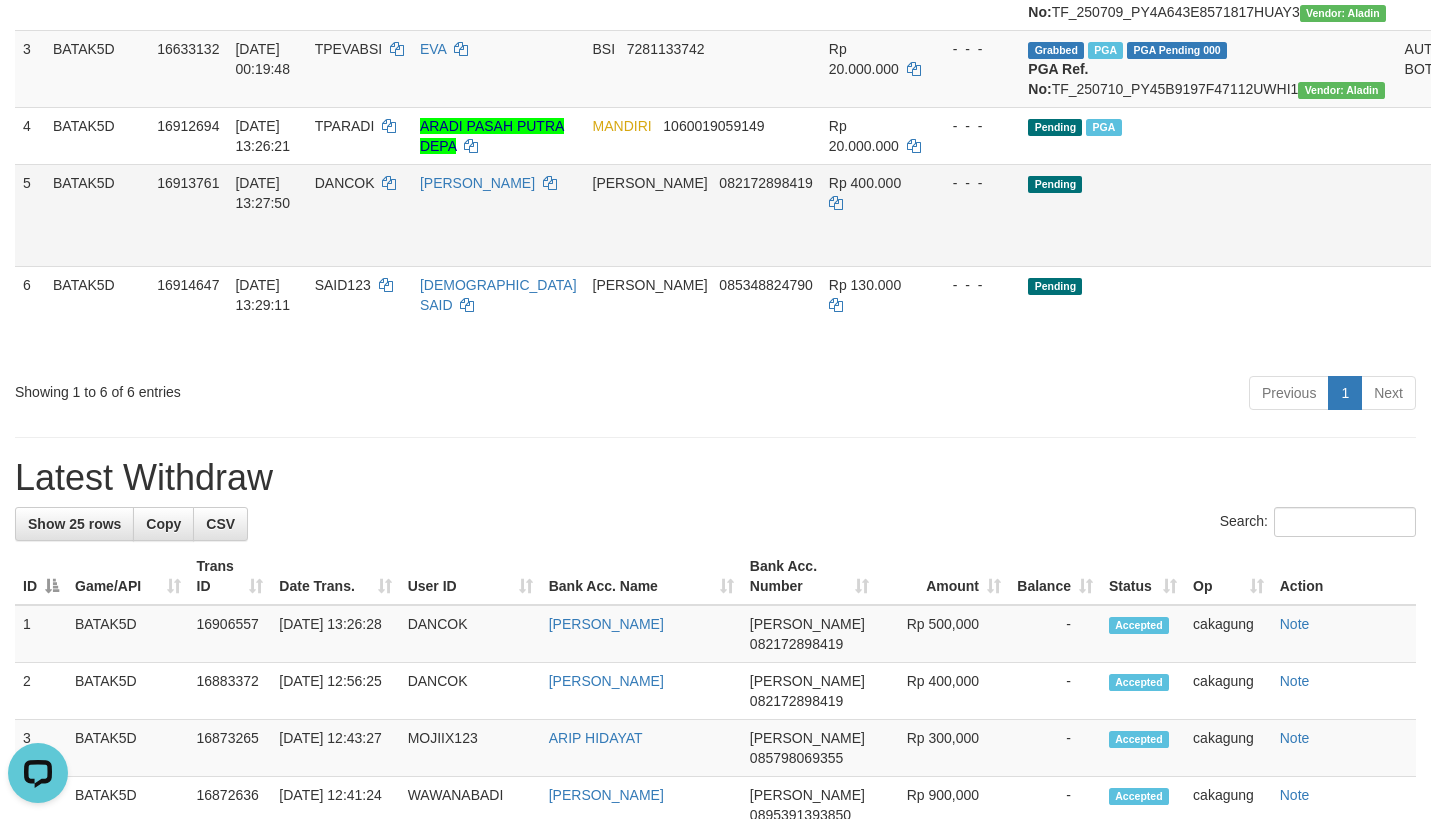 click on "Send PGA" at bounding box center (1503, 238) 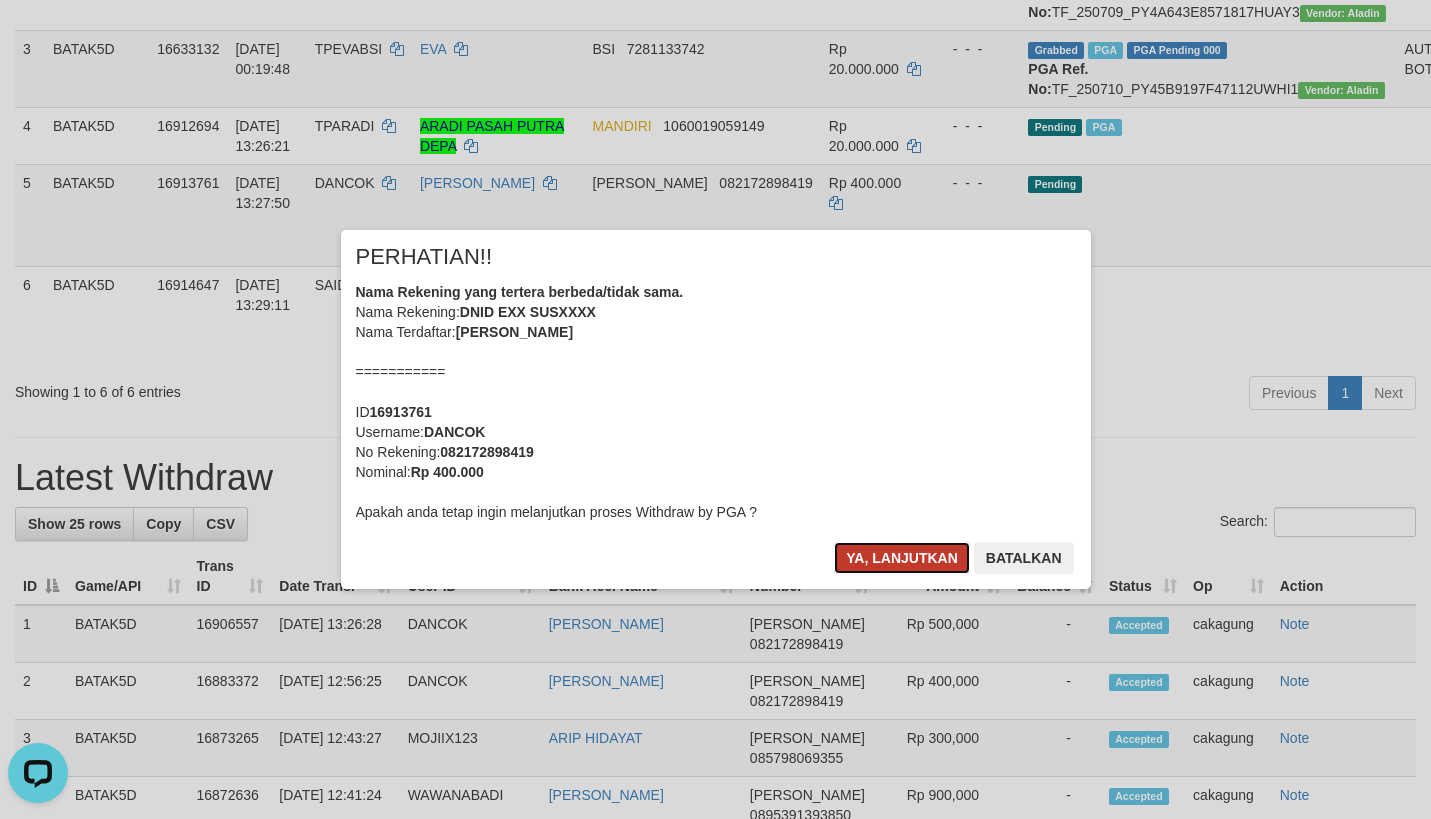 click on "Ya, lanjutkan" at bounding box center (902, 558) 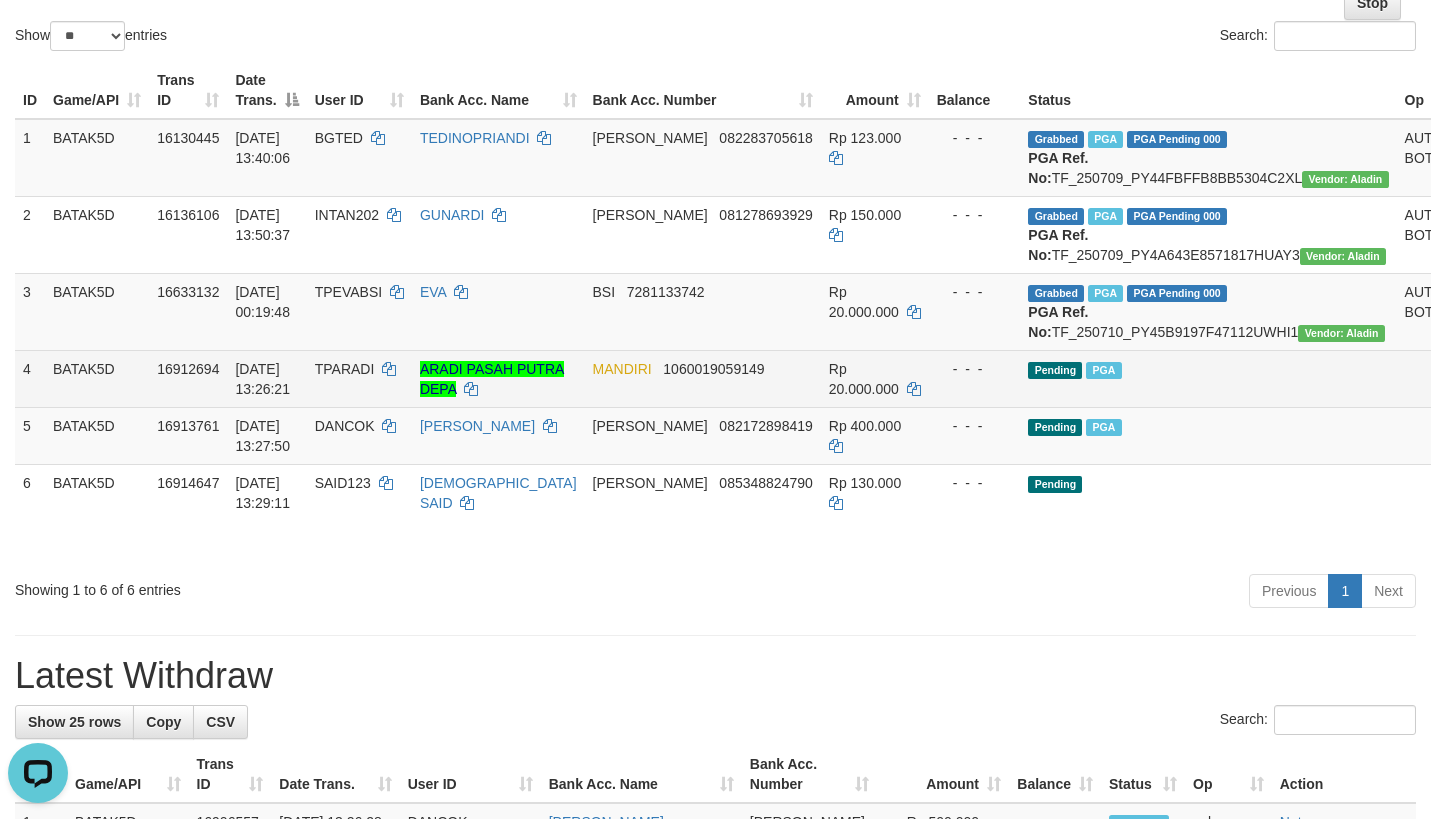 scroll, scrollTop: 186, scrollLeft: 0, axis: vertical 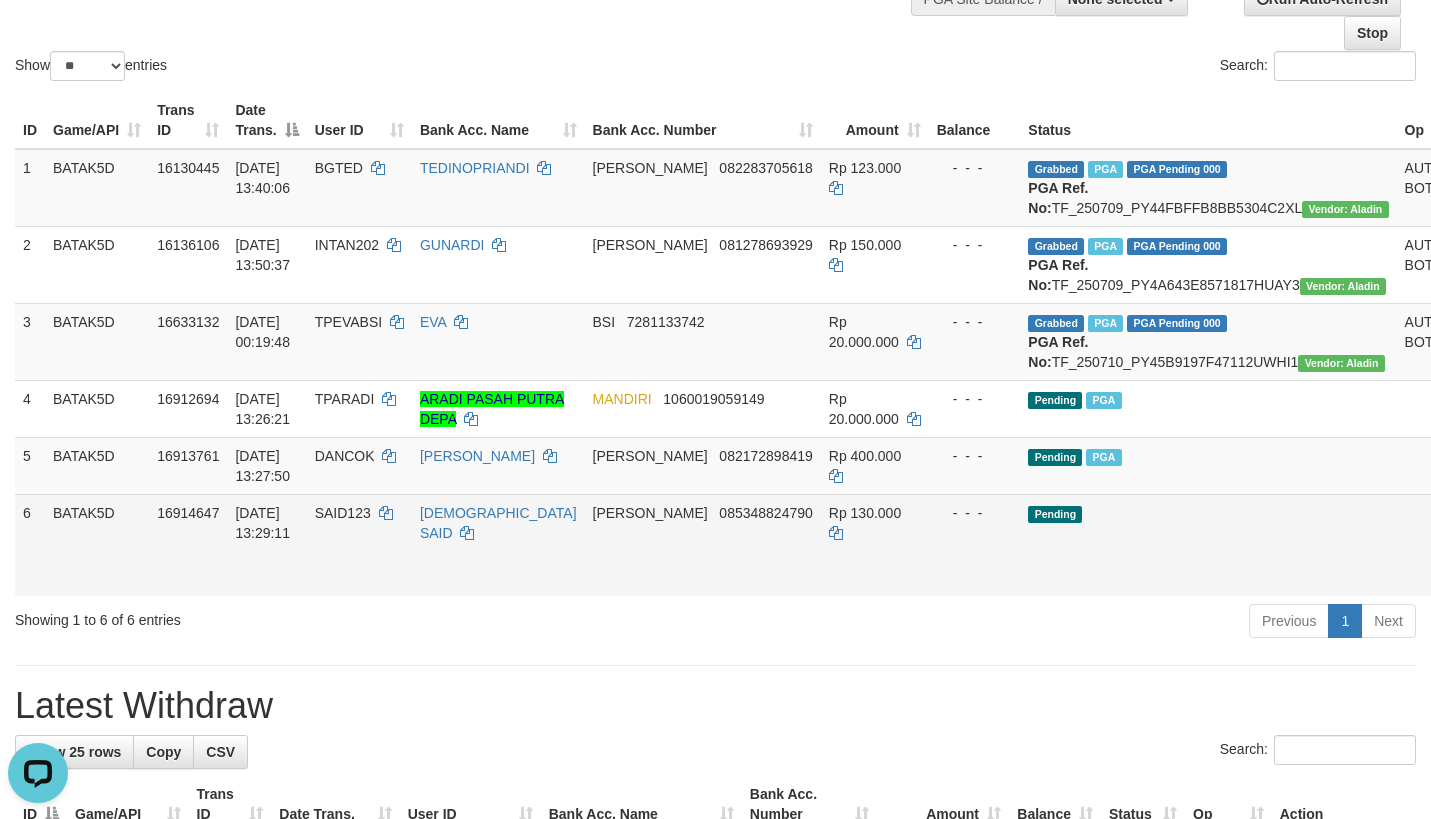 click on "Send PGA" at bounding box center [1503, 568] 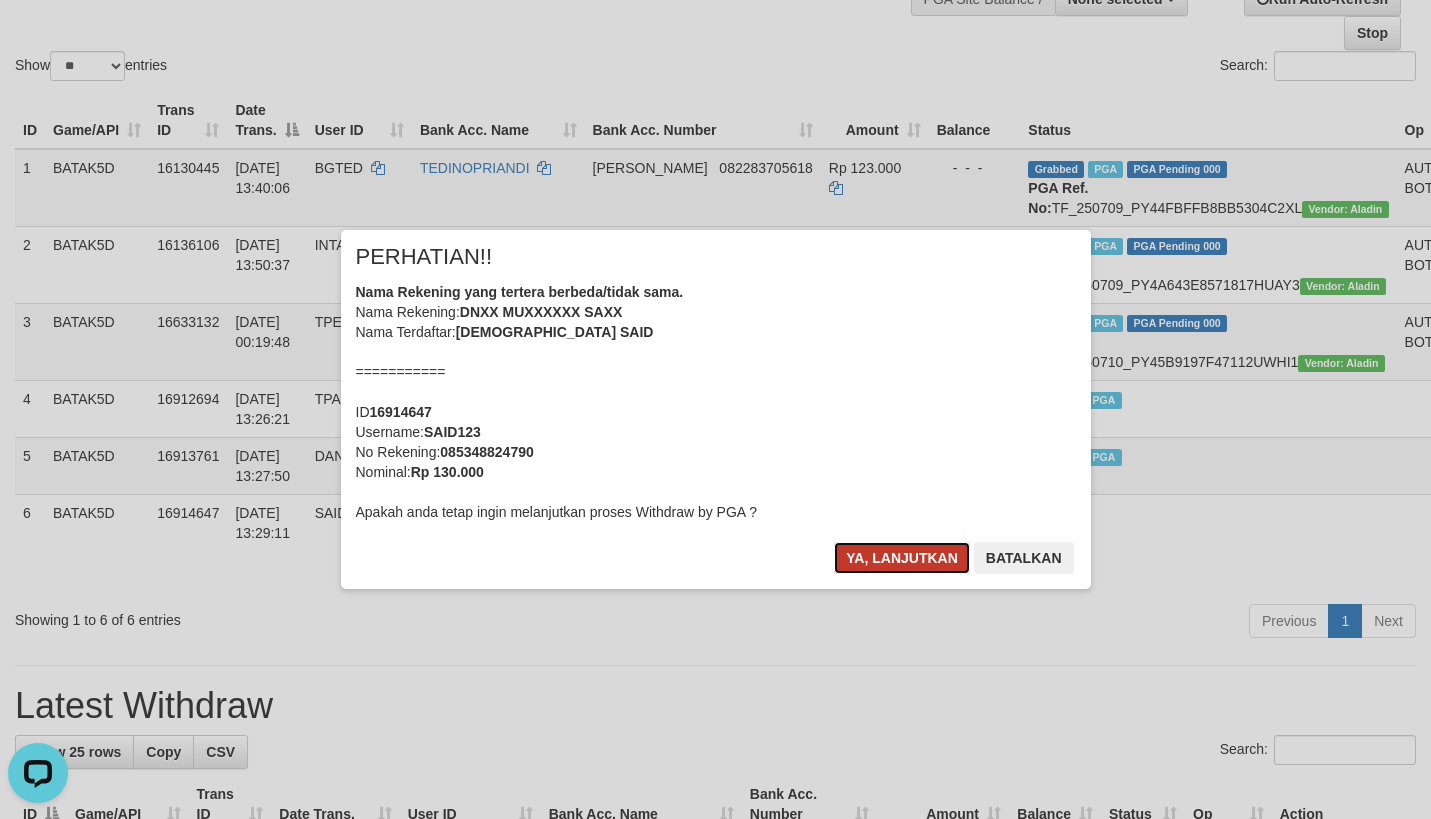 click on "Ya, lanjutkan" at bounding box center [902, 558] 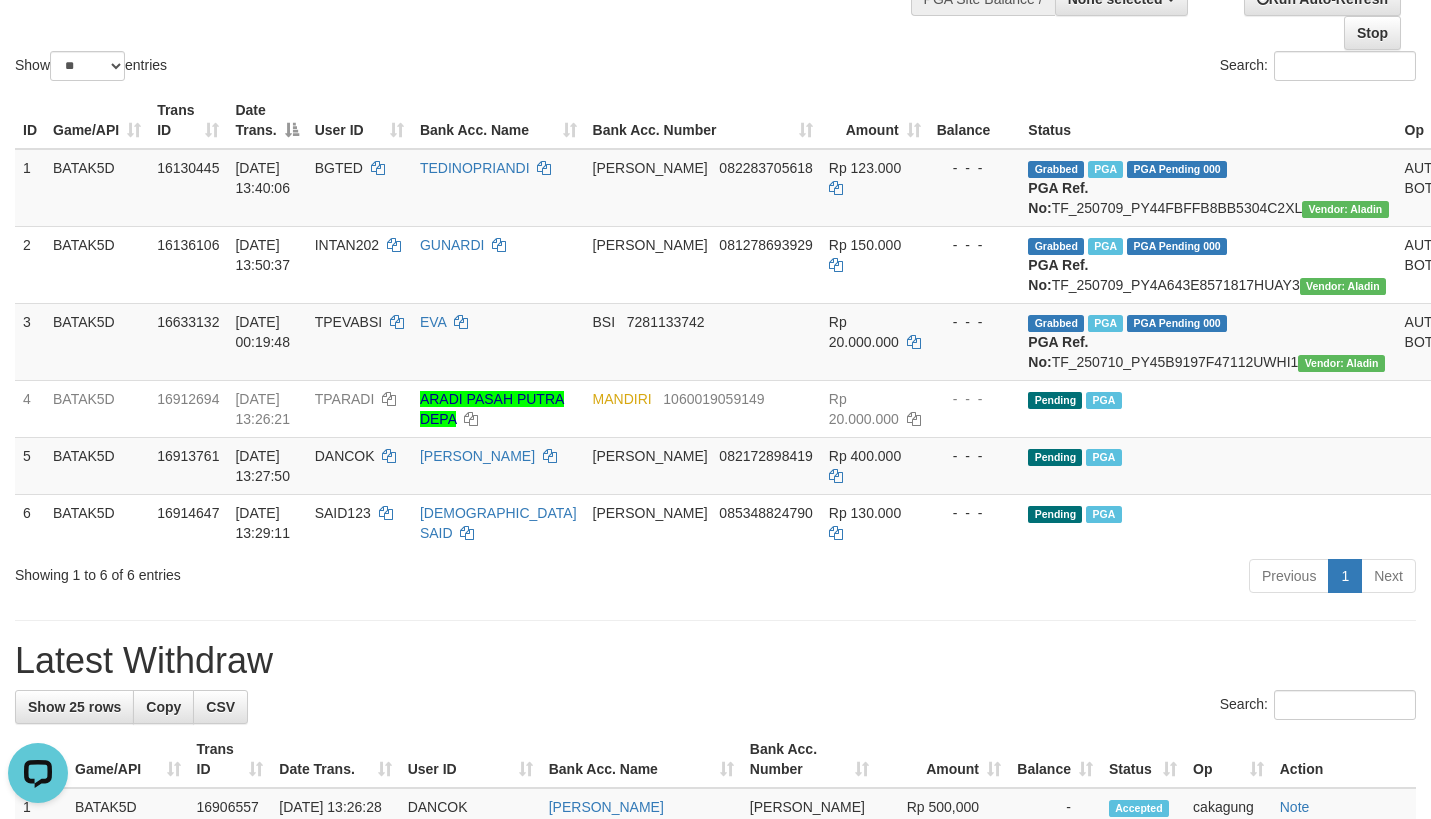 click on "**********" at bounding box center (715, 1056) 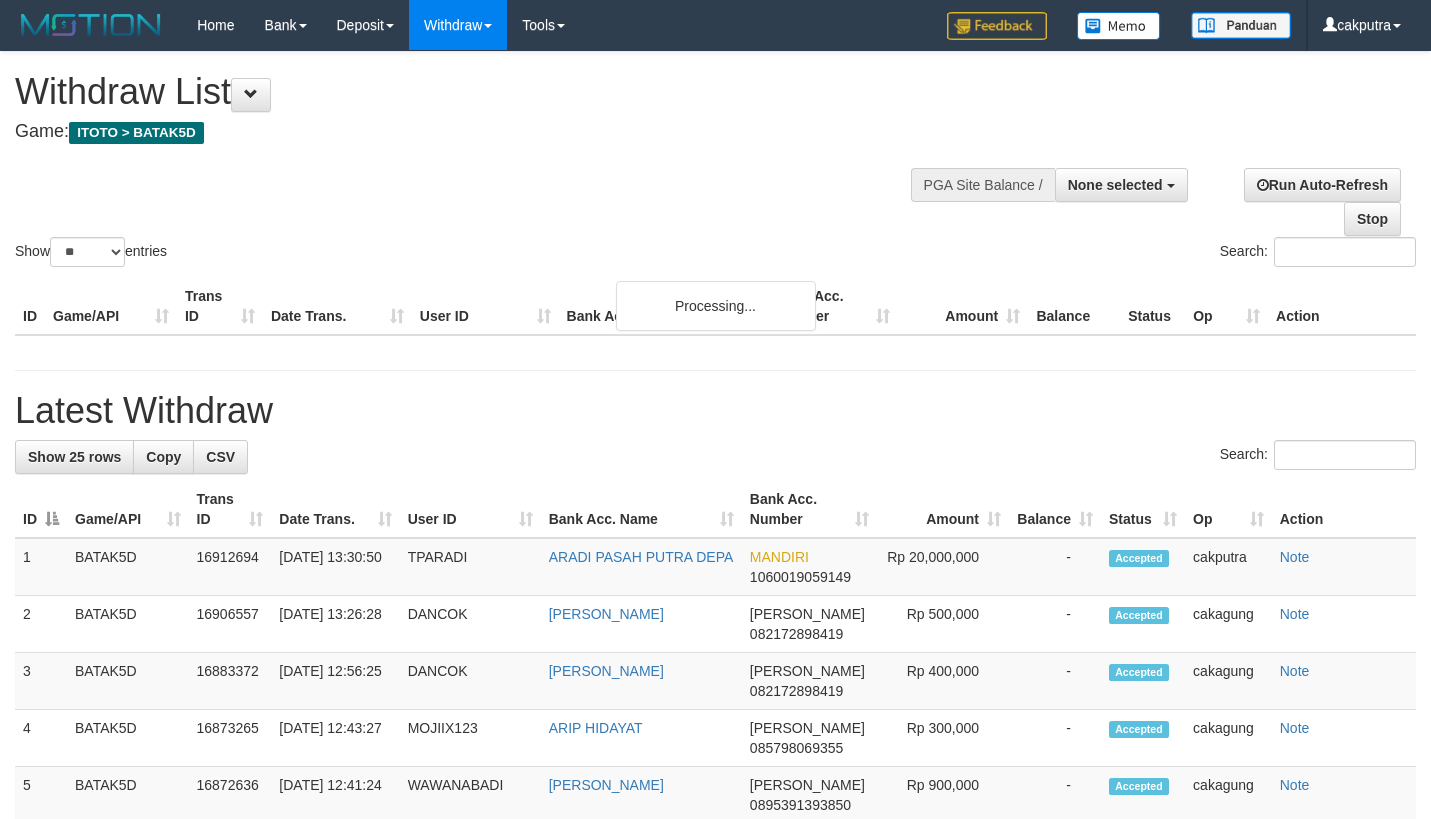 select 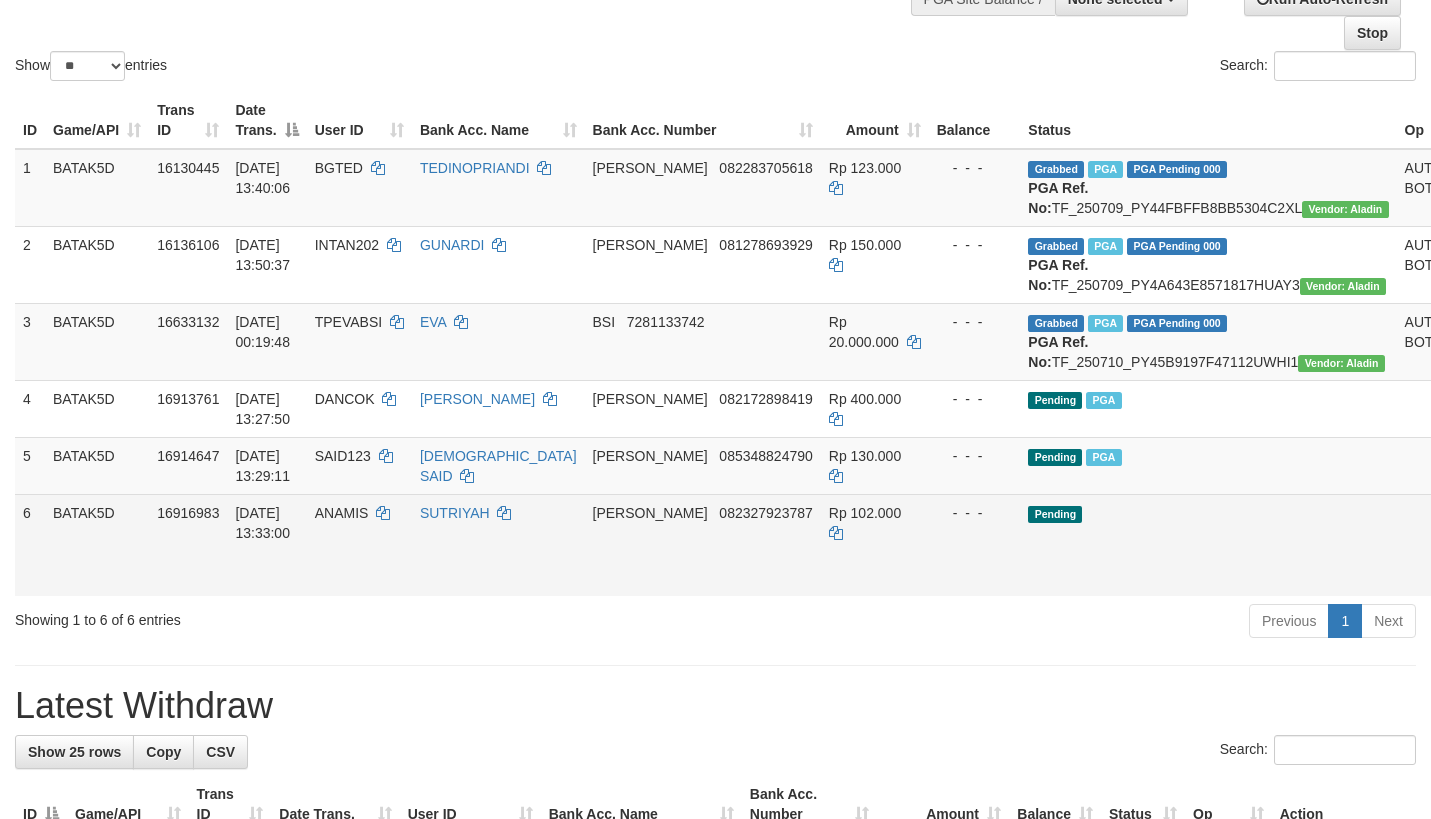 click on "Send PGA" at bounding box center [1503, 568] 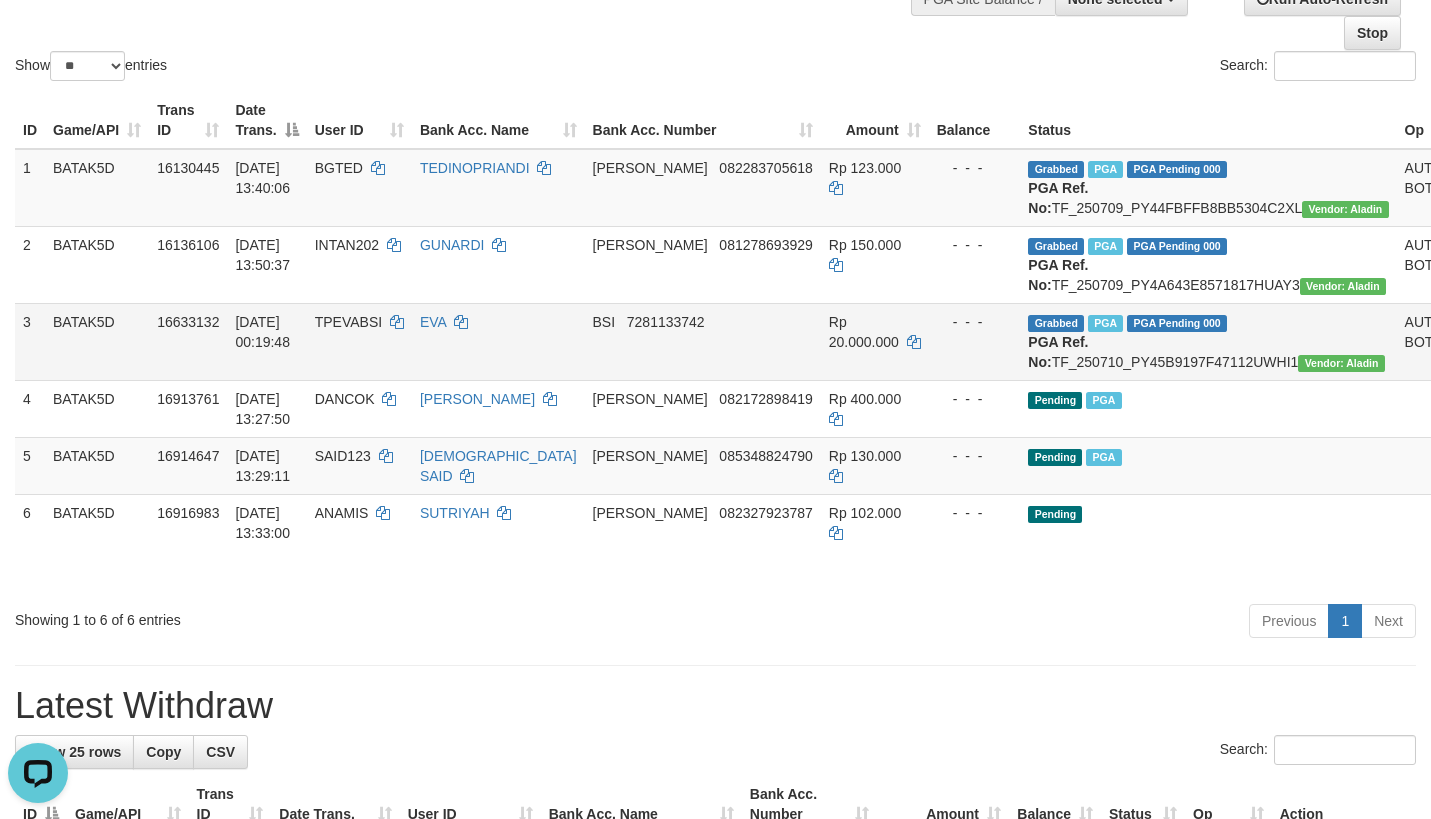scroll, scrollTop: 0, scrollLeft: 0, axis: both 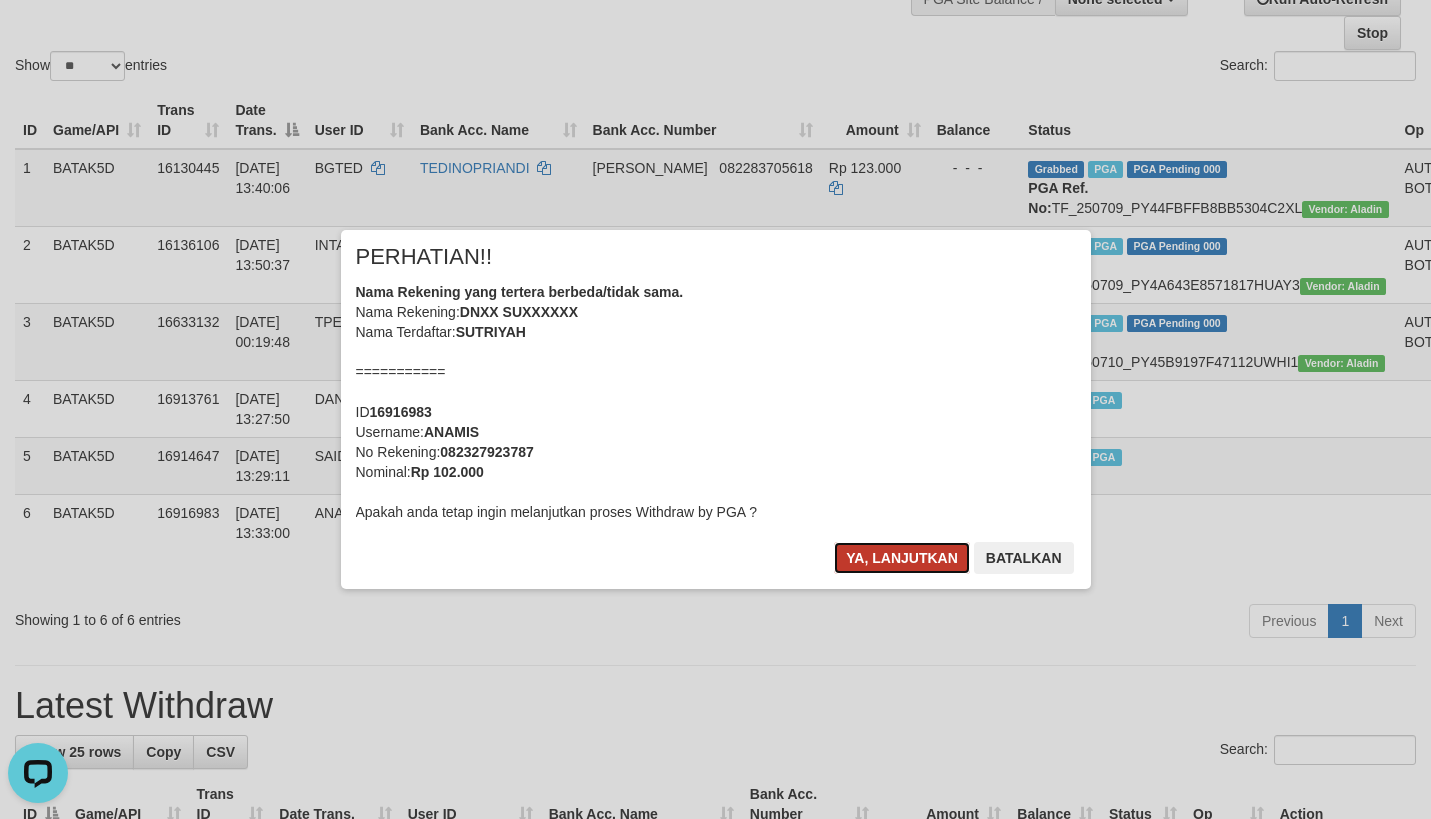 click on "Ya, lanjutkan" at bounding box center [902, 558] 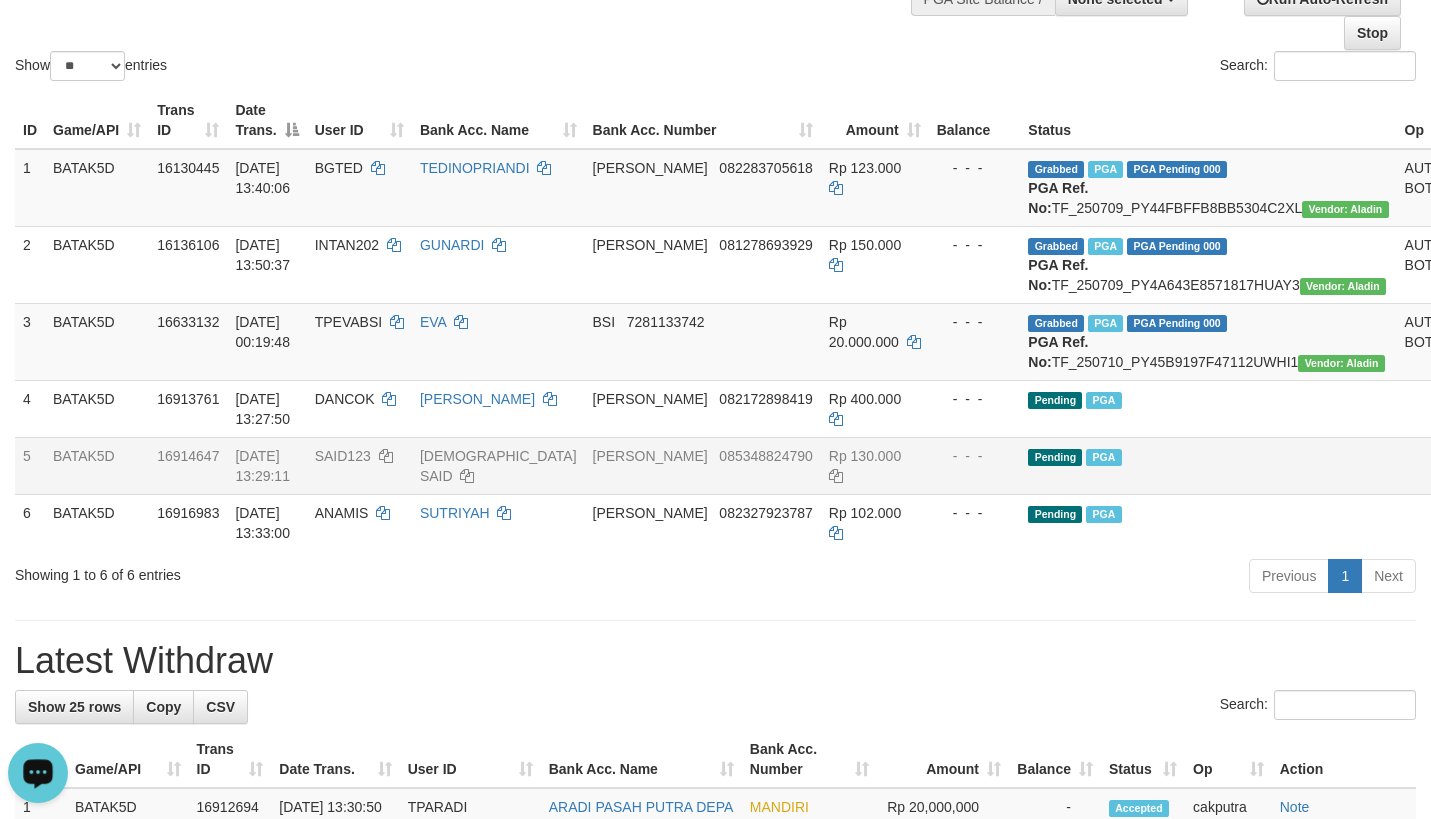 click on "Pending   PGA" at bounding box center (1208, 465) 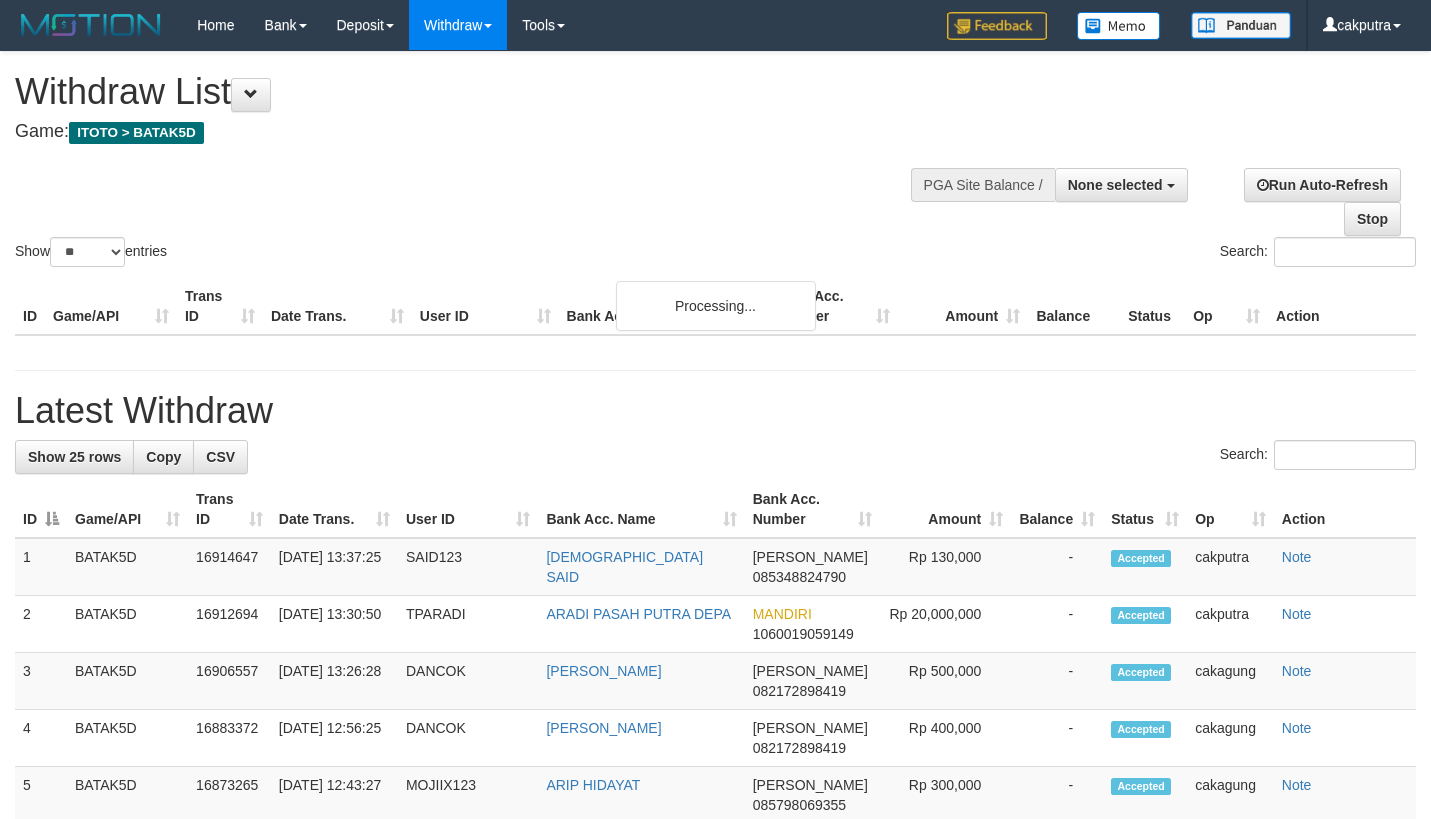 select 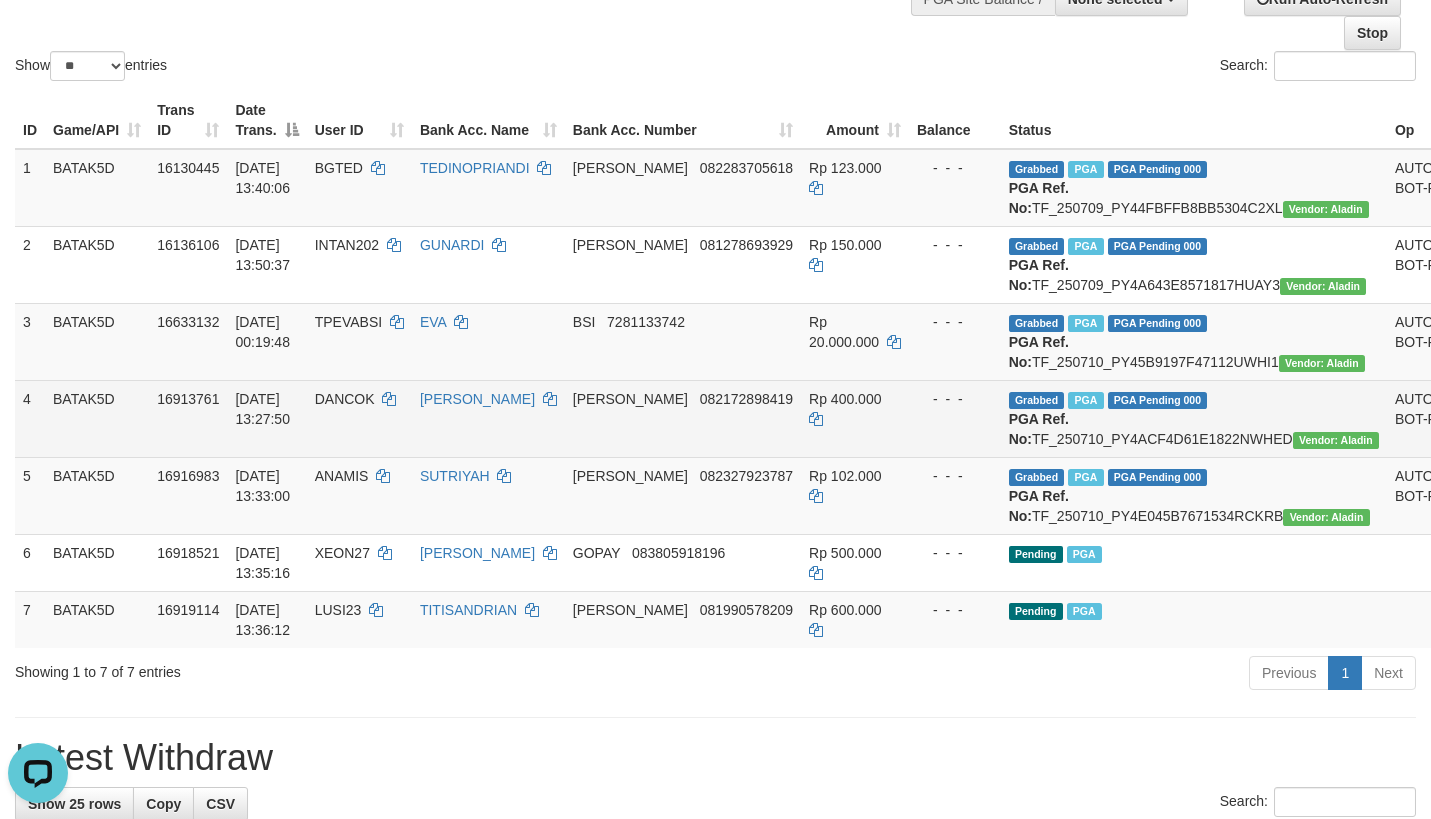 scroll, scrollTop: 0, scrollLeft: 0, axis: both 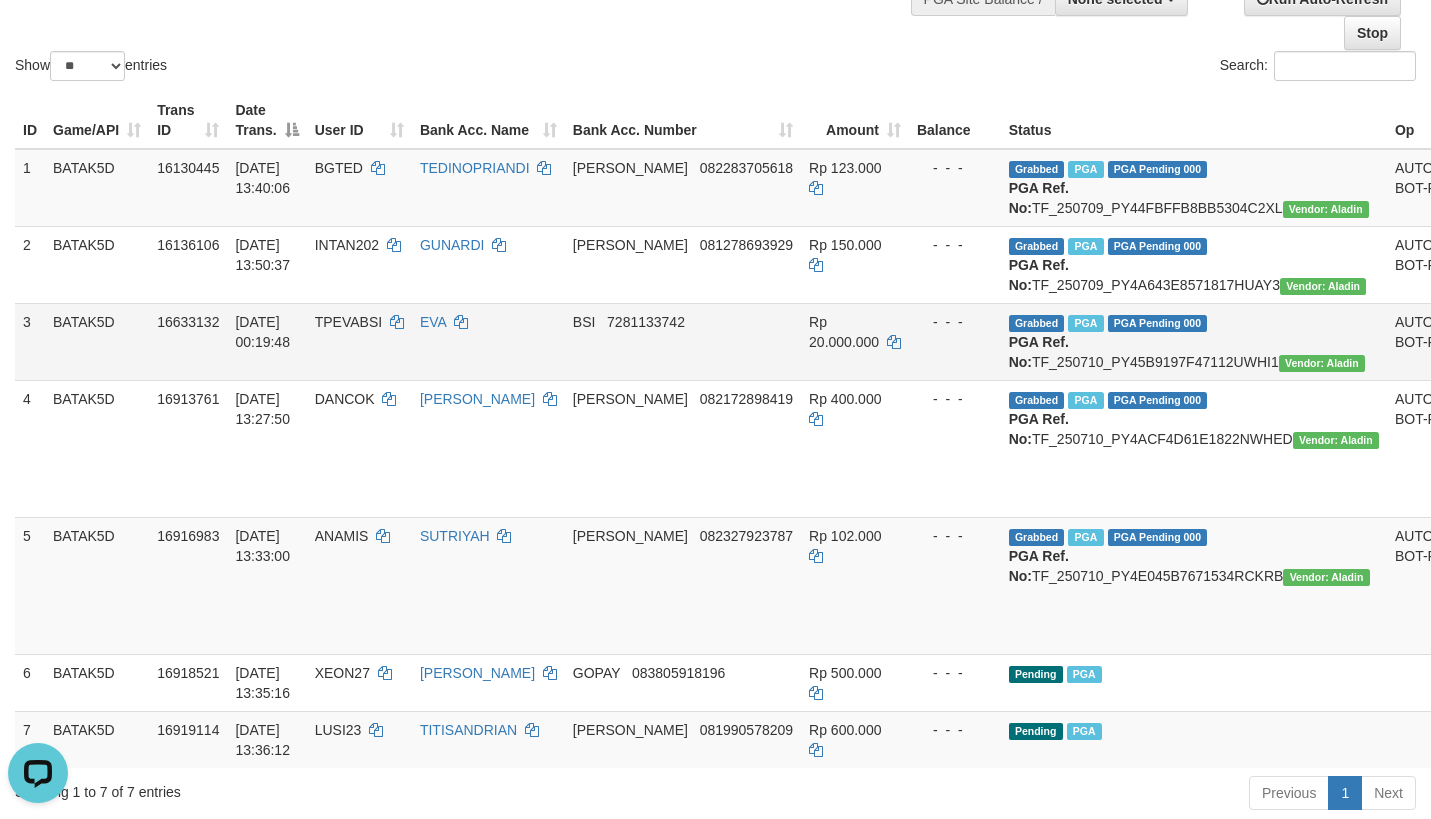 click on "Check Trans" at bounding box center (1519, 332) 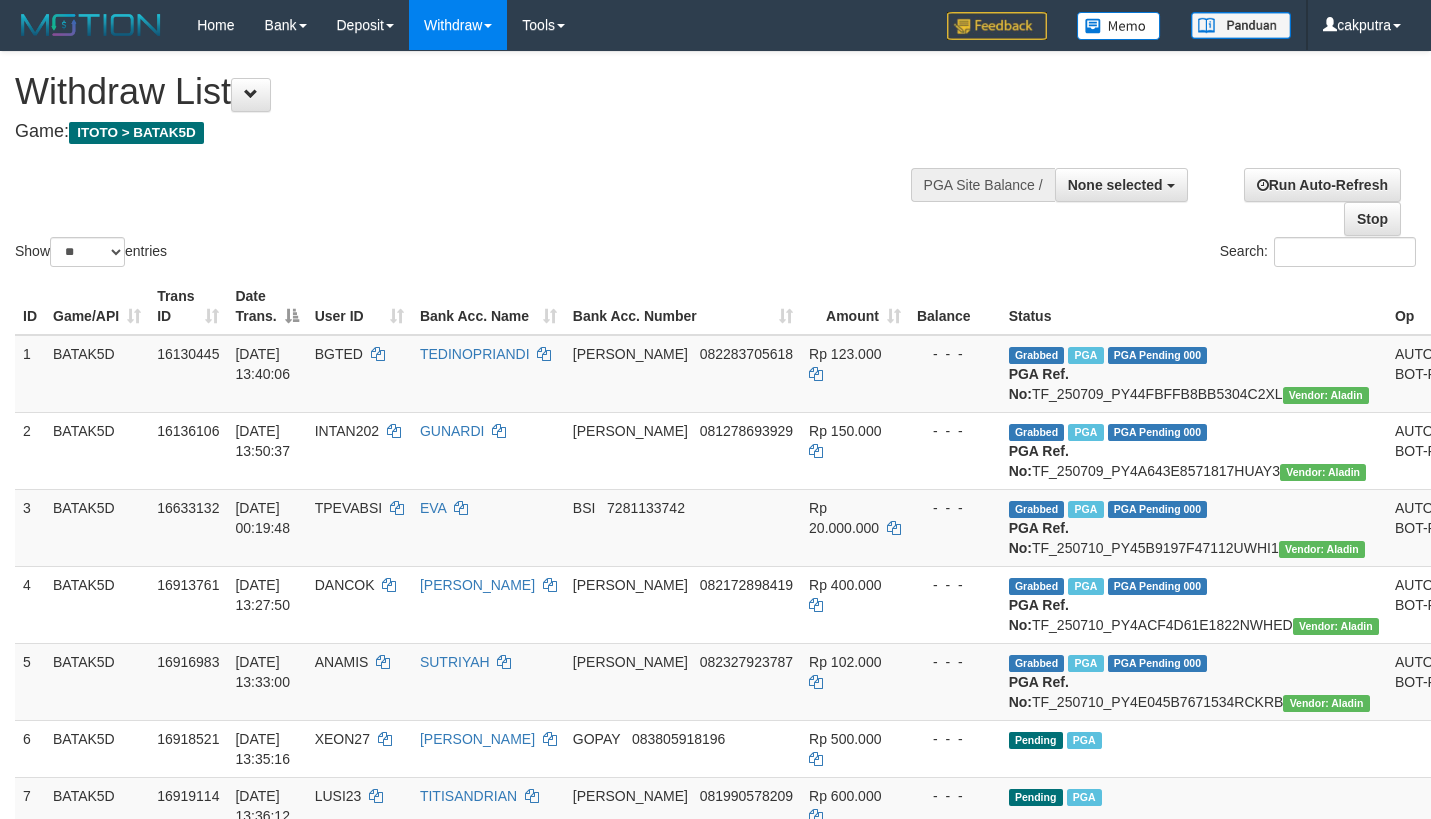 select 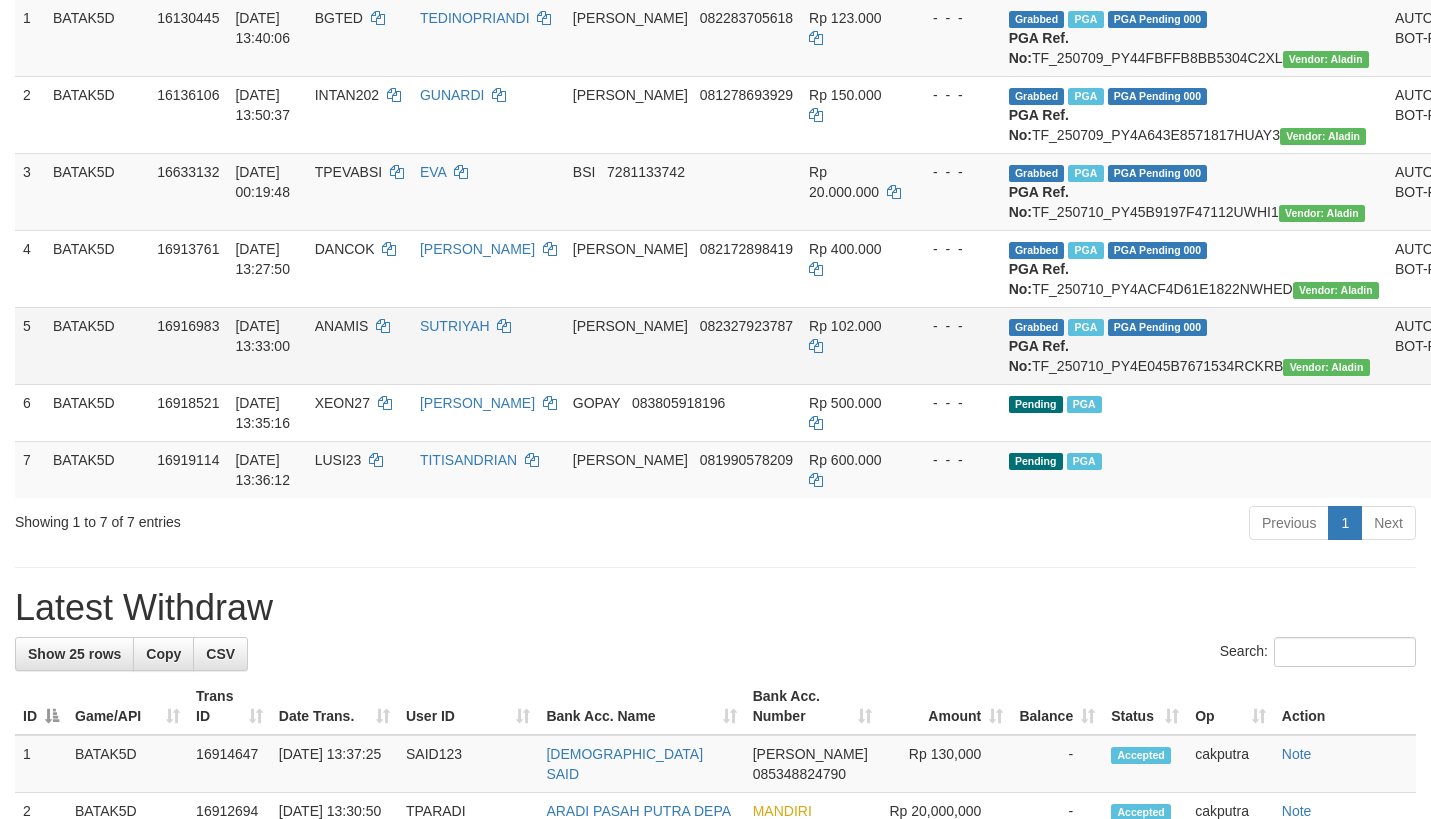 scroll, scrollTop: 486, scrollLeft: 0, axis: vertical 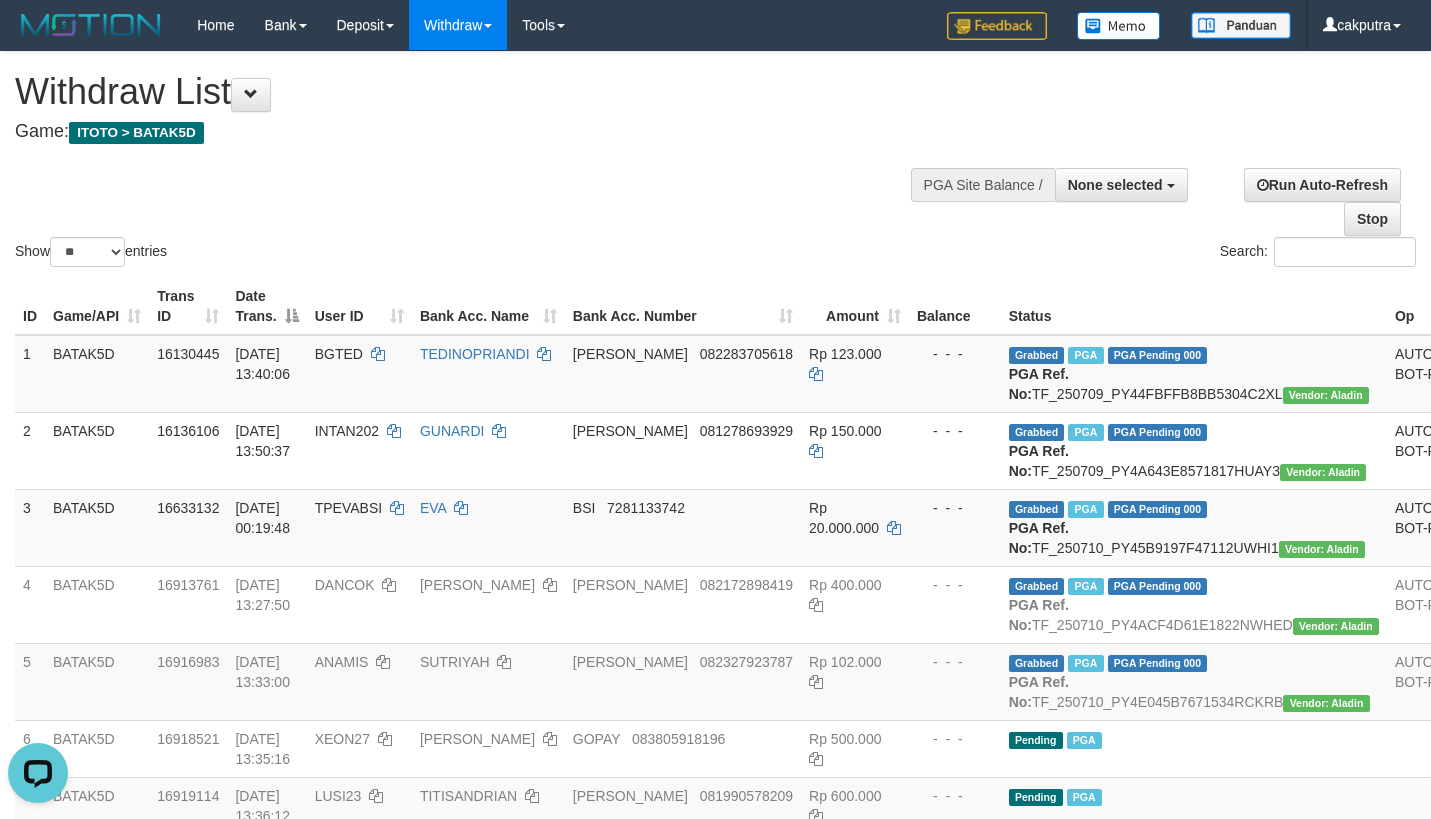 click on "Game:   ITOTO > BATAK5D" at bounding box center [474, 132] 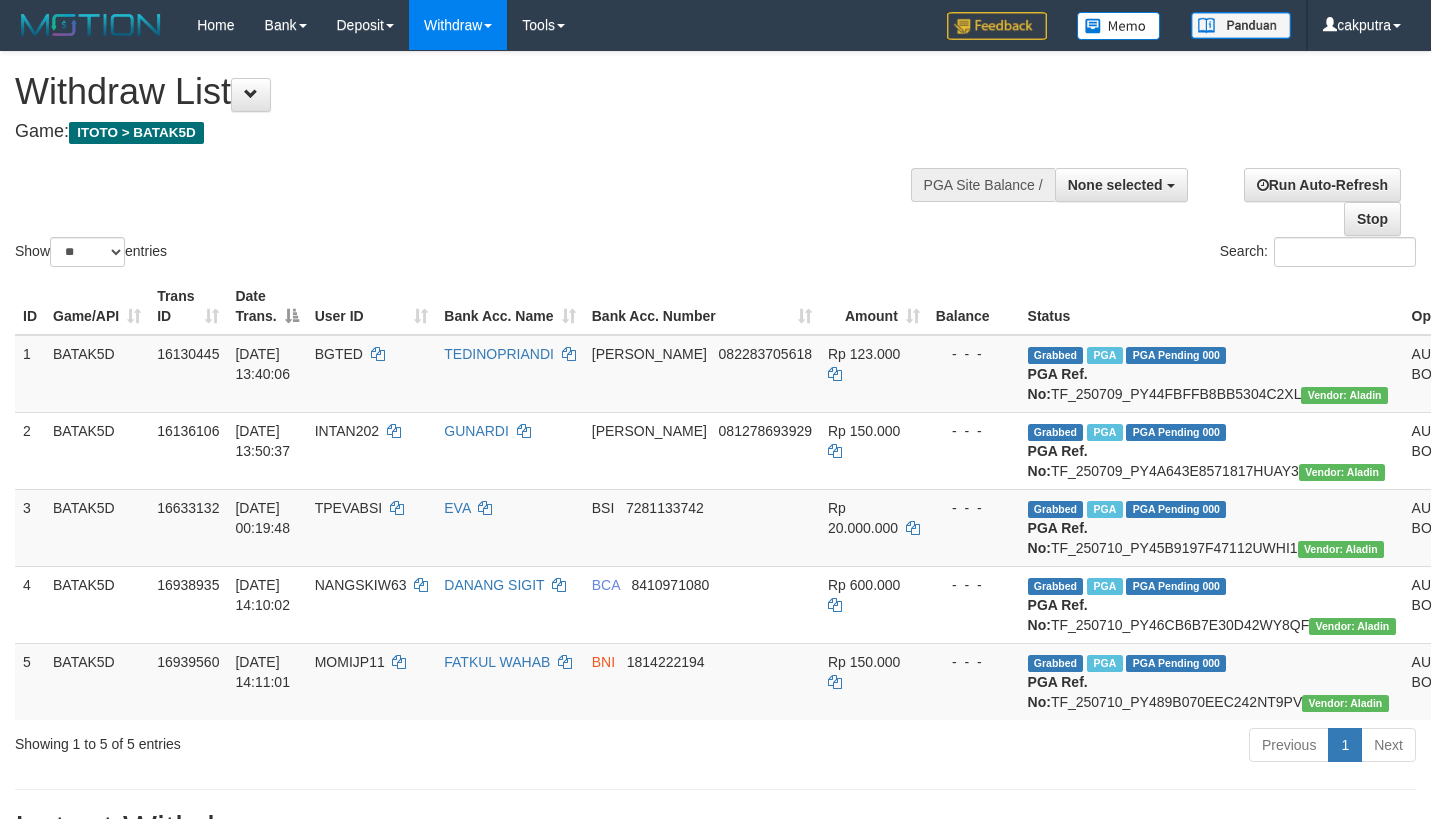 select 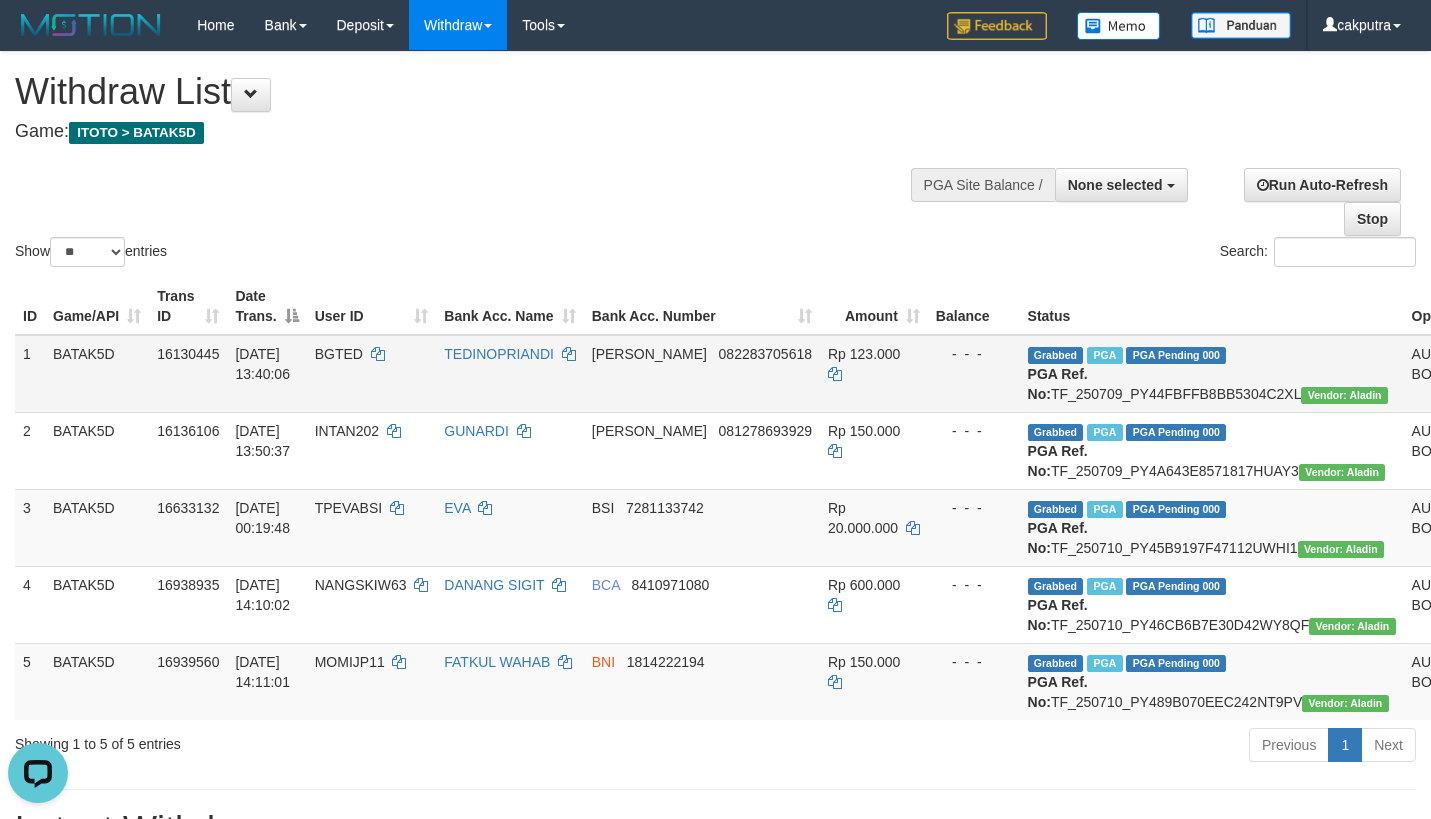 scroll, scrollTop: 0, scrollLeft: 0, axis: both 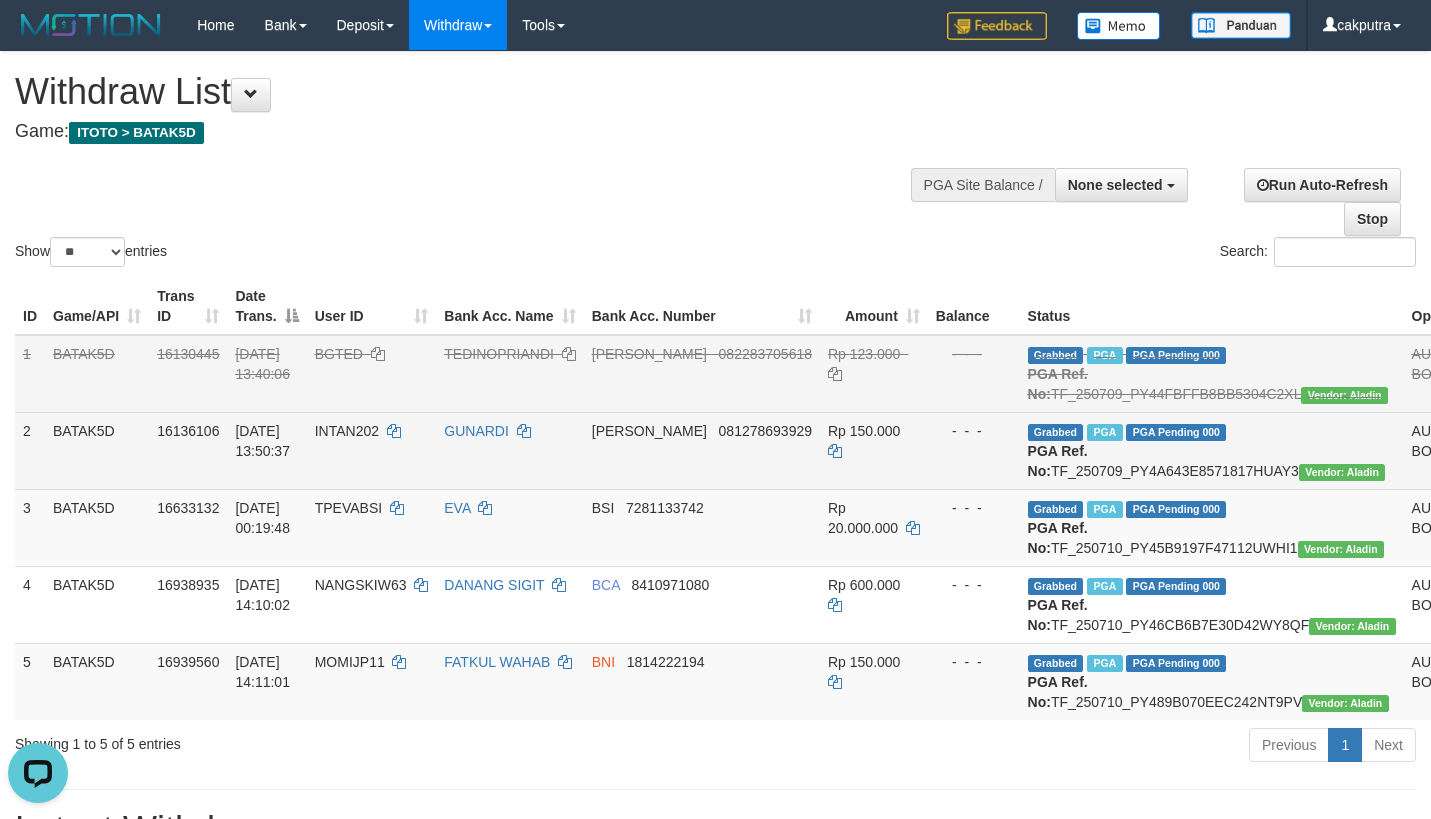 click on "Reject" at bounding box center [1514, 431] 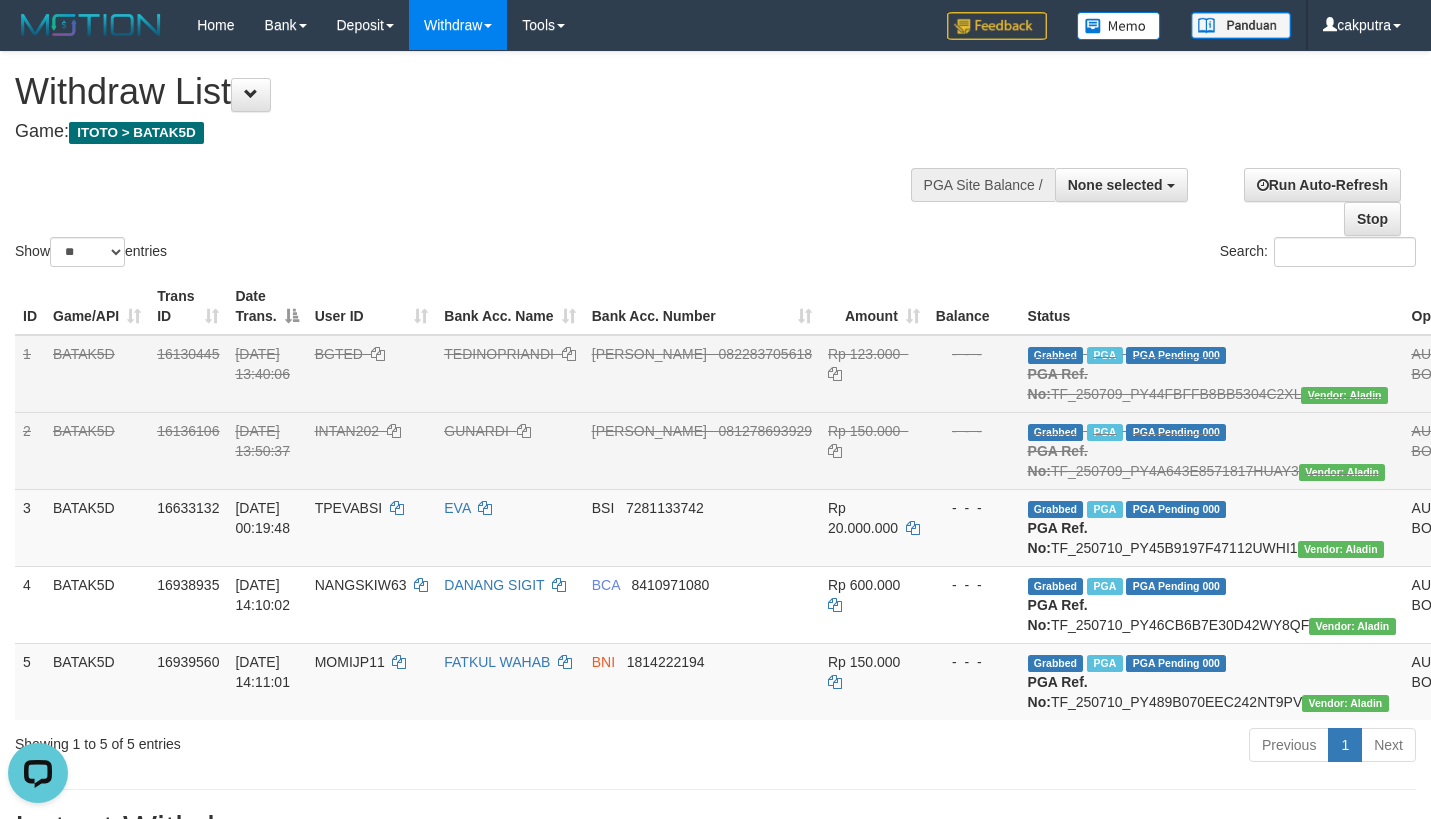 click at bounding box center (715, 152) 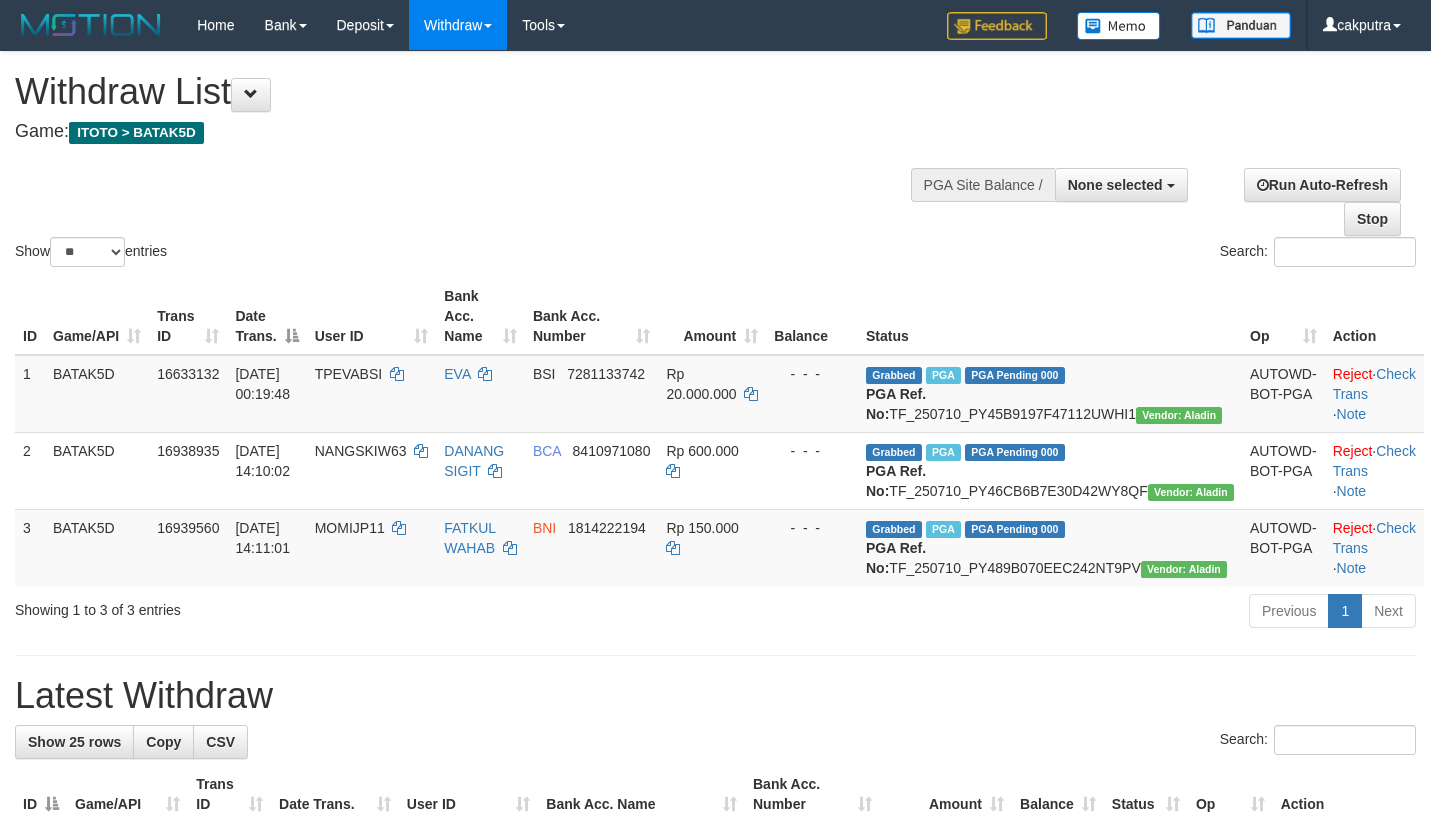 select 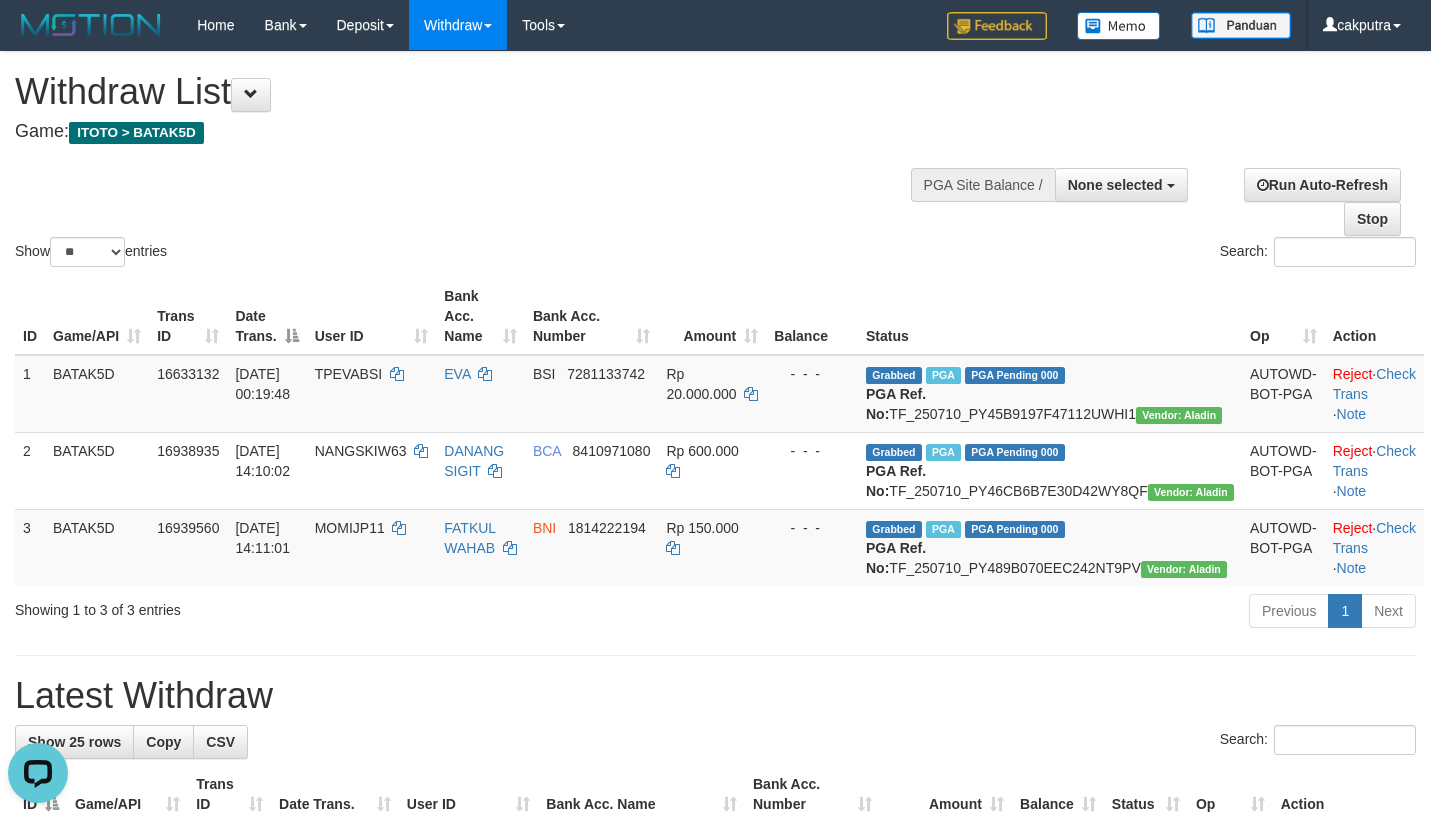 scroll, scrollTop: 0, scrollLeft: 0, axis: both 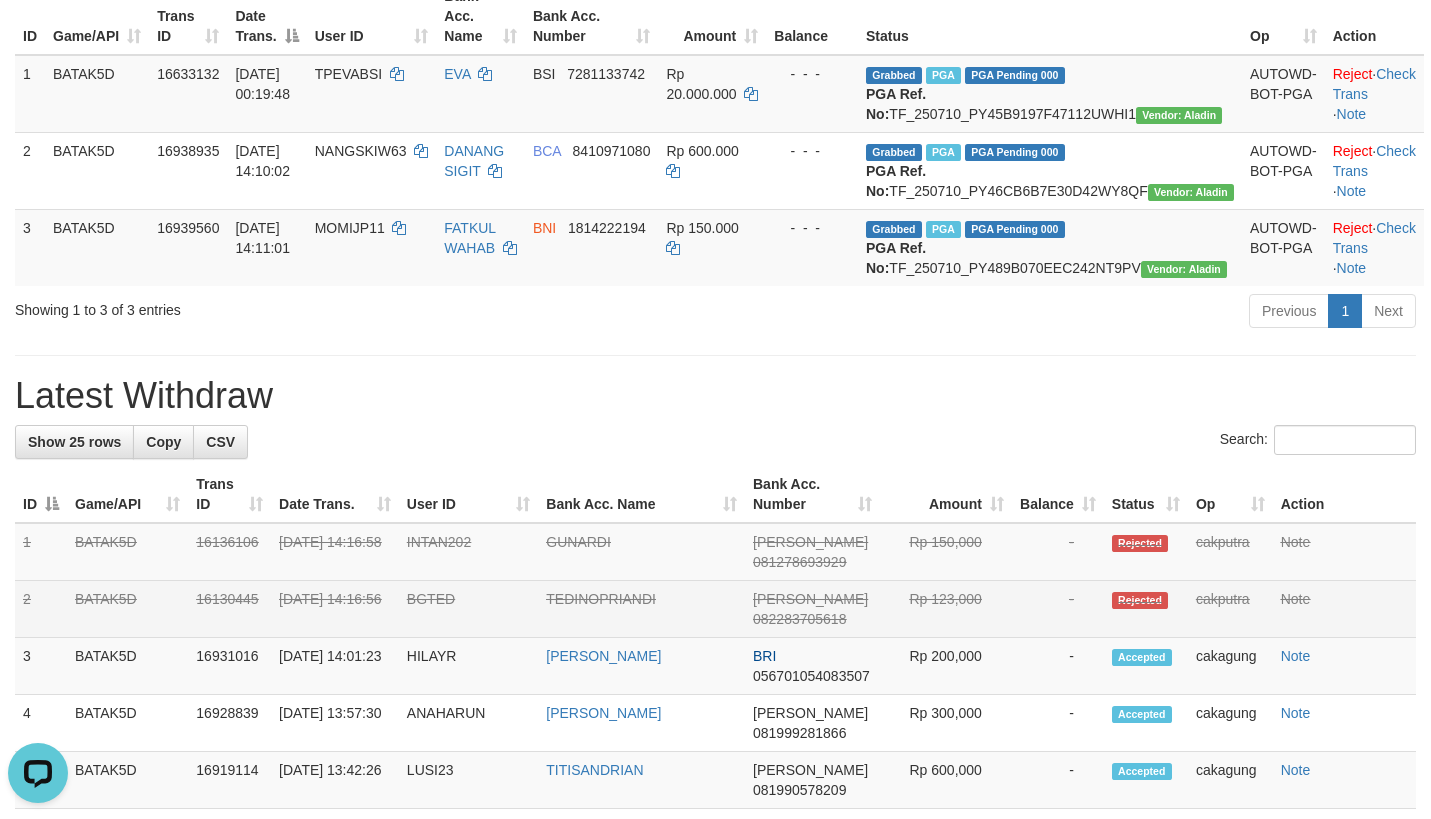 click on "BGTED" at bounding box center (468, 609) 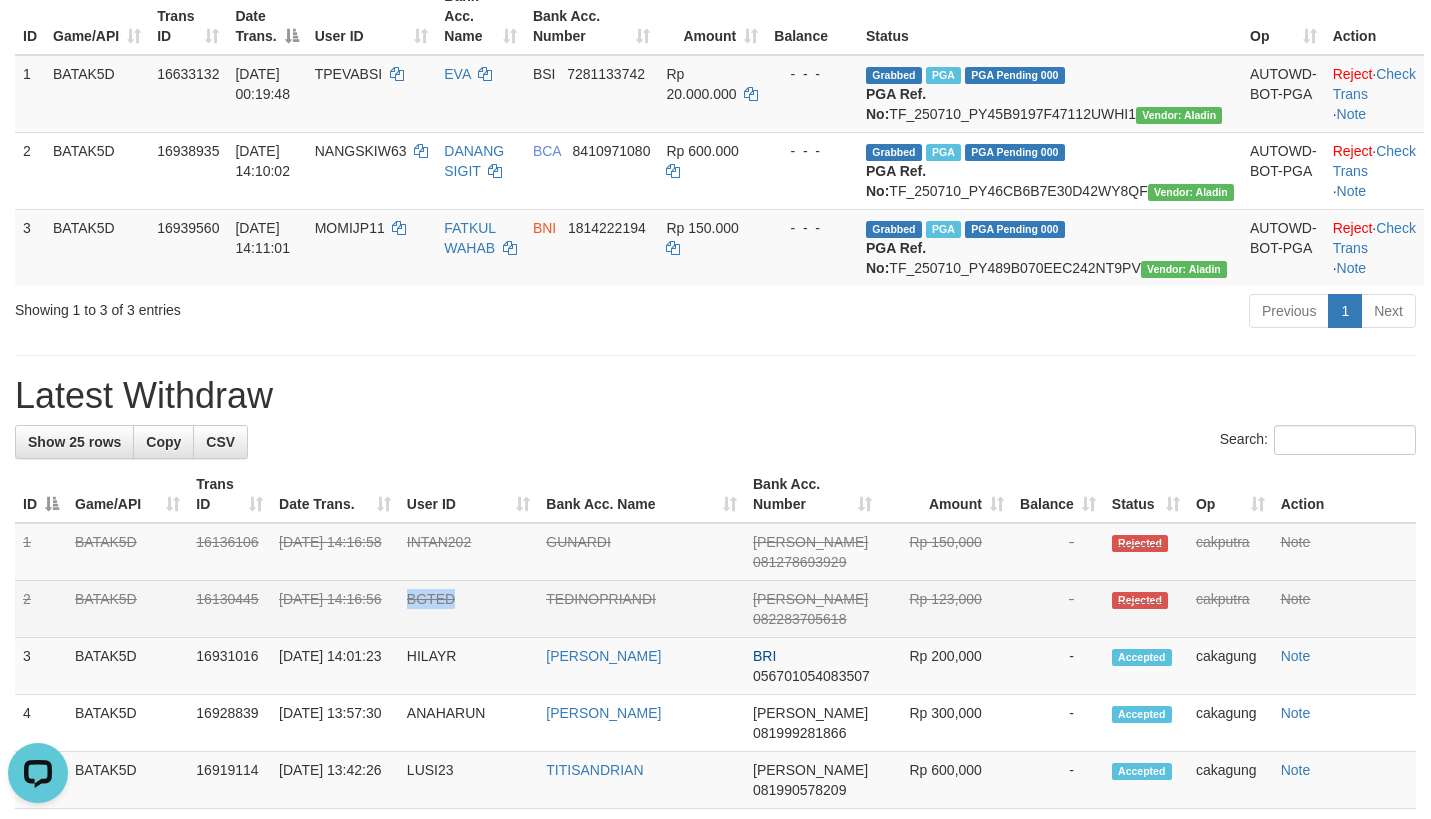 click on "BGTED" at bounding box center [468, 609] 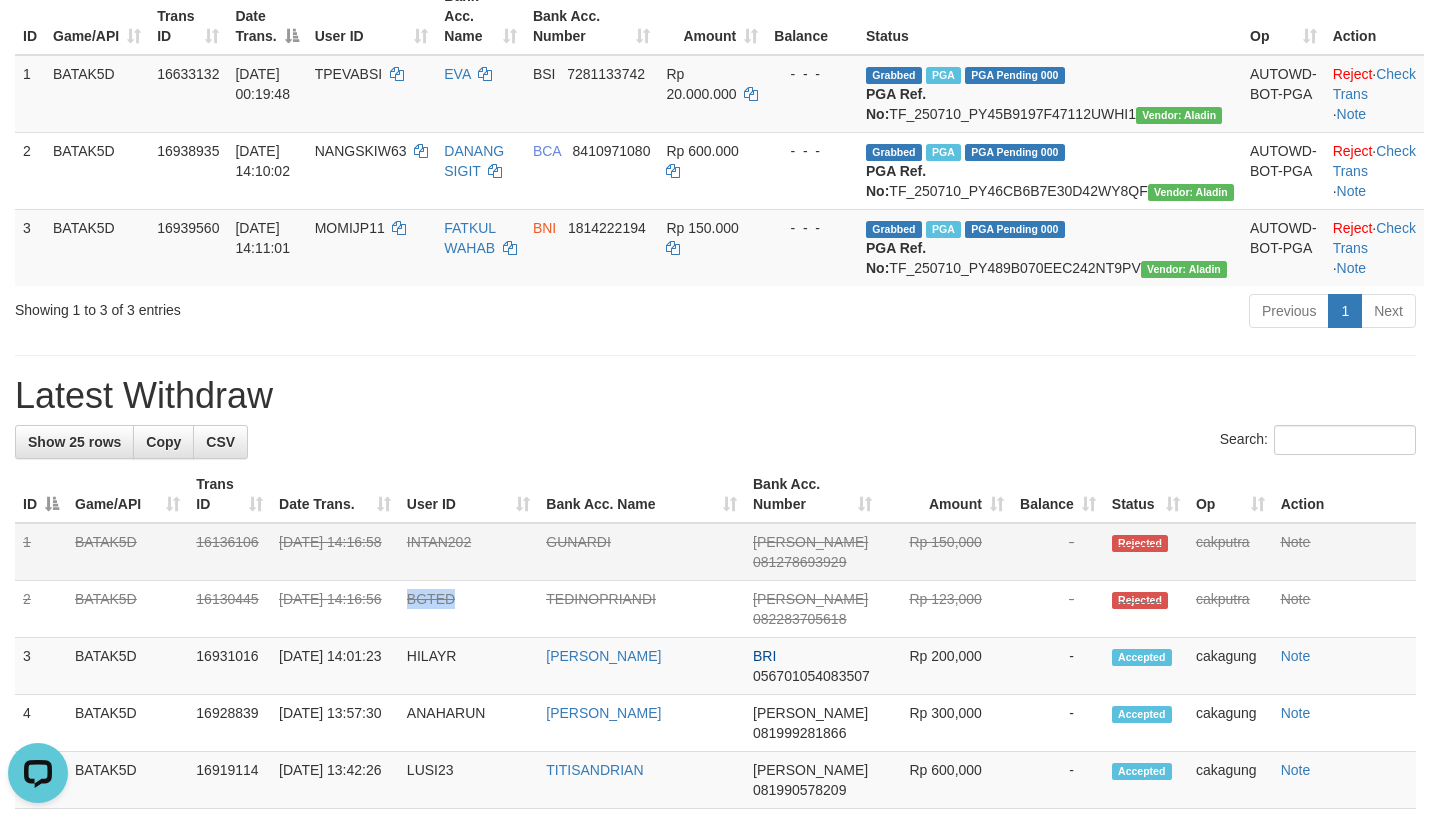 copy on "BGTED" 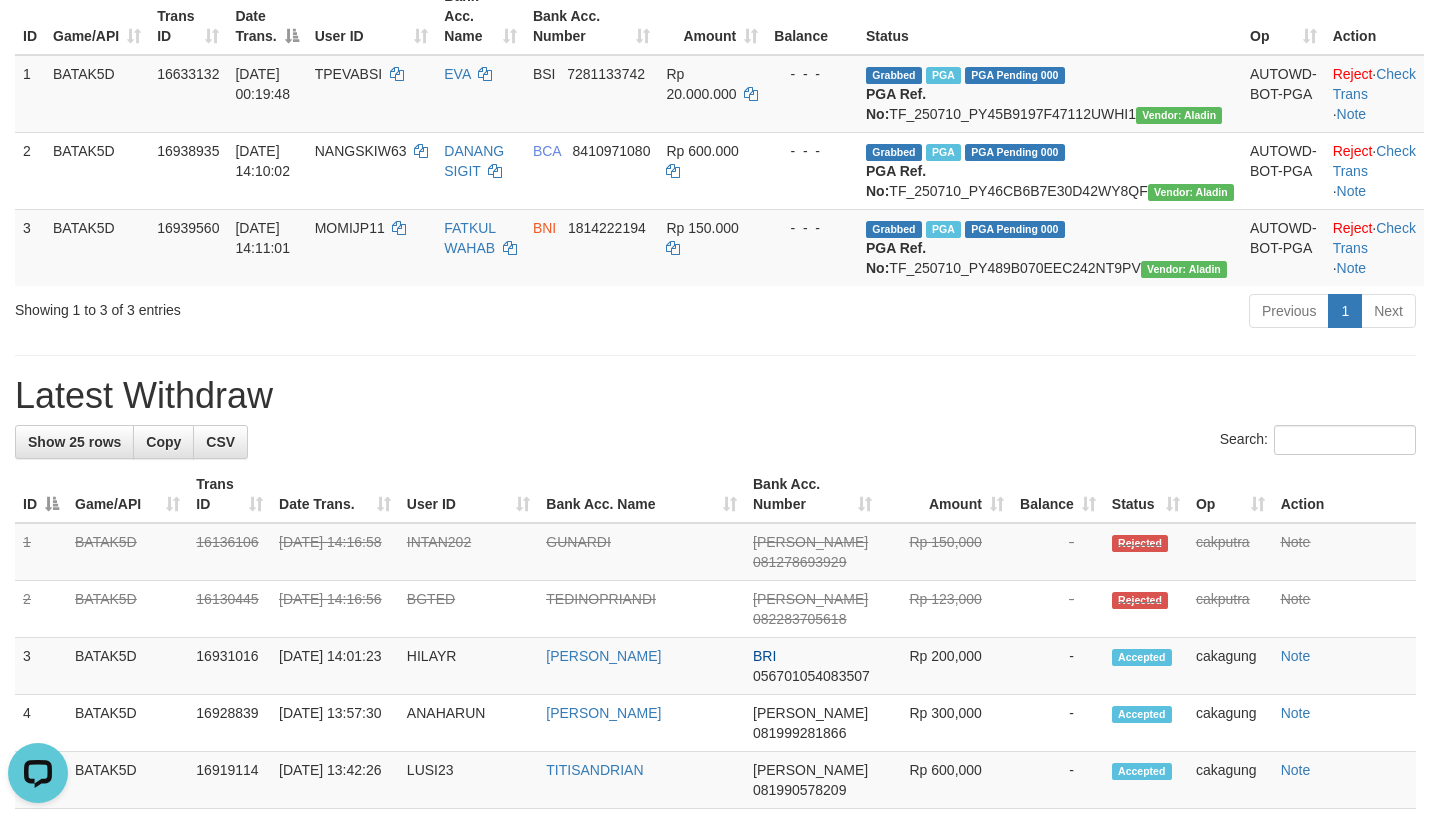 click on "**********" at bounding box center [715, 887] 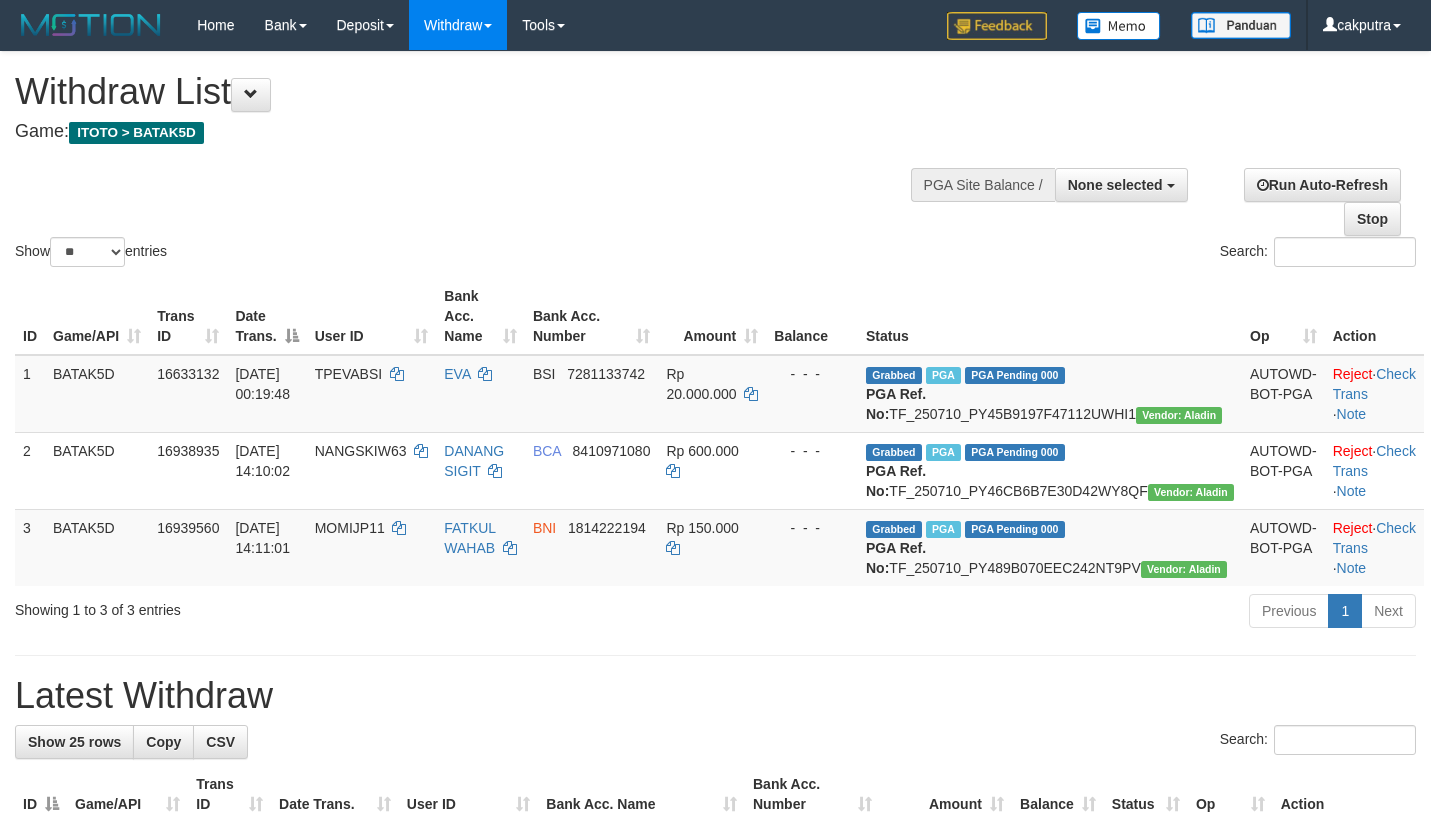 select 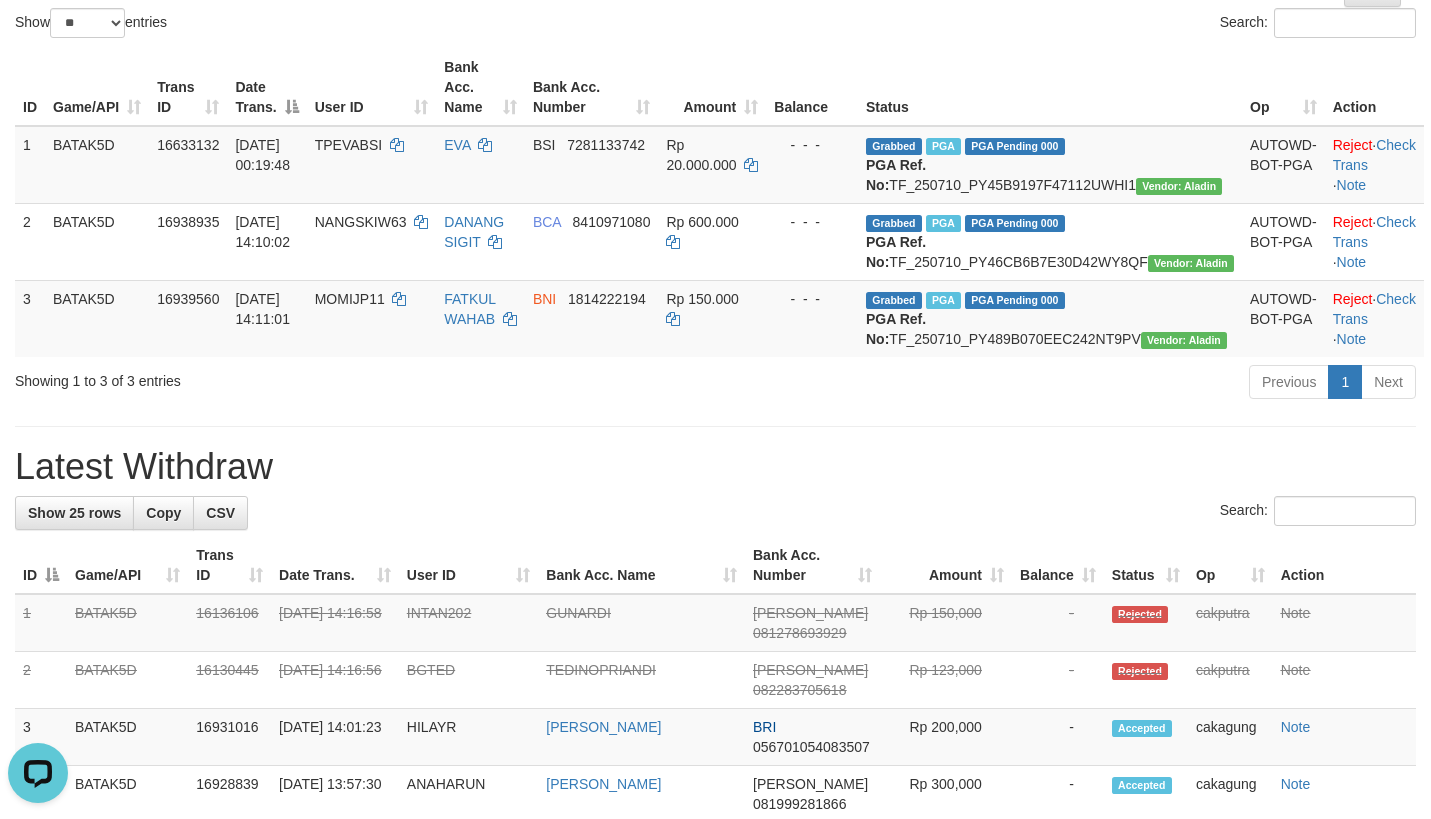 scroll, scrollTop: 0, scrollLeft: 0, axis: both 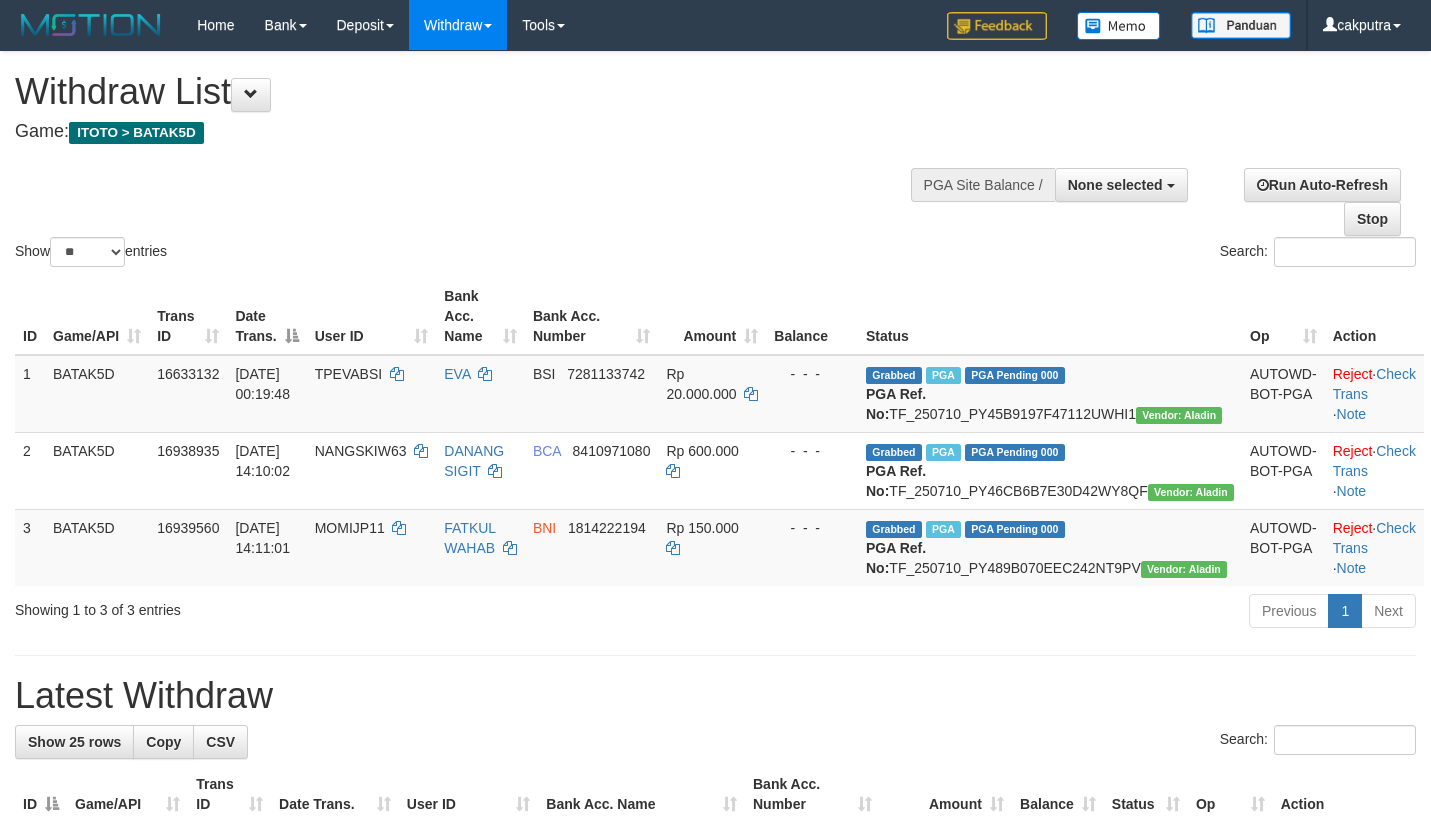 select 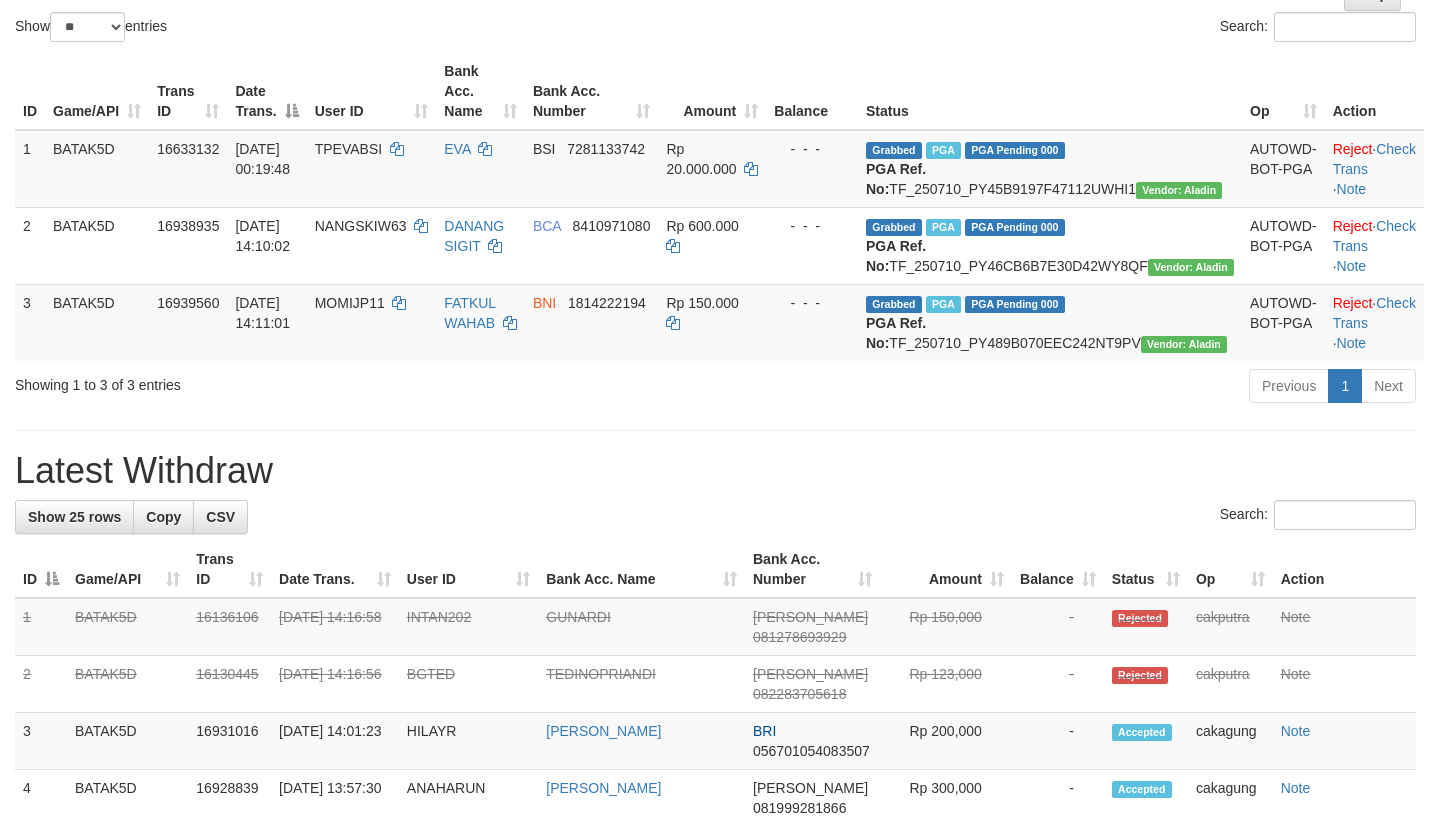 scroll, scrollTop: 15, scrollLeft: 0, axis: vertical 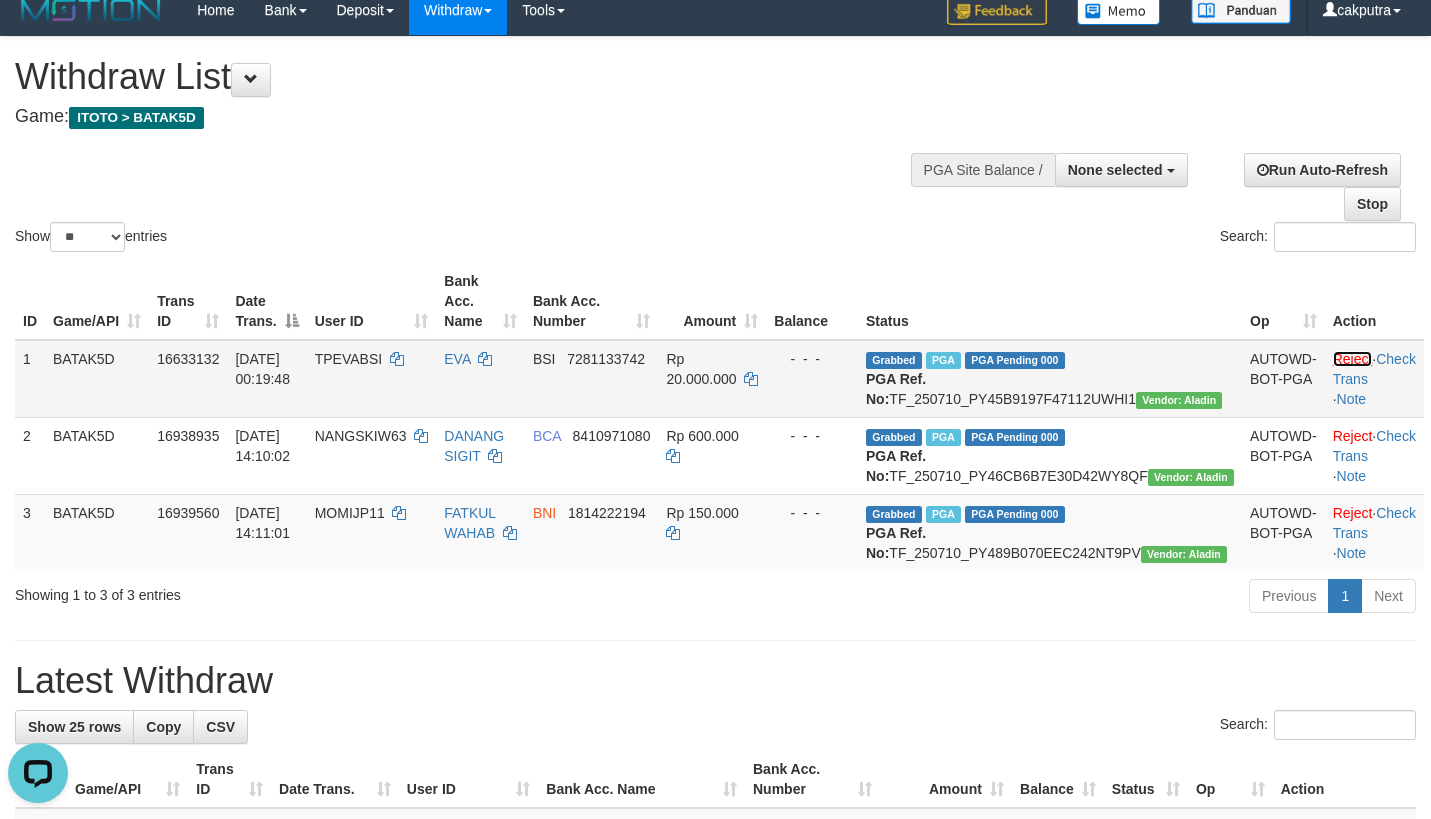 click on "Reject" at bounding box center (1353, 359) 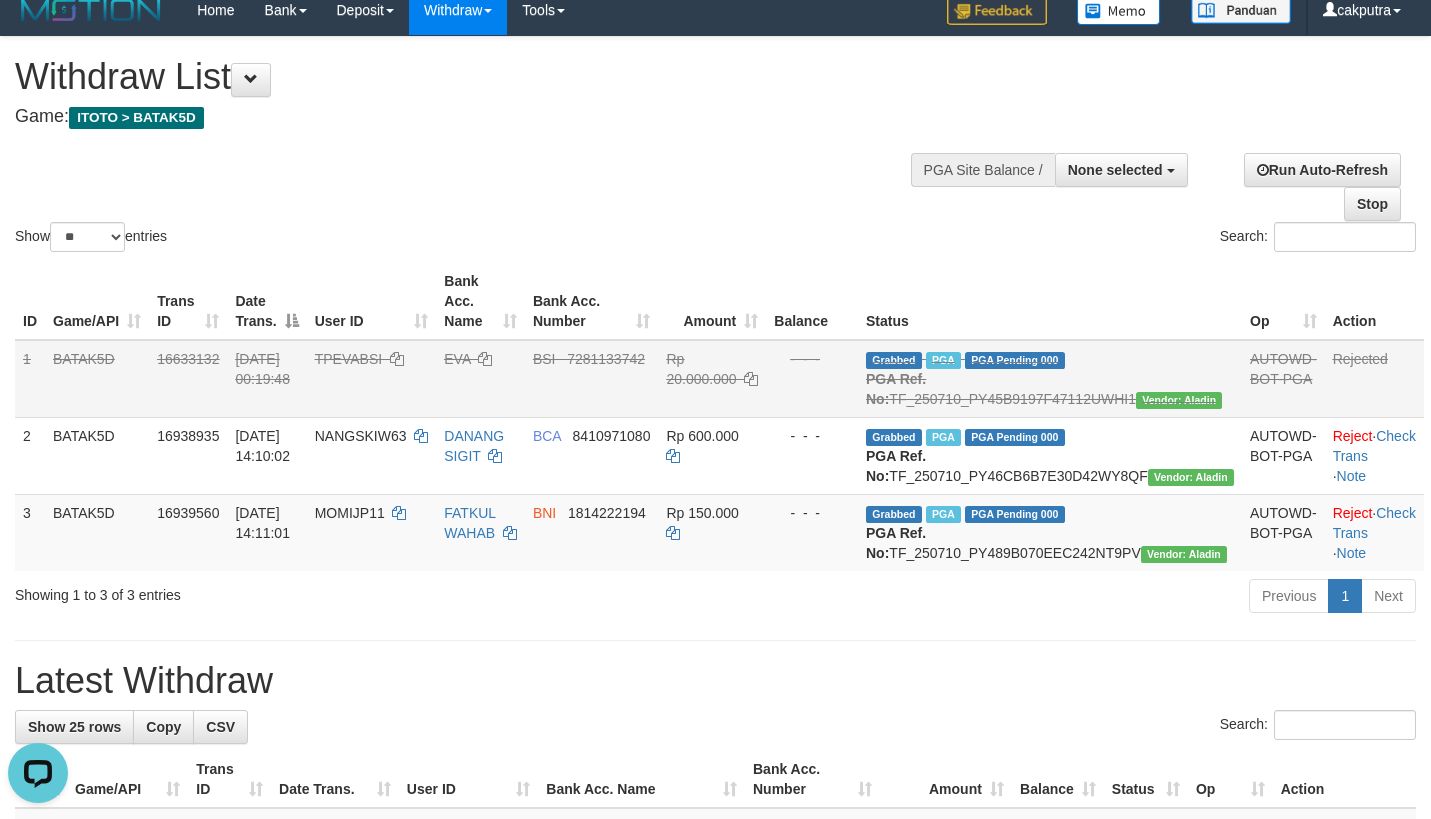 click on "Show  ** ** ** ***  entries Search:" at bounding box center (715, 146) 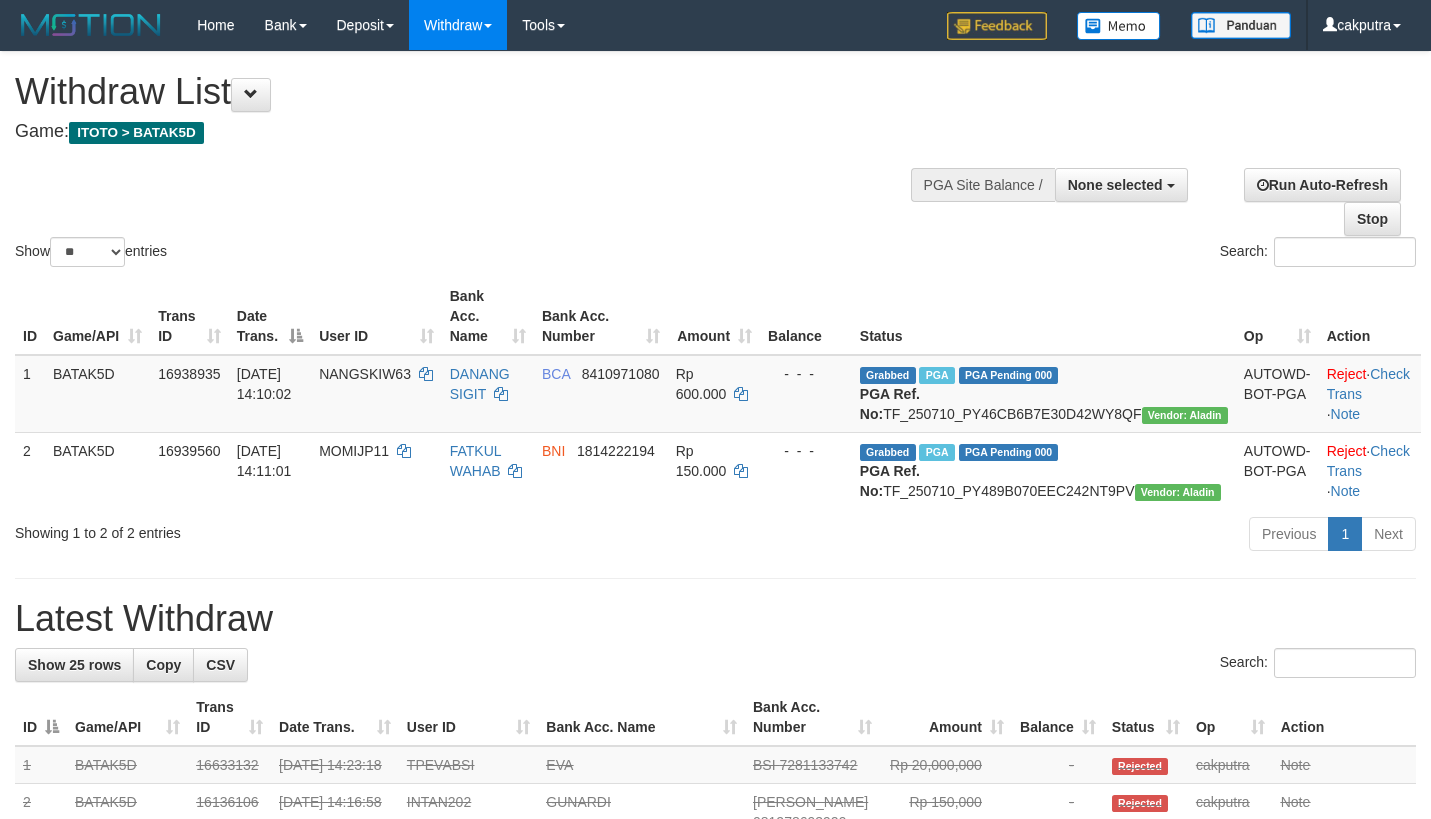 select 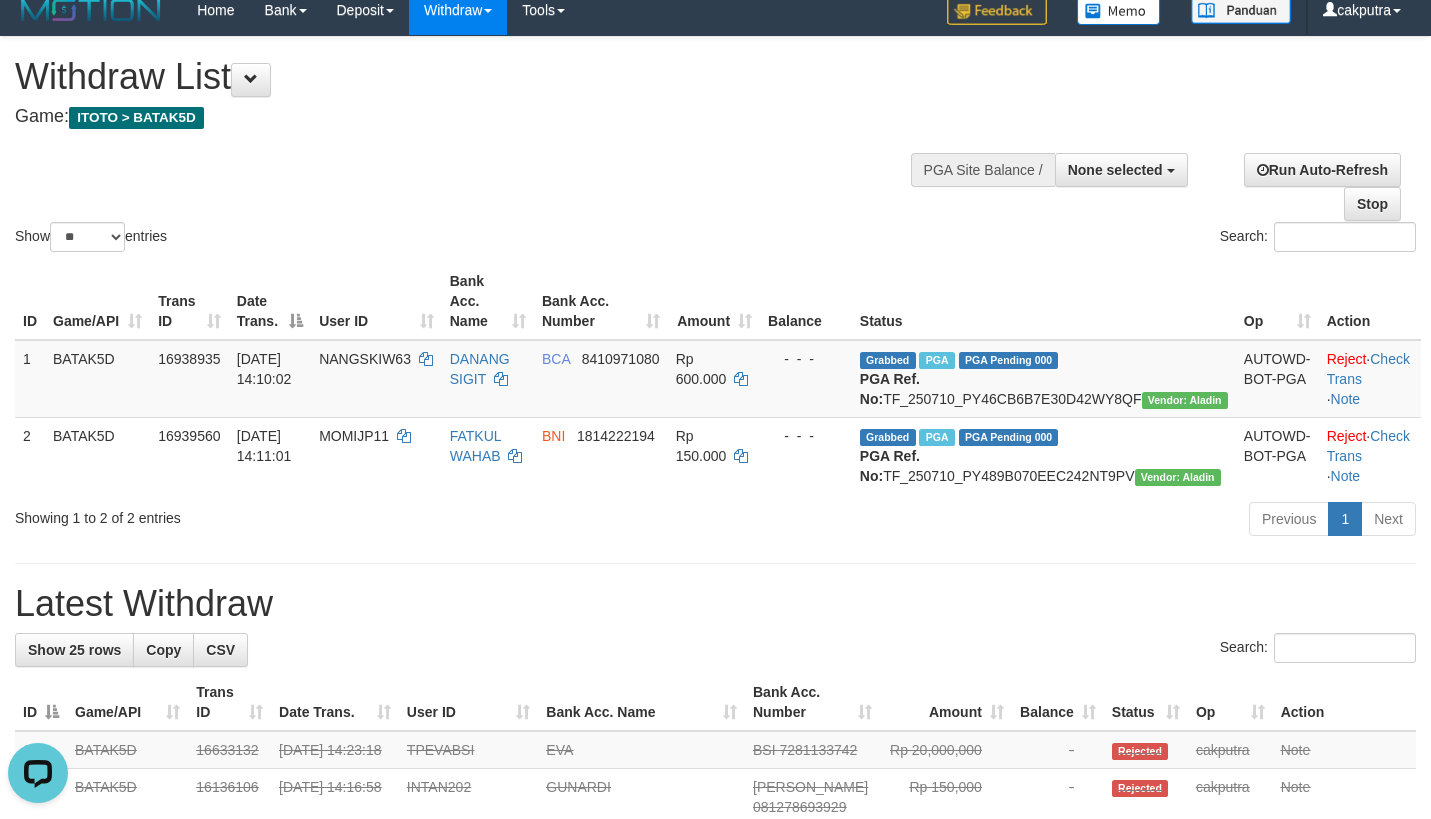 scroll, scrollTop: 0, scrollLeft: 0, axis: both 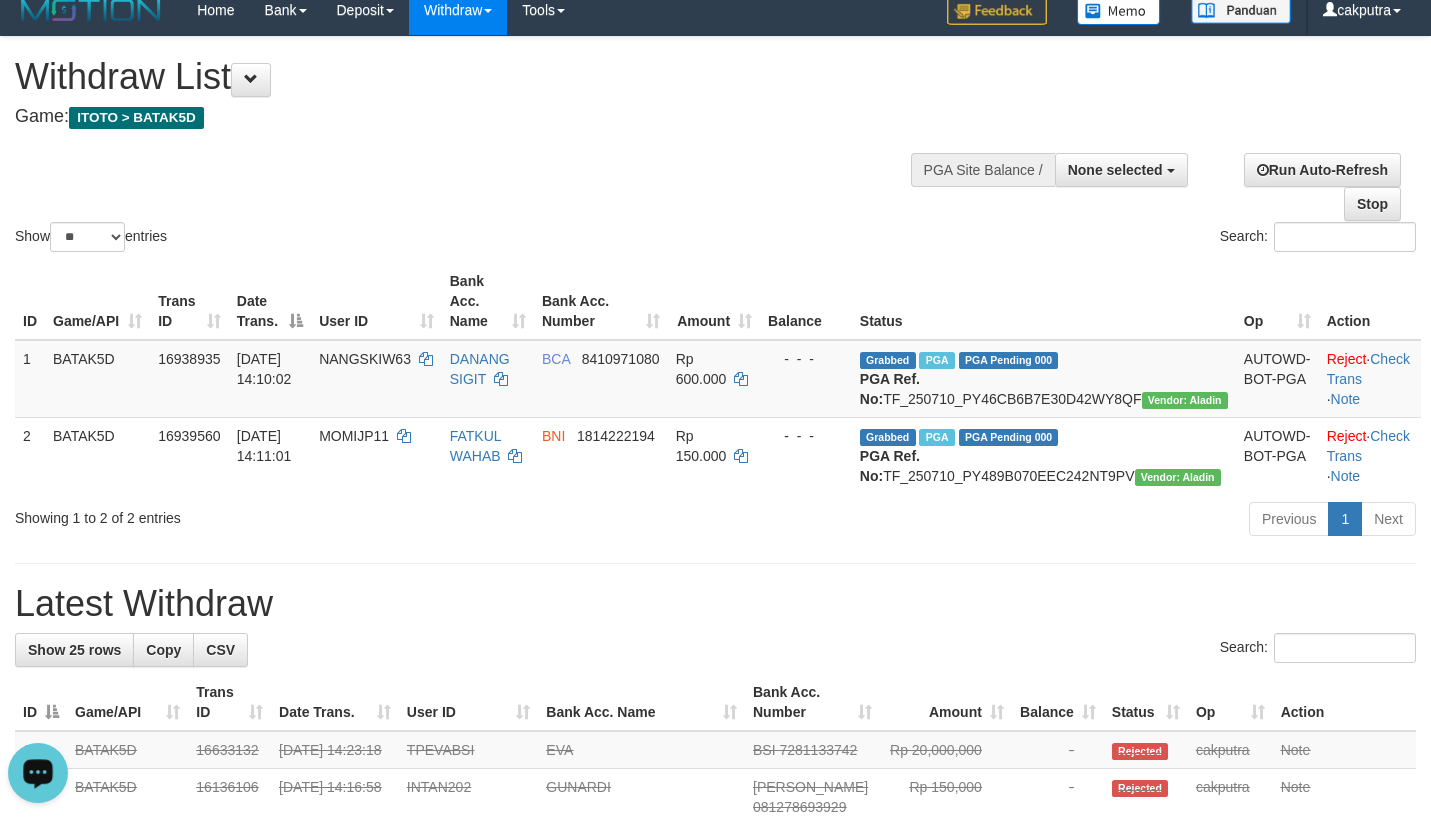 click on "Show  ** ** ** ***  entries Search:" at bounding box center [715, 146] 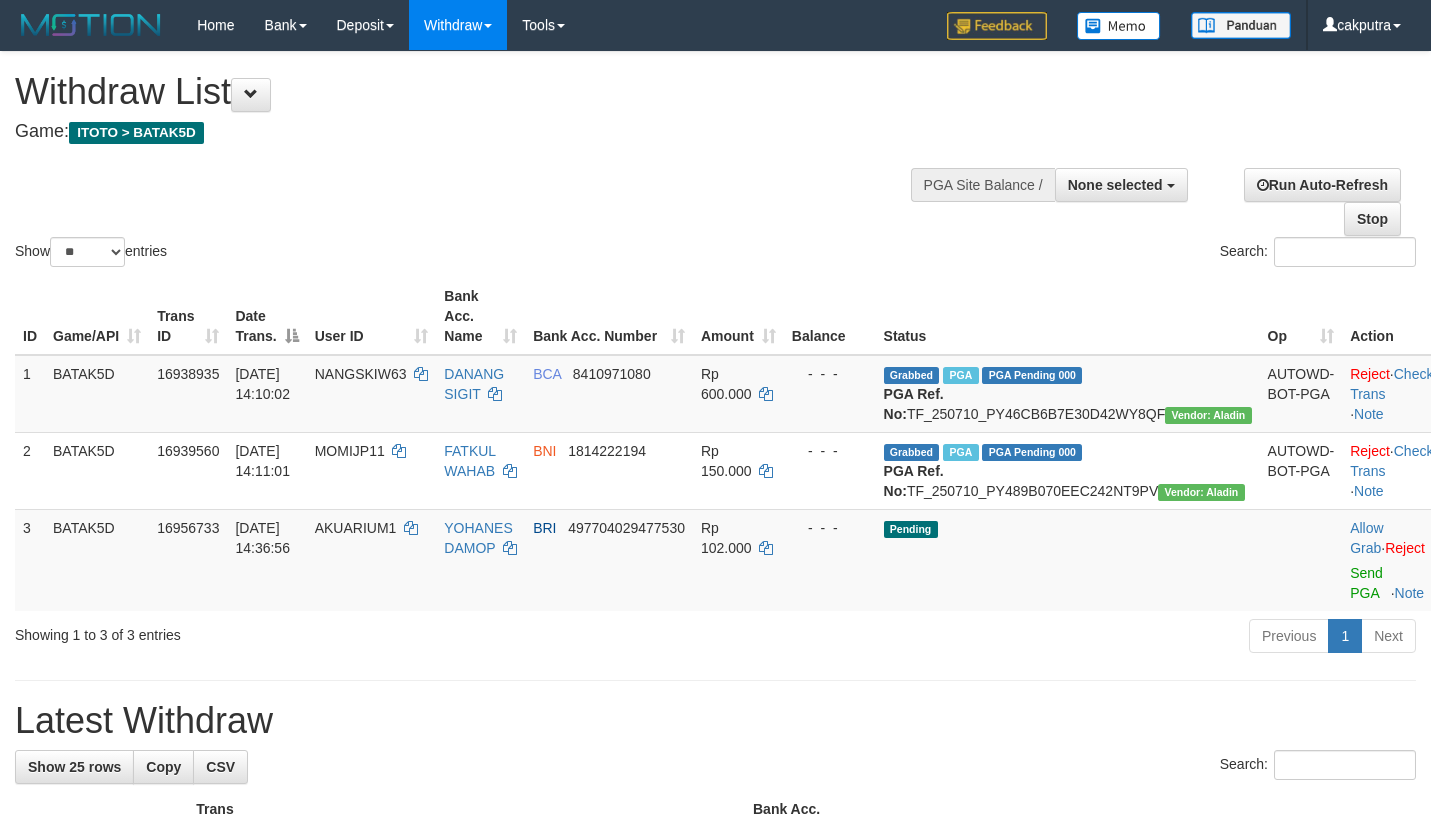 select 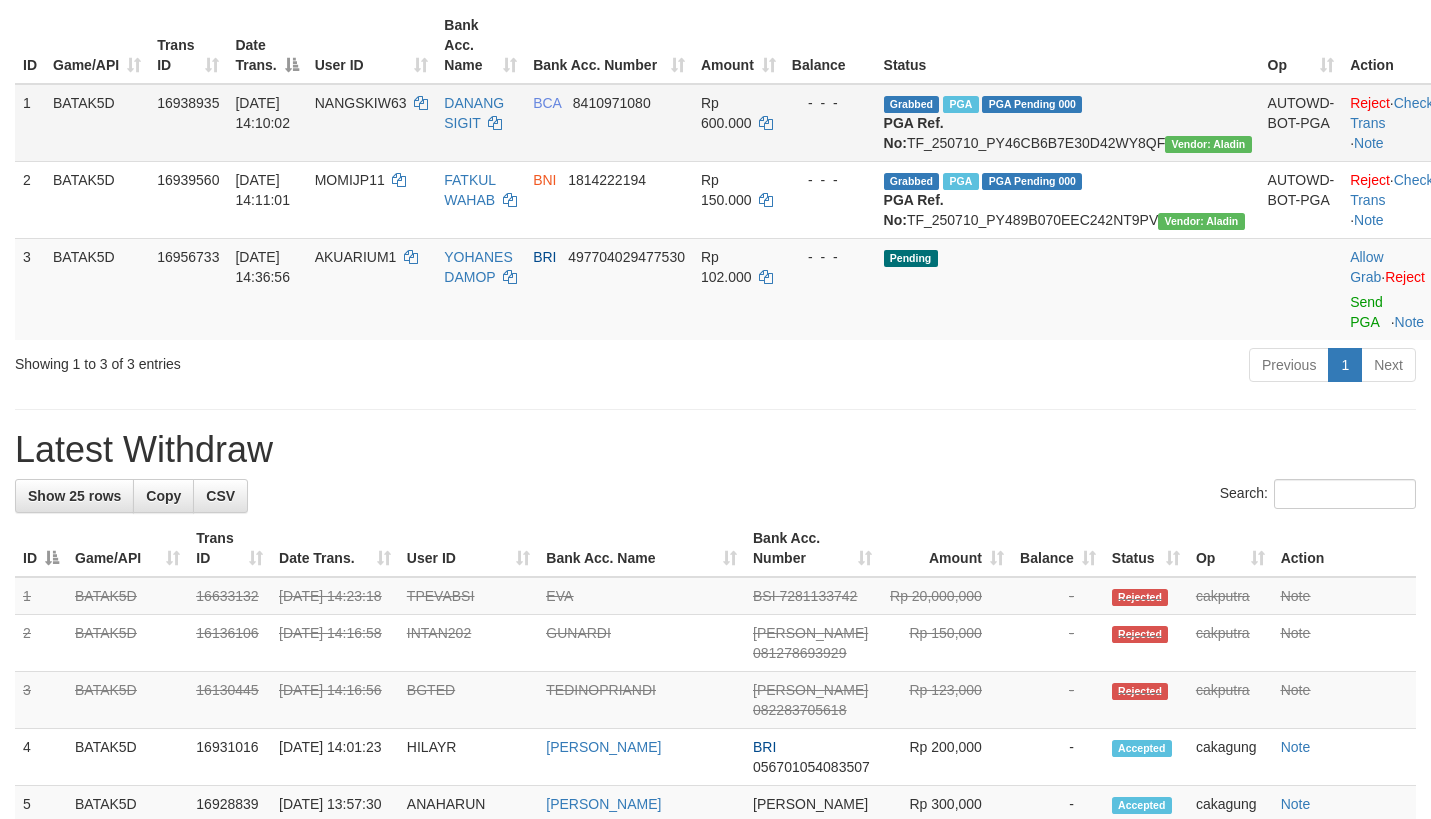 scroll, scrollTop: 465, scrollLeft: 0, axis: vertical 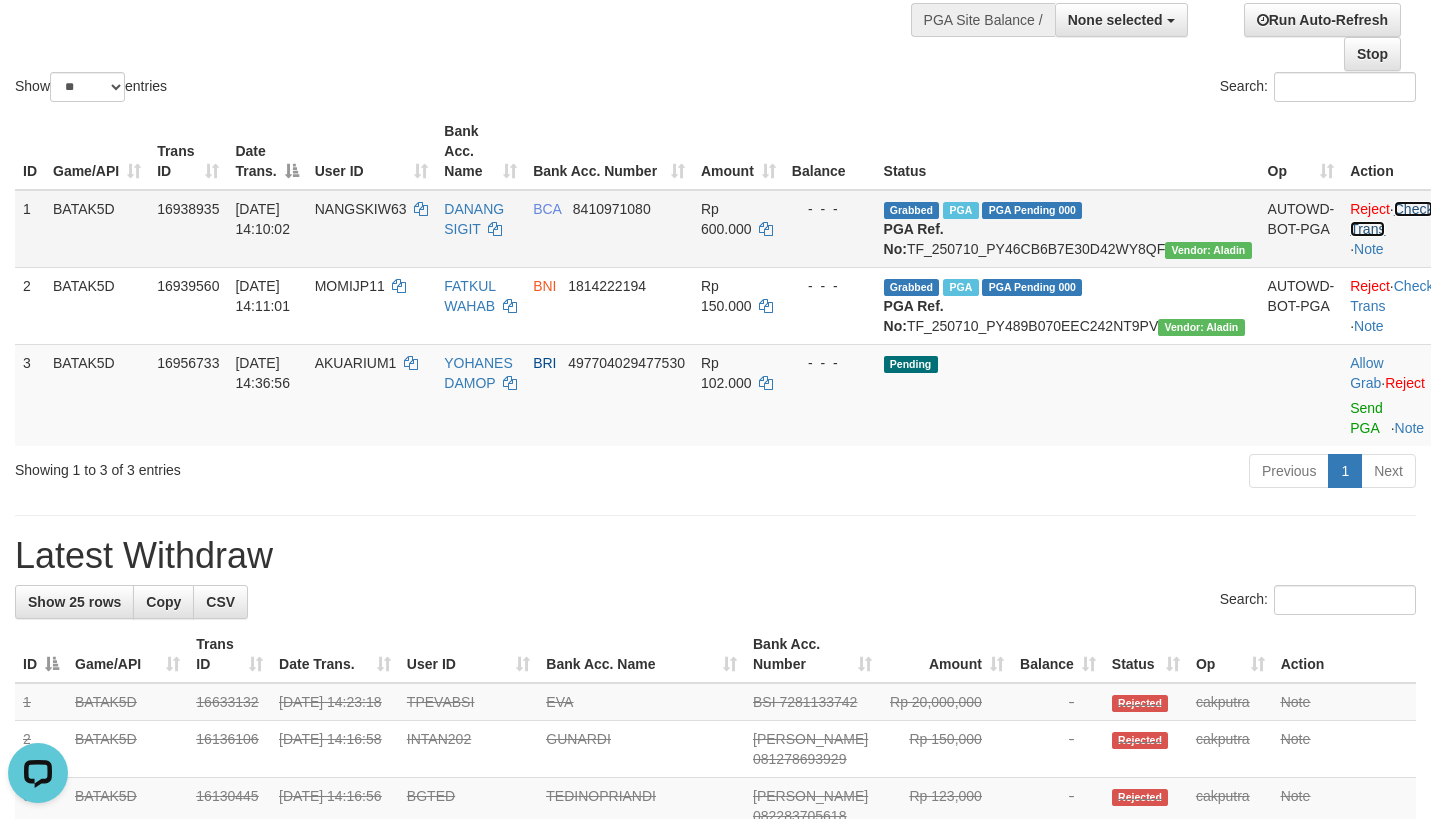 click on "Check Trans" at bounding box center (1391, 219) 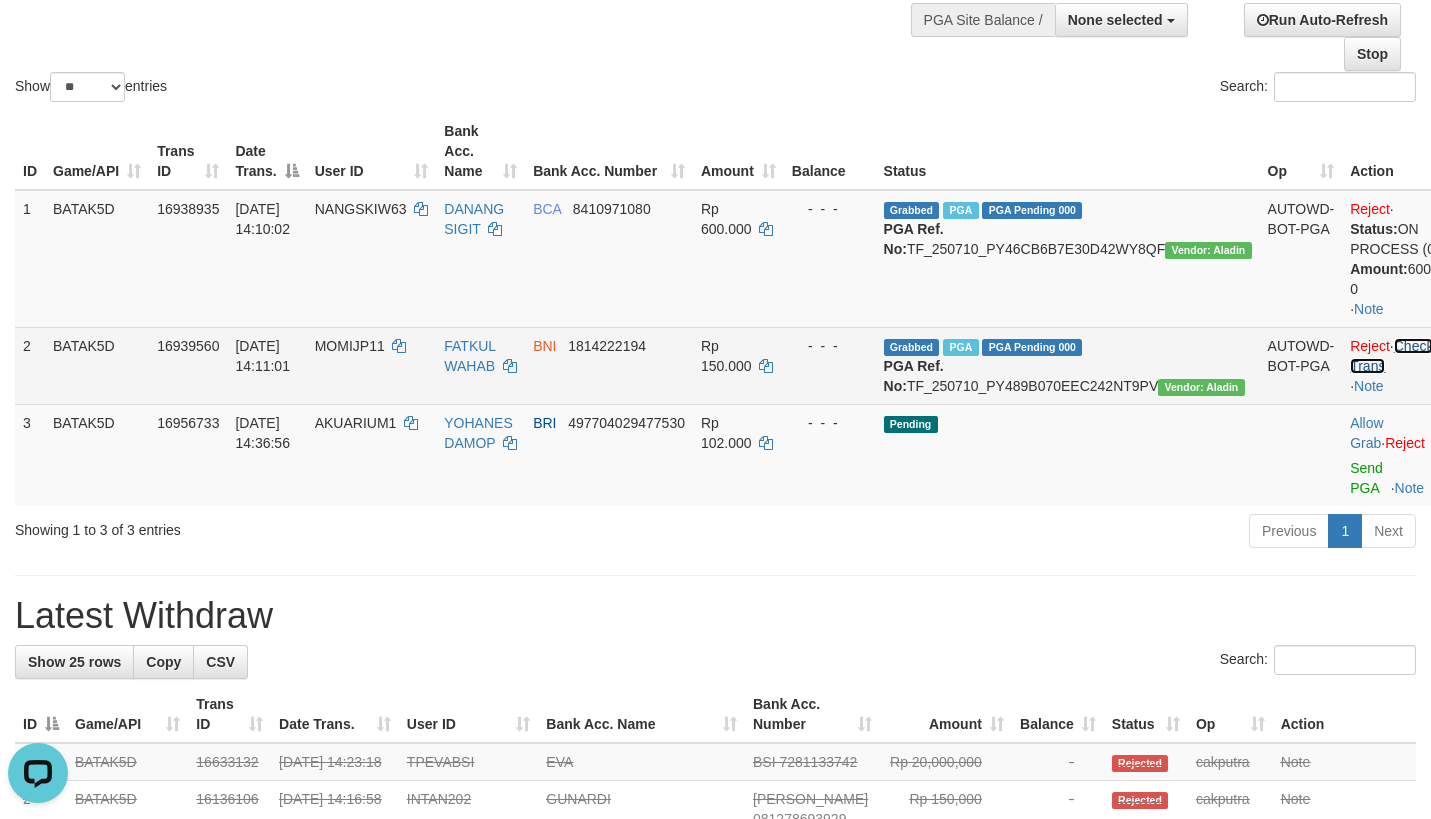 click on "Check Trans" at bounding box center [1391, 356] 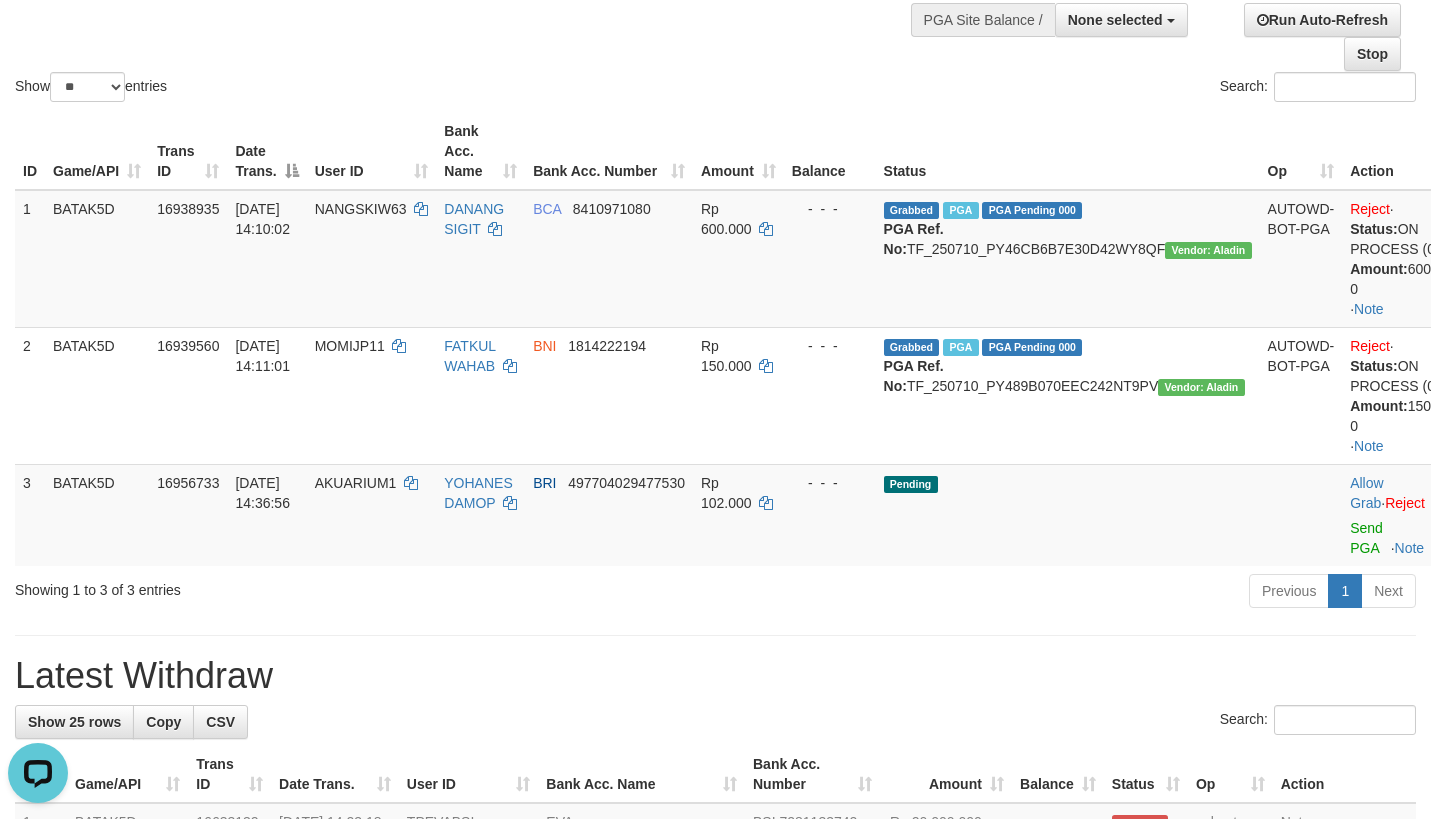 click on "Previous 1 Next" at bounding box center [1013, 593] 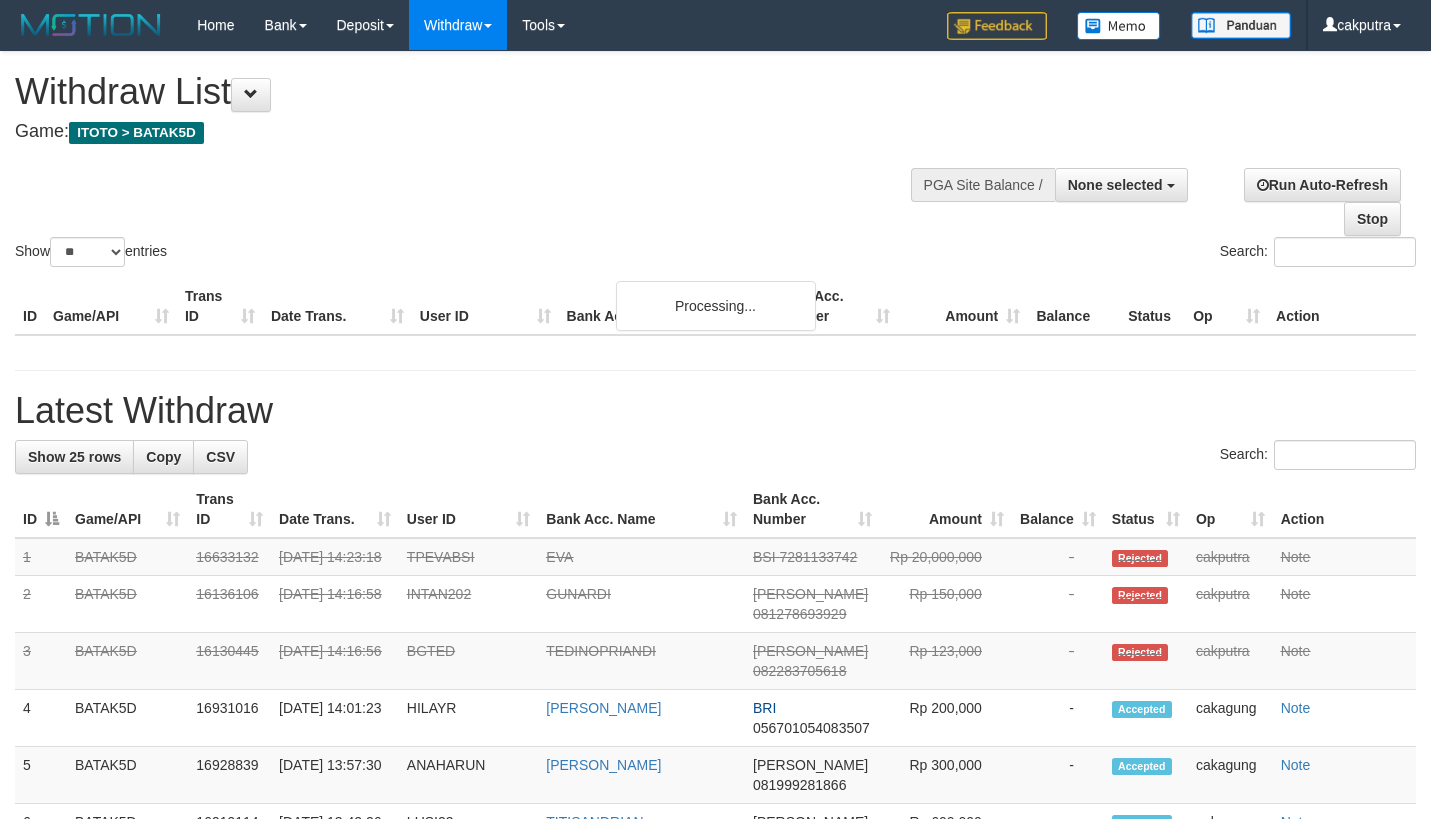 select 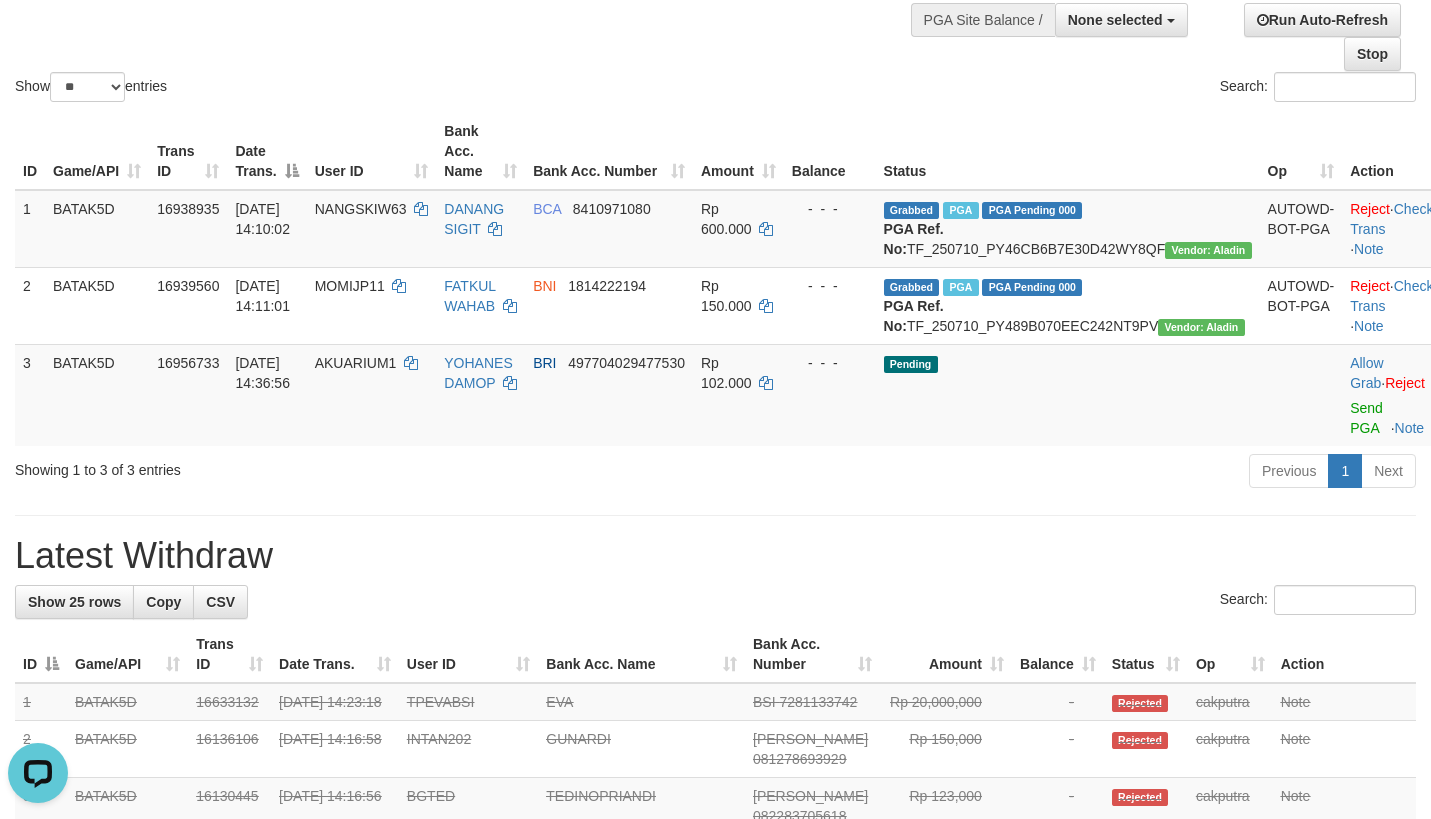 scroll, scrollTop: 0, scrollLeft: 0, axis: both 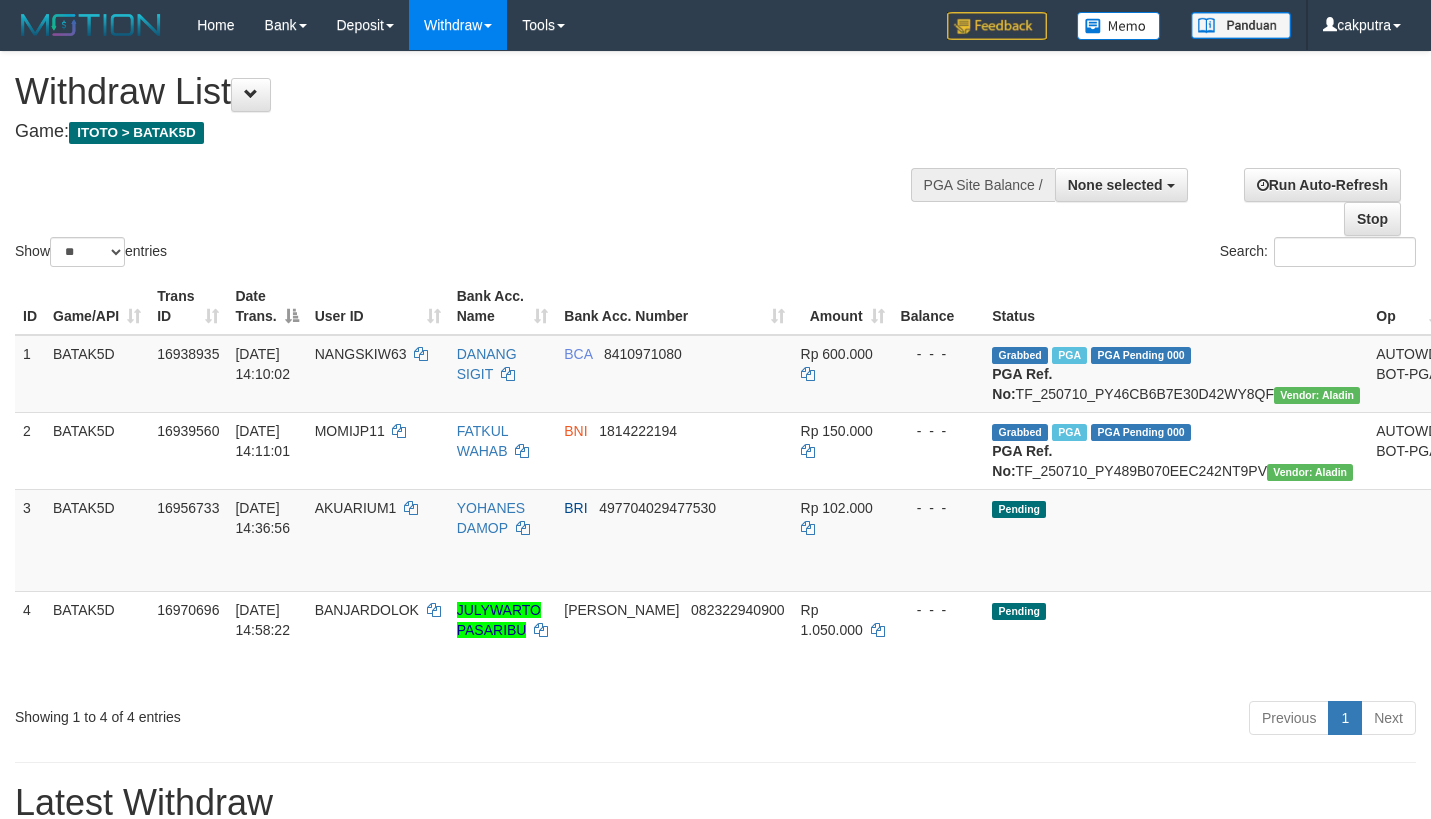 select 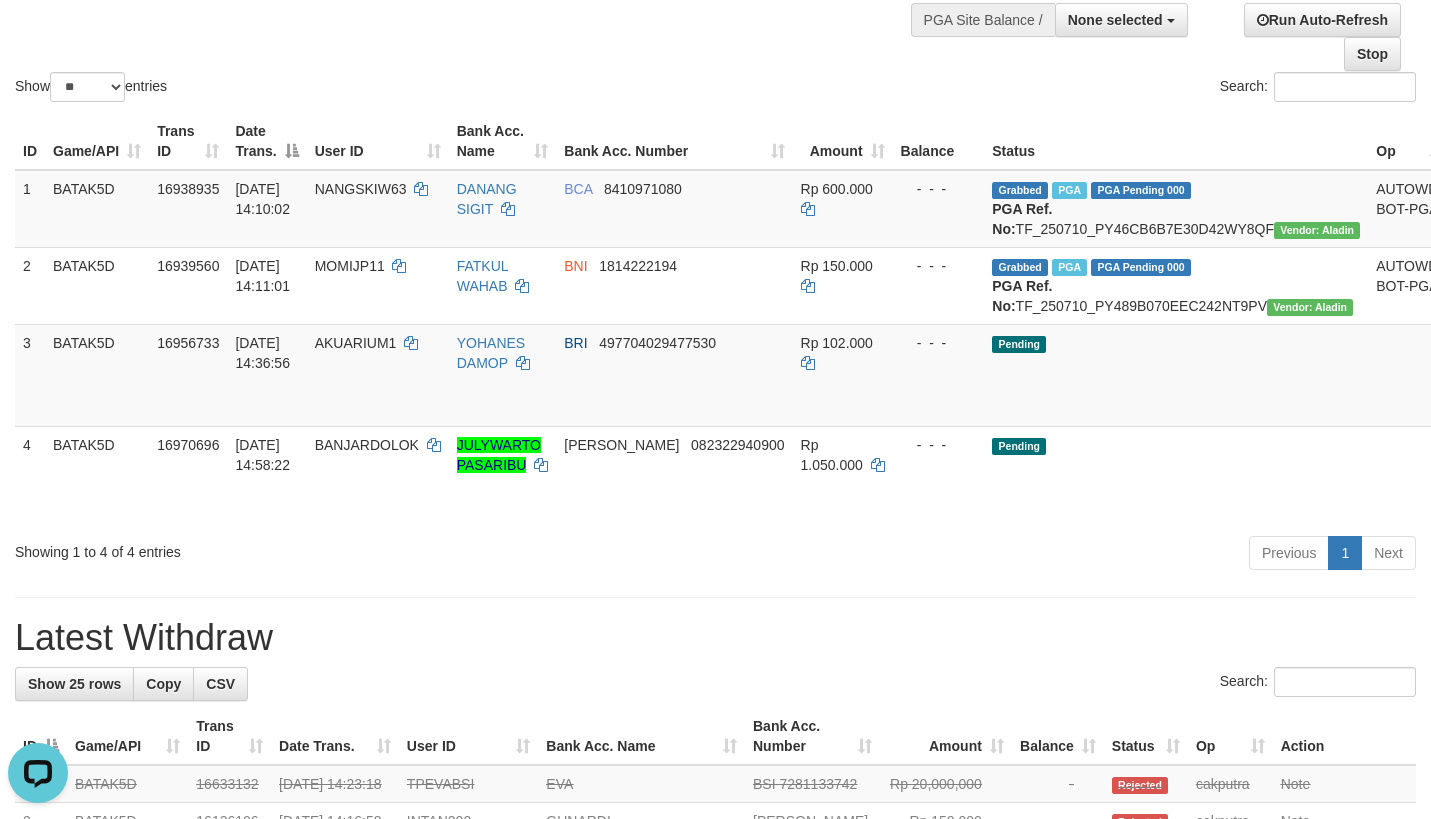 scroll, scrollTop: 0, scrollLeft: 0, axis: both 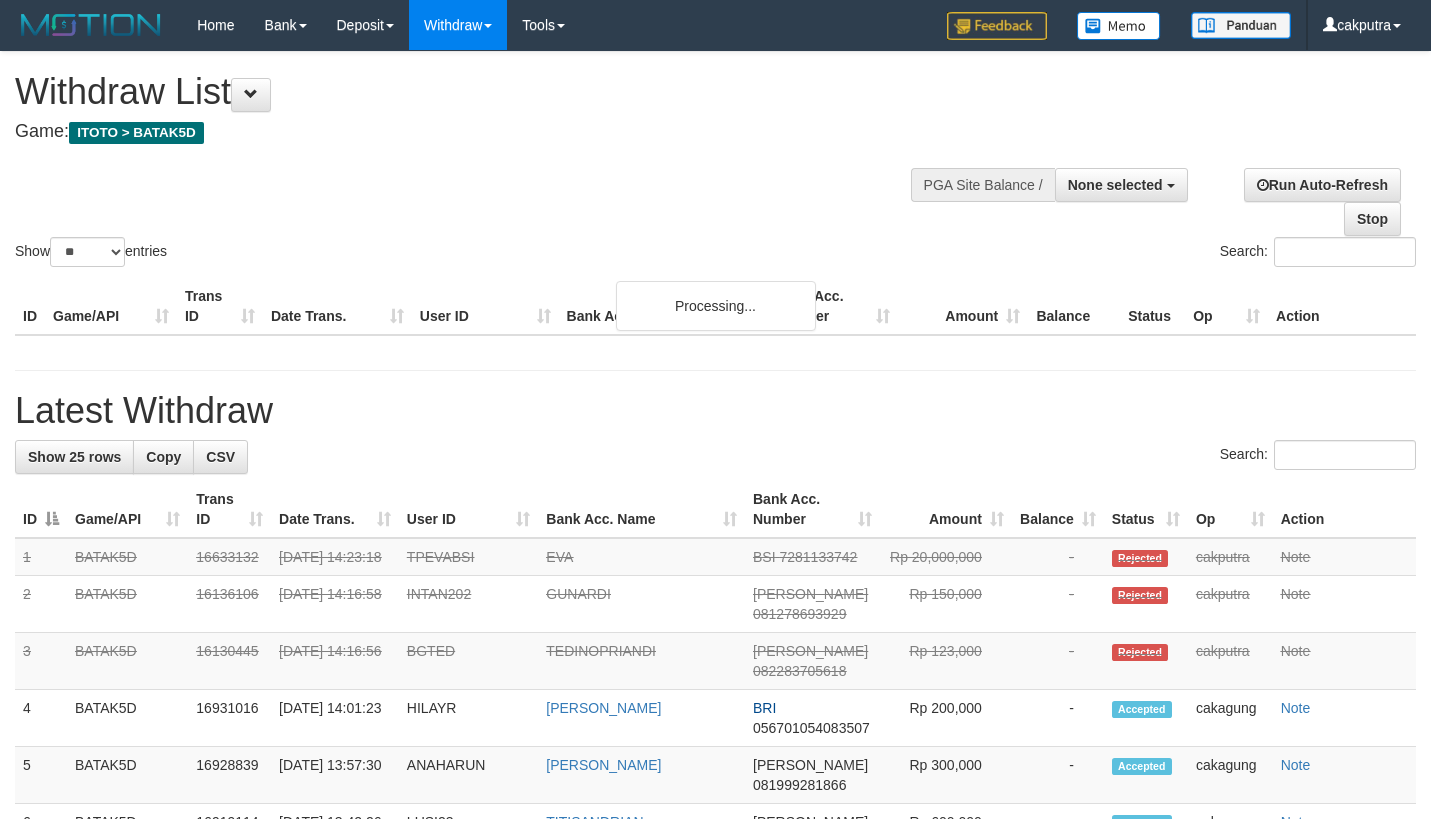 select 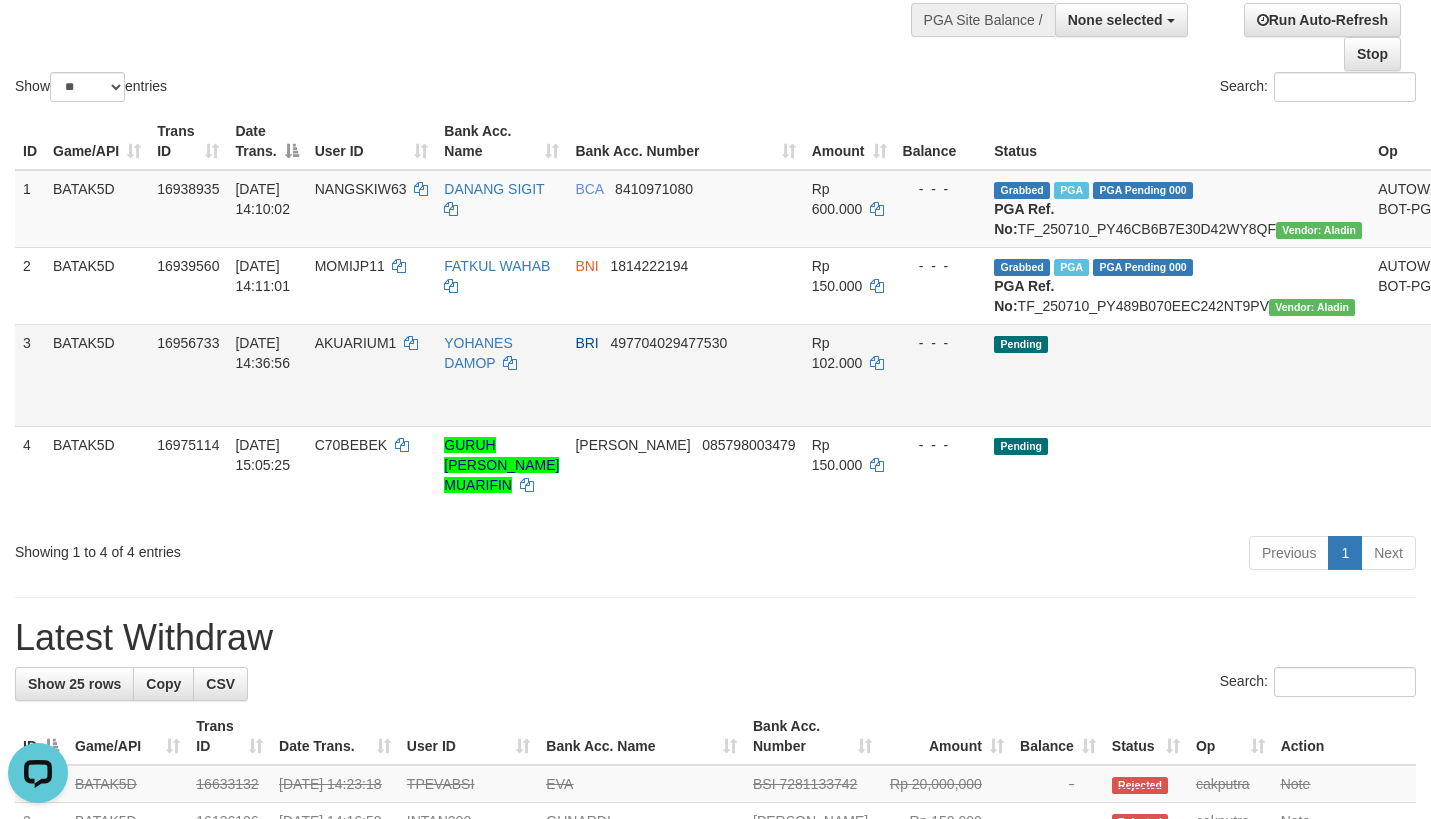 scroll, scrollTop: 0, scrollLeft: 0, axis: both 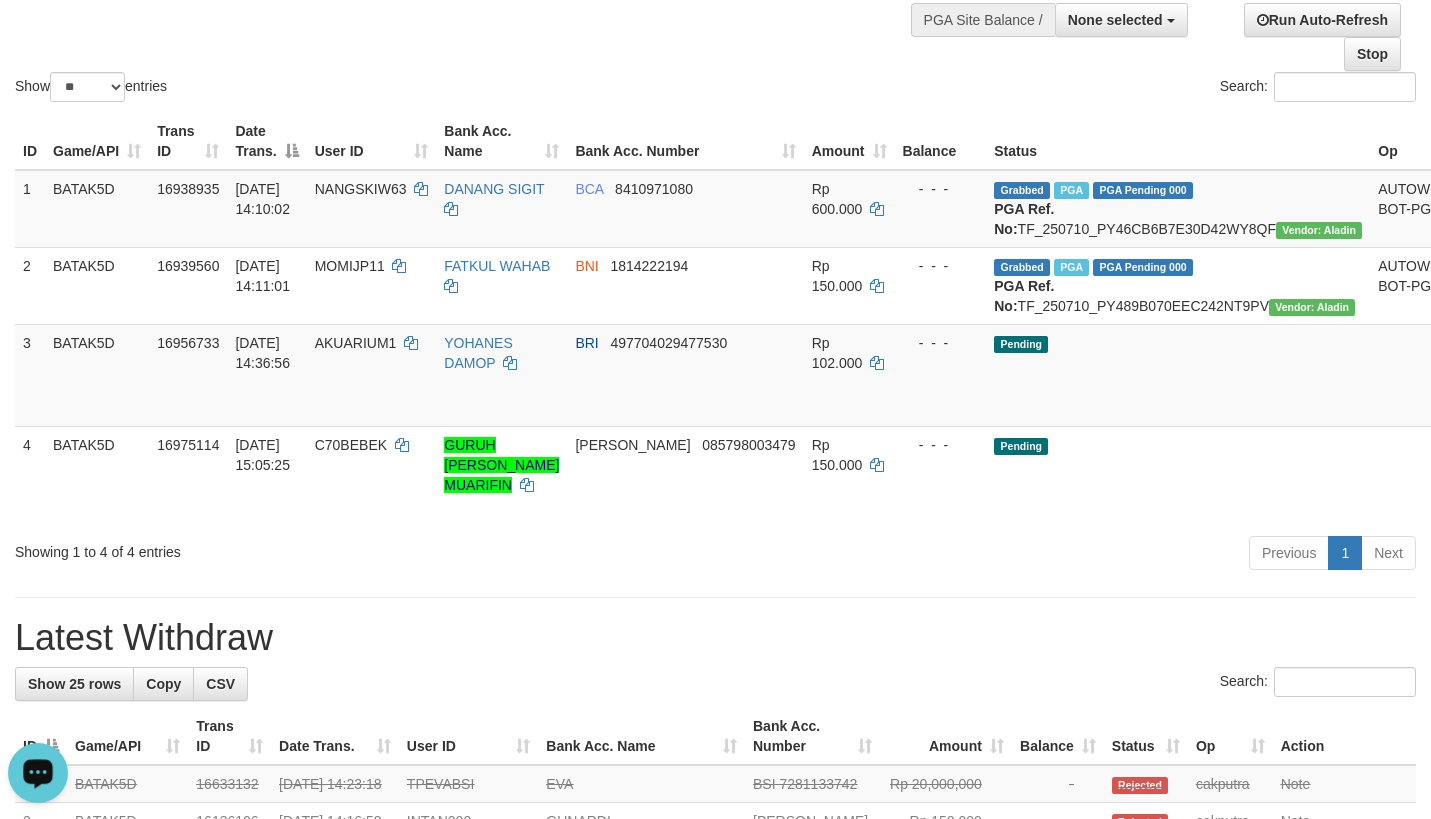 click on "Show  ** ** ** ***  entries Search:" at bounding box center [715, -4] 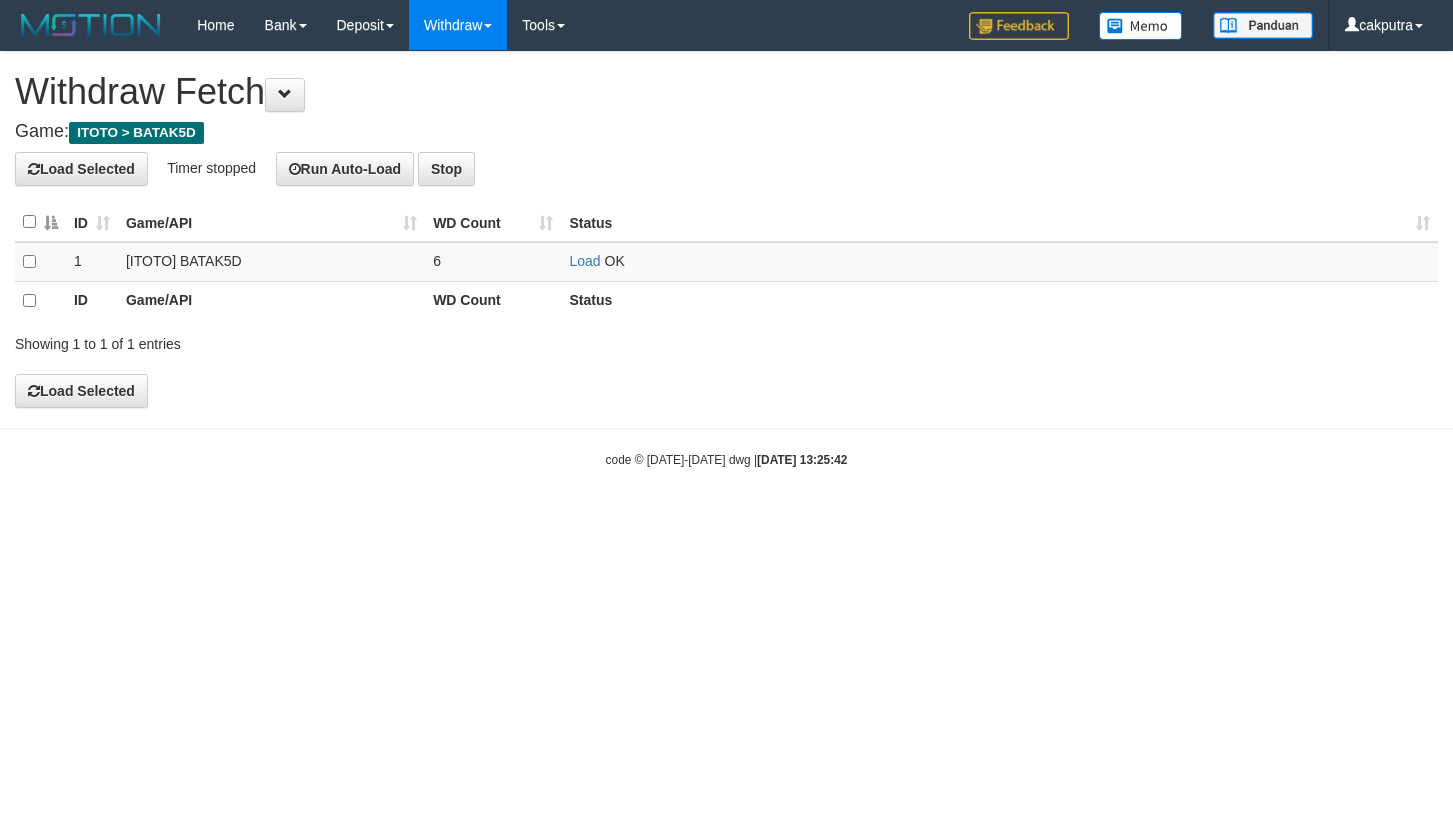 scroll, scrollTop: 0, scrollLeft: 0, axis: both 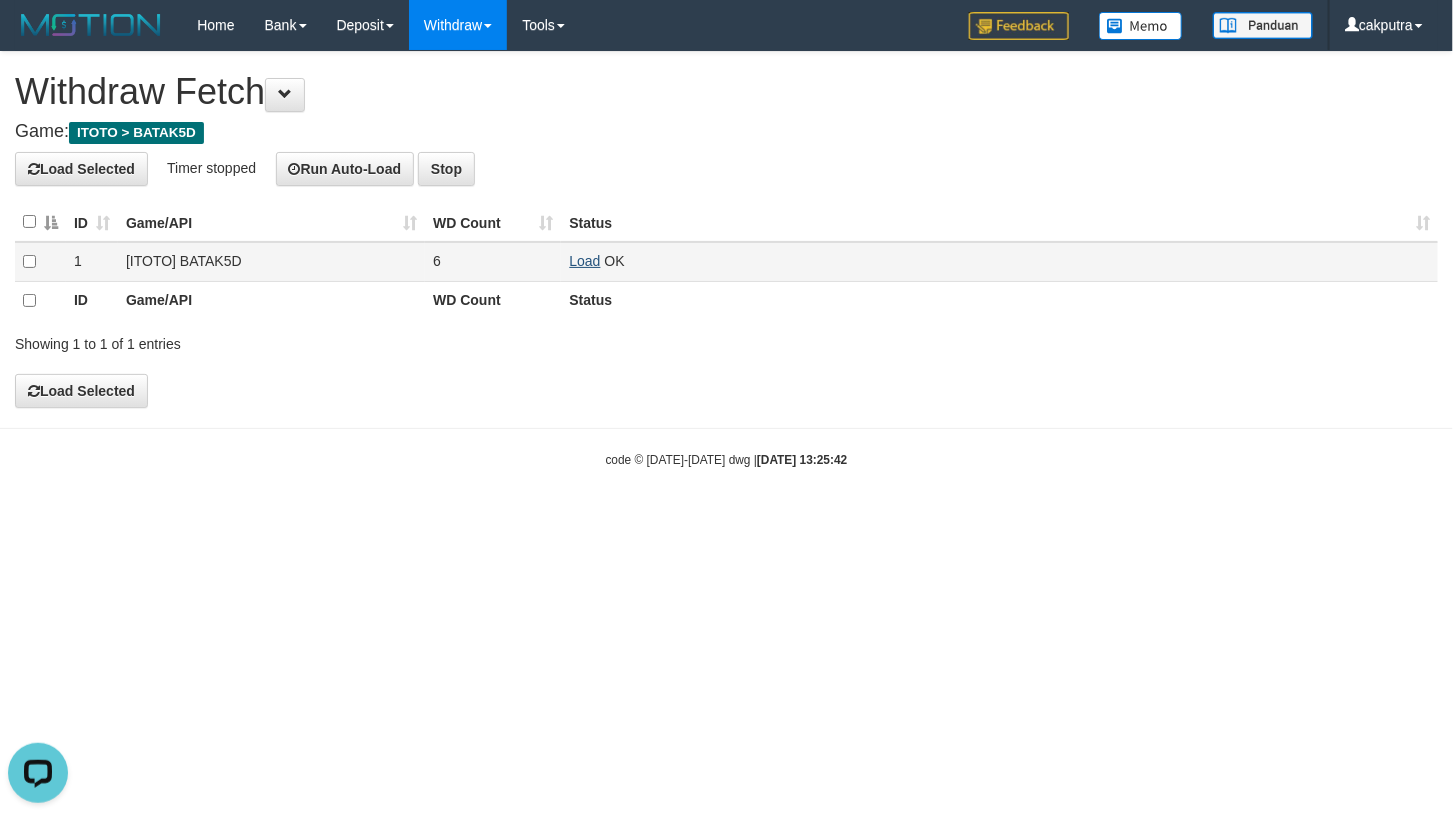click on "Load" at bounding box center [584, 261] 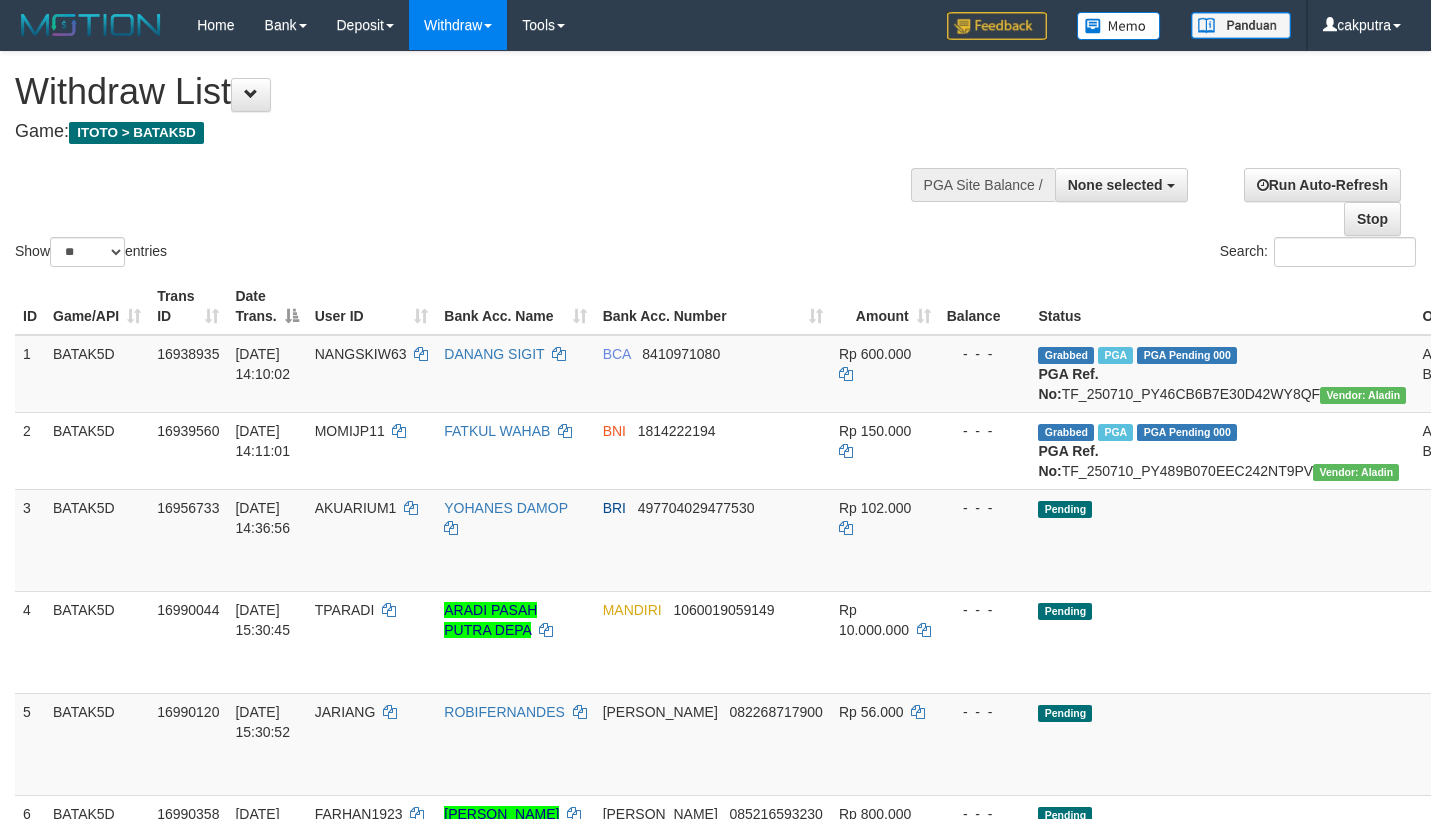 select 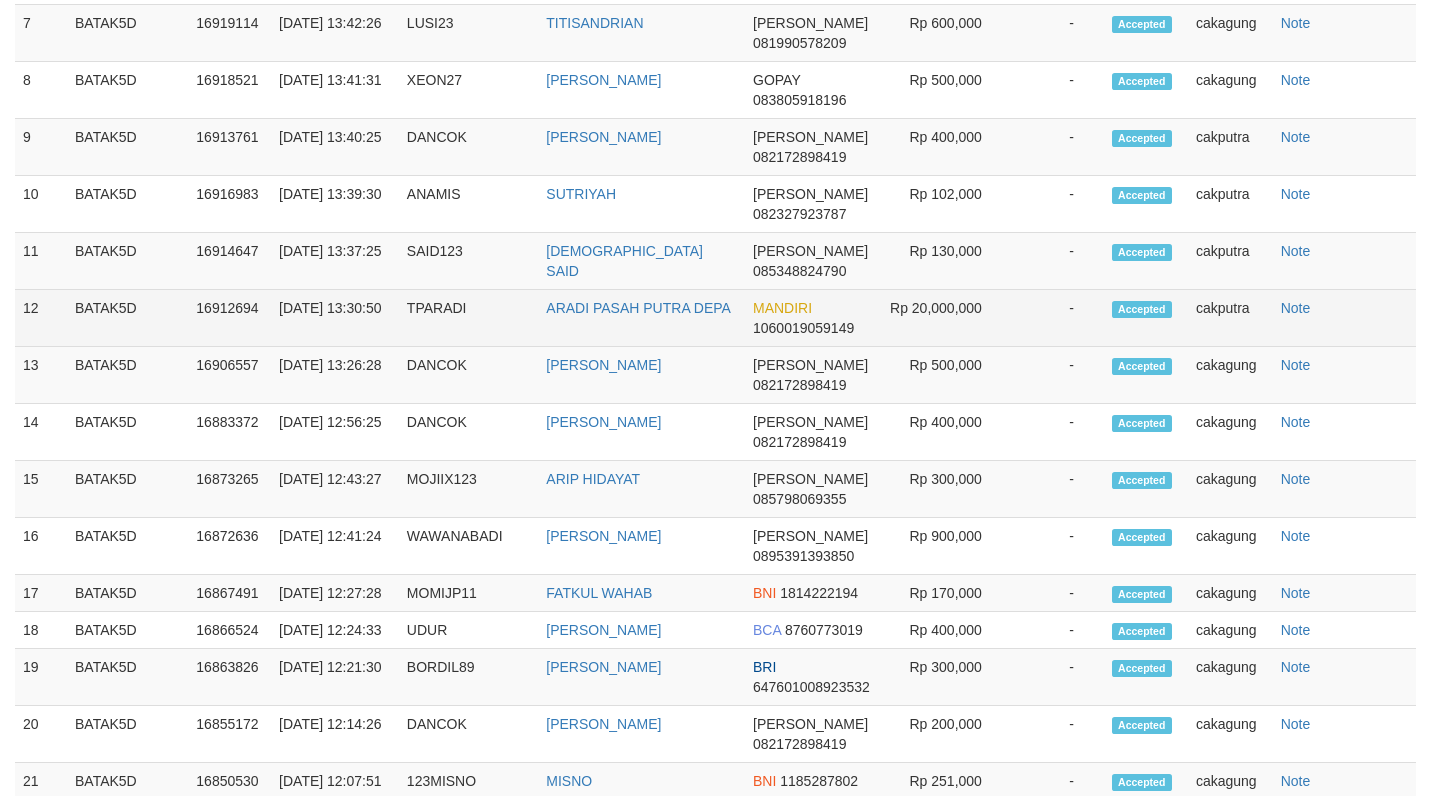 scroll, scrollTop: 253, scrollLeft: 0, axis: vertical 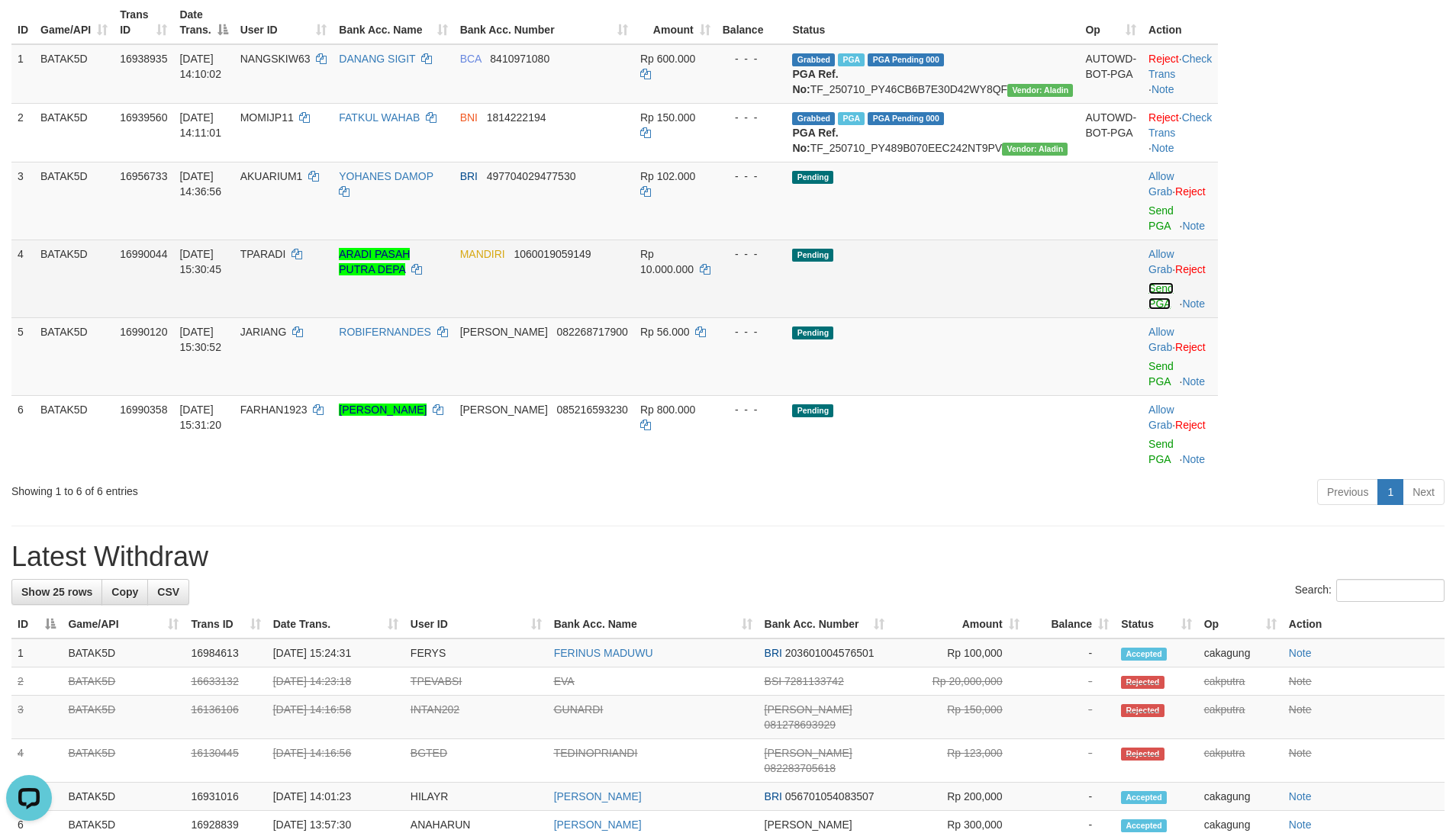click on "Send PGA" at bounding box center (1161, 296) 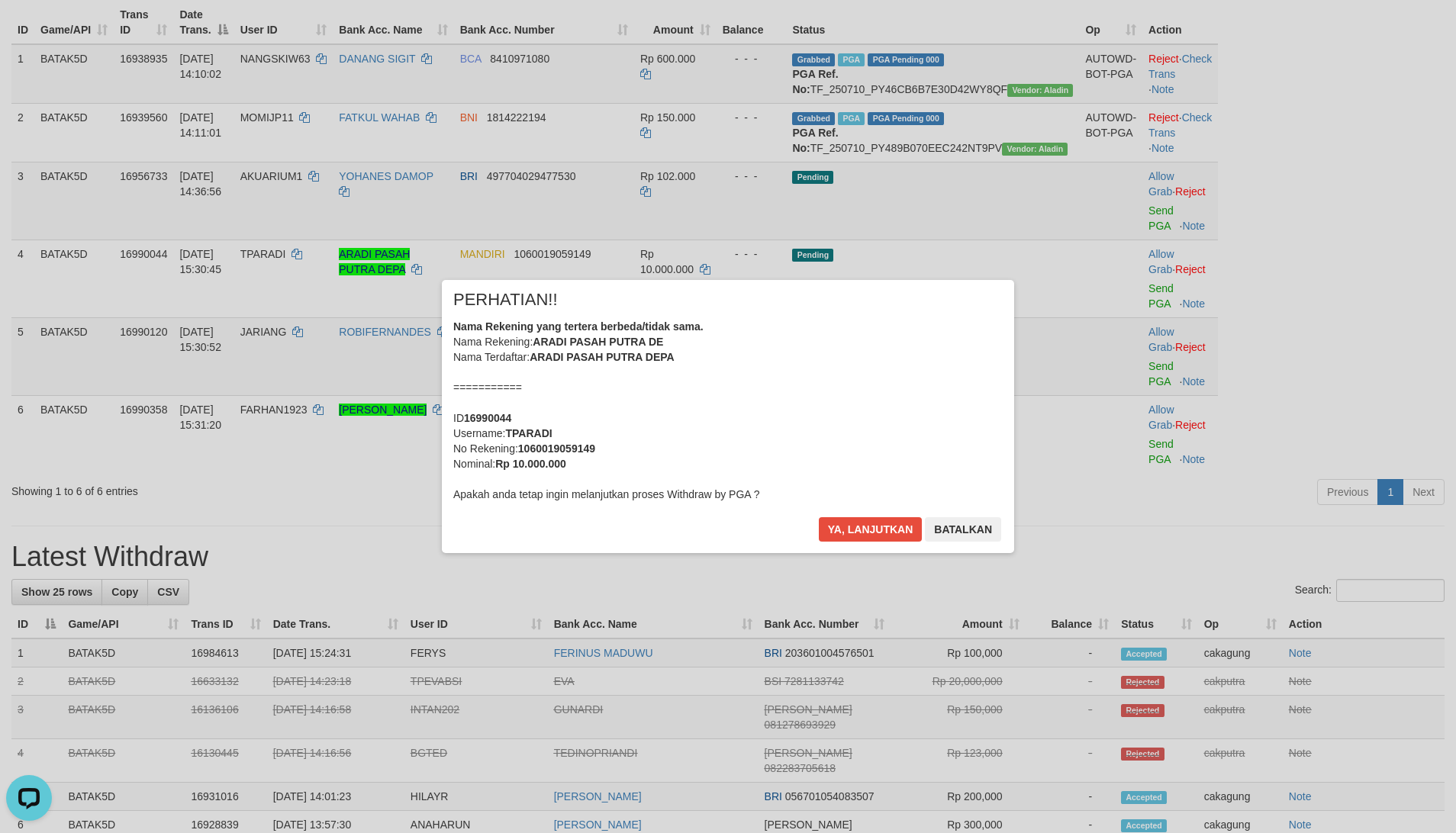 scroll, scrollTop: 802, scrollLeft: 0, axis: vertical 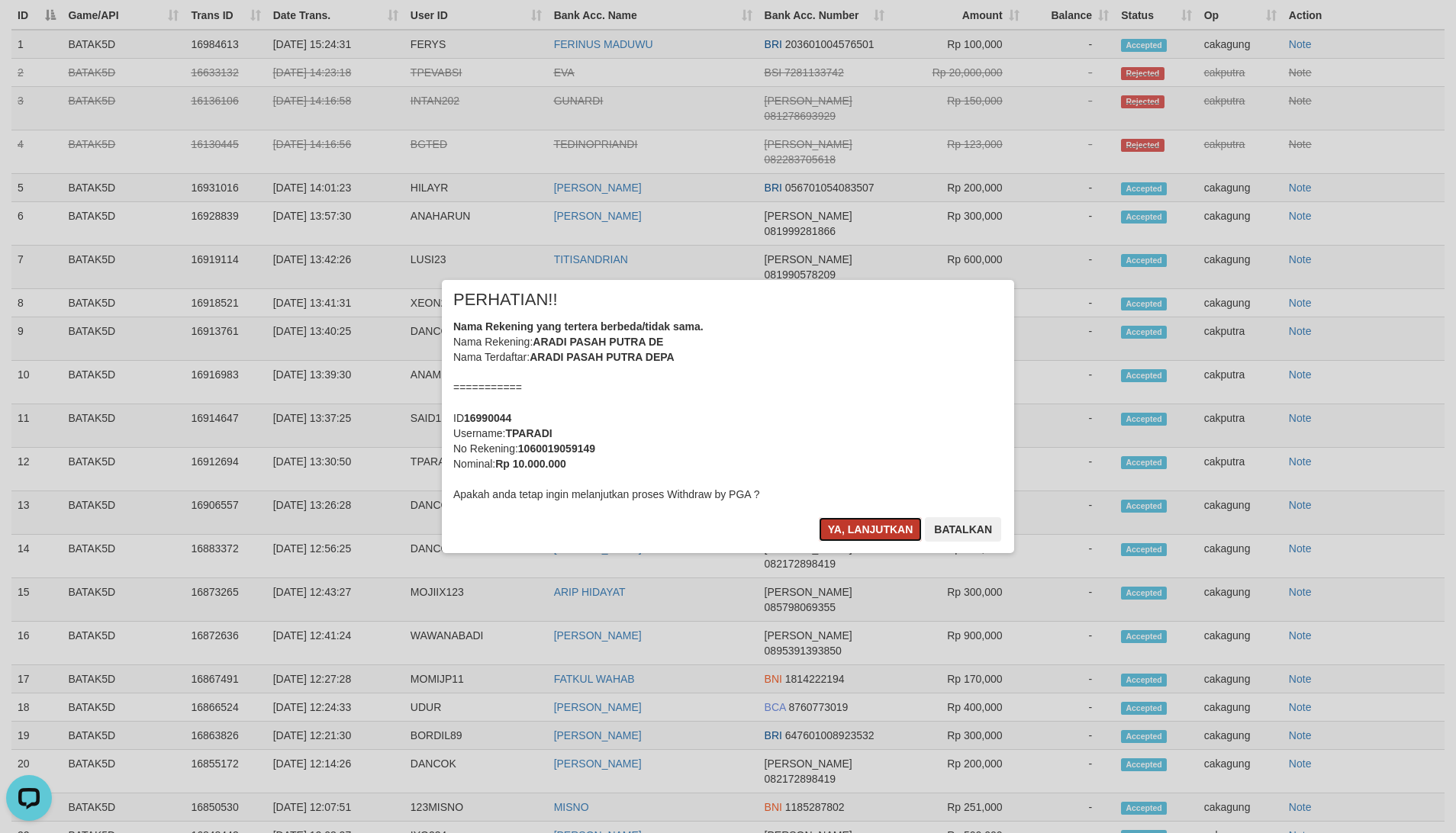 click on "Ya, lanjutkan" at bounding box center (871, 529) 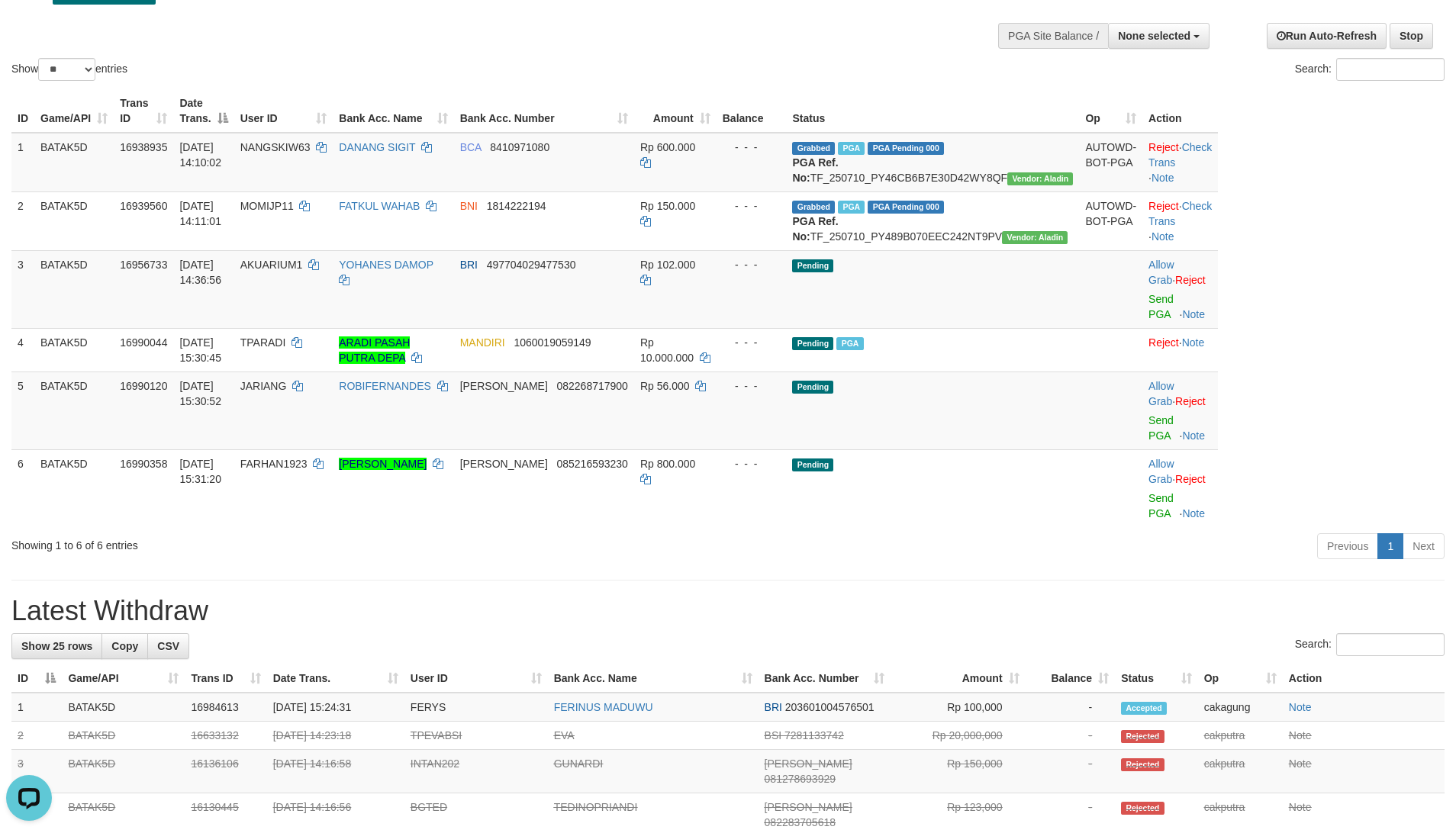 scroll, scrollTop: 56, scrollLeft: 0, axis: vertical 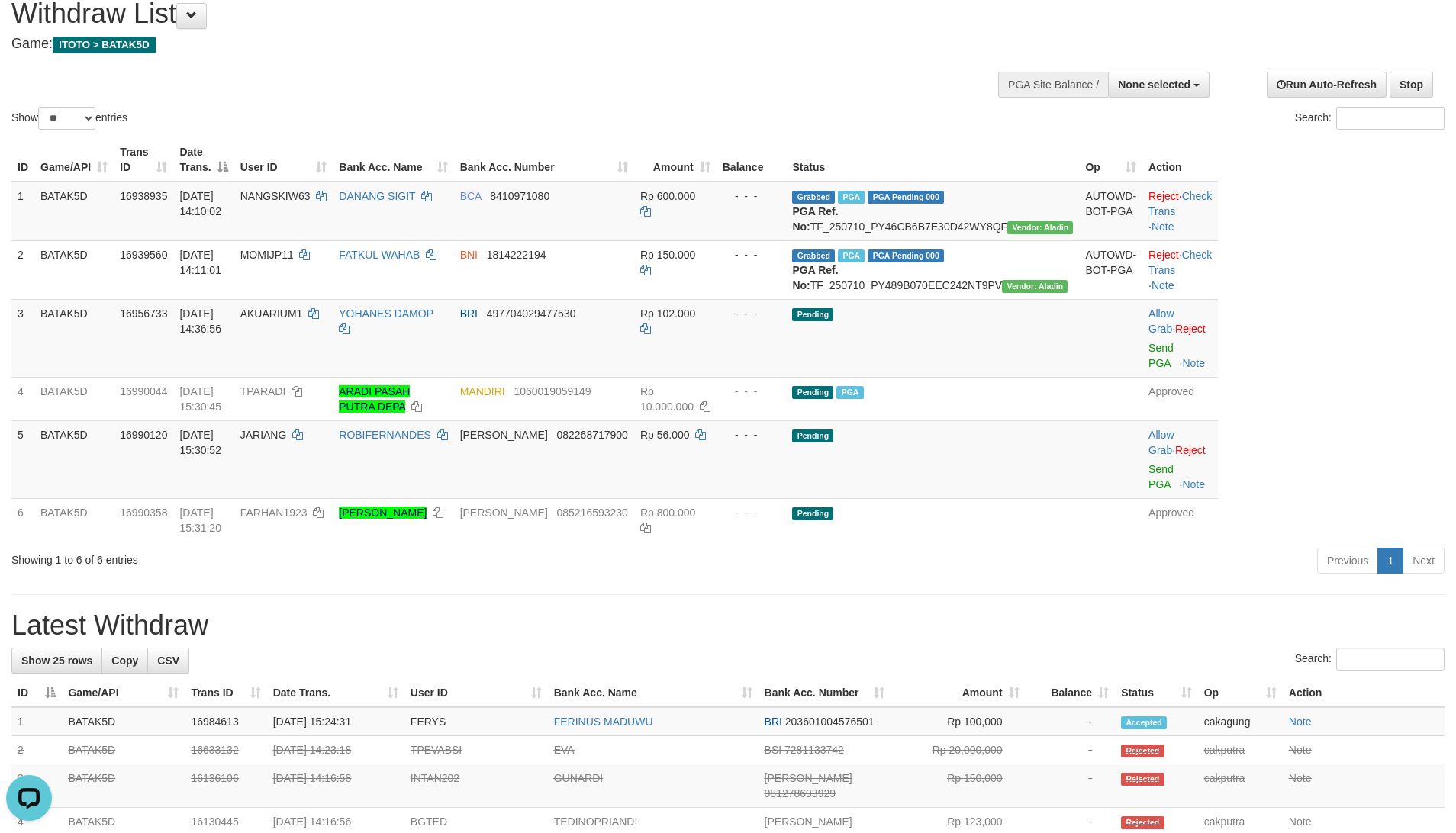 click on "ID Game/API Trans ID Date Trans. User ID Bank Acc. Name Bank Acc. Number Amount Balance Status Op Action
1 BATAK5D 16938935 10/07/2025 14:10:02 NANGSKIW63    DANANG SIGIT    BCA     8410971080 Rp 600.000    -  -  - Grabbed   PGA   PGA Pending 000 {"status":"000","data":{"unique_id":"1675-16938935-20250710","reference_no":"TF_250710_PY46CB6B7E30D42WY8QF","amount":"600000.00","fee":"0.00","merchant_surcharge_rate":"0.00","charge_to":"MERC","payout_amount":"600000.00","disbursement_status":0,"disbursement_description":"ON PROCESS","created_at":"2025-07-10 14:15:42","executed_at":"2025-07-10 14:15:42","bank":{"code":"014","name":"BANK CENTRAL ASIA","account_number":"8410971080","account_name":"DANANG SIGIT"},"note":"cakagung","merchant_balance":{"balance_effective":21047972,"balance_pending":63133405,"balance_disbursement":106946000,"balance_collection":1823988483}}} PGA Ref. No:  TF_250710_PY46CB6B7E30D42WY8QF  Vendor: Aladin AUTOWD-BOT-PGA Reject ·    Check Trans Note 2" at bounding box center [728, 339] 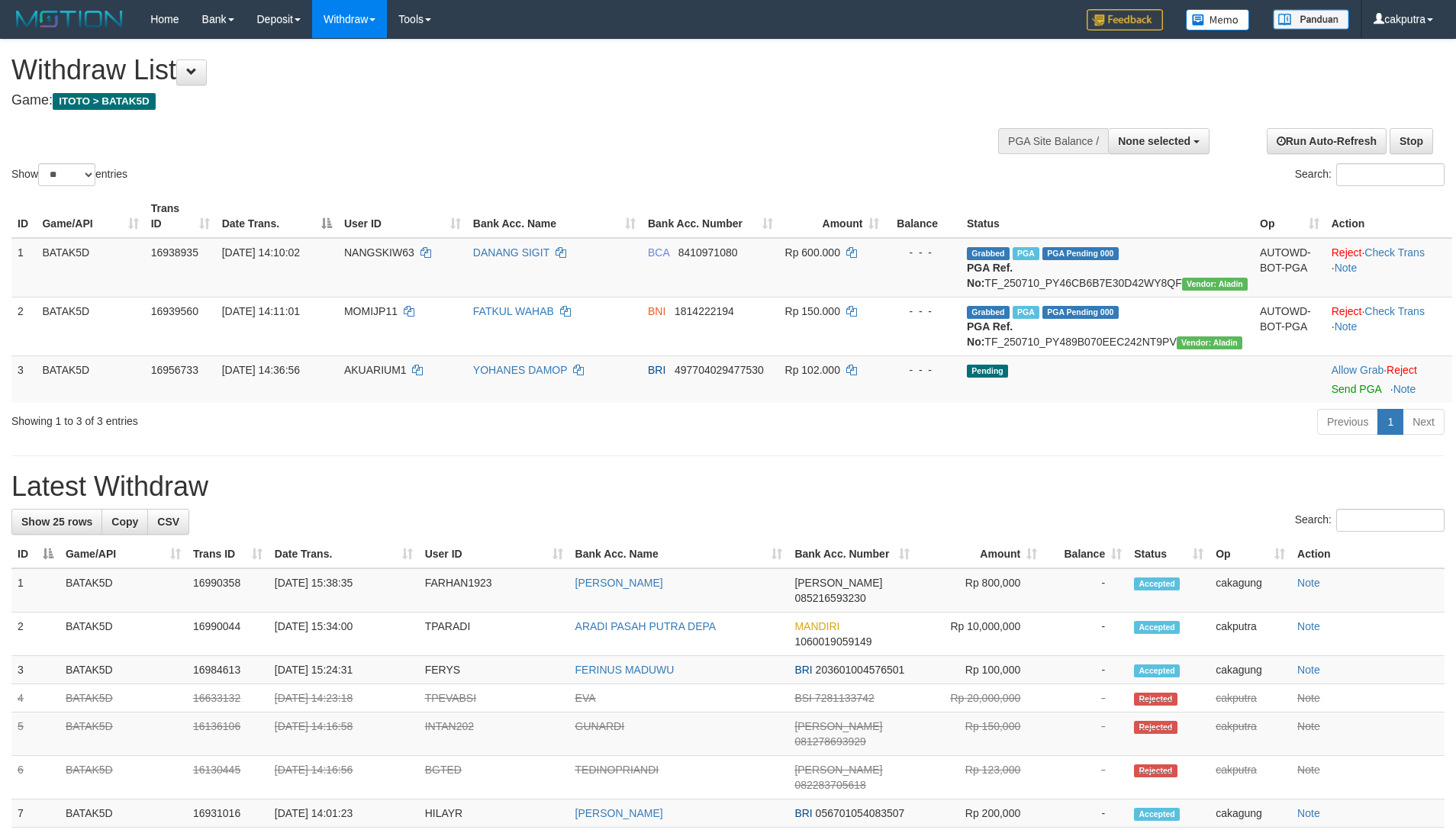 select 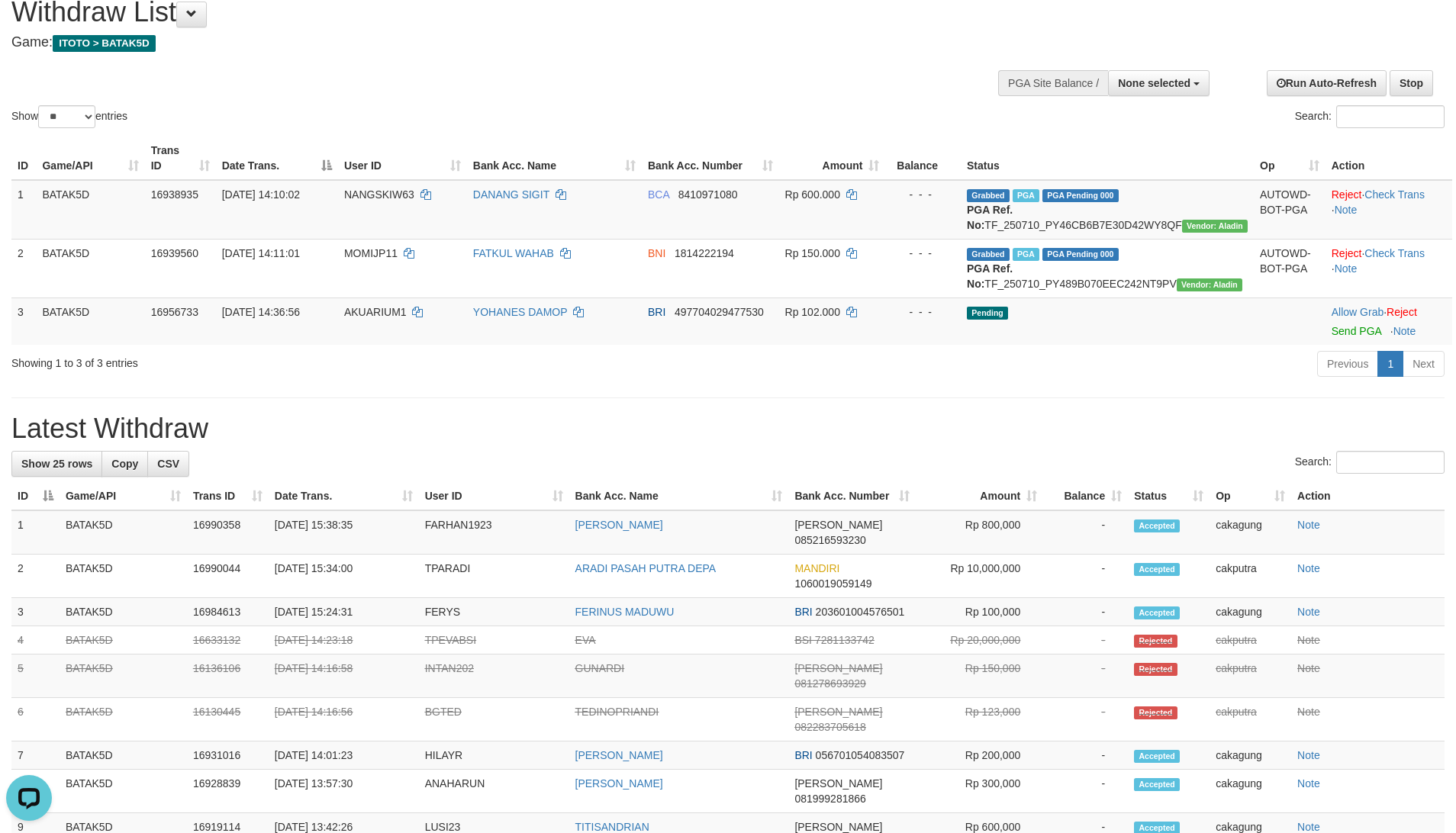 scroll, scrollTop: 0, scrollLeft: 0, axis: both 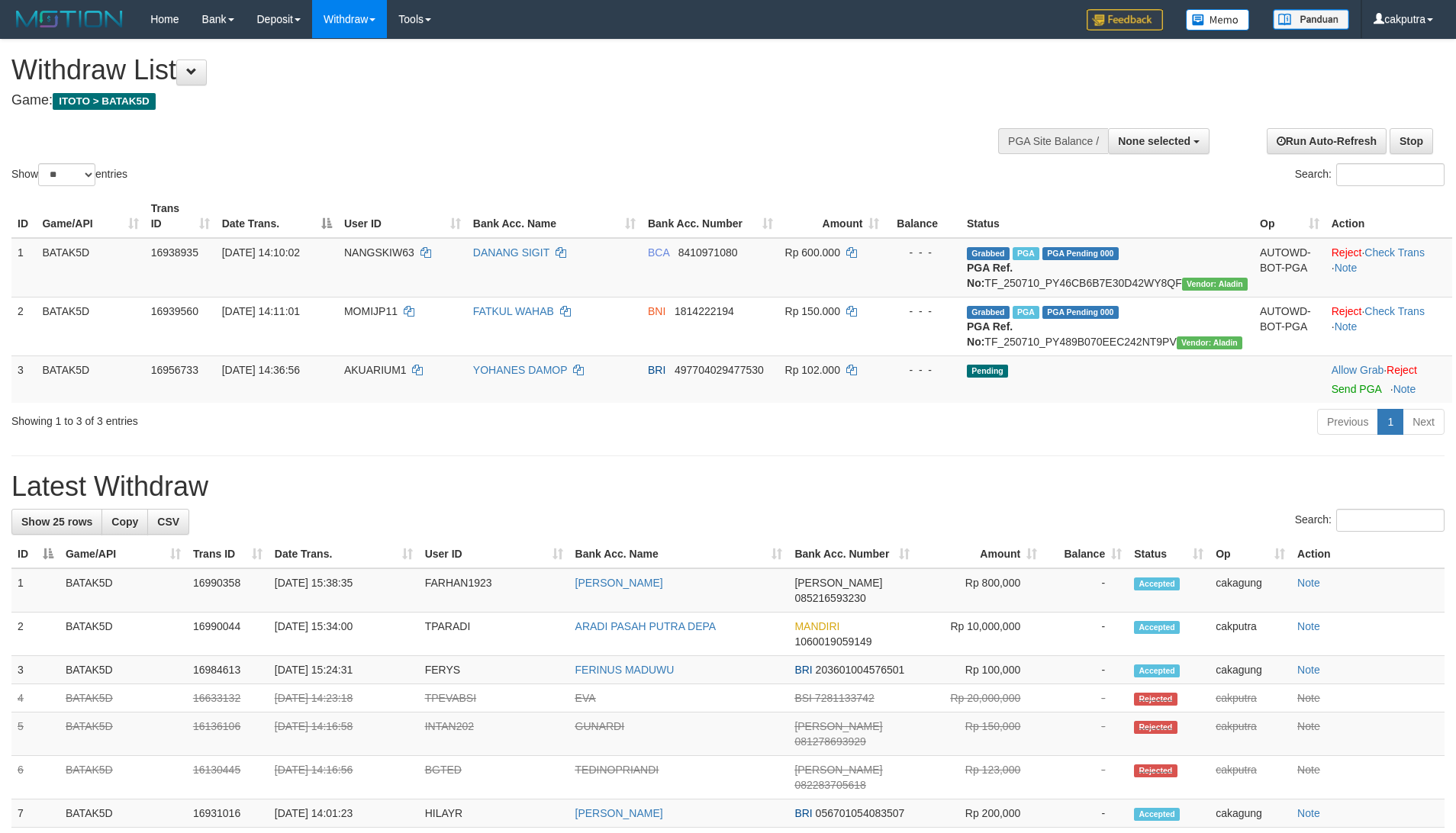 select 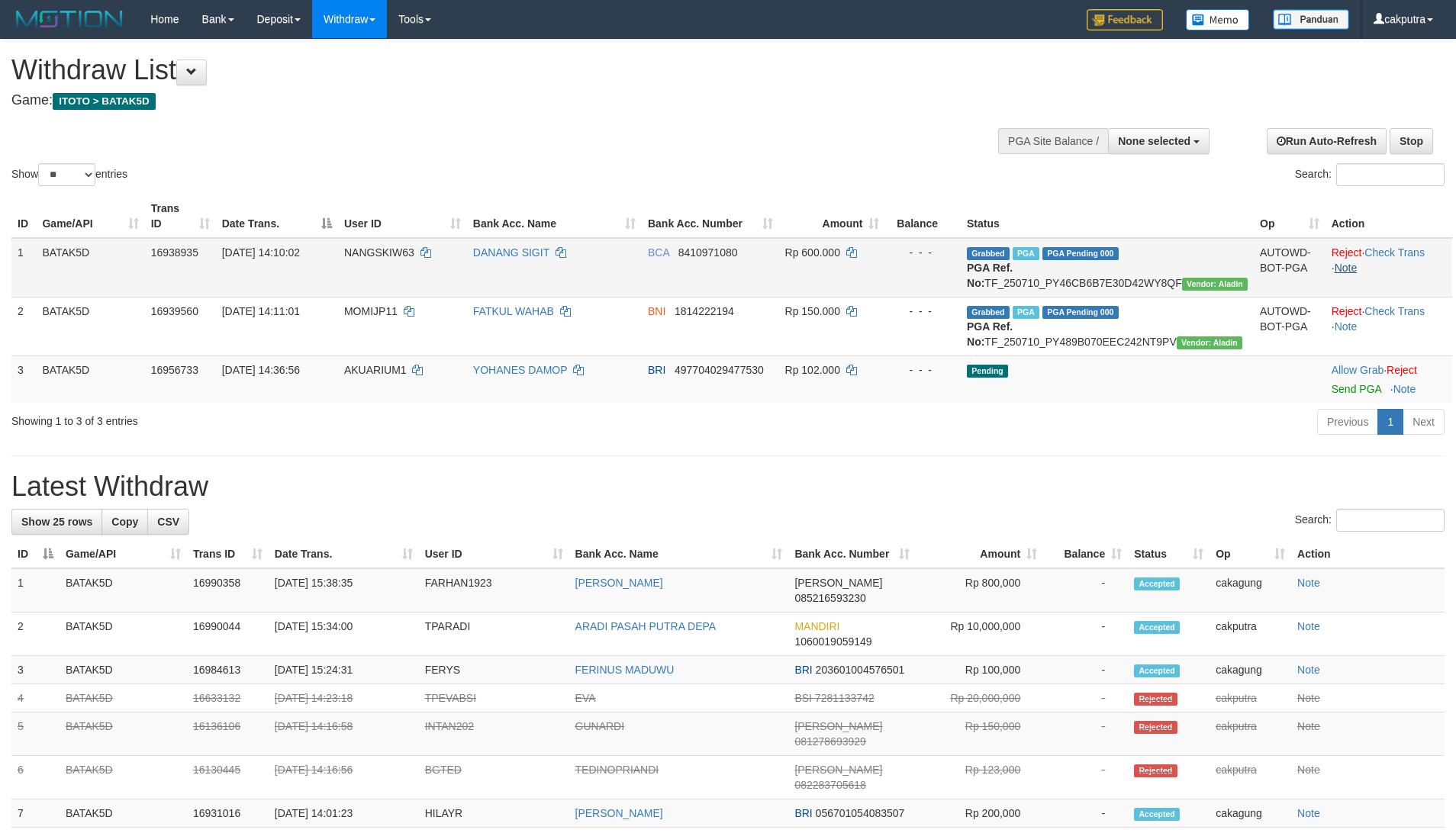 scroll, scrollTop: 60, scrollLeft: 0, axis: vertical 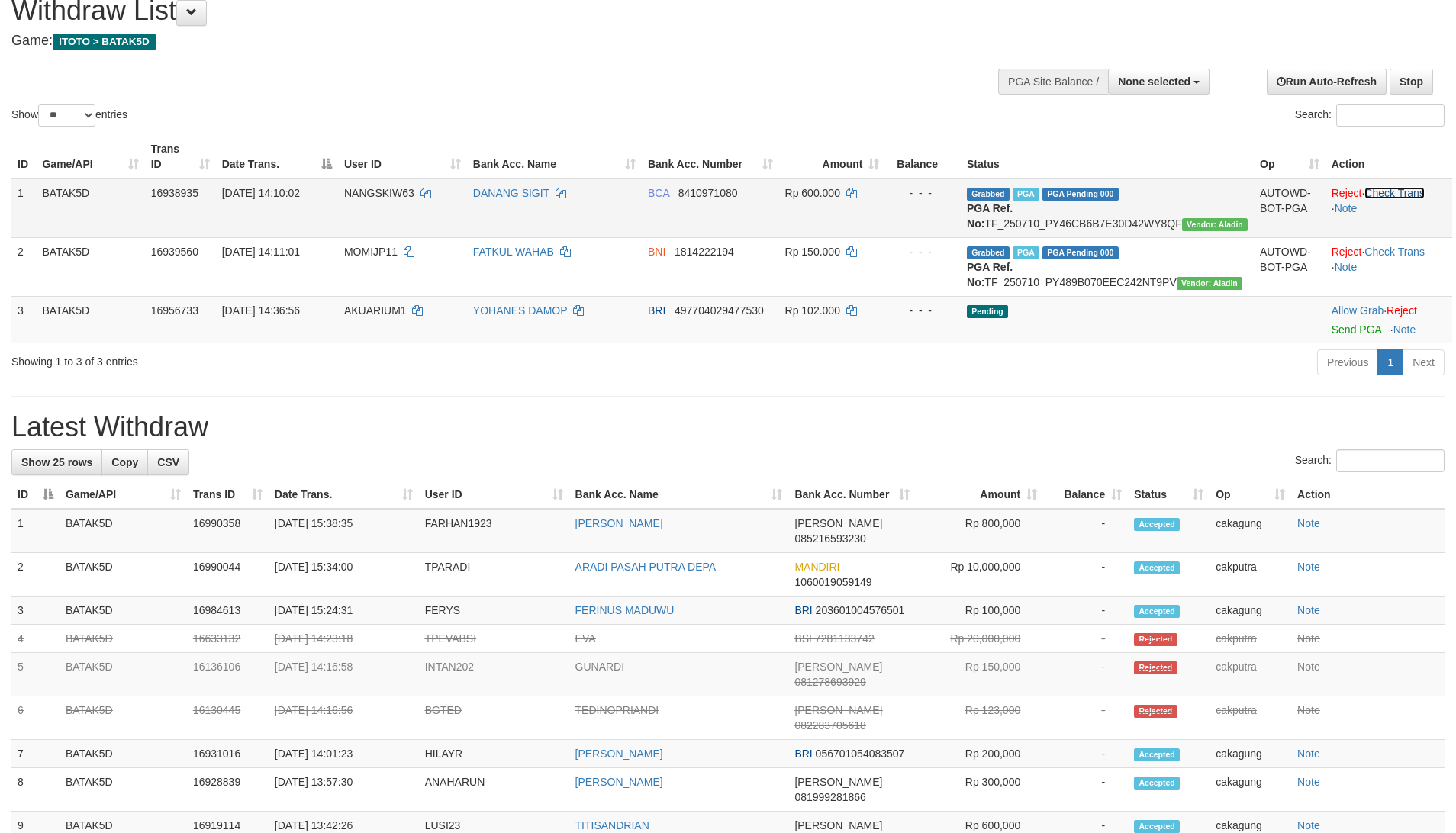 click on "Check Trans" at bounding box center (1394, 193) 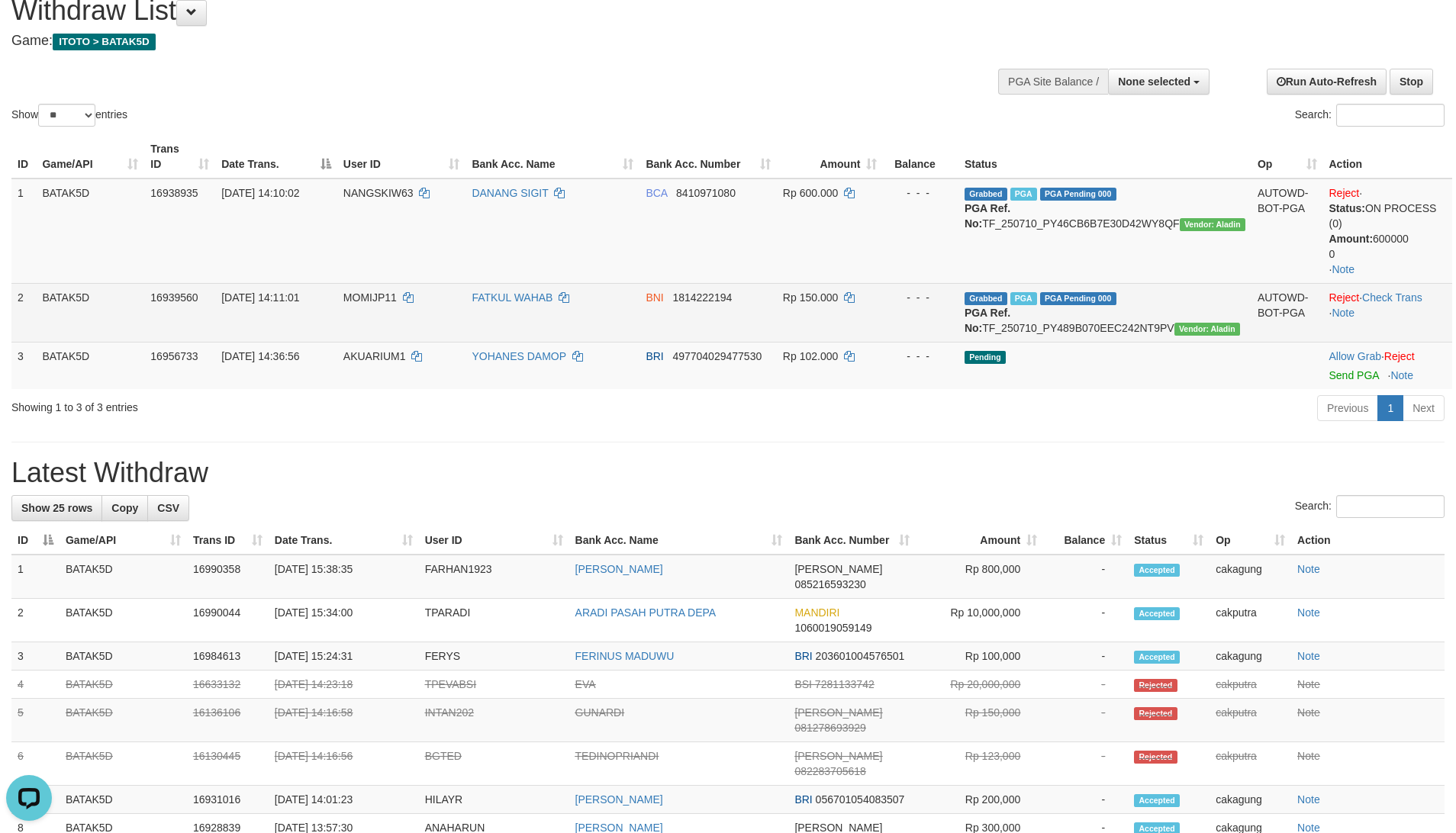 scroll, scrollTop: 0, scrollLeft: 0, axis: both 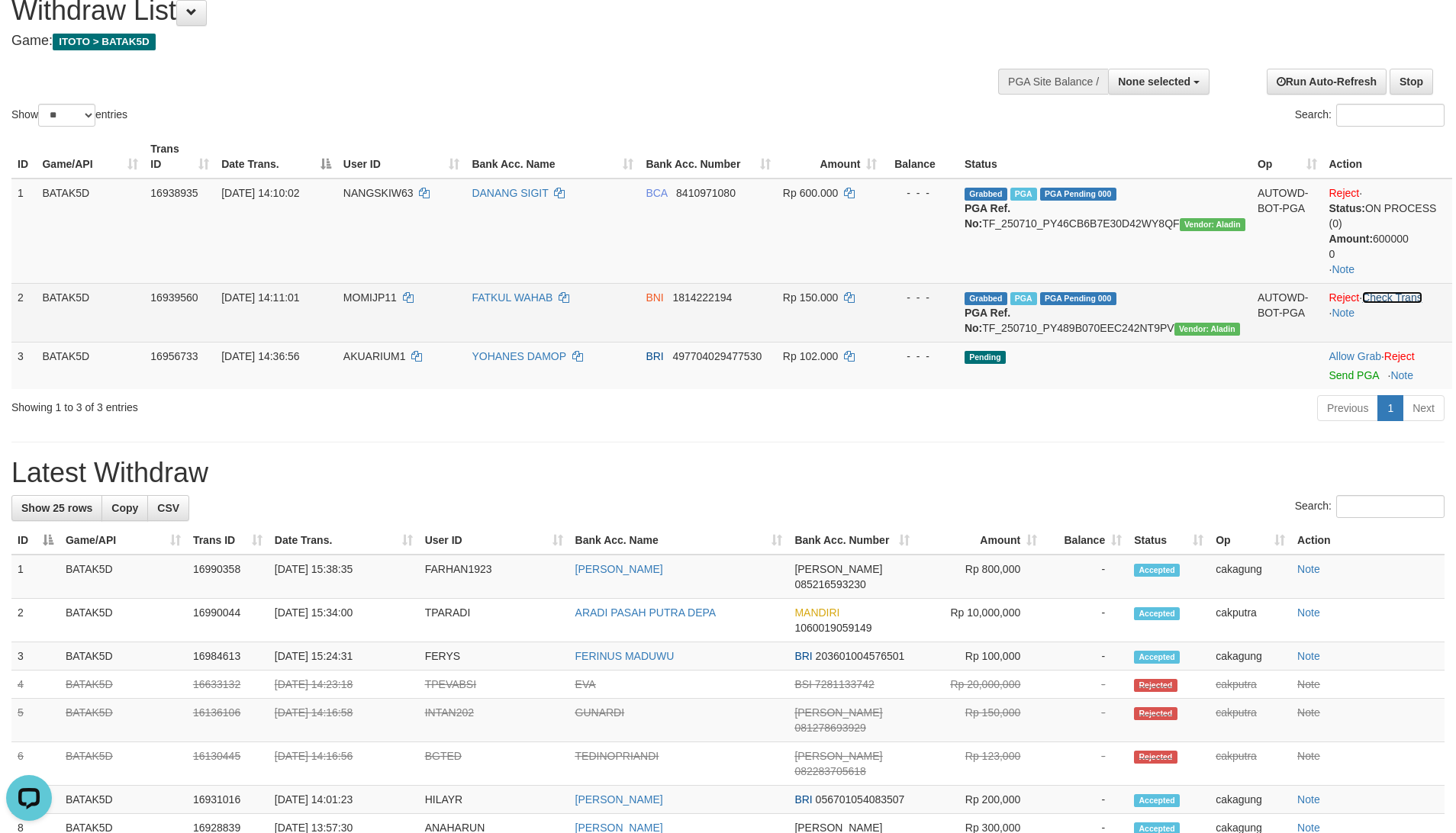 click on "Check Trans" at bounding box center [1392, 298] 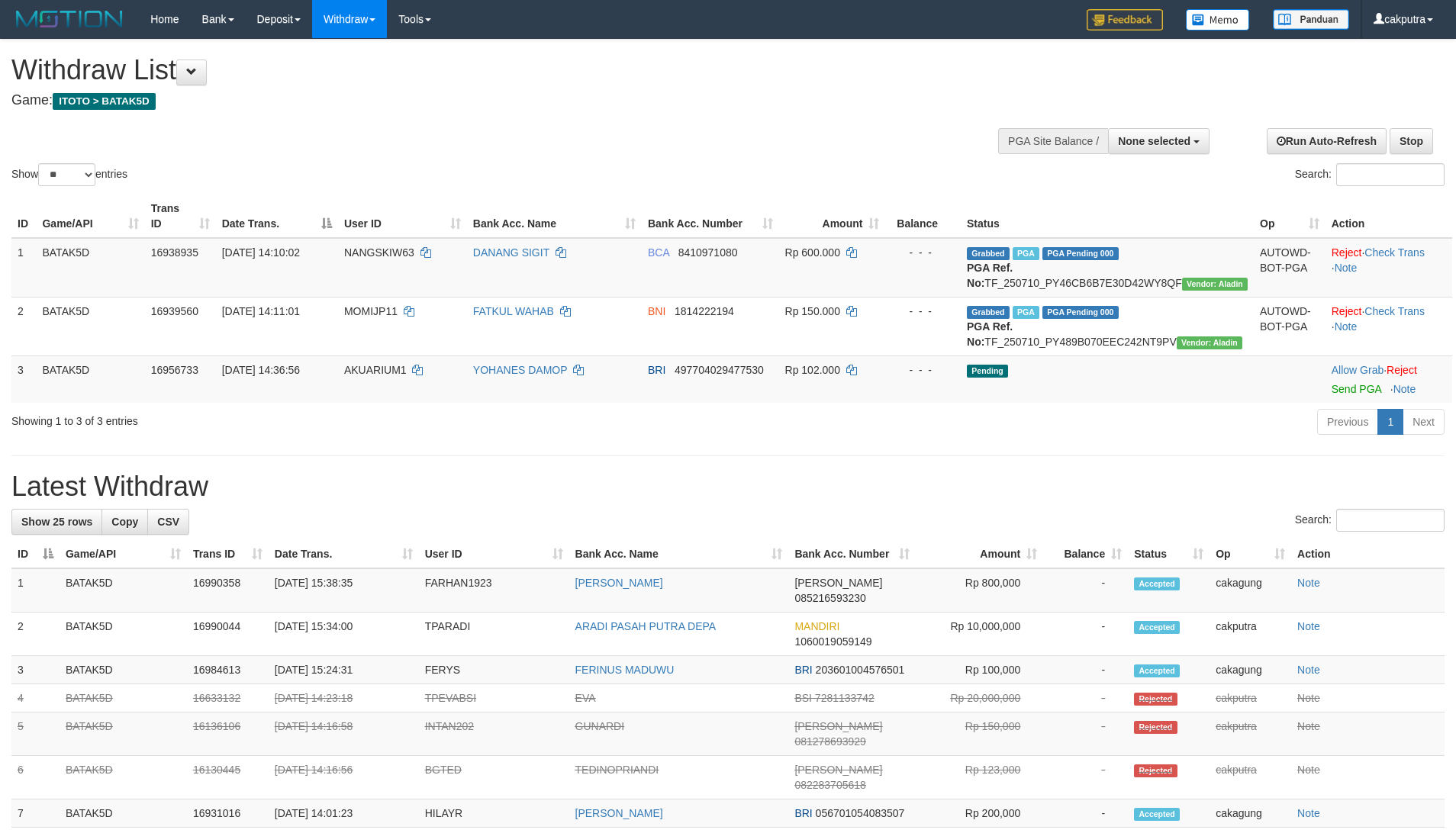 select 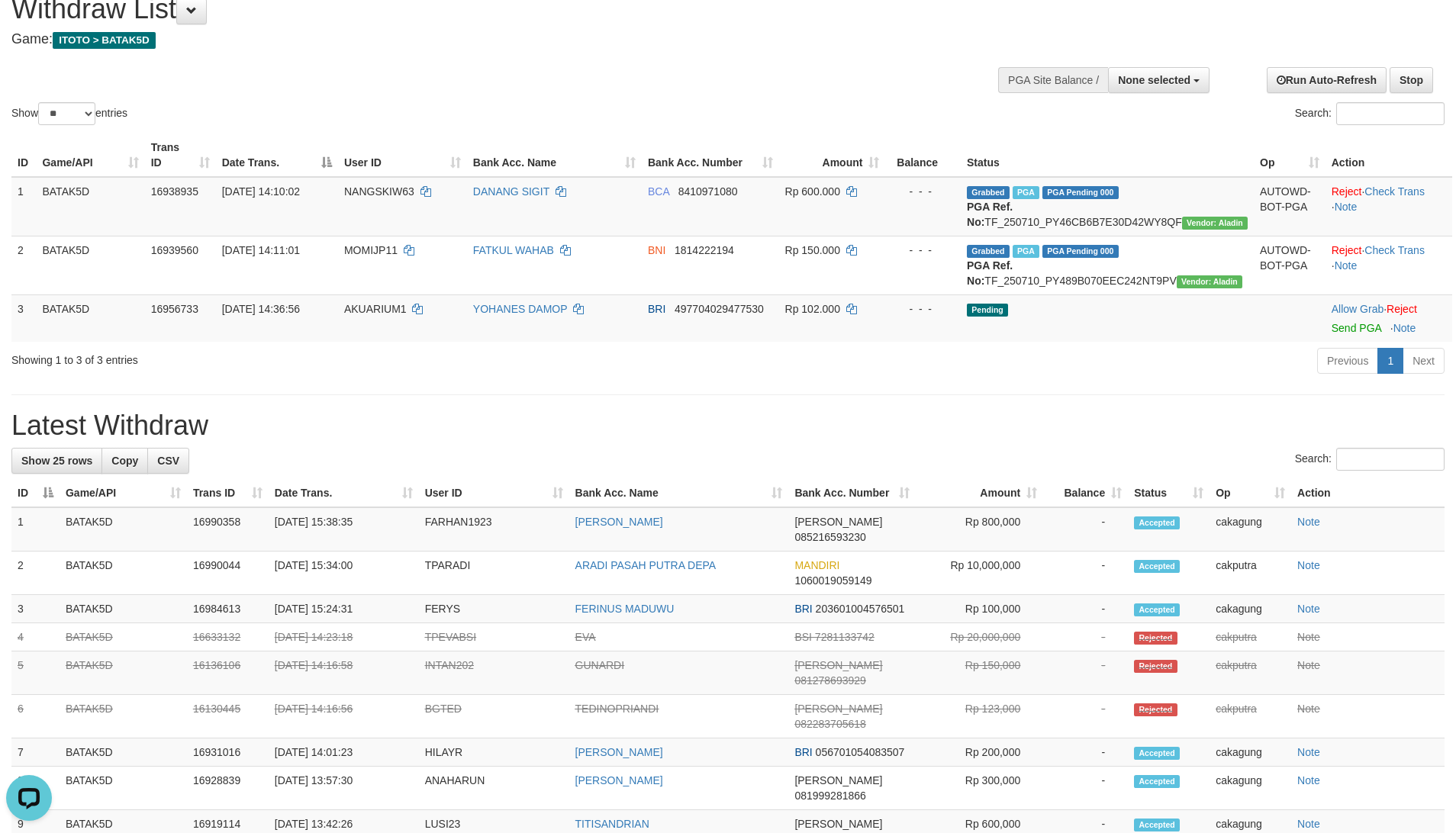 scroll, scrollTop: 0, scrollLeft: 0, axis: both 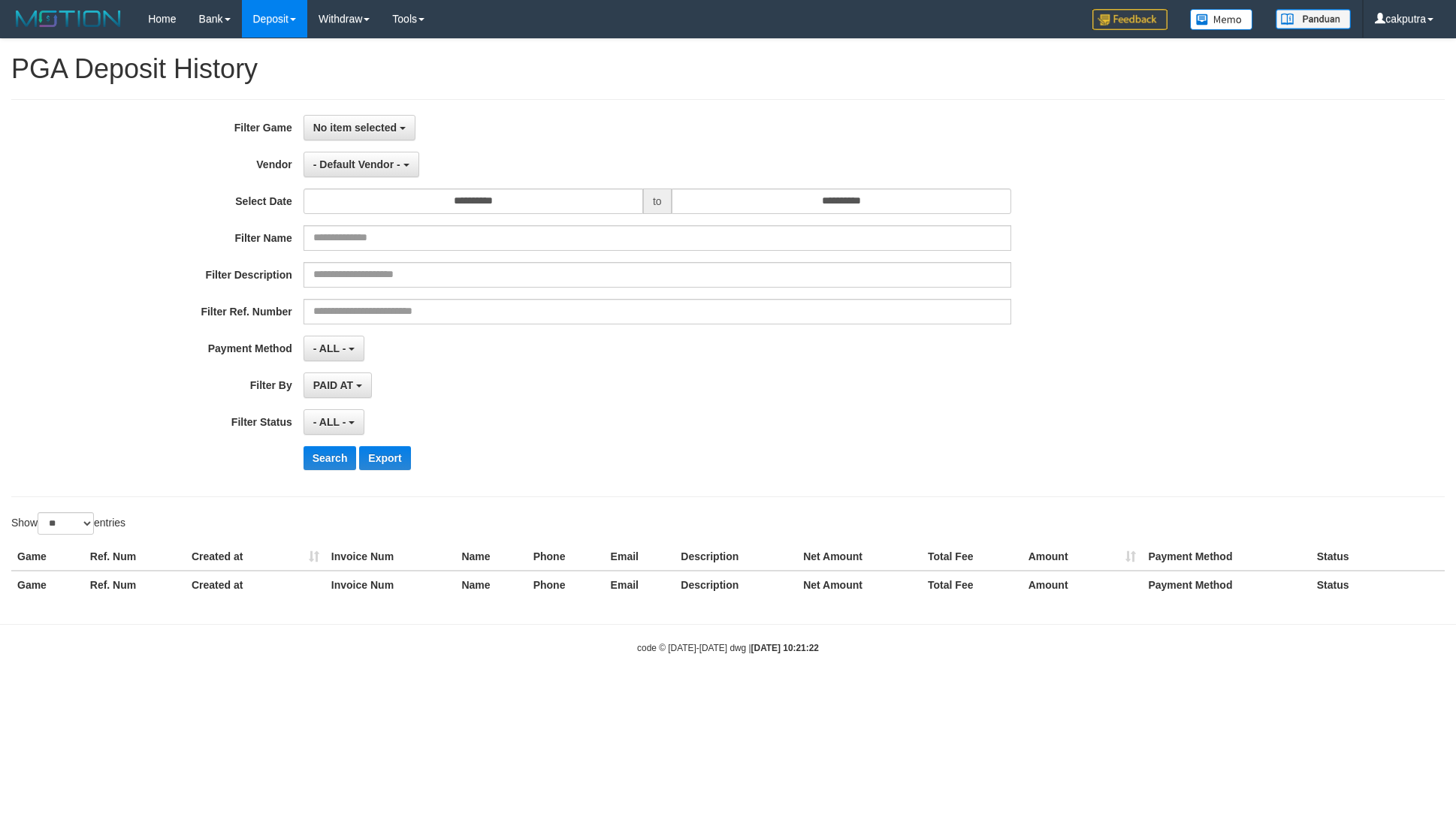 select 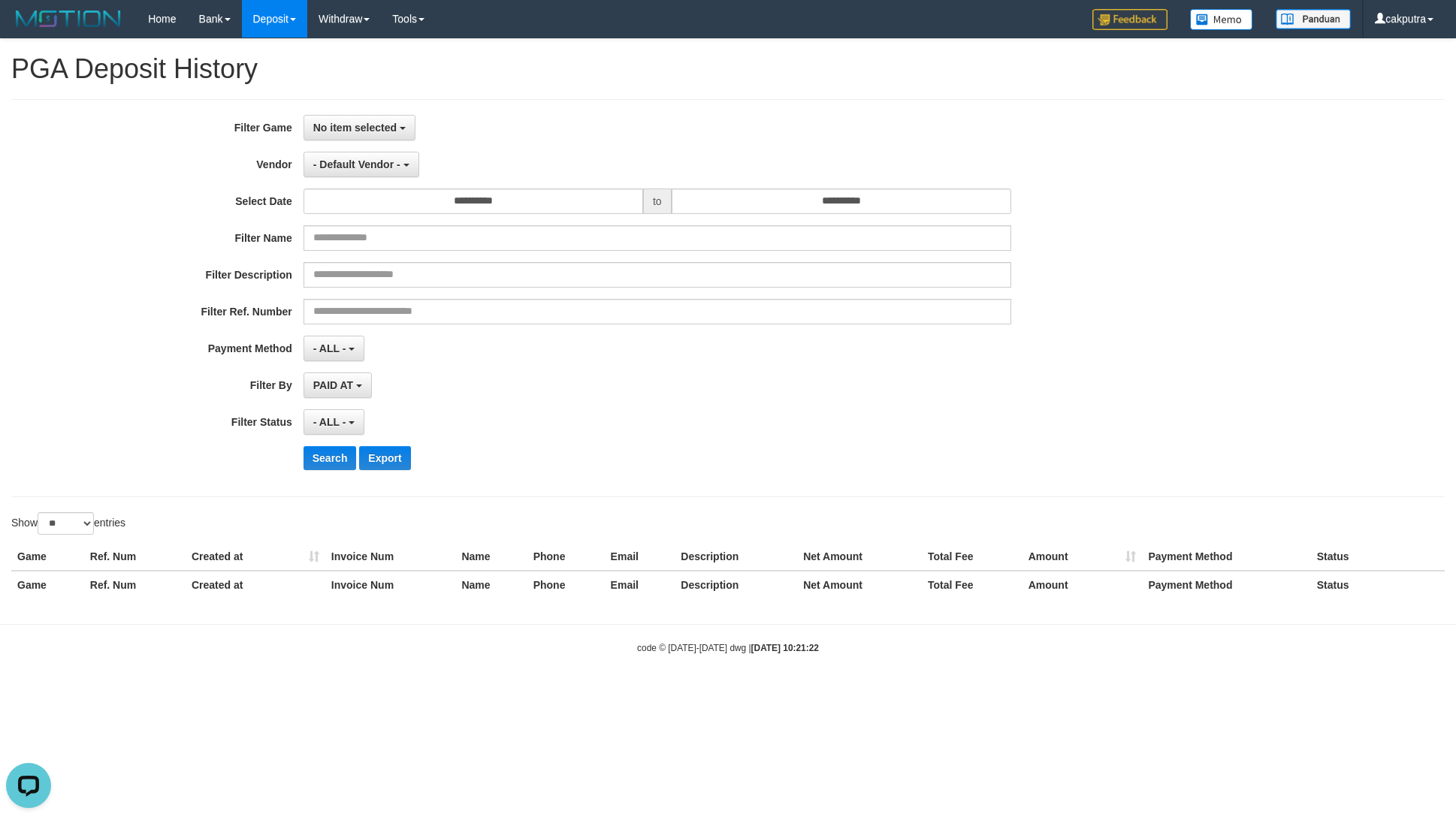 scroll, scrollTop: 0, scrollLeft: 0, axis: both 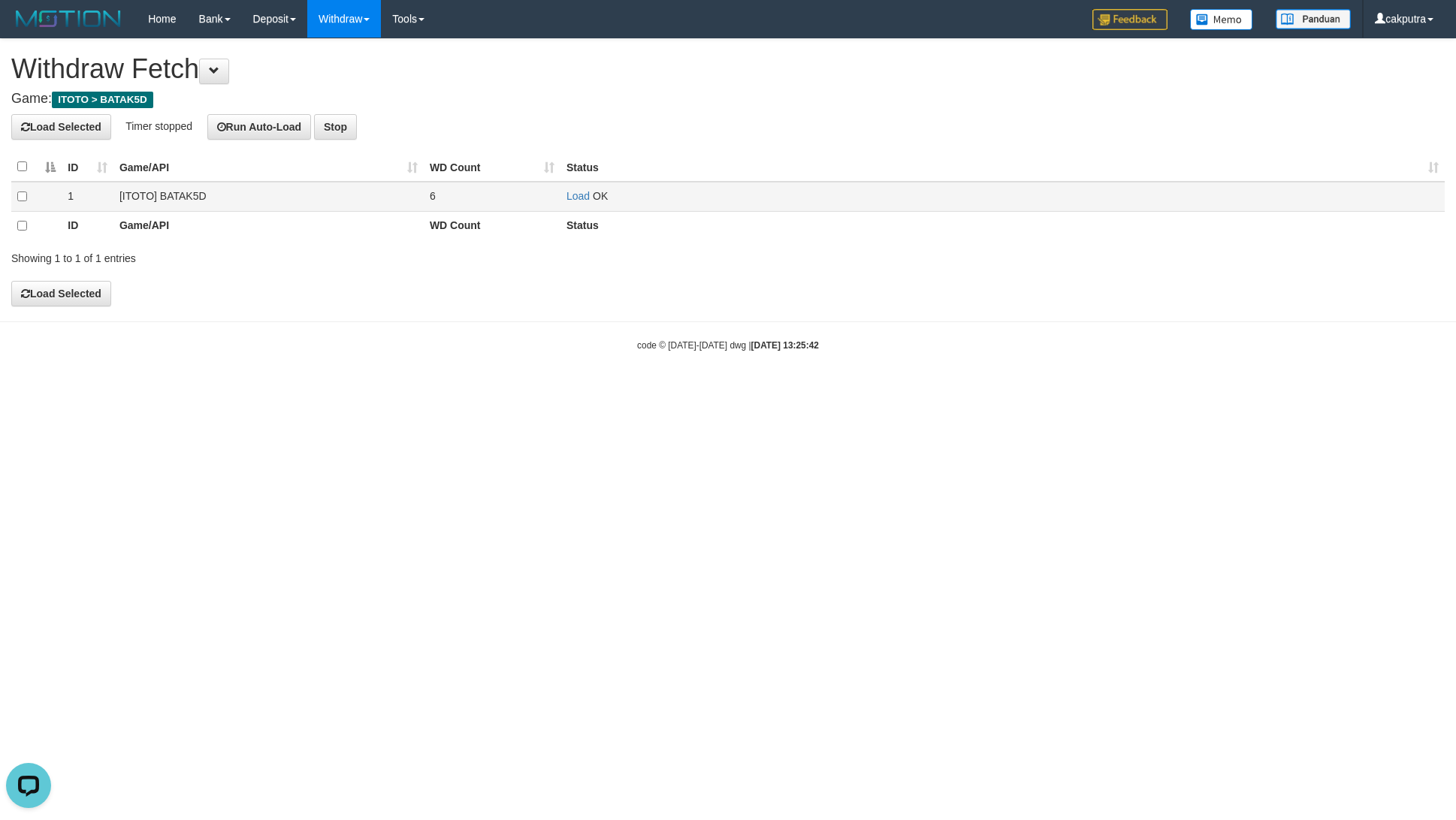 click on "Load
OK" at bounding box center (1002, 197) 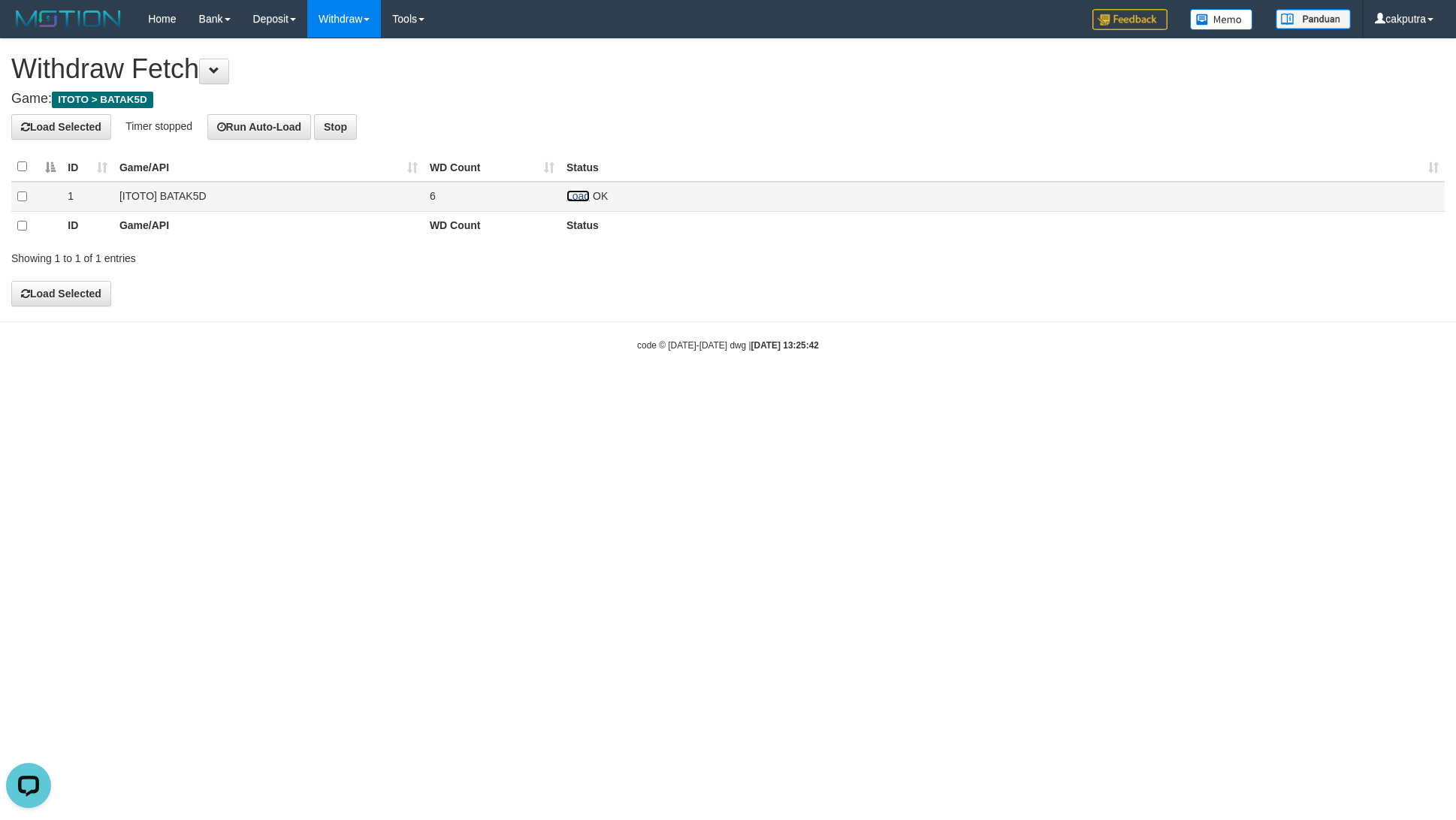 click on "Load" at bounding box center (578, 196) 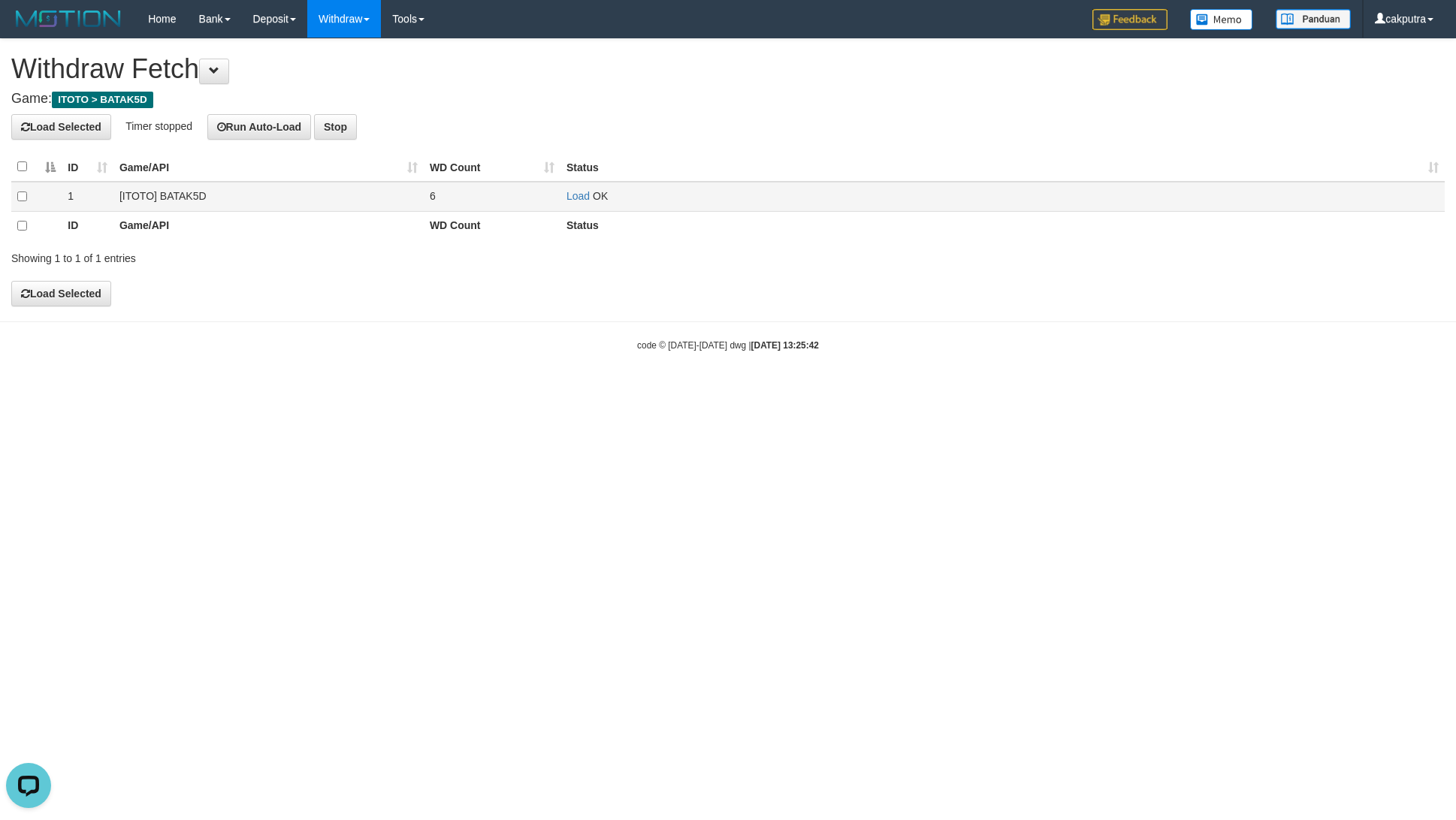 click on "OK" at bounding box center (600, 196) 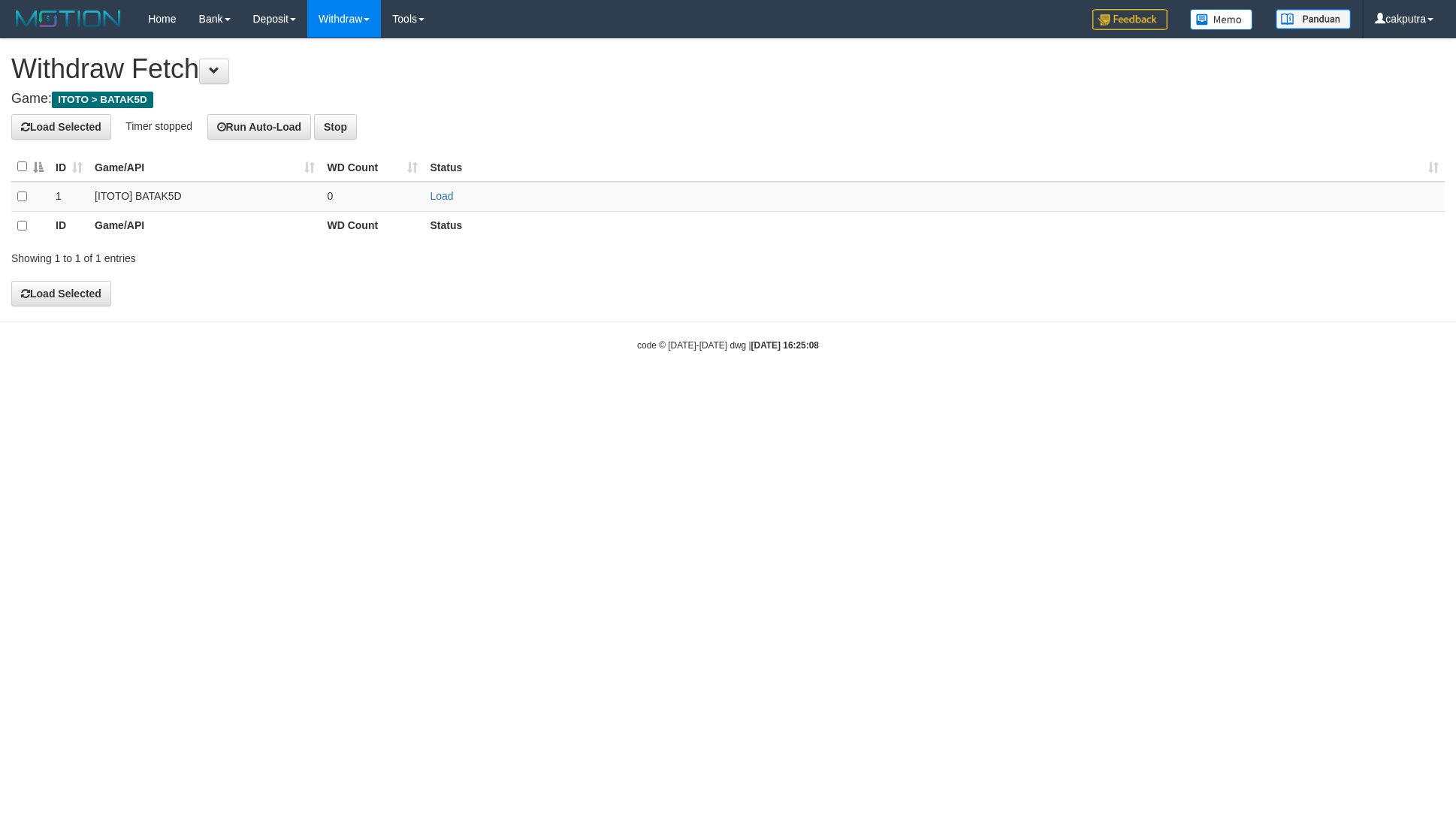 scroll, scrollTop: 0, scrollLeft: 0, axis: both 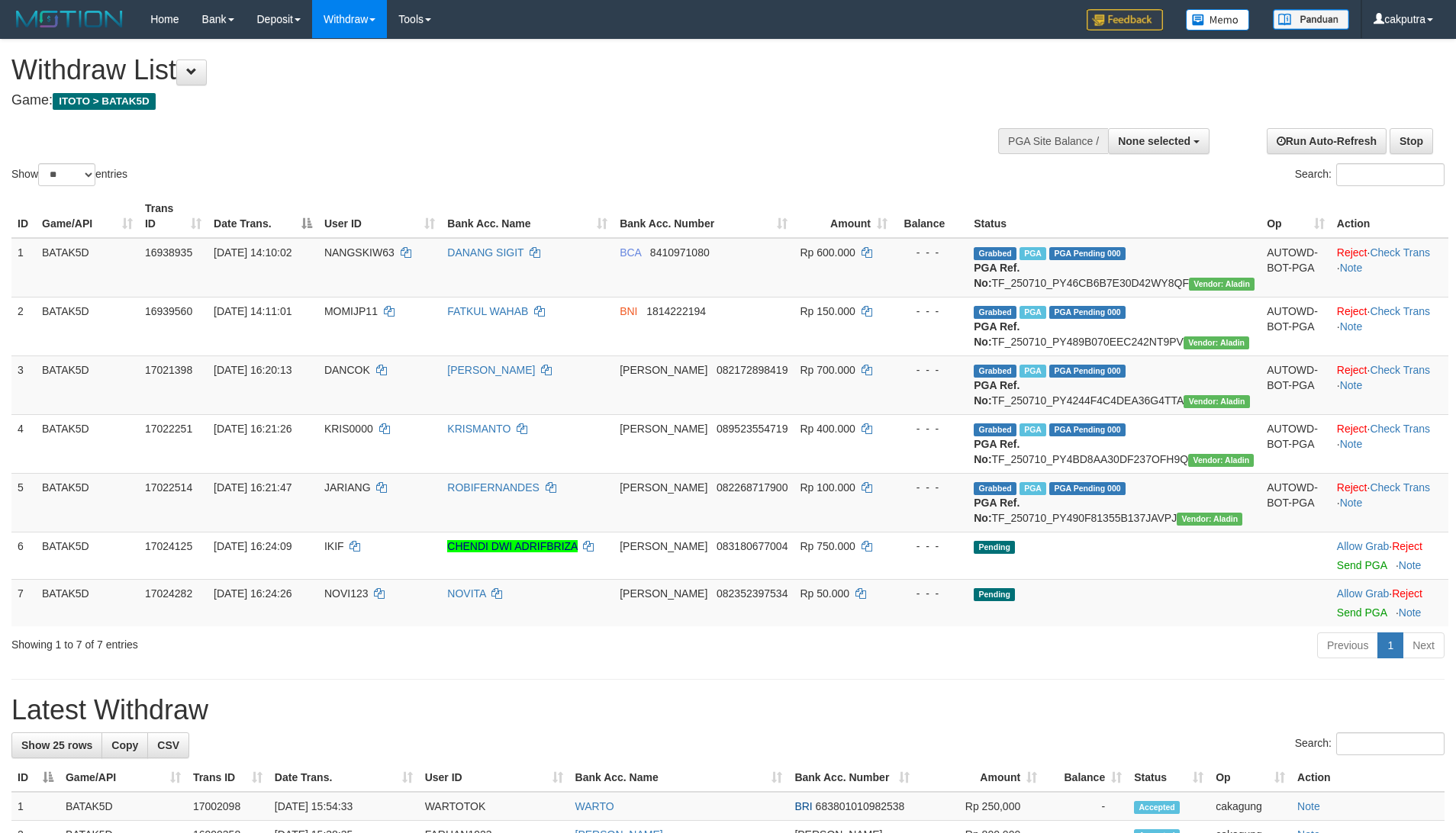 select 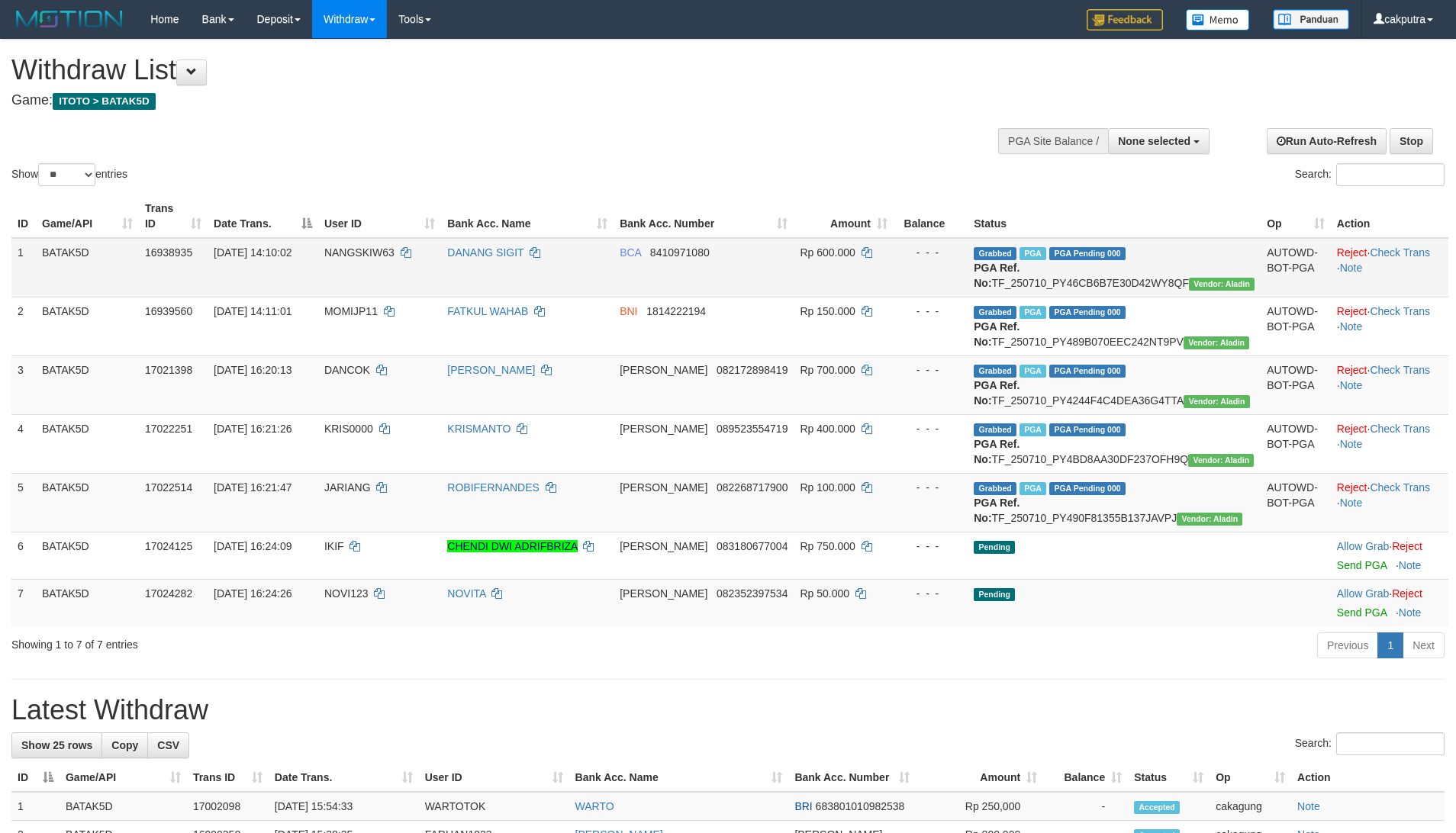scroll, scrollTop: 63, scrollLeft: 0, axis: vertical 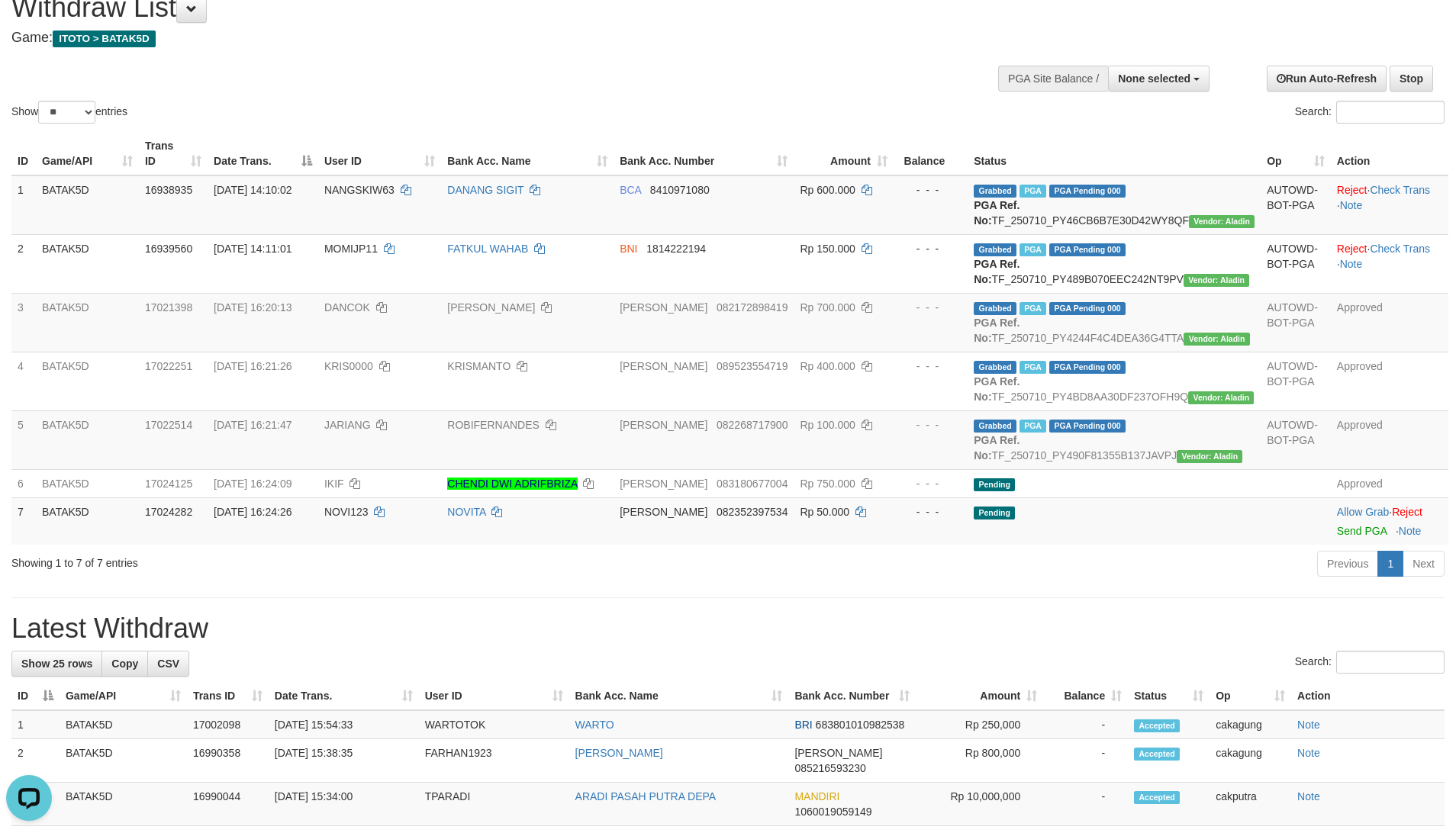 click on "Show  ** ** ** ***  entries Search:" at bounding box center (728, 52) 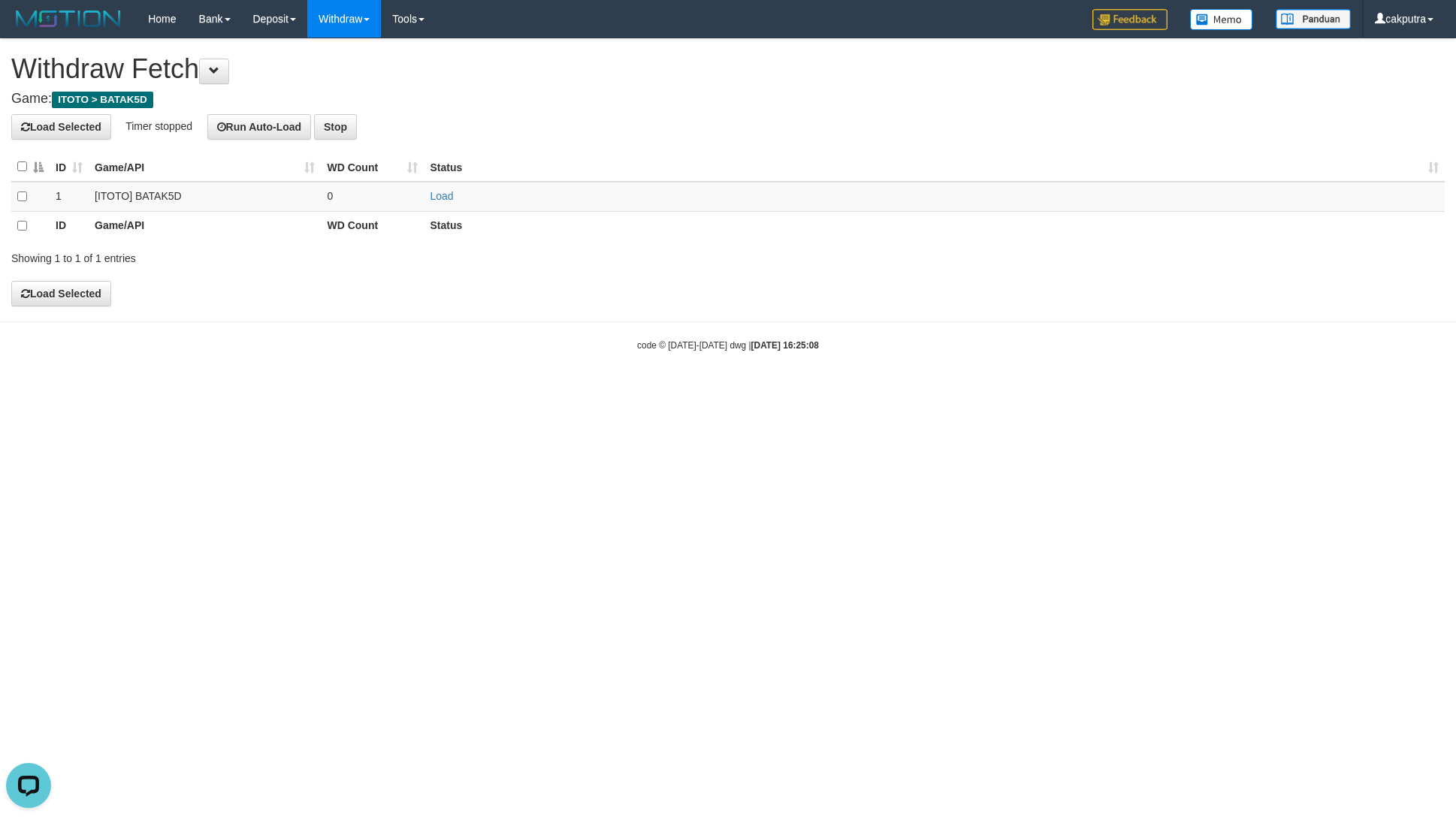 scroll, scrollTop: 0, scrollLeft: 0, axis: both 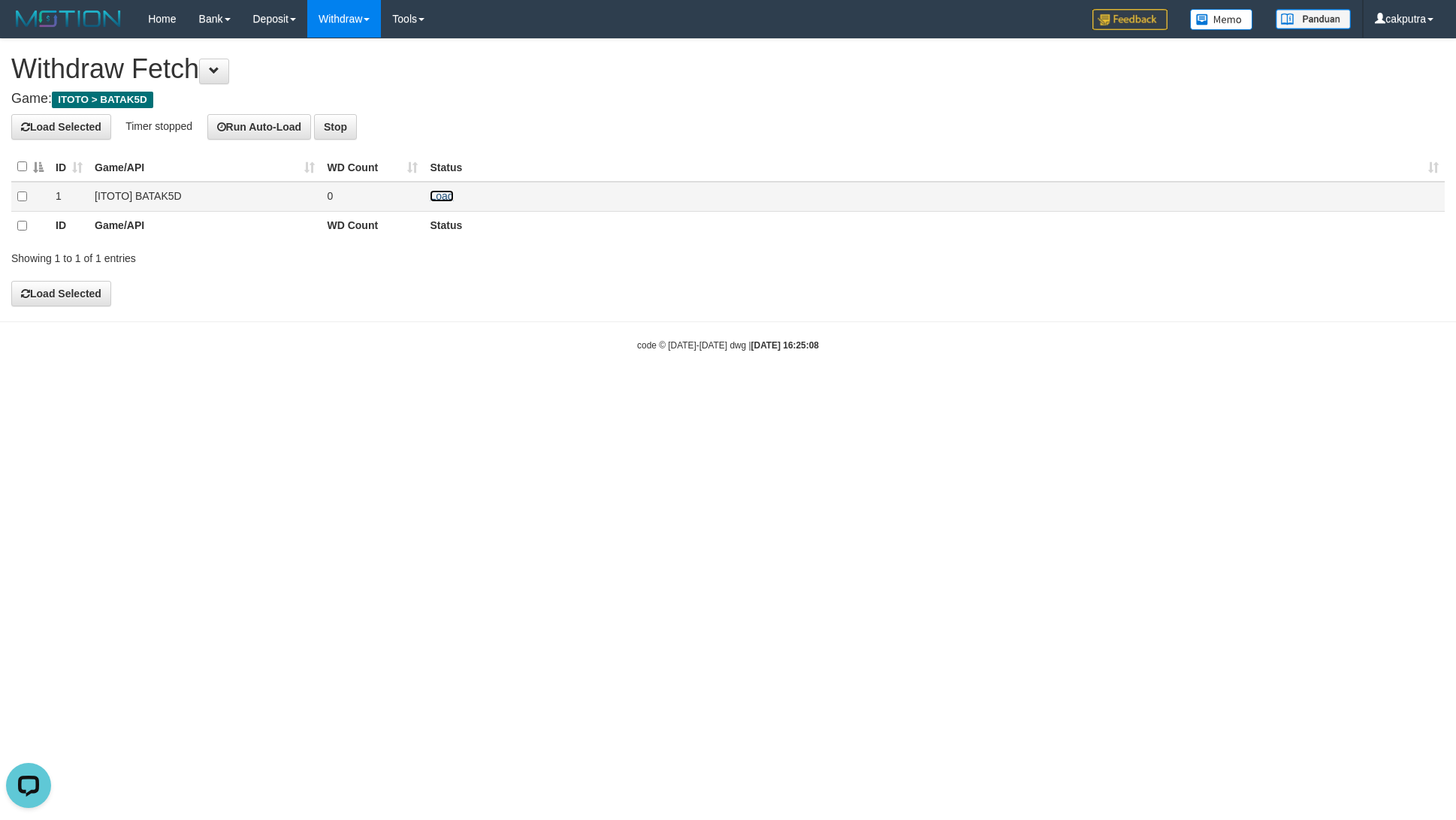 click on "Load" at bounding box center (441, 196) 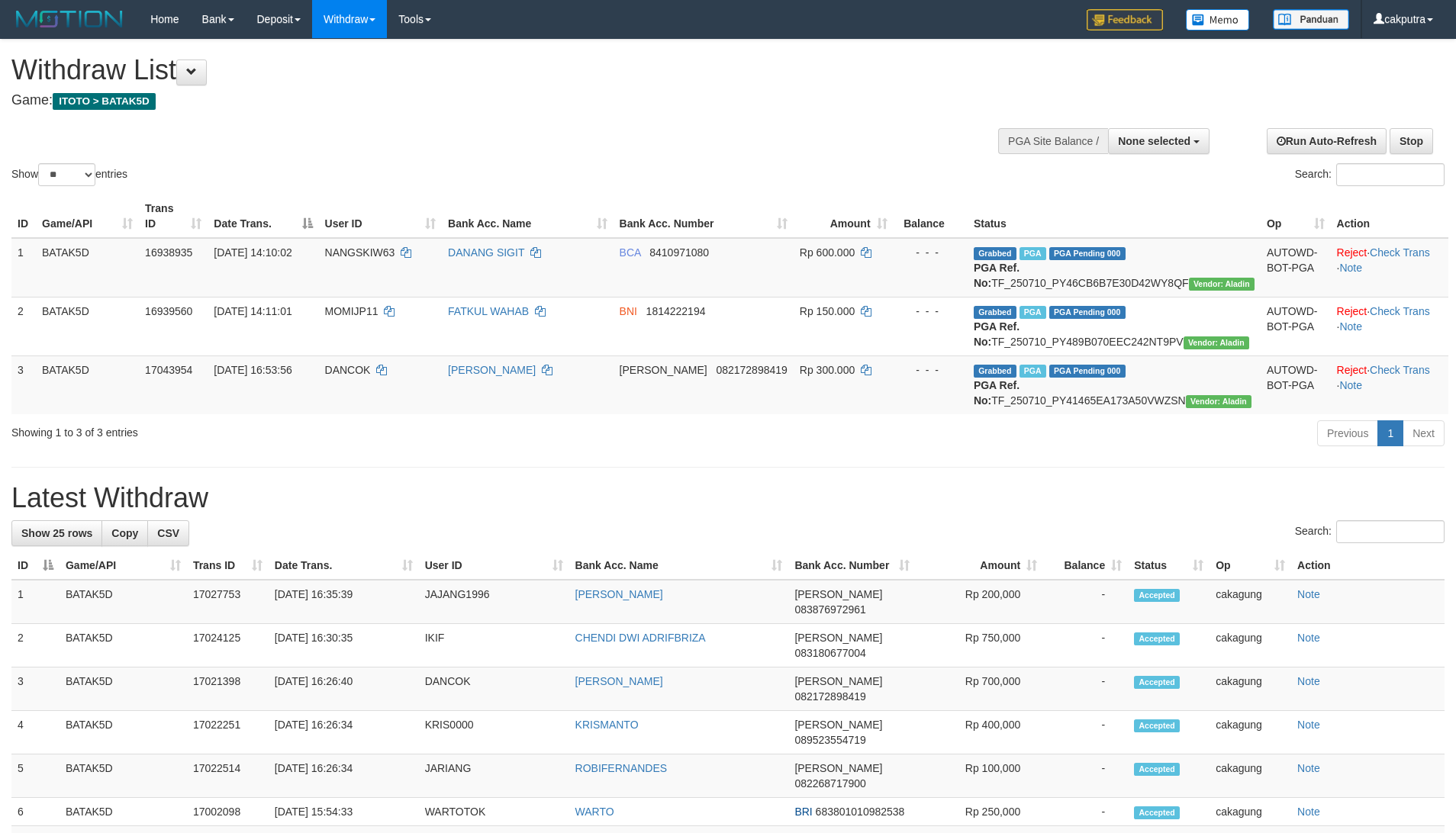 select 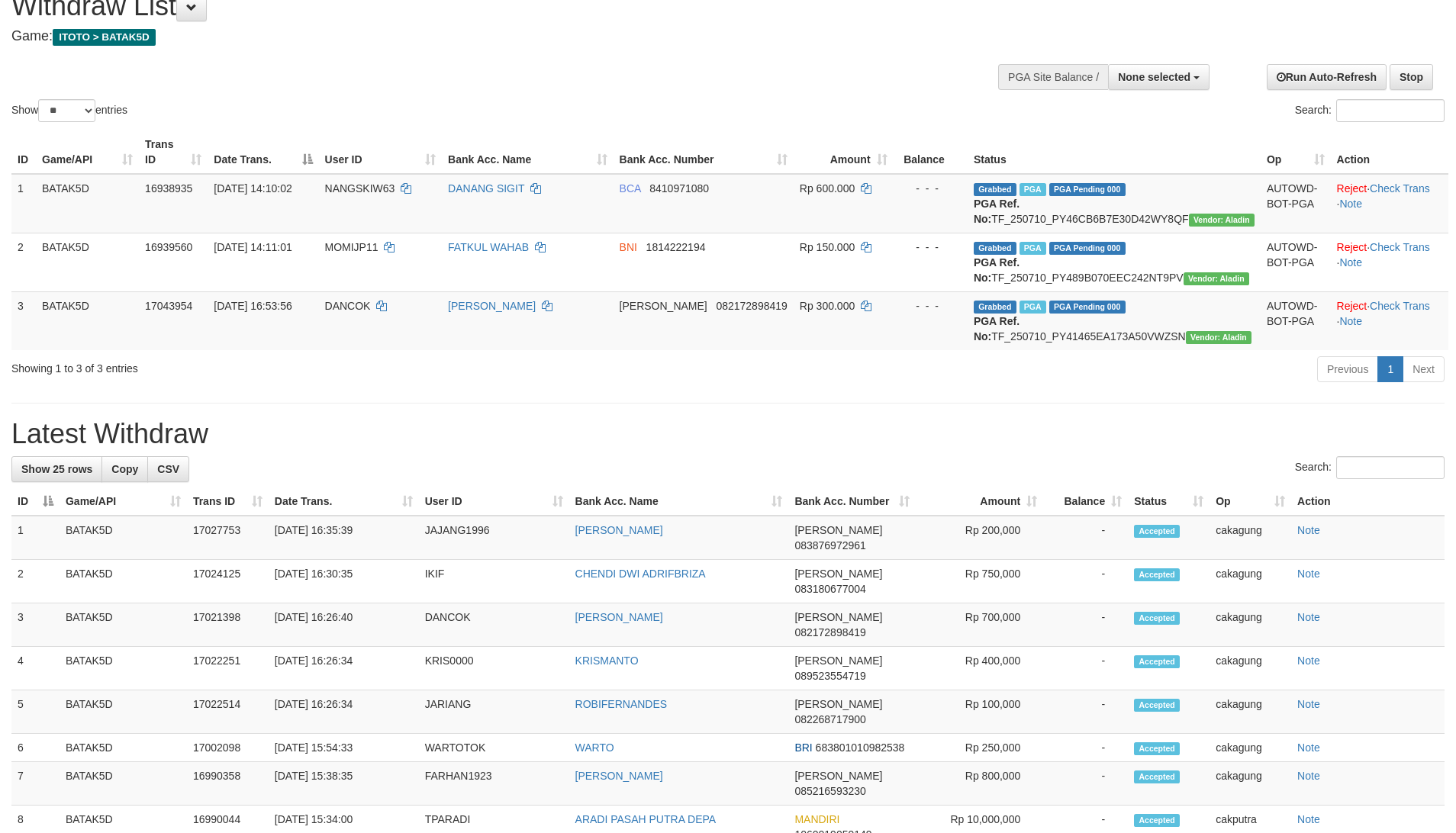 scroll, scrollTop: 712, scrollLeft: 0, axis: vertical 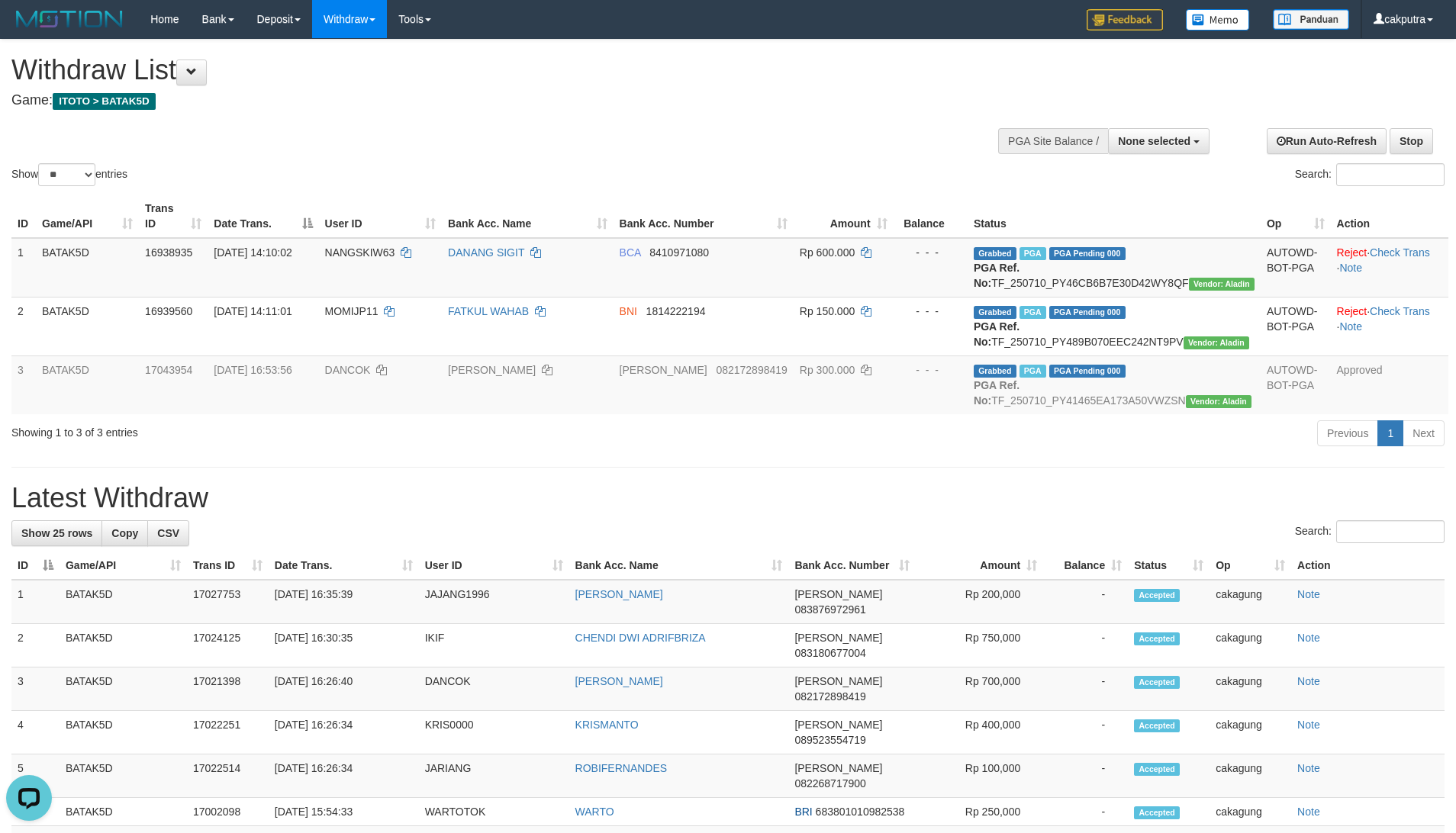 click on "Game:   ITOTO > BATAK5D" at bounding box center [483, 101] 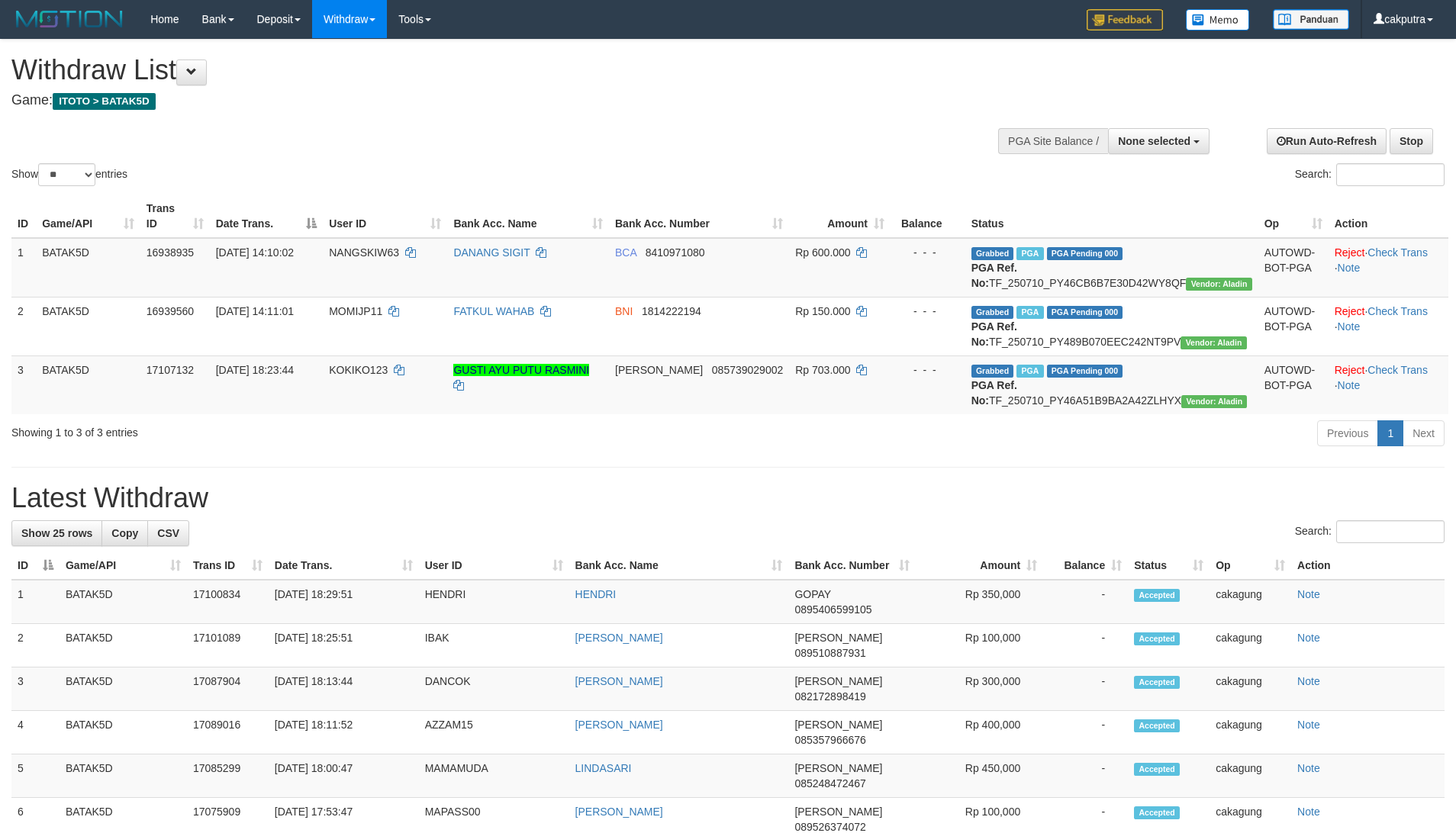 select 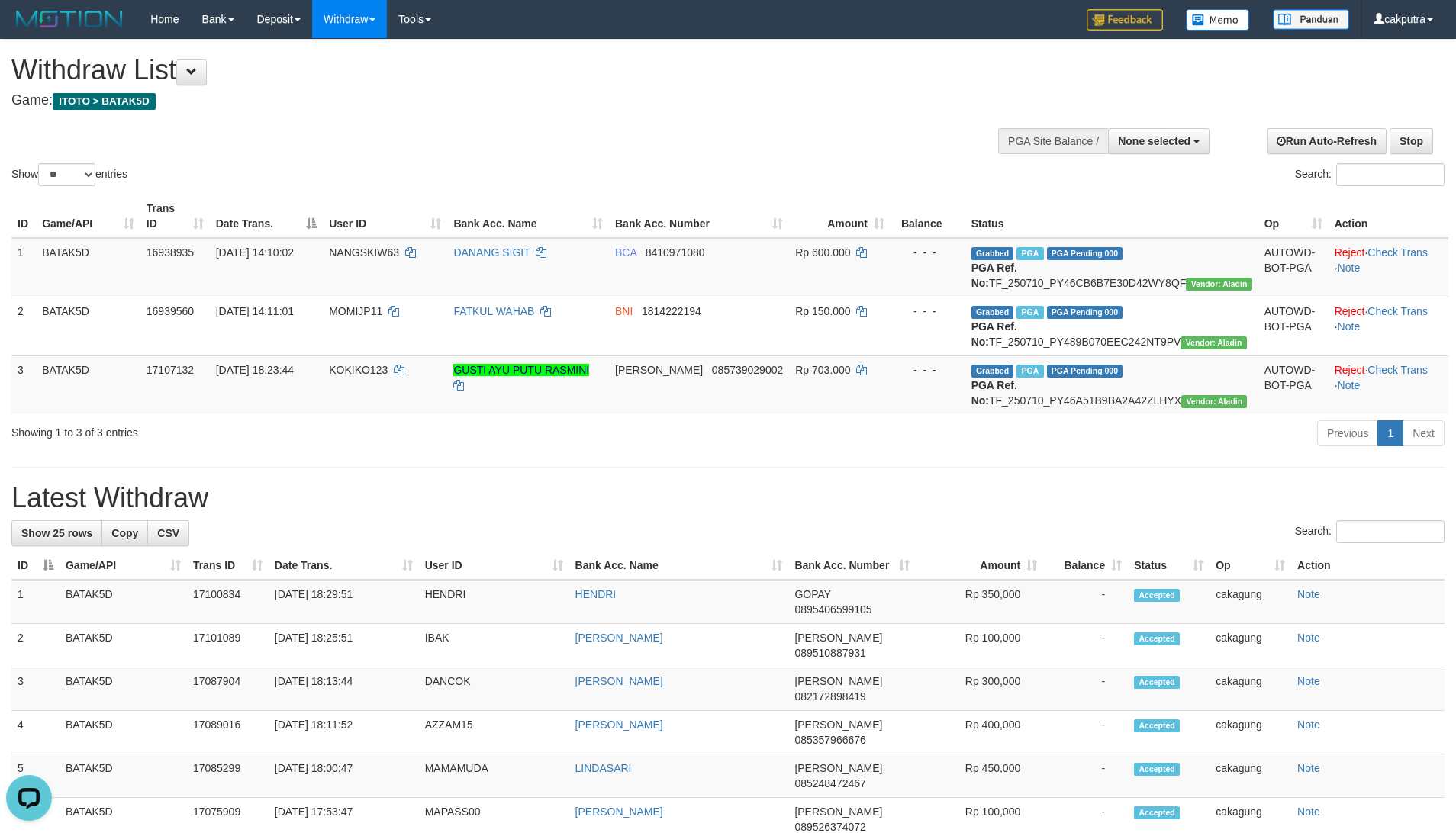 scroll, scrollTop: 0, scrollLeft: 0, axis: both 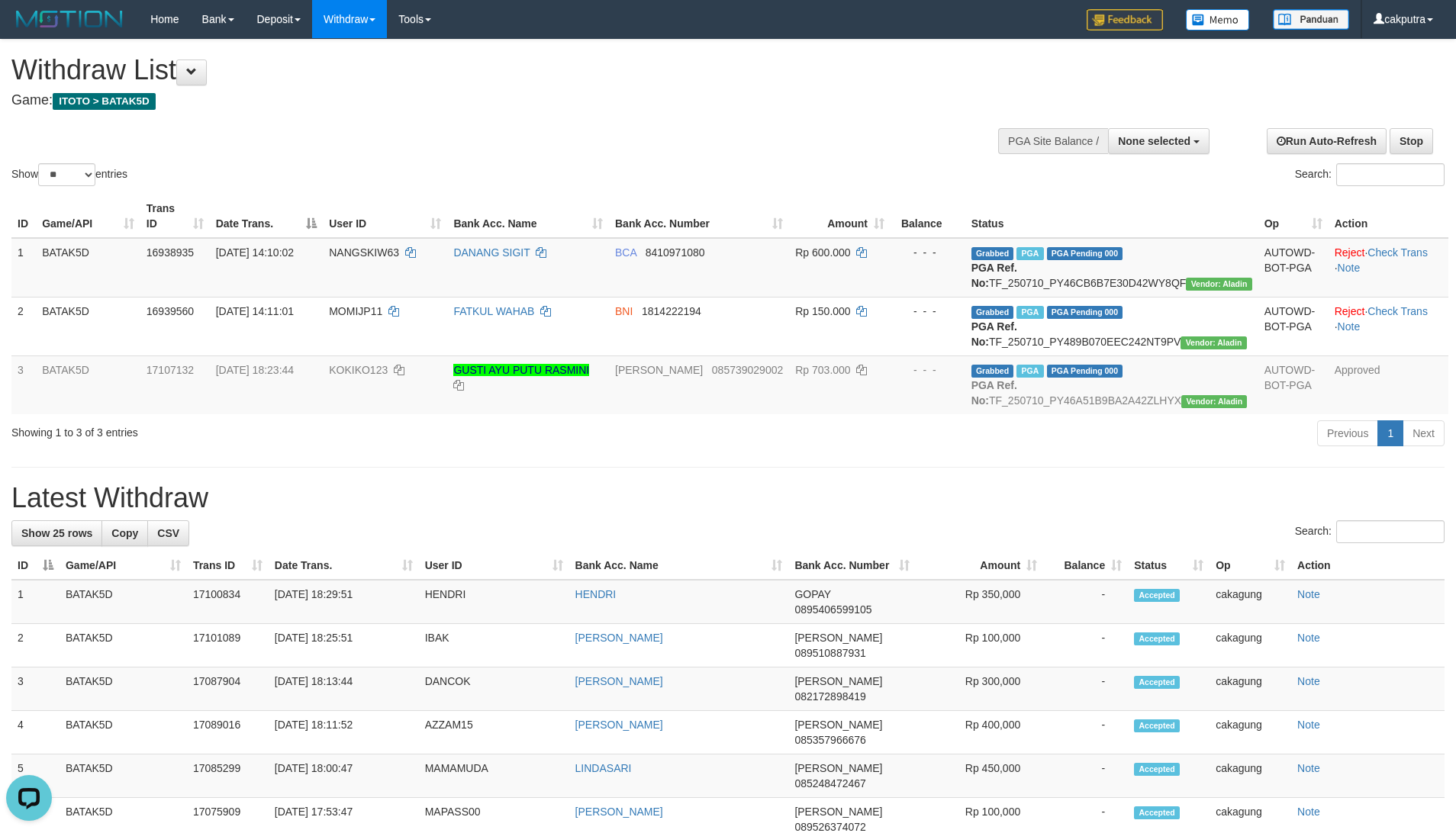 click on "Game:   ITOTO > BATAK5D" at bounding box center [483, 101] 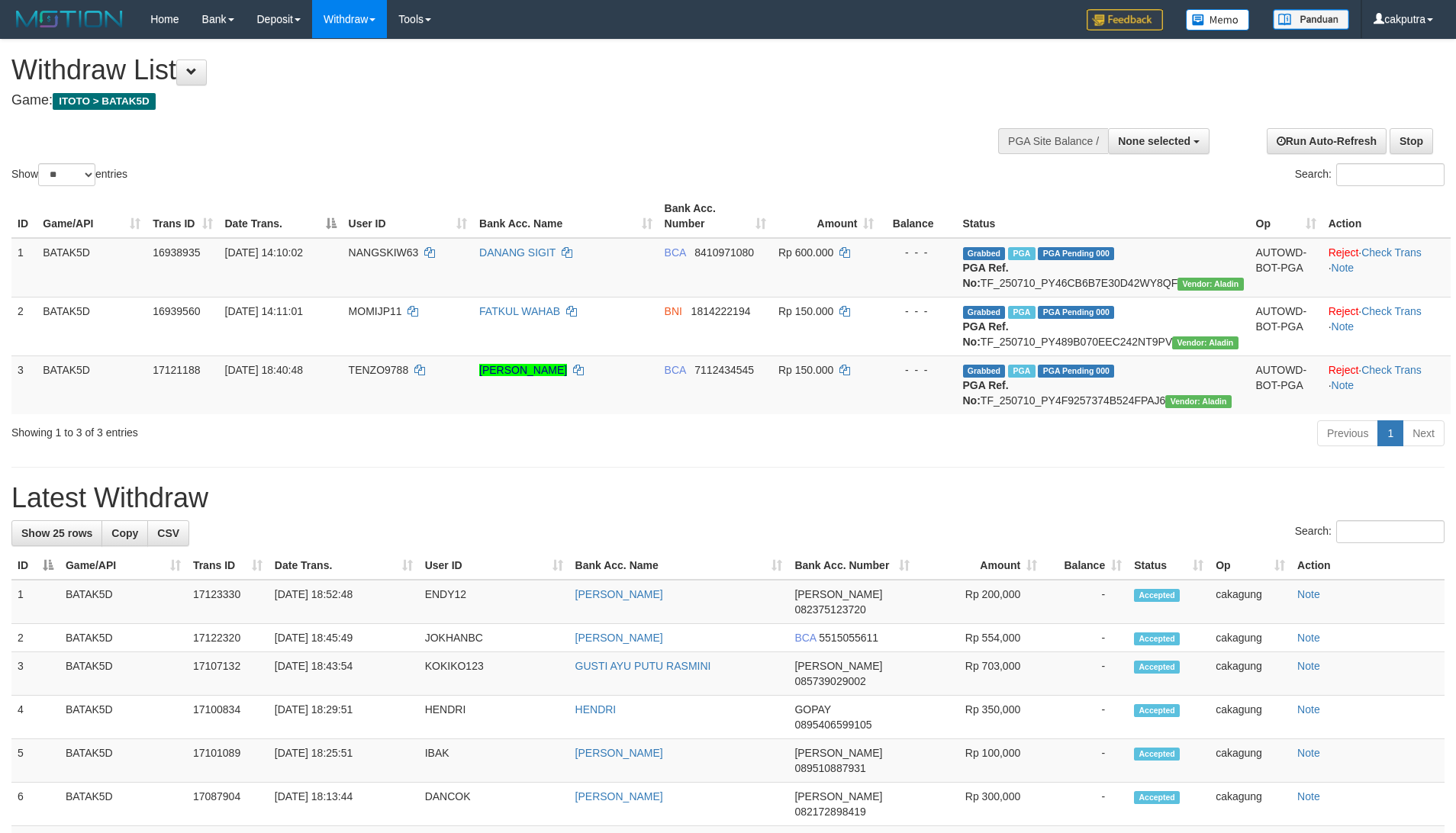 select 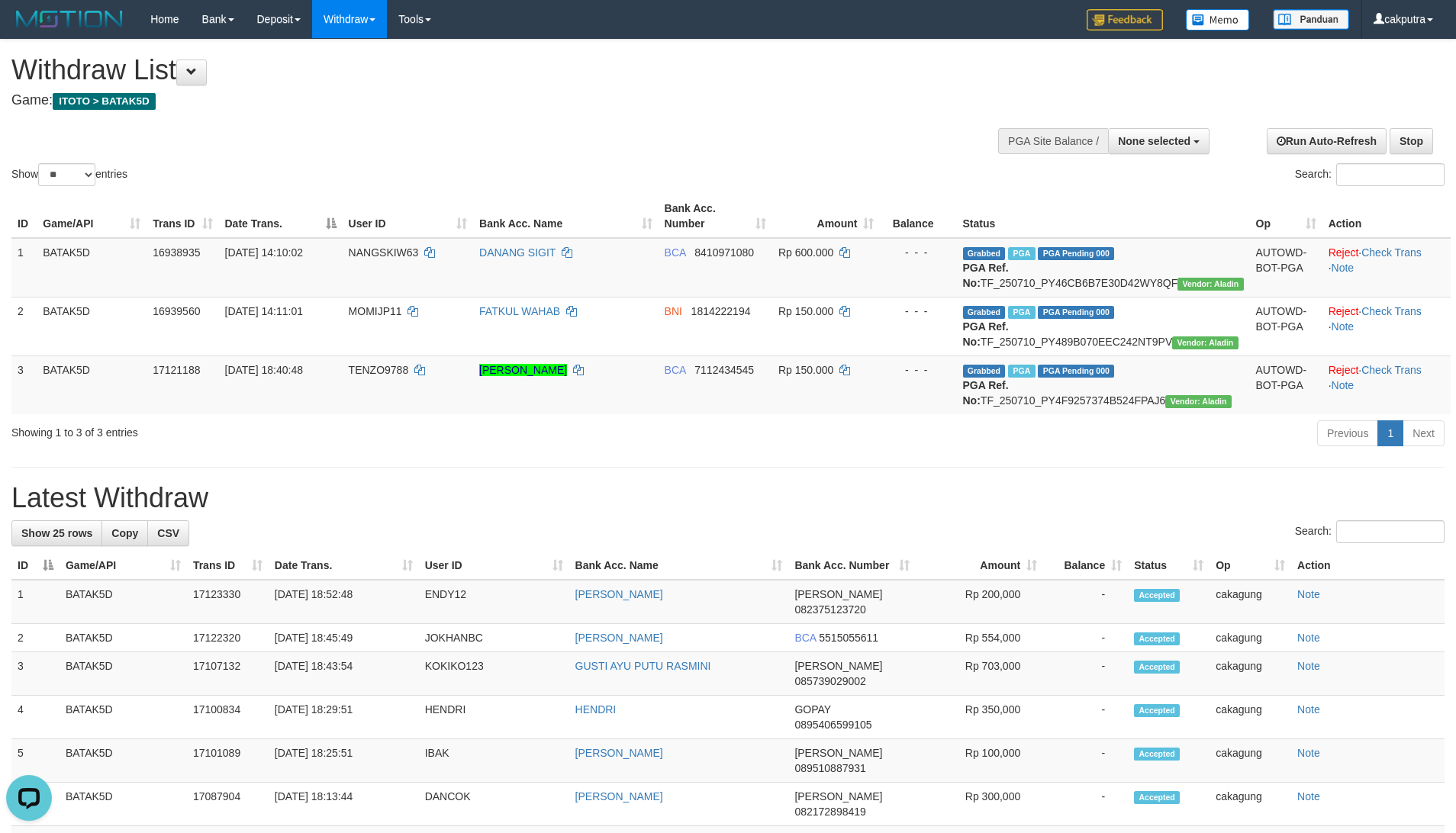 scroll, scrollTop: 0, scrollLeft: 0, axis: both 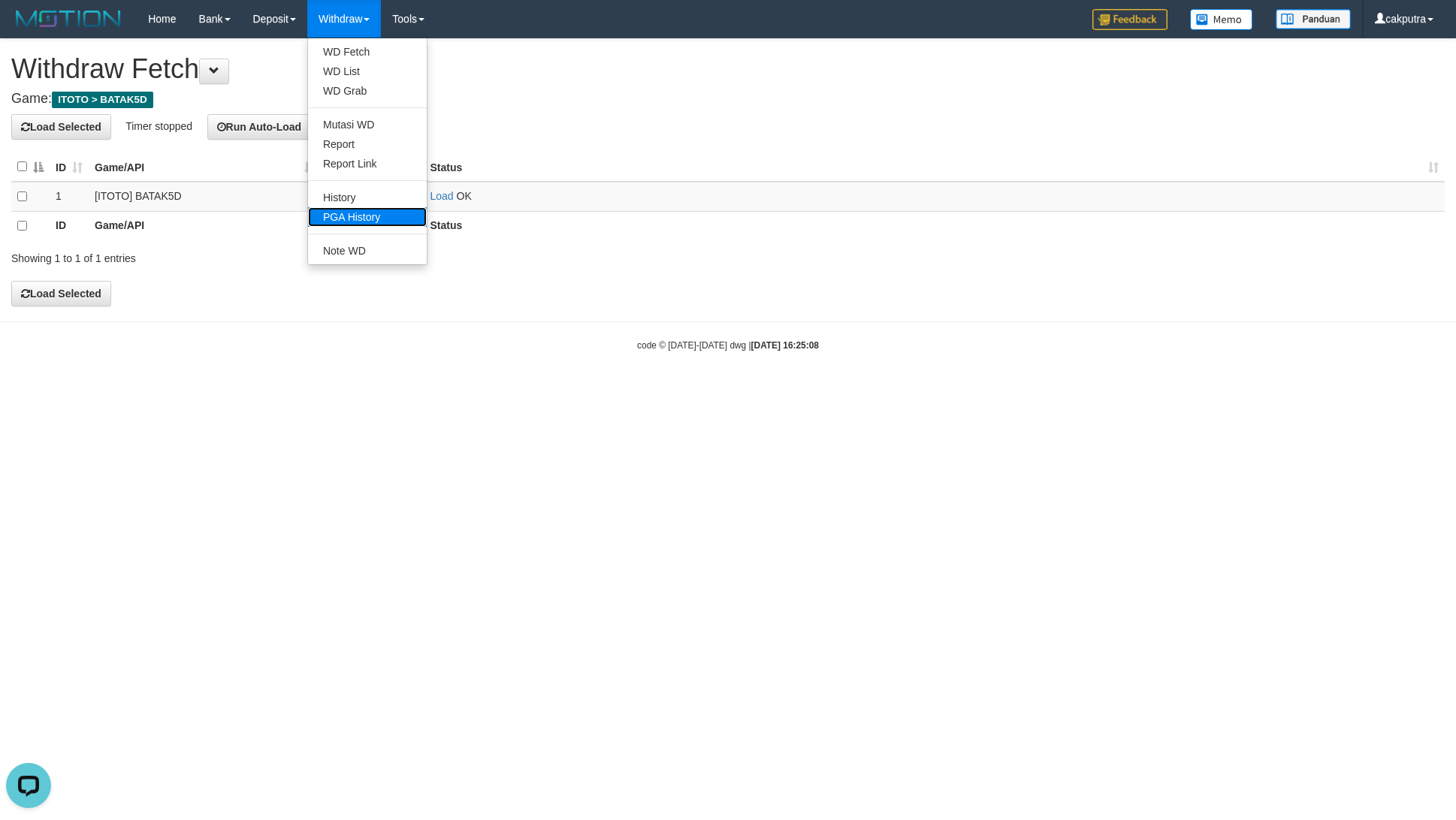 click on "PGA History" at bounding box center (367, 217) 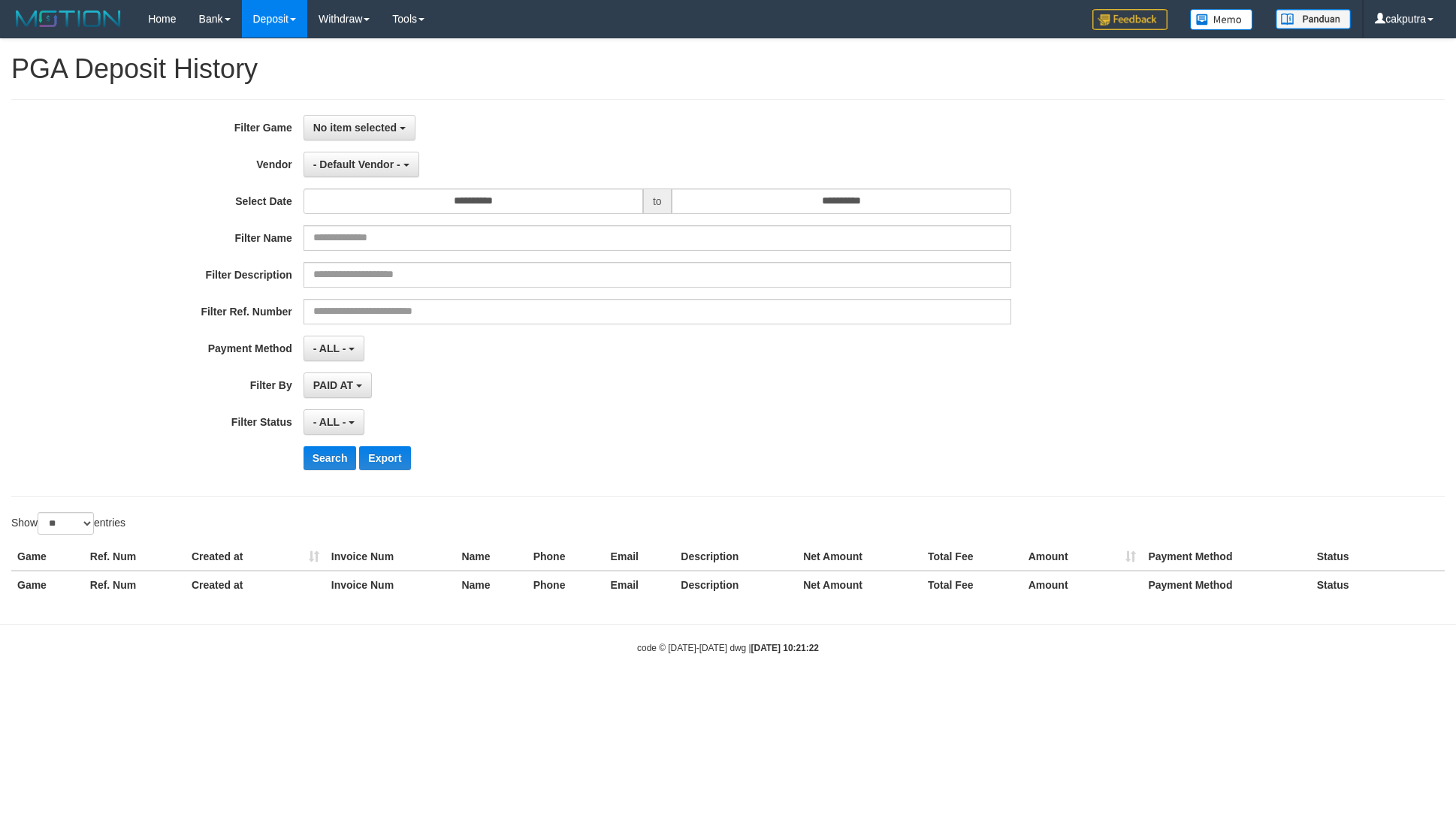 select 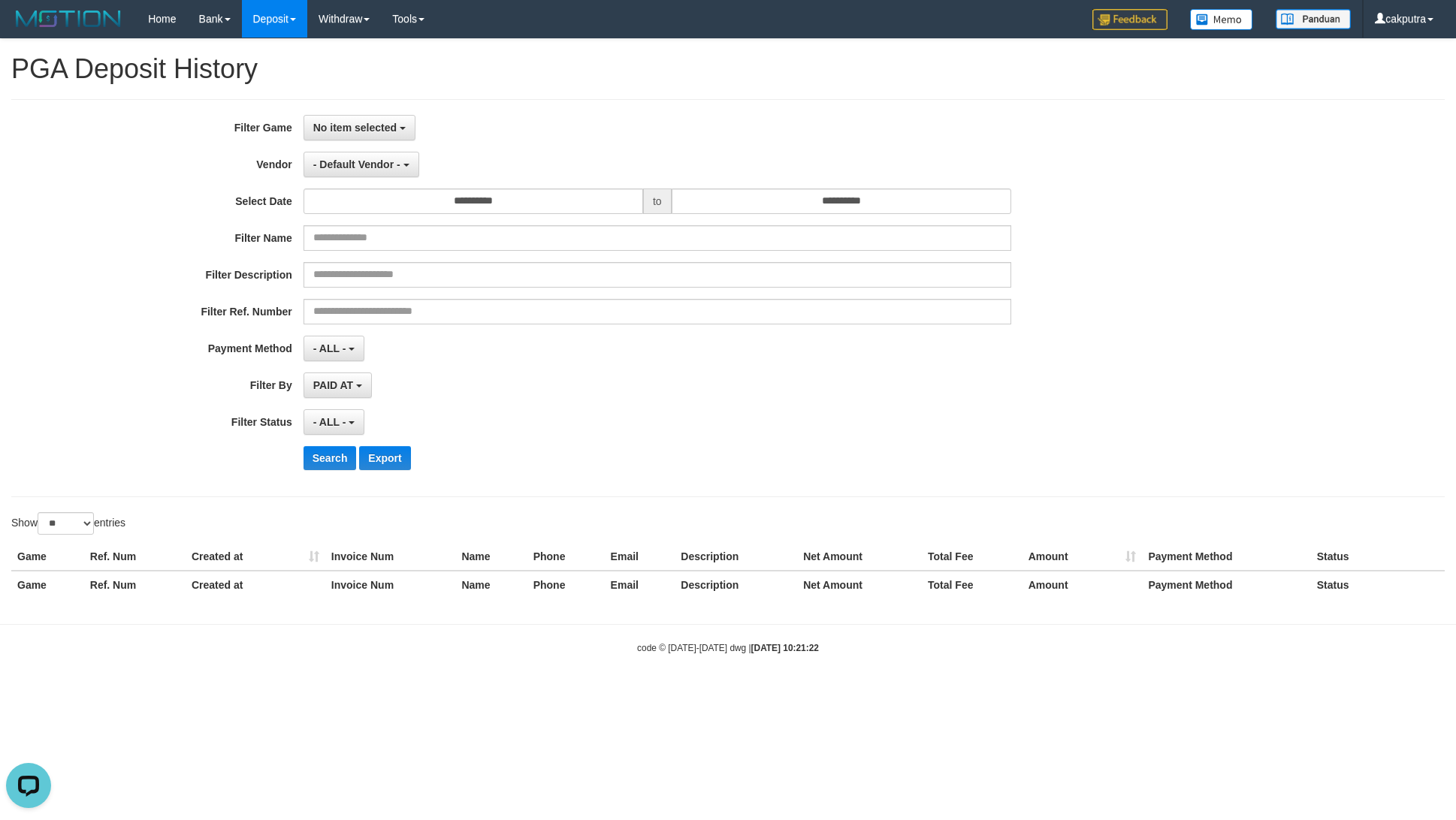 scroll, scrollTop: 0, scrollLeft: 0, axis: both 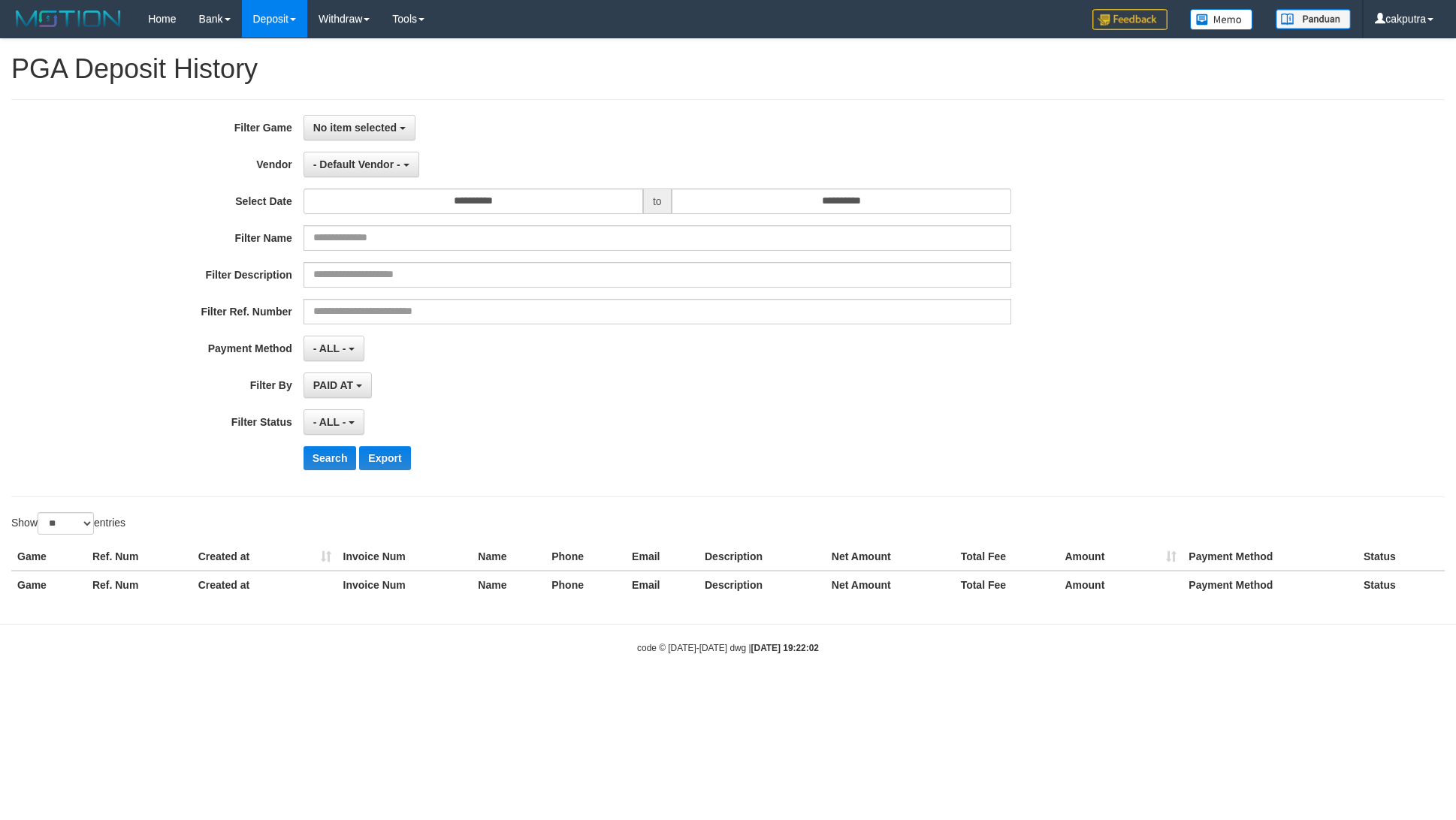 select 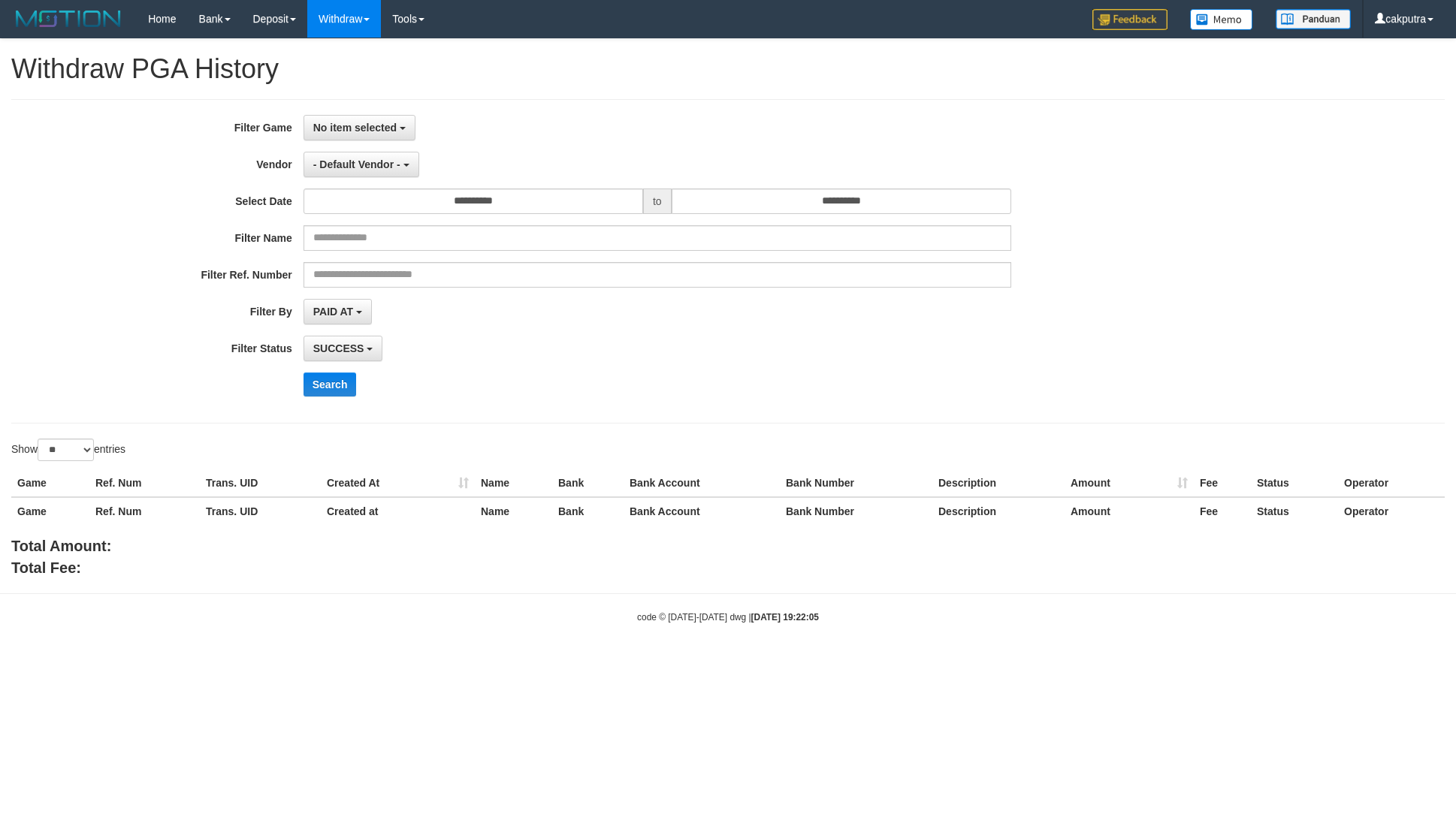 select 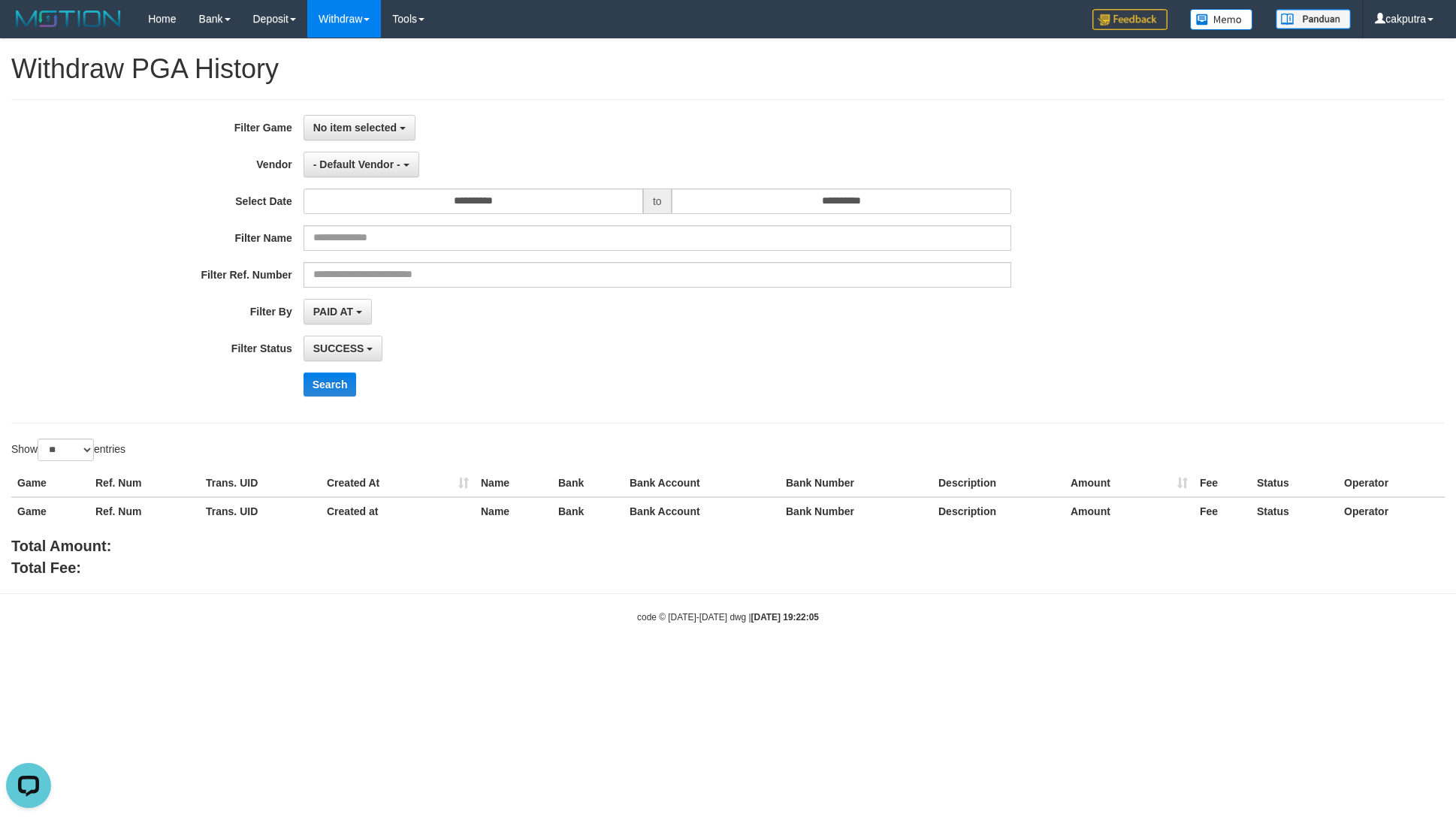 scroll, scrollTop: 0, scrollLeft: 0, axis: both 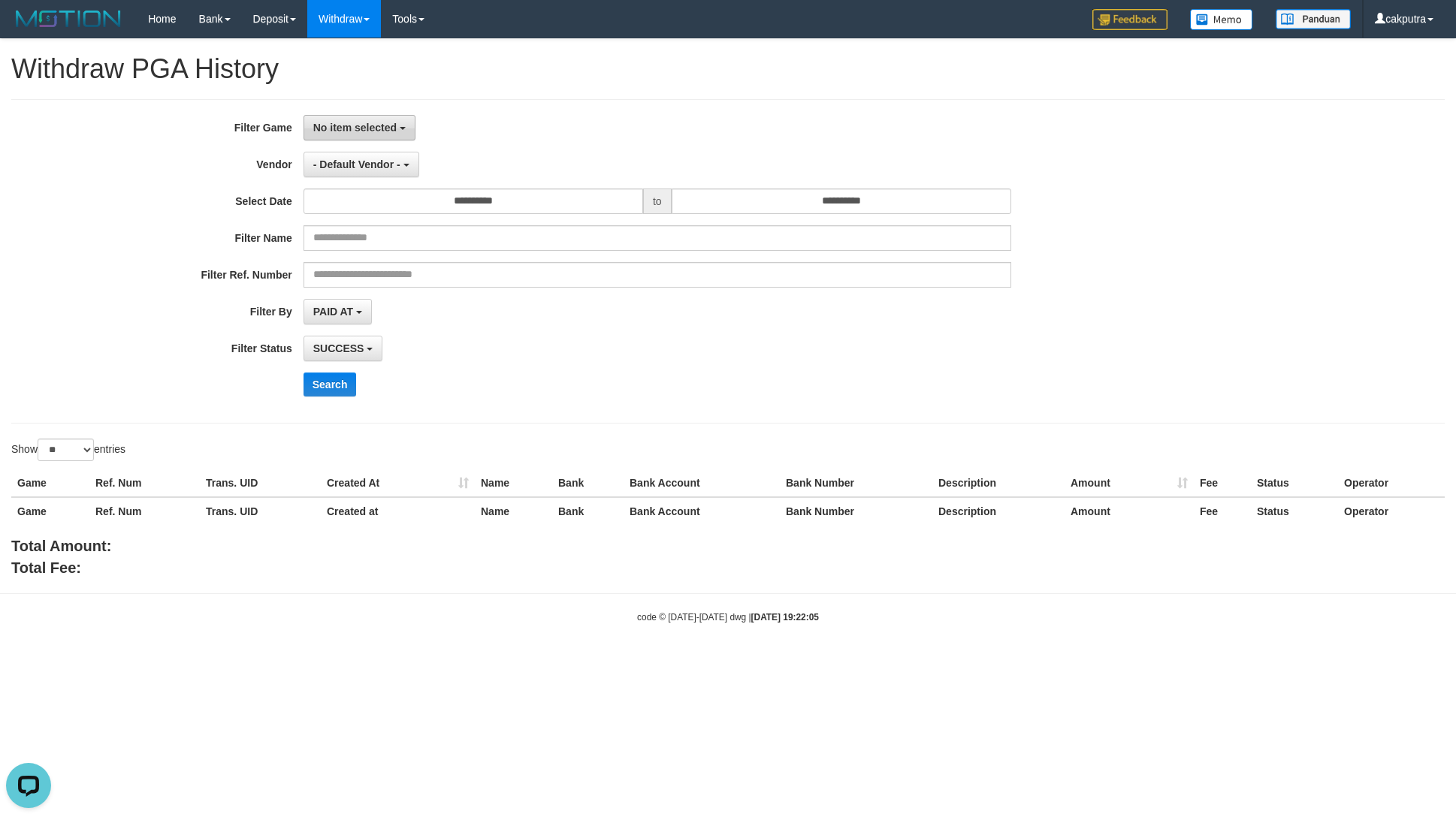 click on "No item selected" at bounding box center (359, 128) 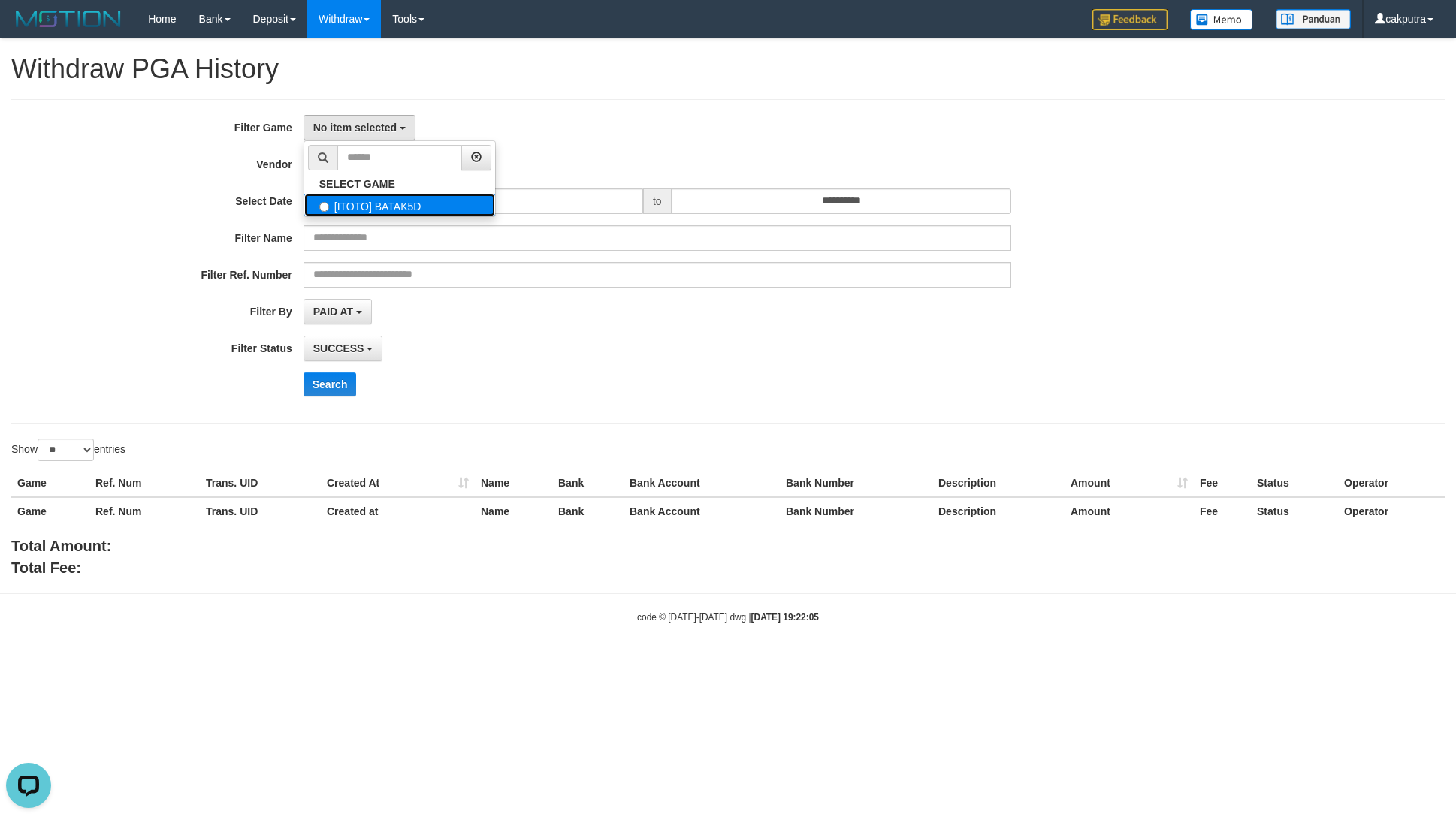 click on "[ITOTO] BATAK5D" at bounding box center (400, 205) 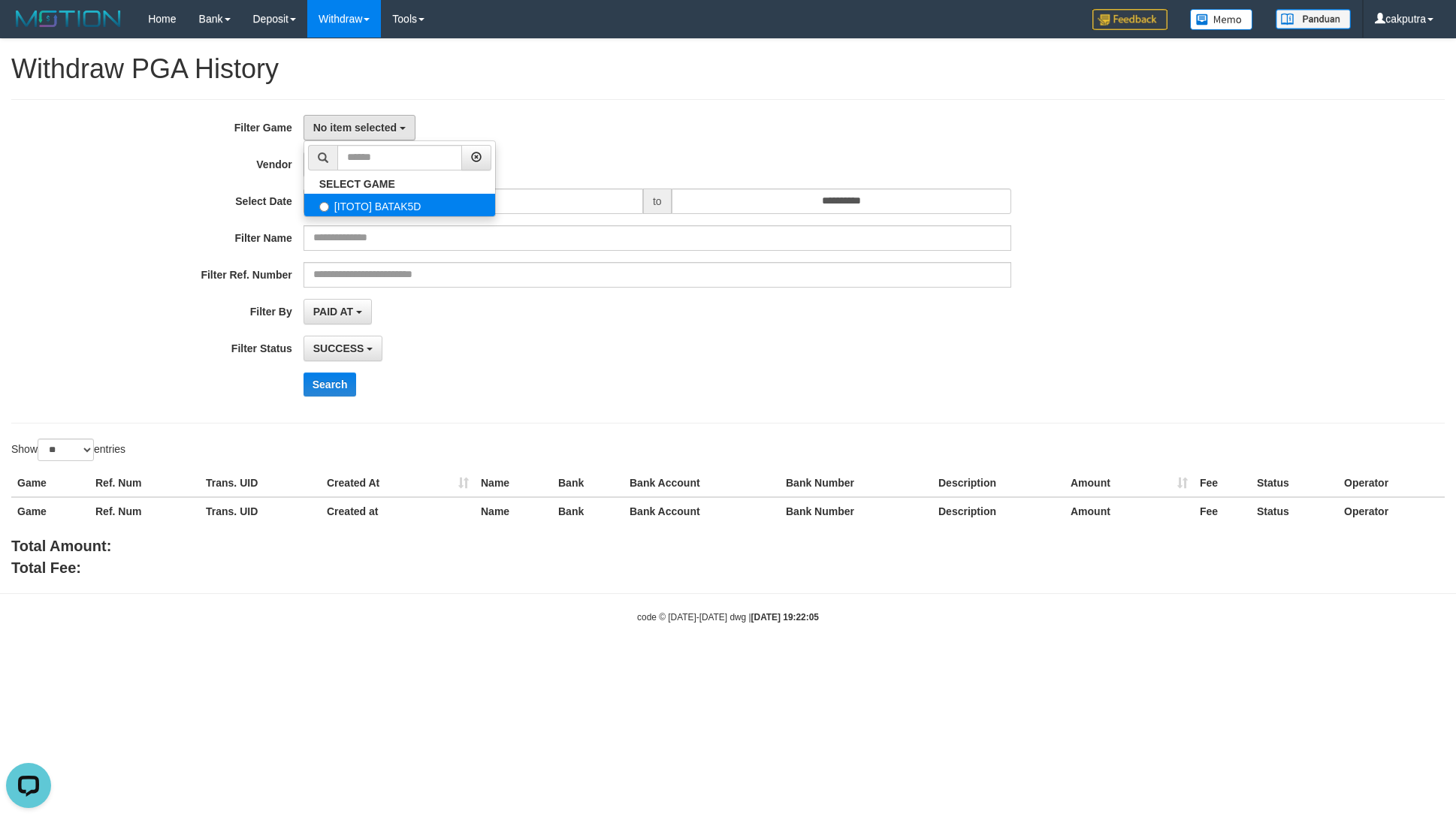 select on "****" 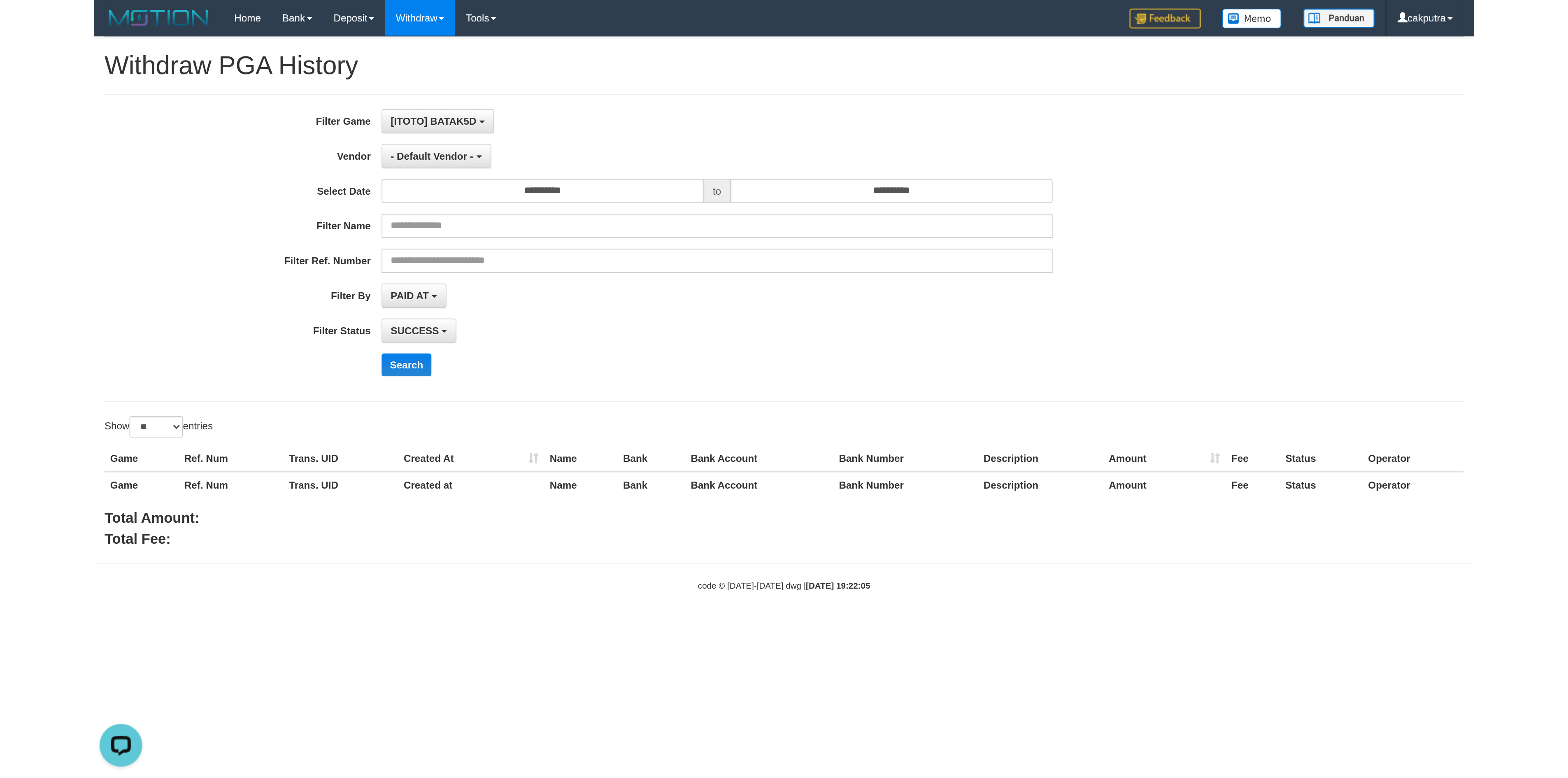 scroll, scrollTop: 7, scrollLeft: 0, axis: vertical 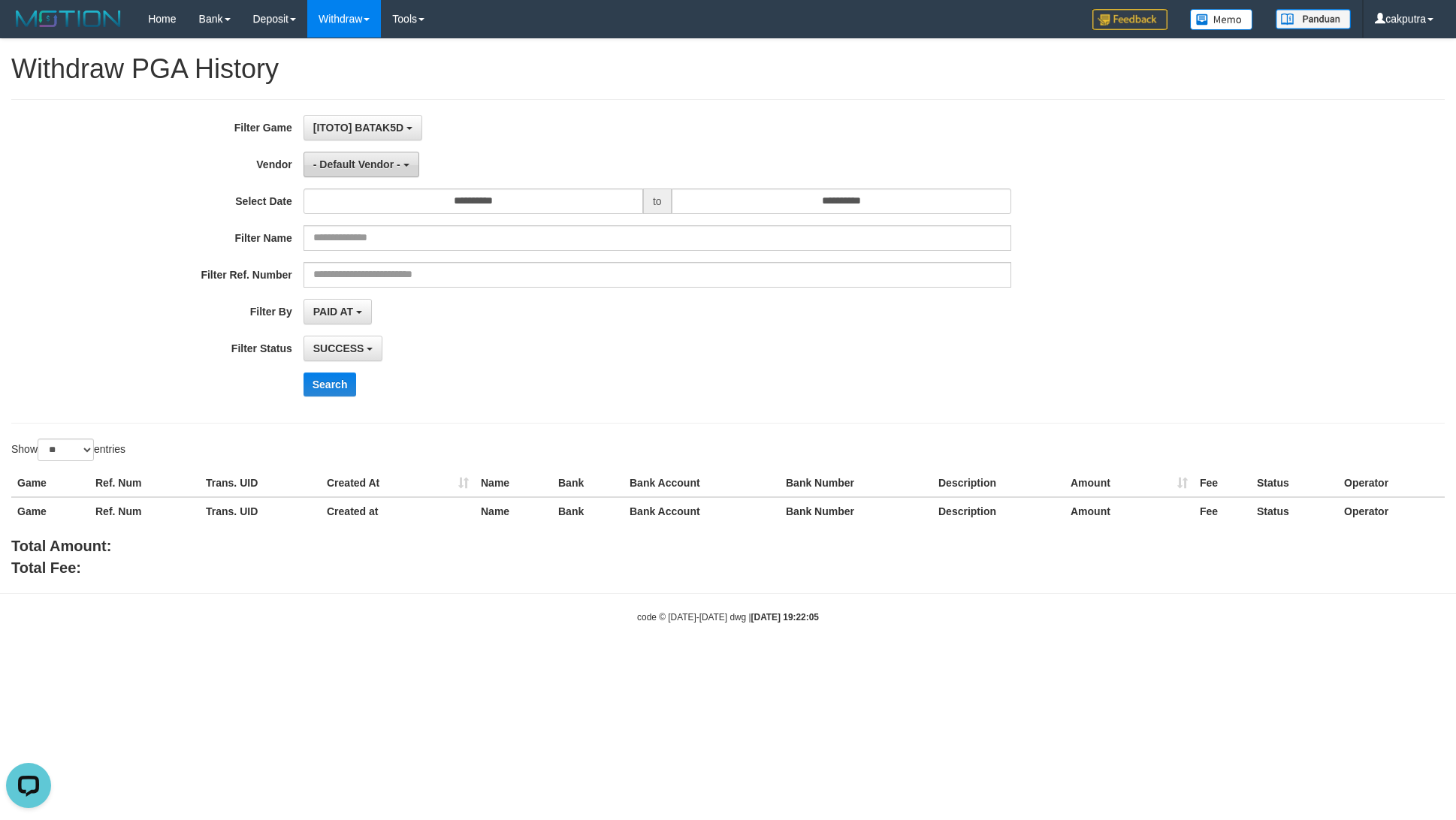 click on "- Default Vendor -" at bounding box center (361, 164) 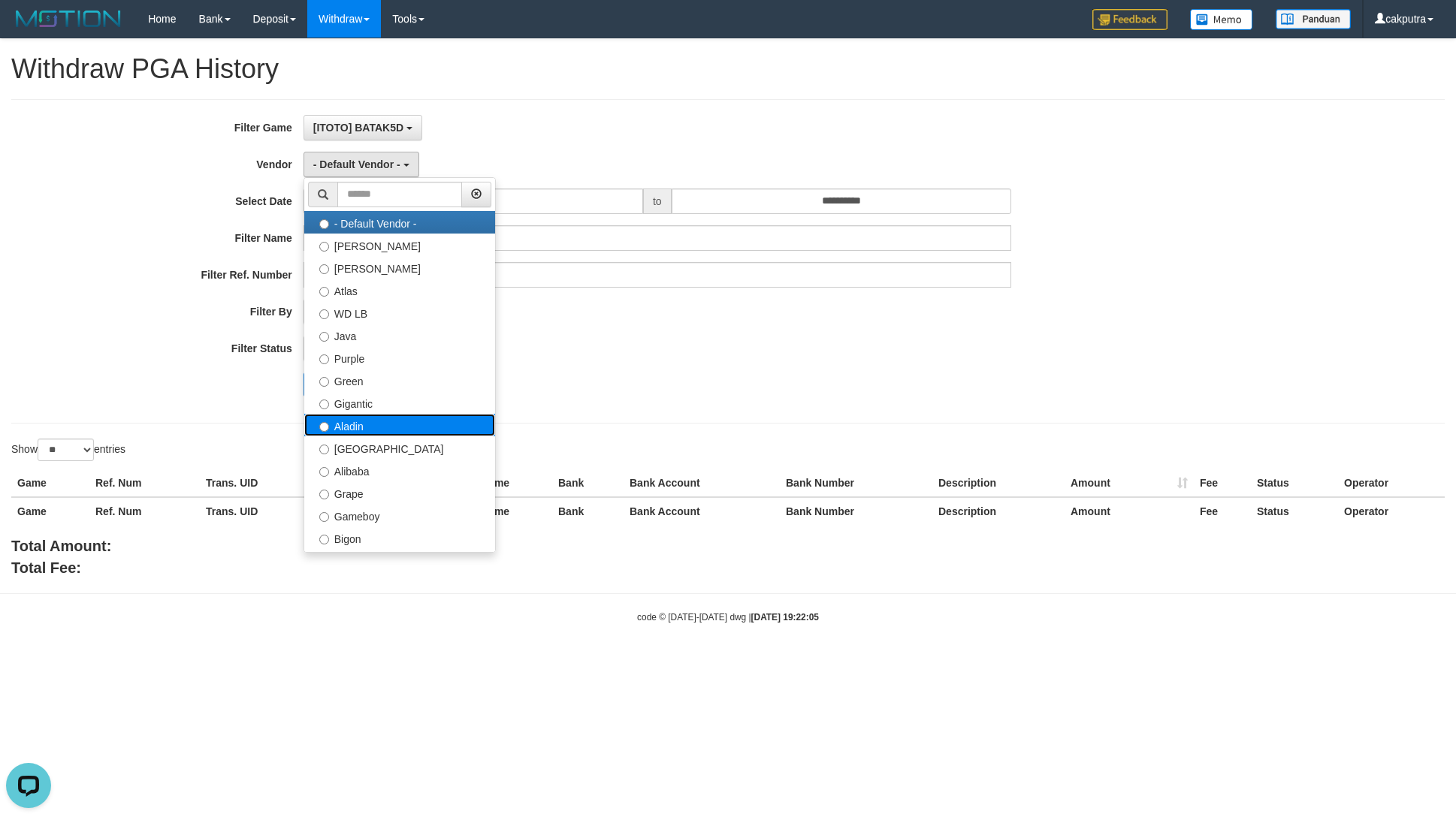 click on "Aladin" at bounding box center (400, 425) 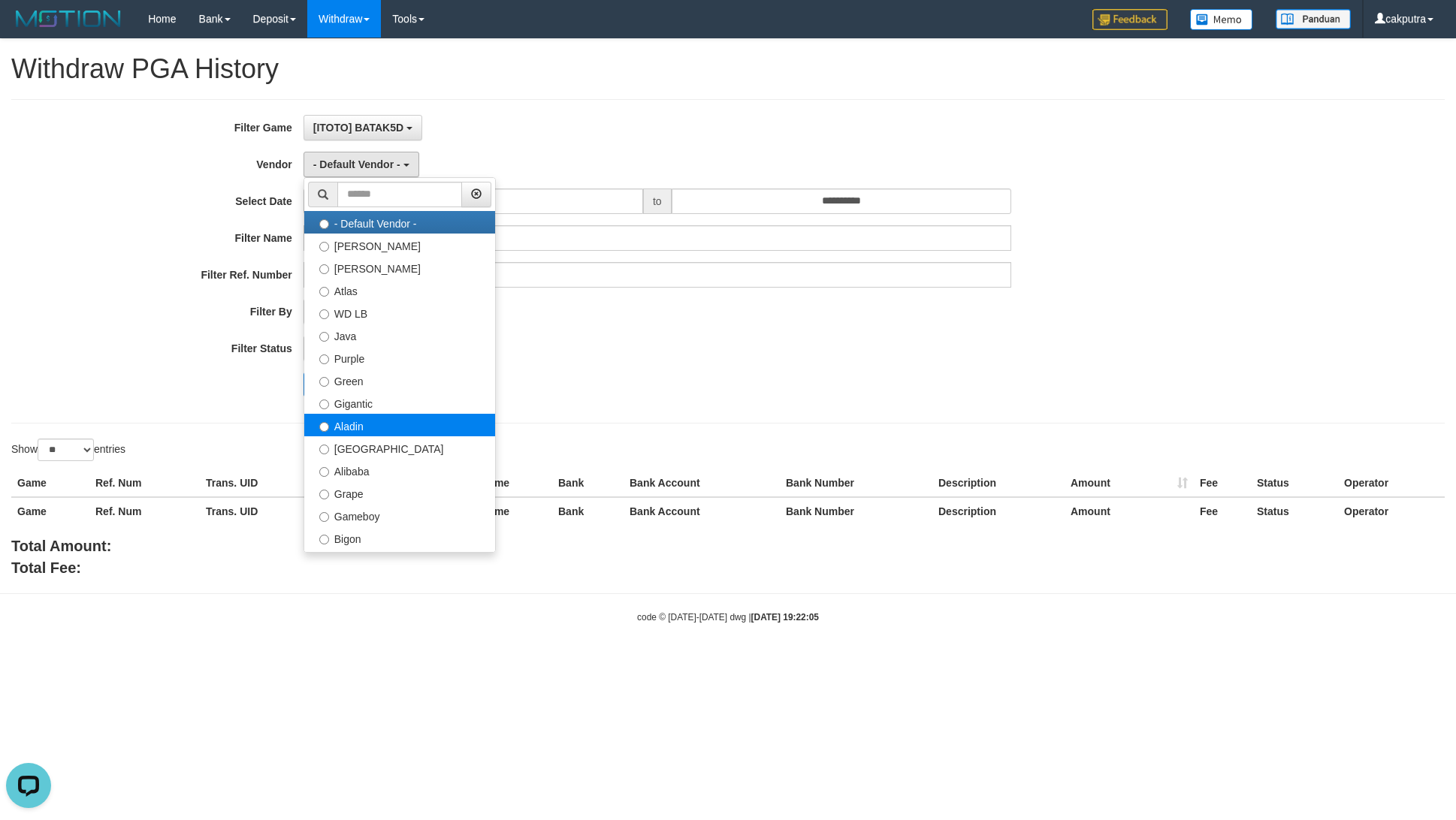 select on "**********" 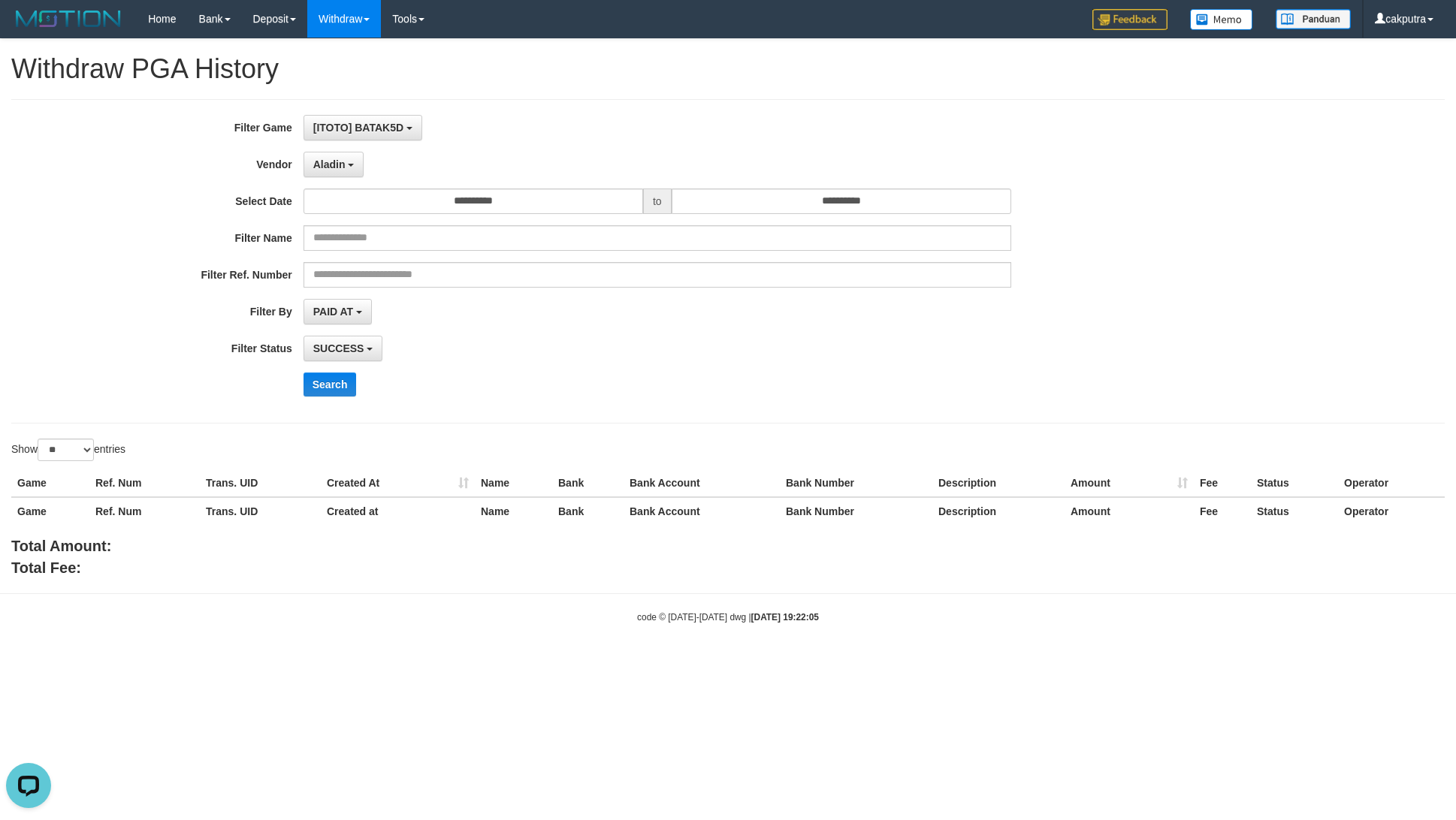 click on "**********" at bounding box center (606, 261) 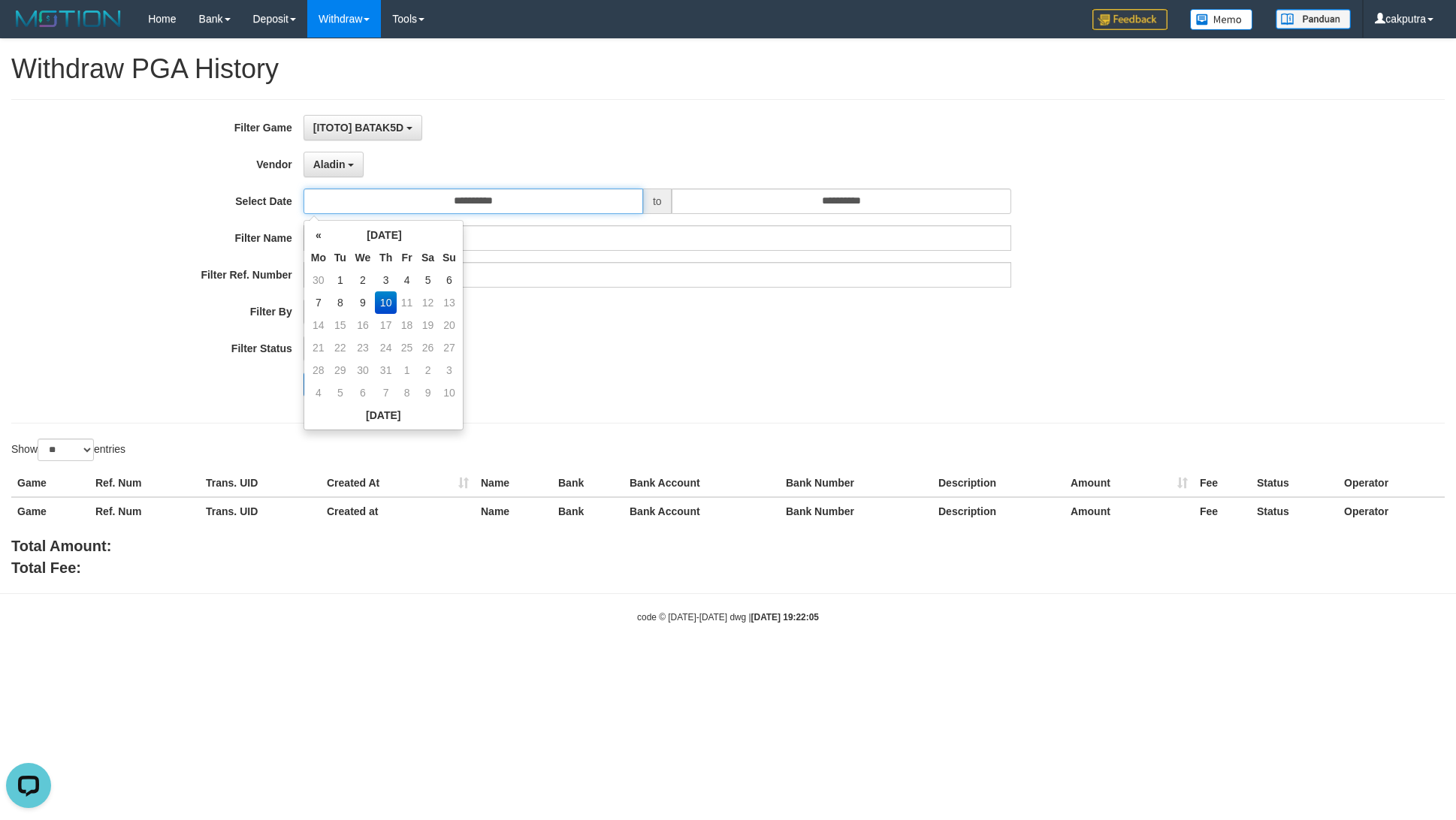 click on "**********" at bounding box center [473, 201] 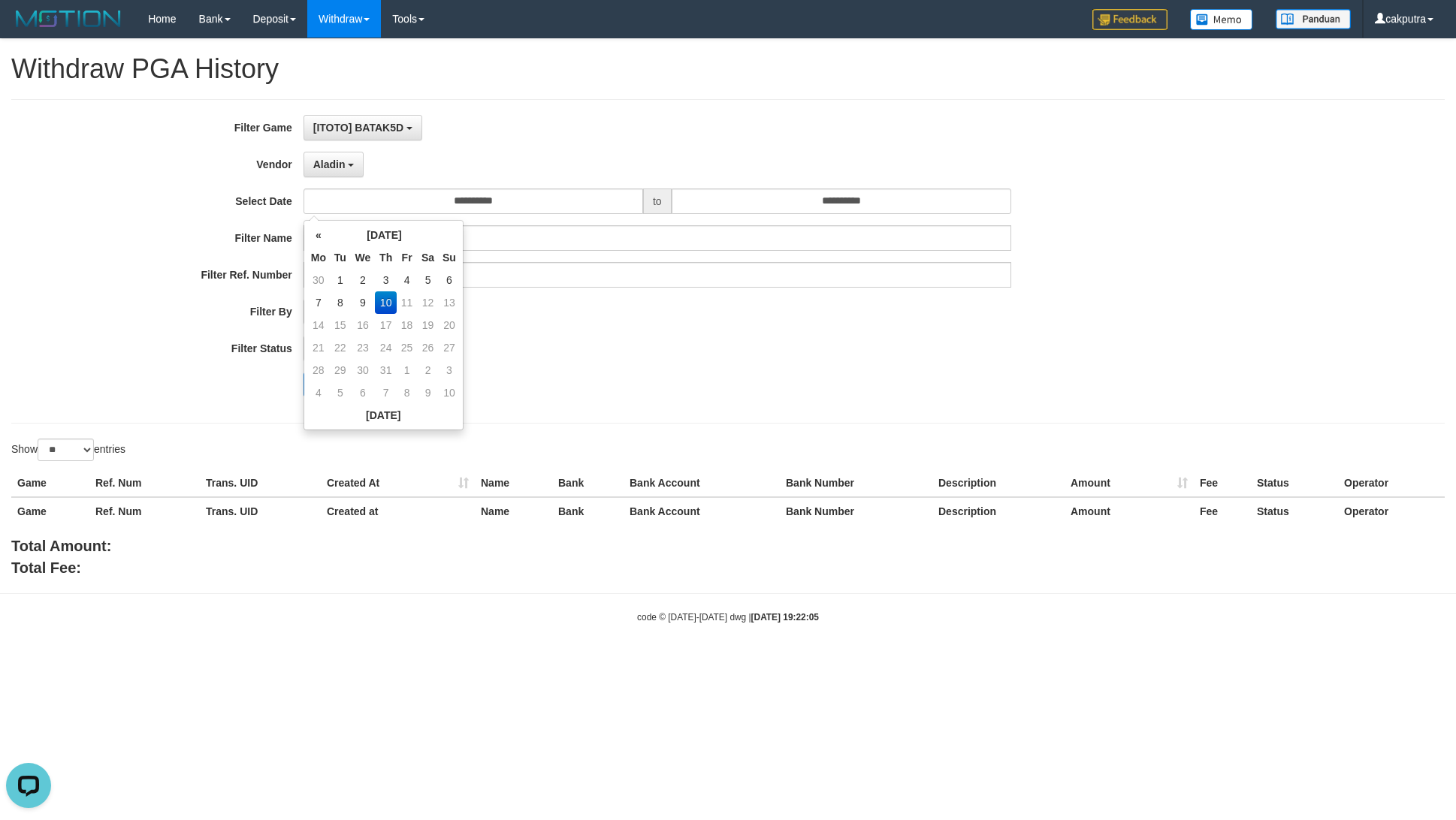 drag, startPoint x: 364, startPoint y: 300, endPoint x: 780, endPoint y: 293, distance: 416.0589 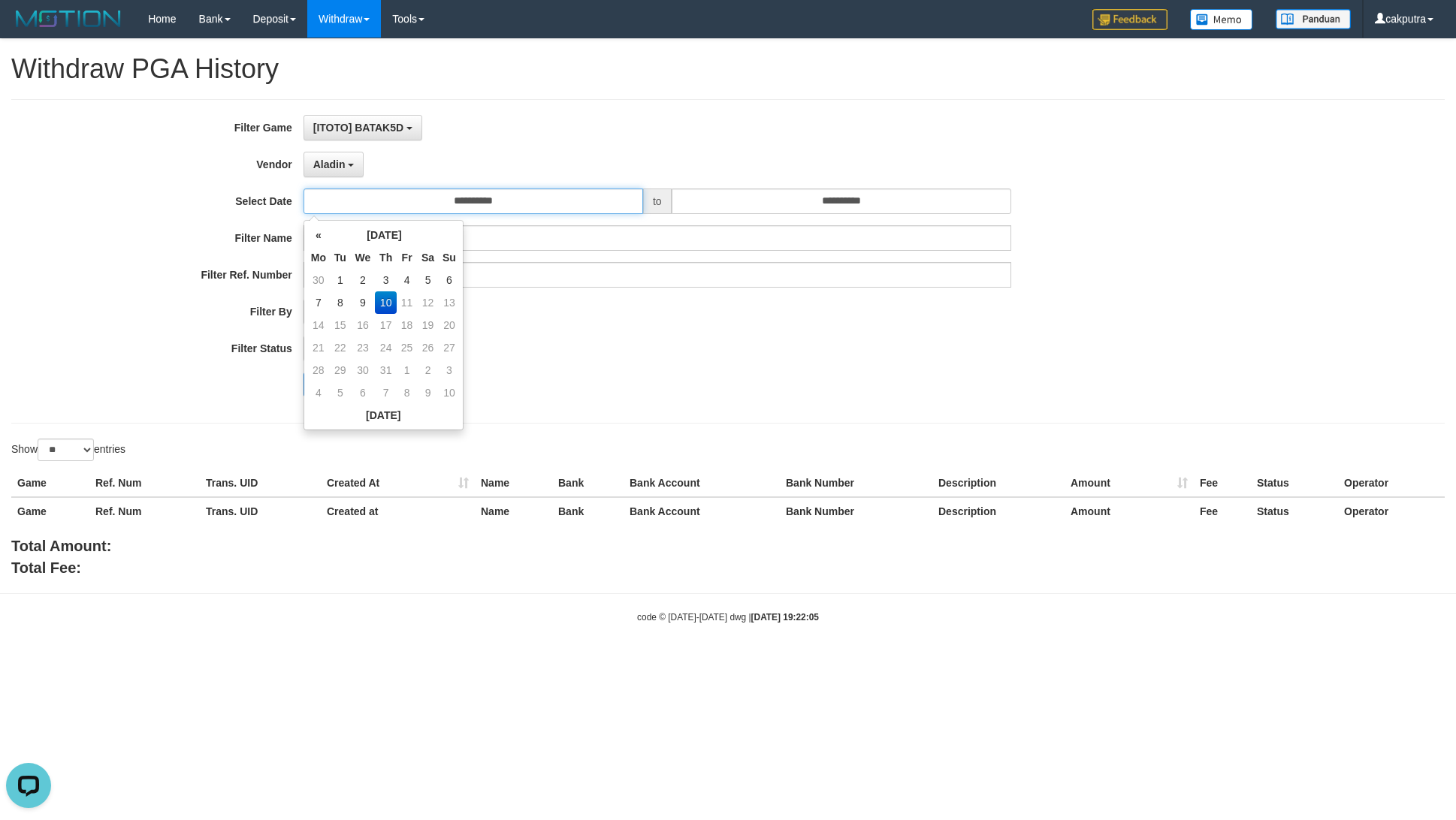 type on "**********" 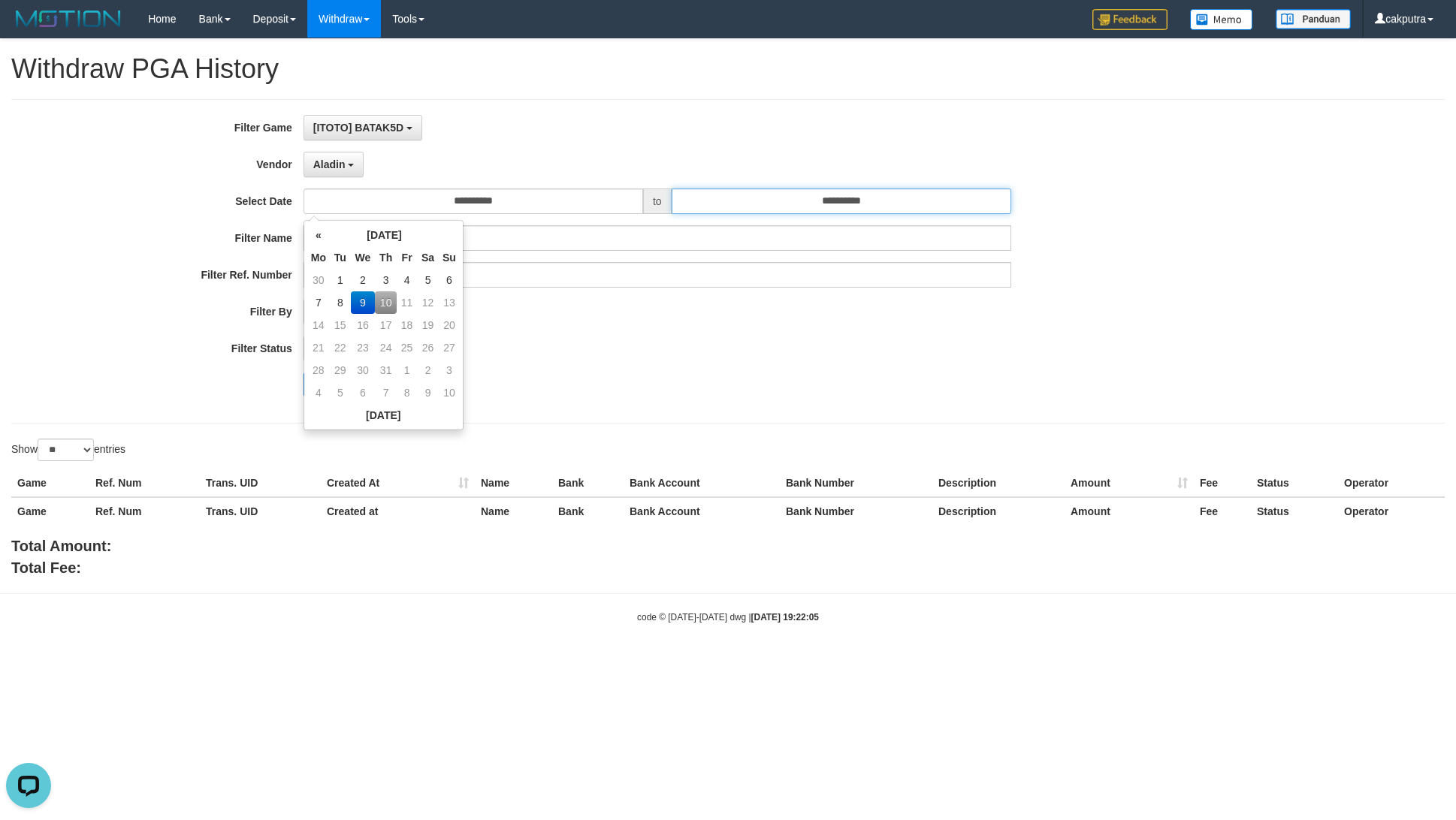 click on "**********" at bounding box center [841, 201] 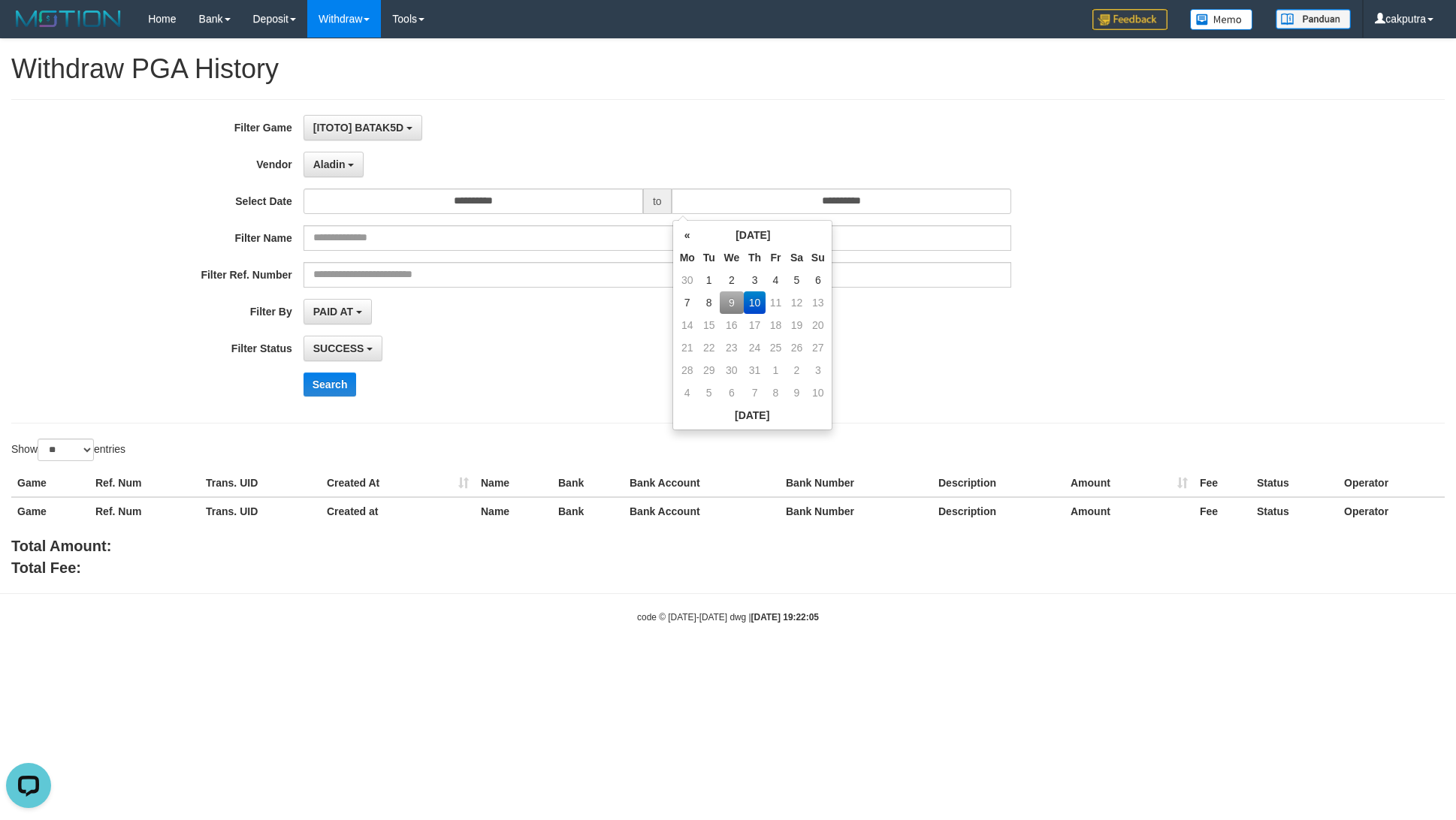 click on "9" at bounding box center (732, 303) 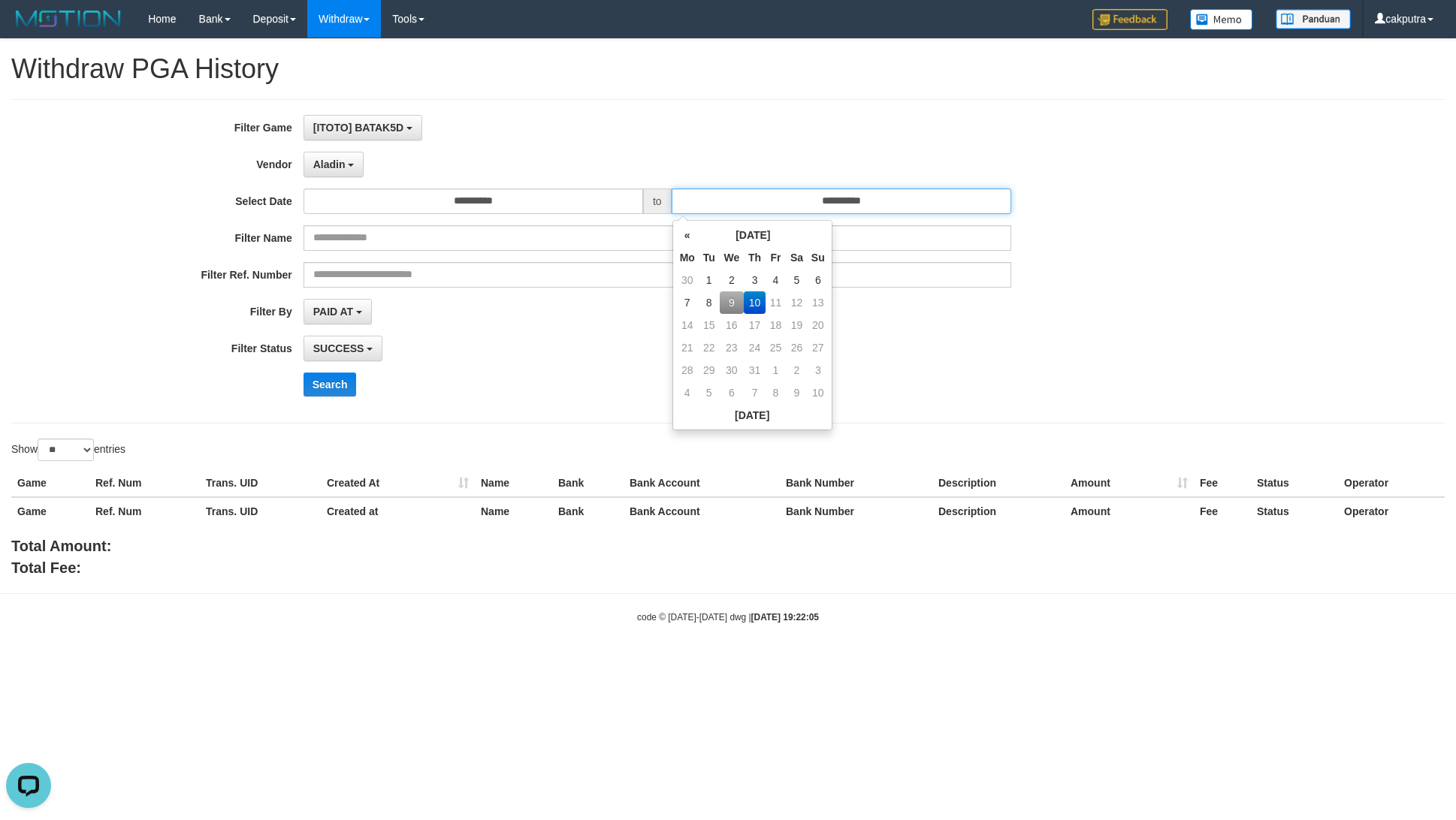 type on "**********" 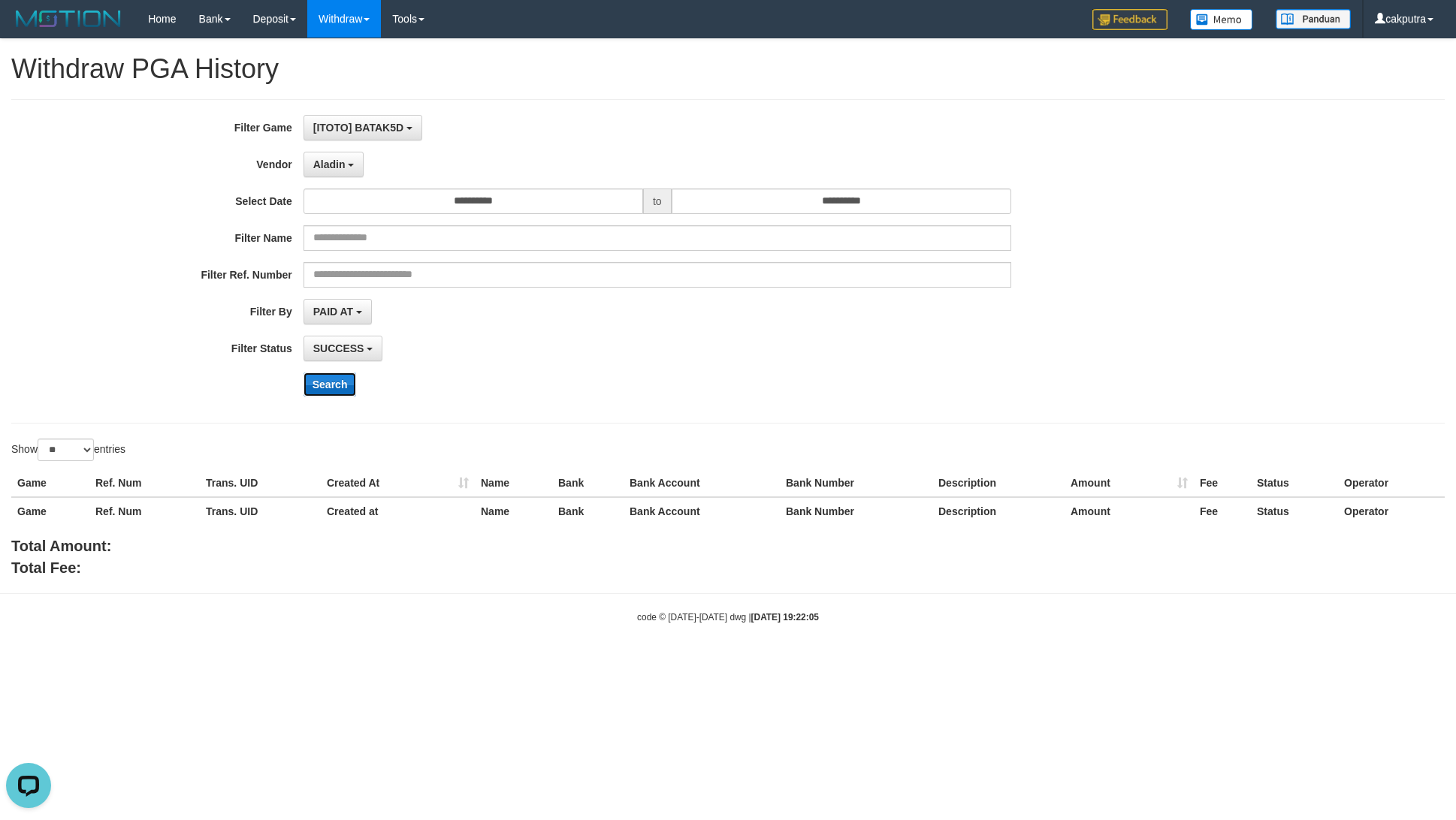 click on "Search" at bounding box center [330, 384] 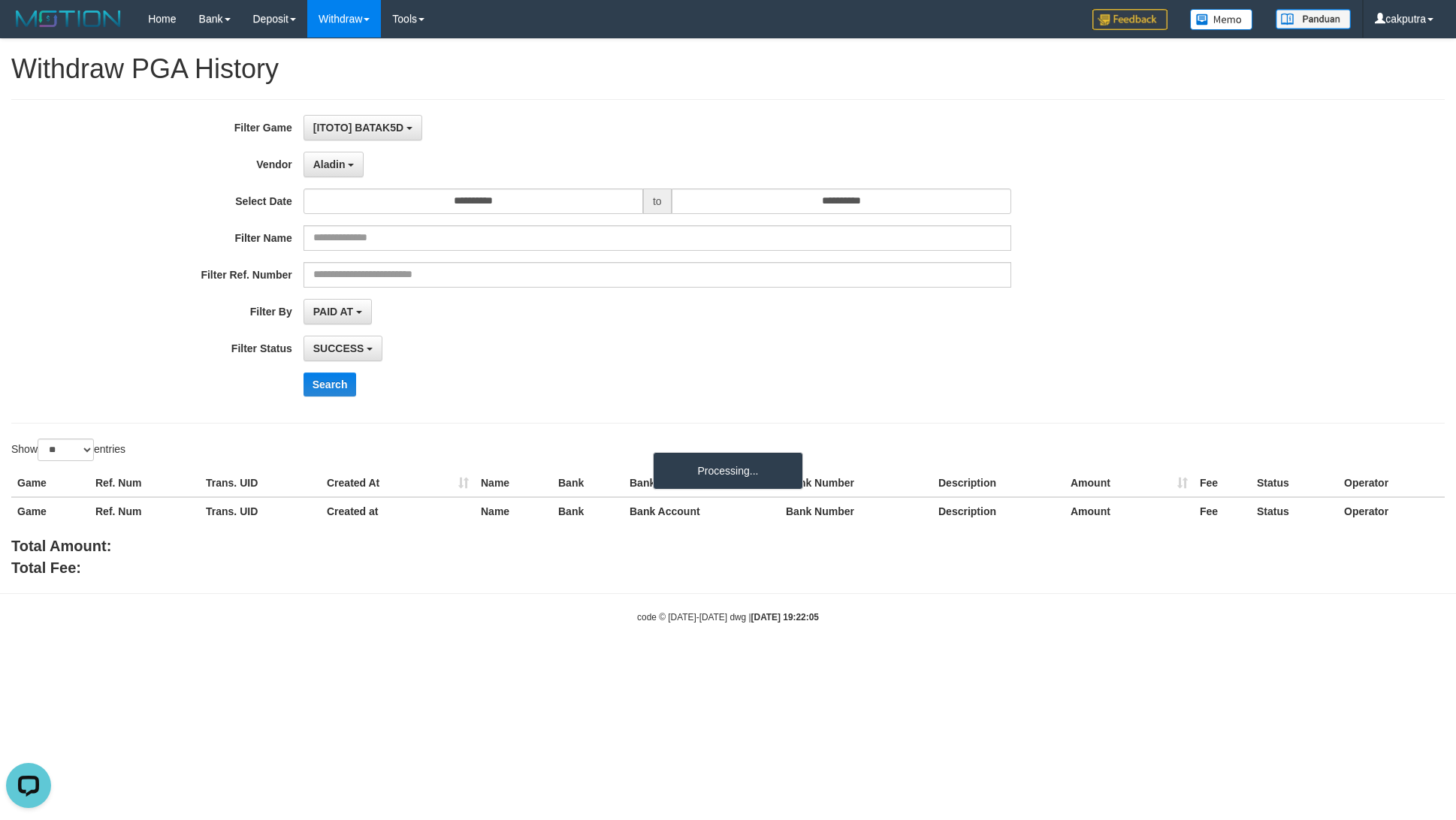 click on "**********" at bounding box center (728, 309) 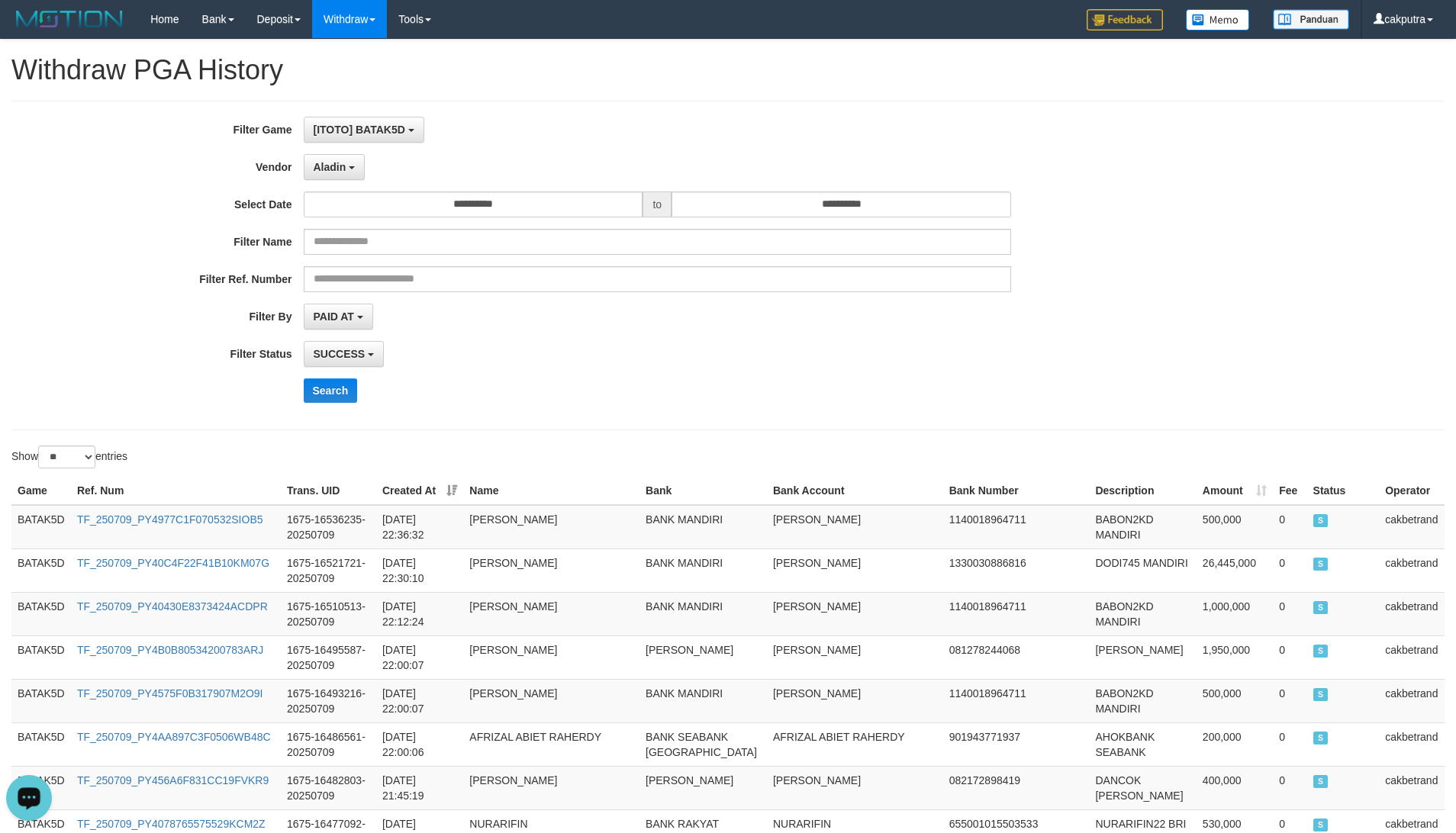click on "**********" at bounding box center [607, 265] 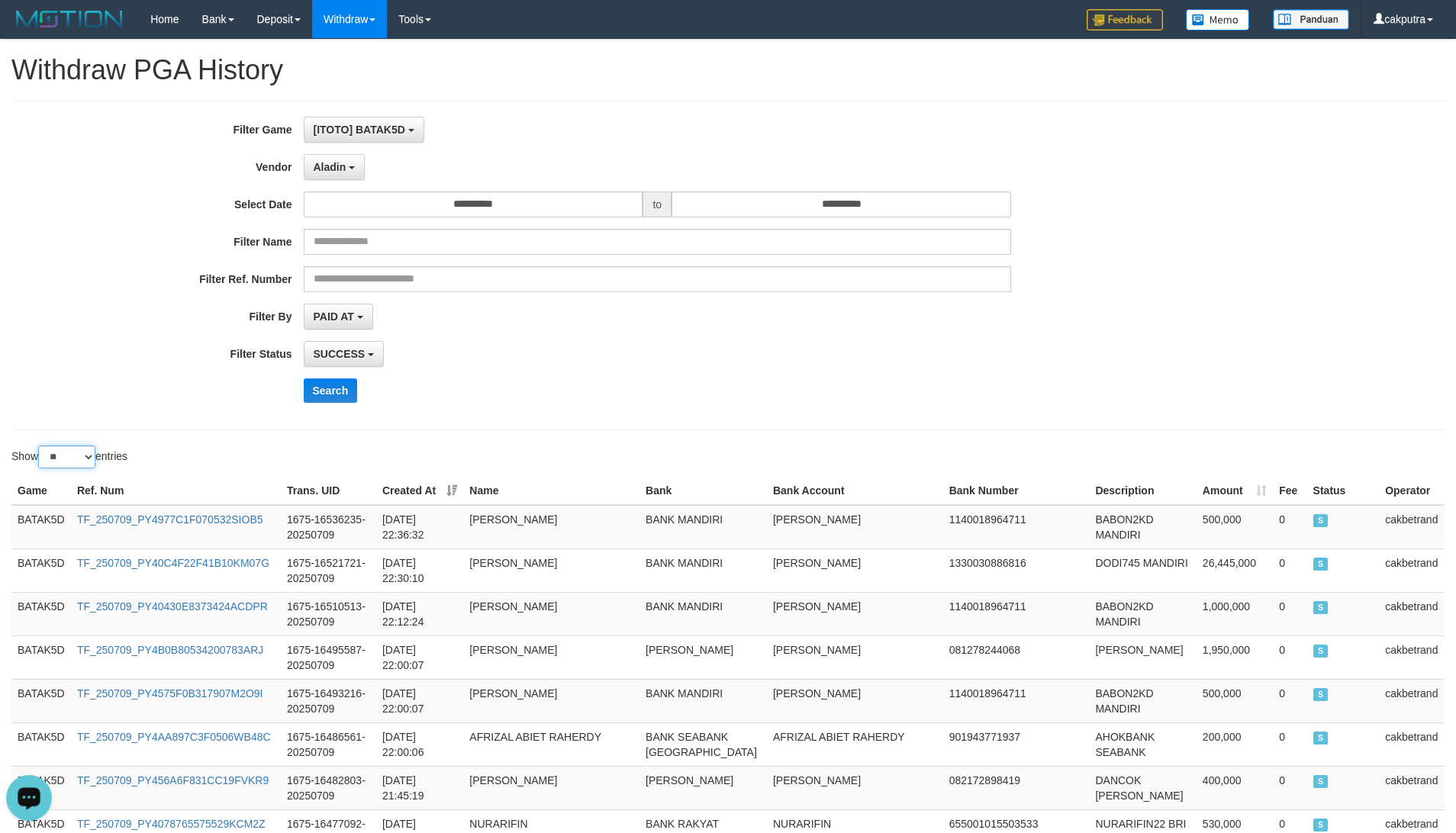 click on "** ** ** ***" at bounding box center (66, 457) 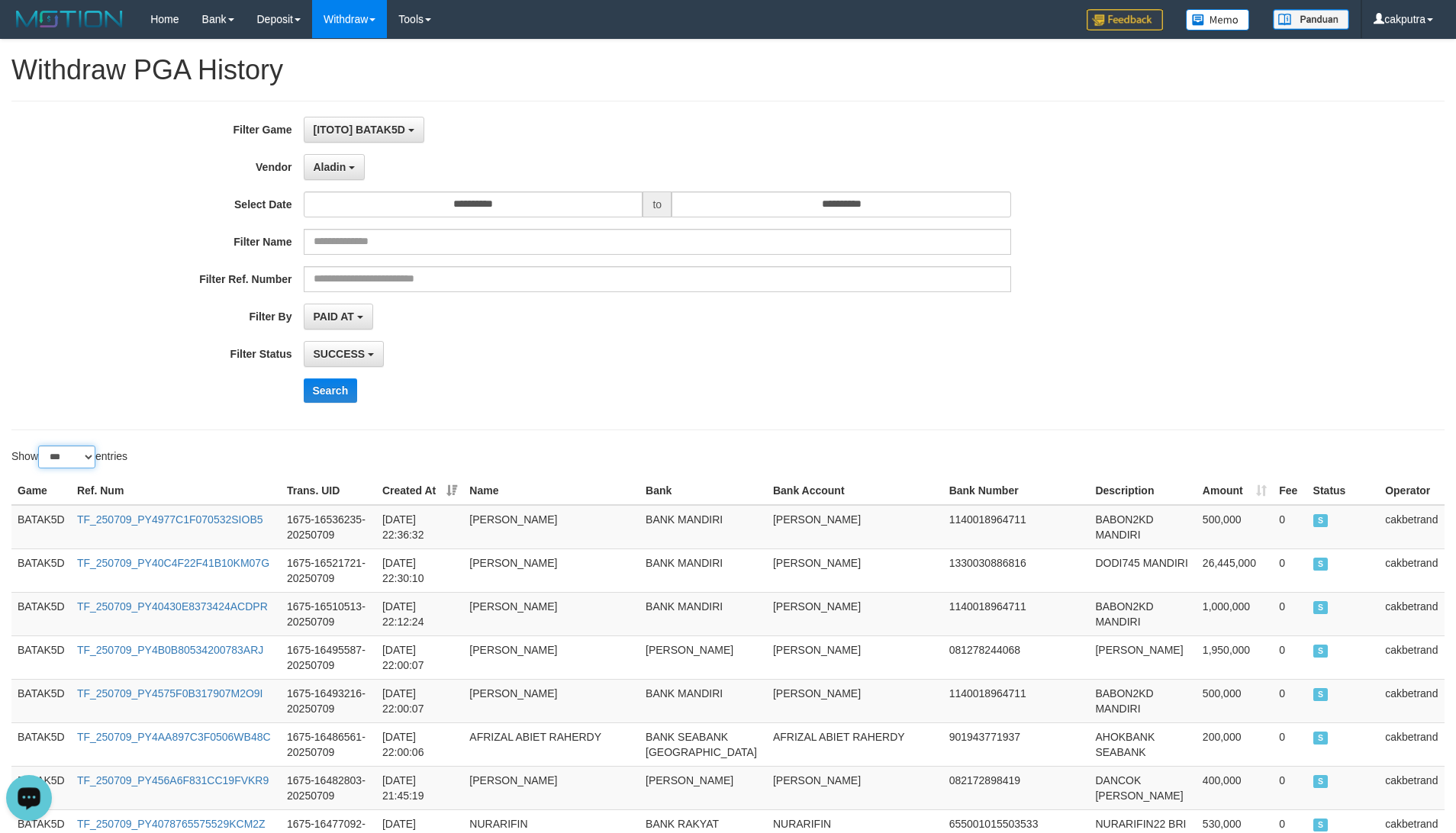 click on "** ** ** ***" at bounding box center [66, 457] 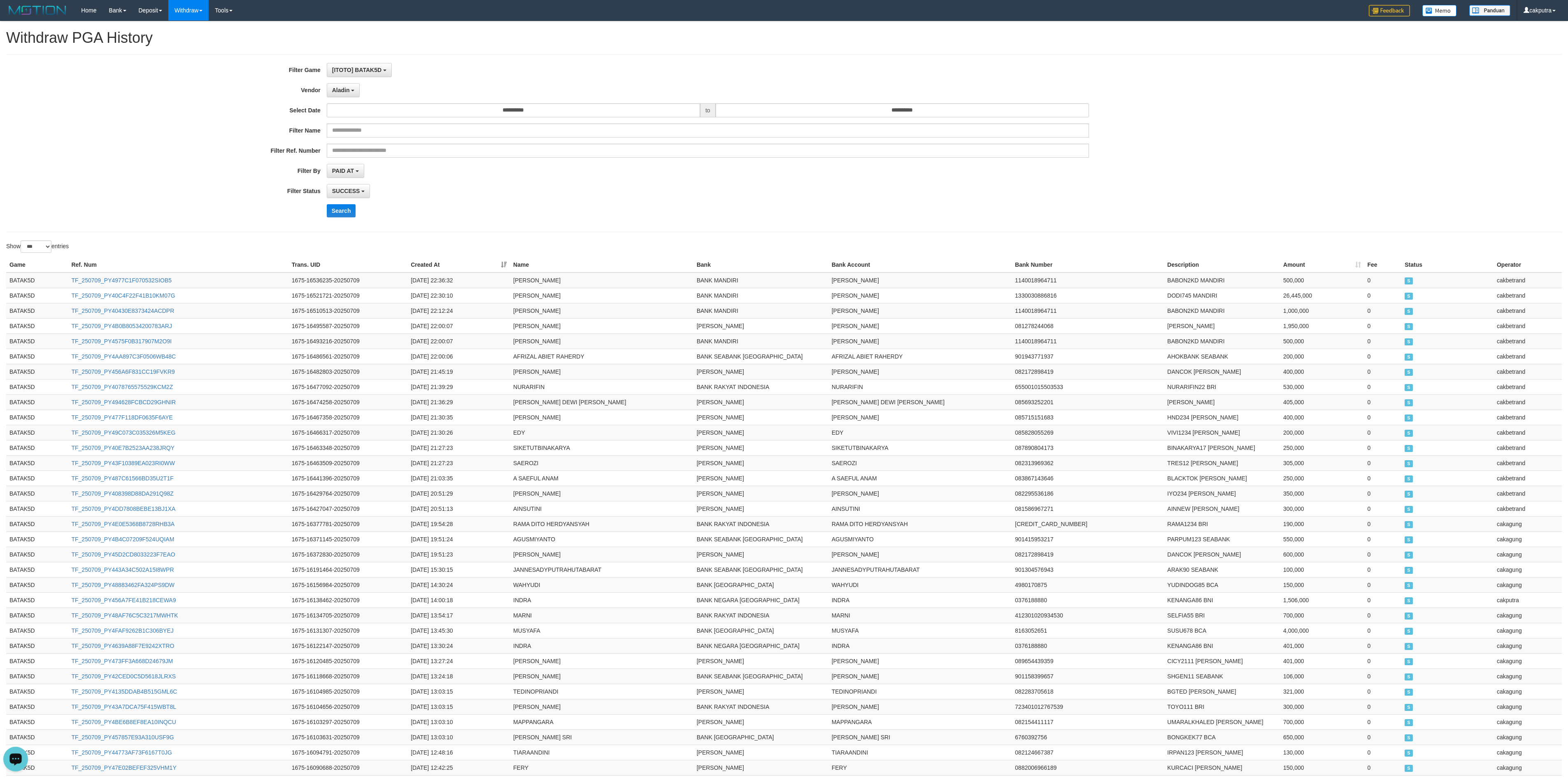 click on "Search" at bounding box center (817, 211) 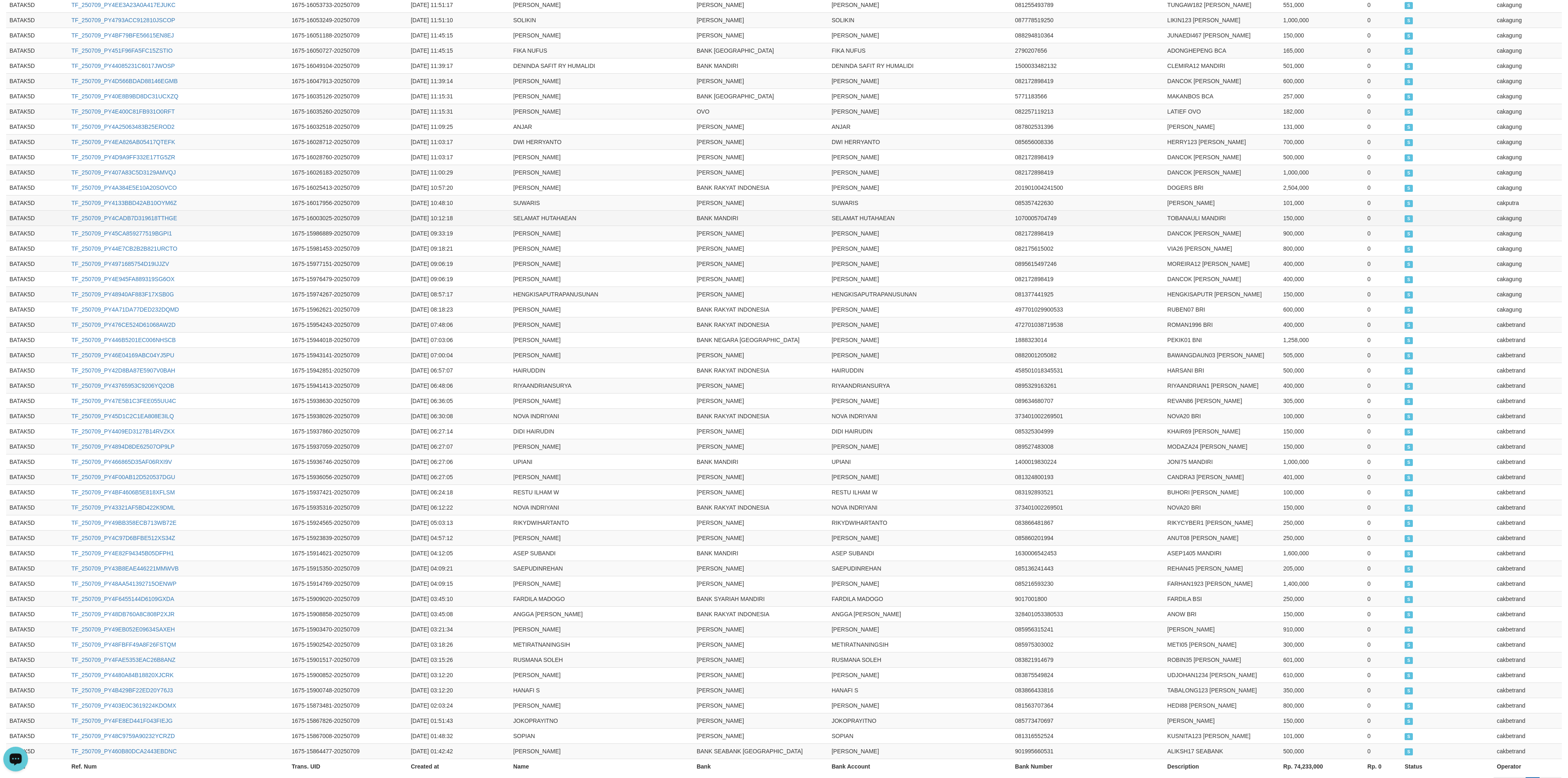 scroll, scrollTop: 998, scrollLeft: 0, axis: vertical 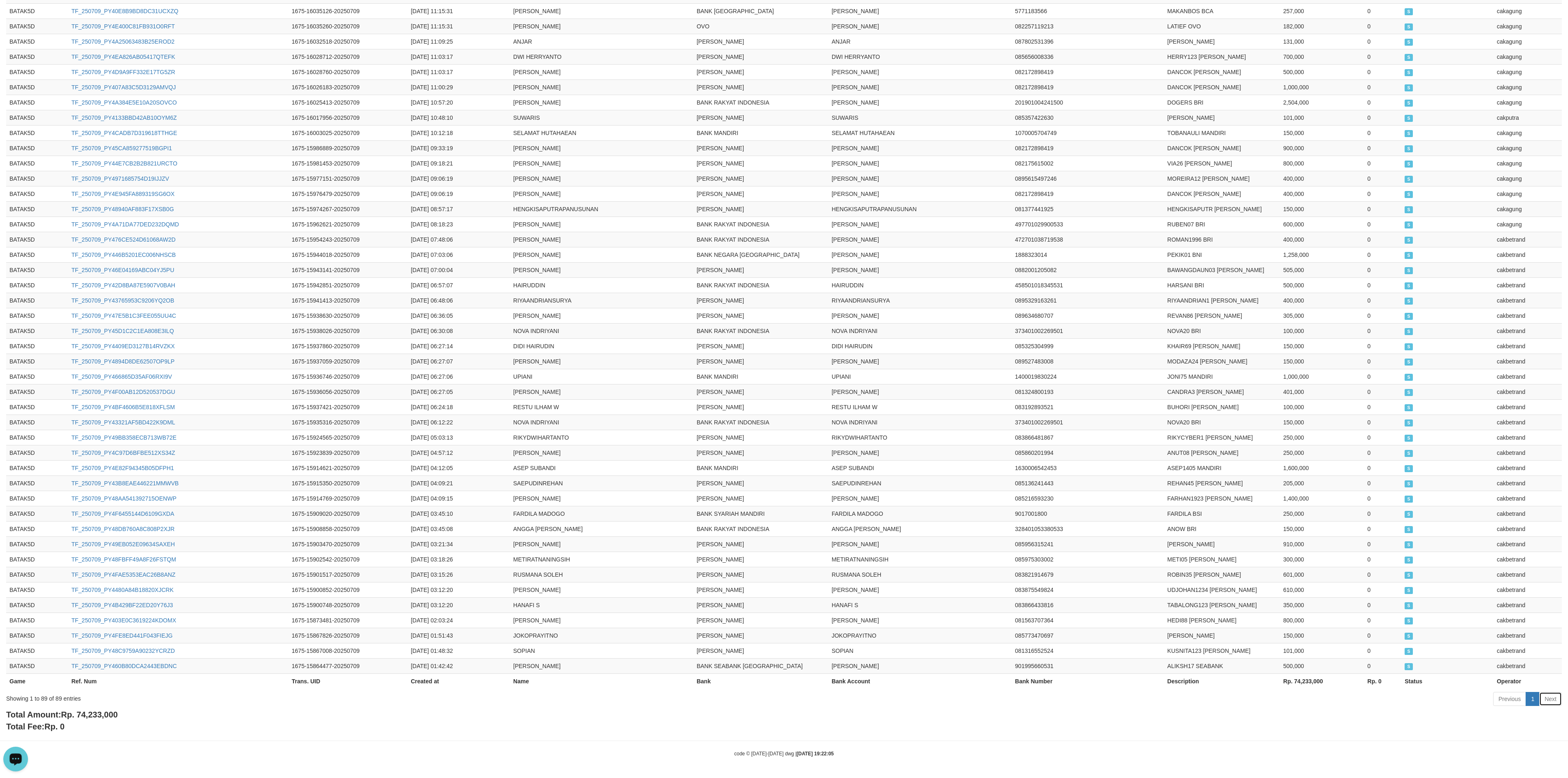 click on "Next" at bounding box center [1550, 699] 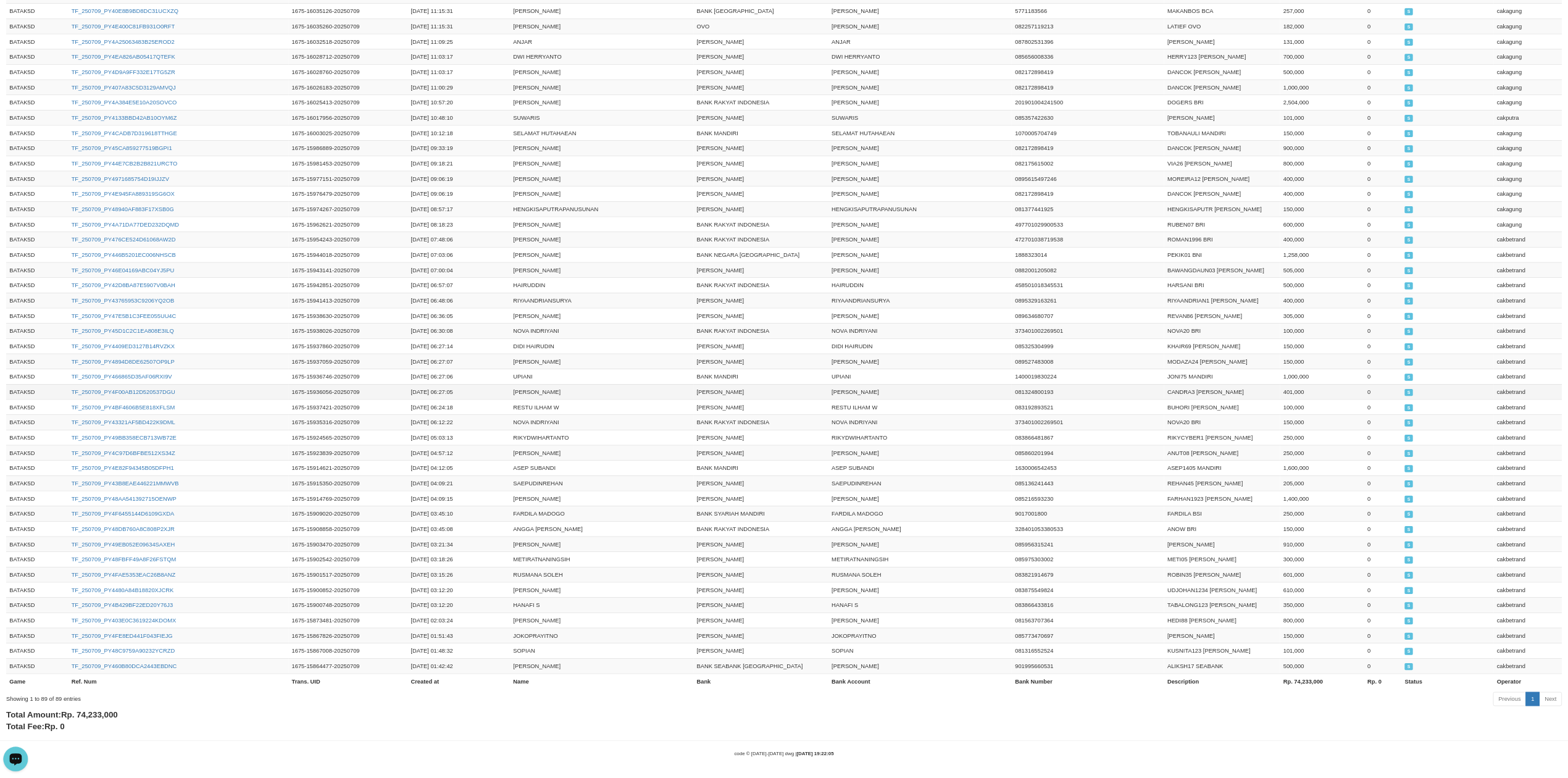 scroll, scrollTop: 477, scrollLeft: 0, axis: vertical 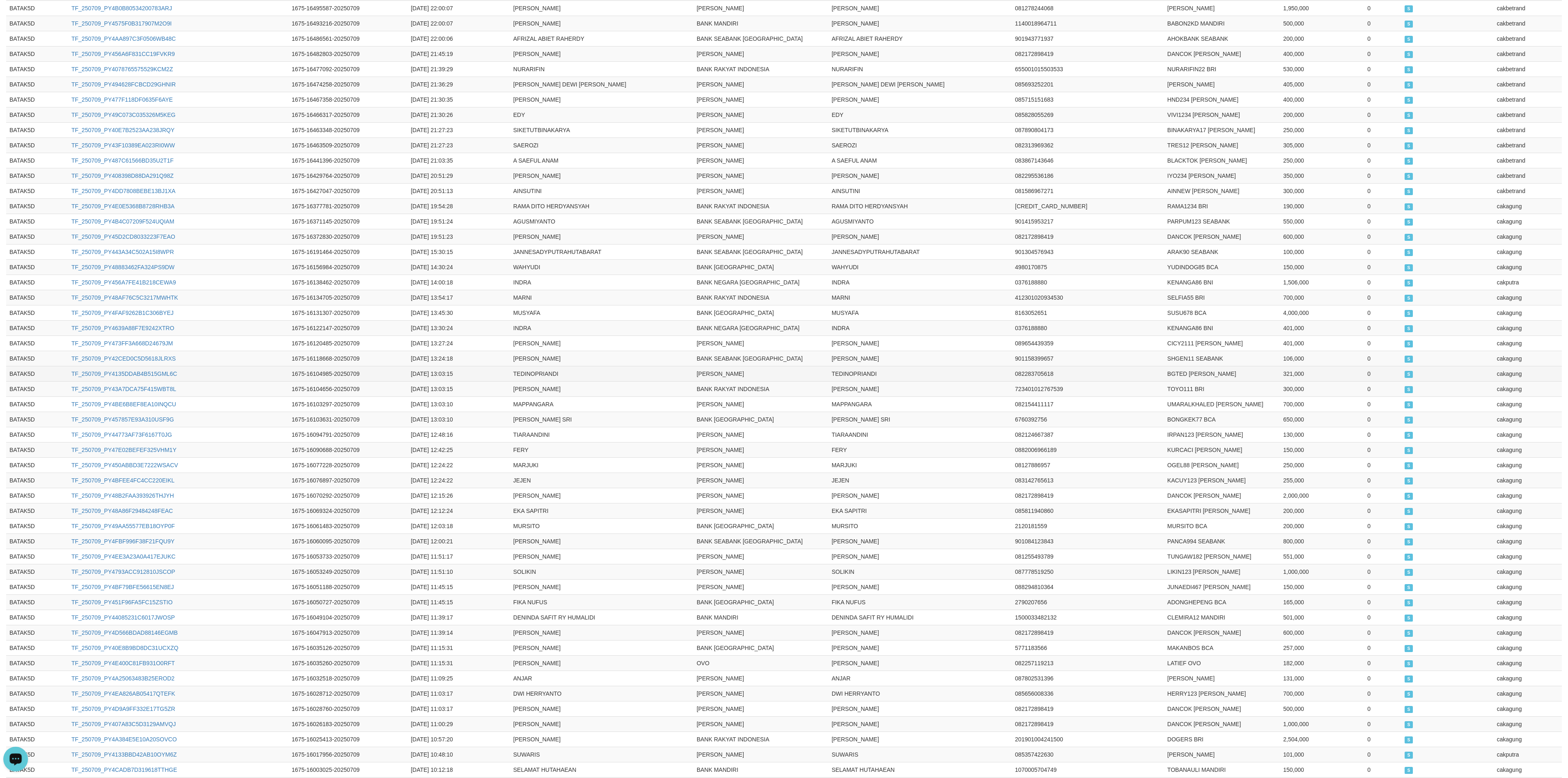 click on "321,000" at bounding box center [1322, 373] 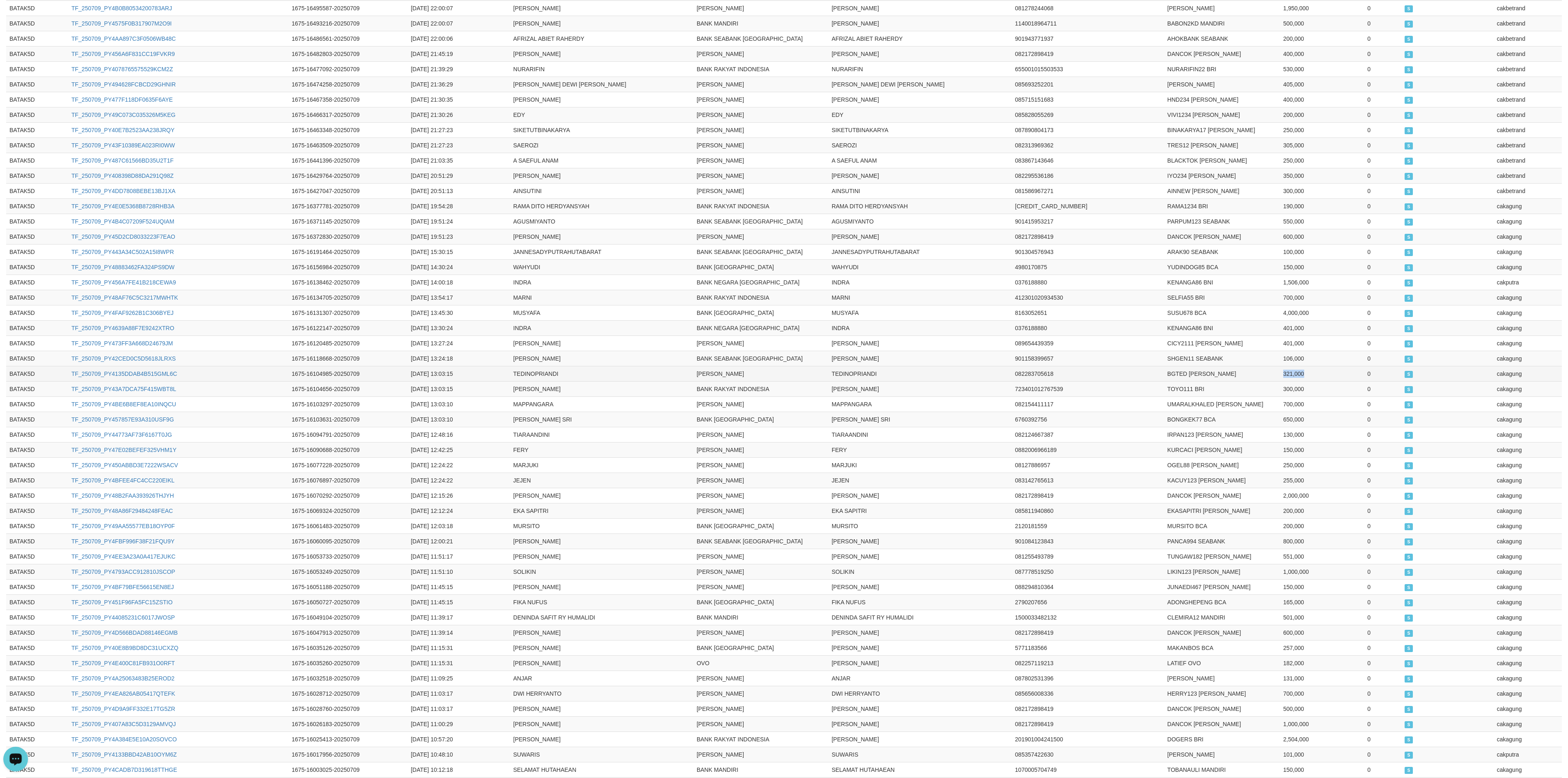 click on "321,000" at bounding box center (1322, 373) 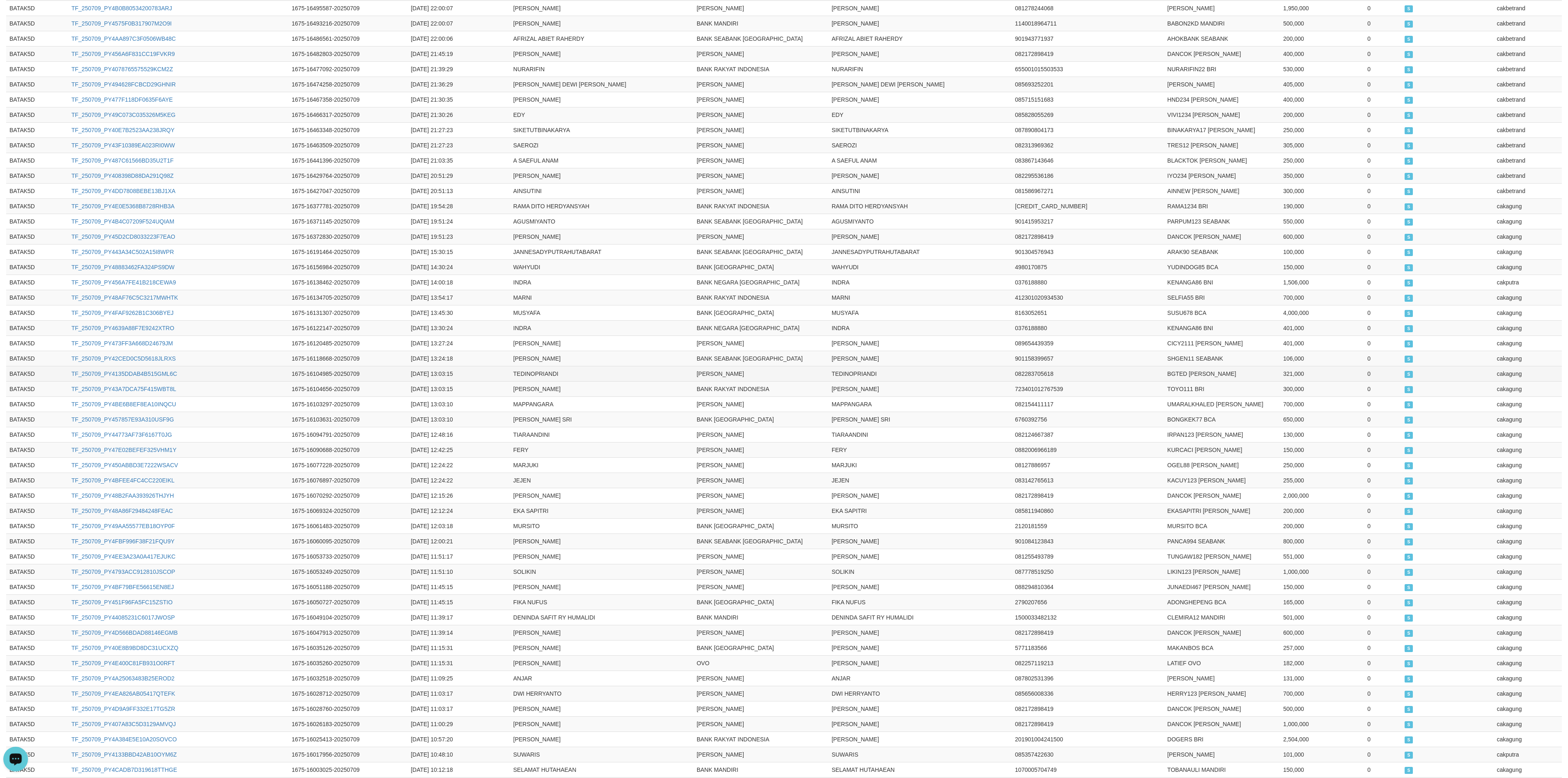 click on "321,000" at bounding box center [1322, 373] 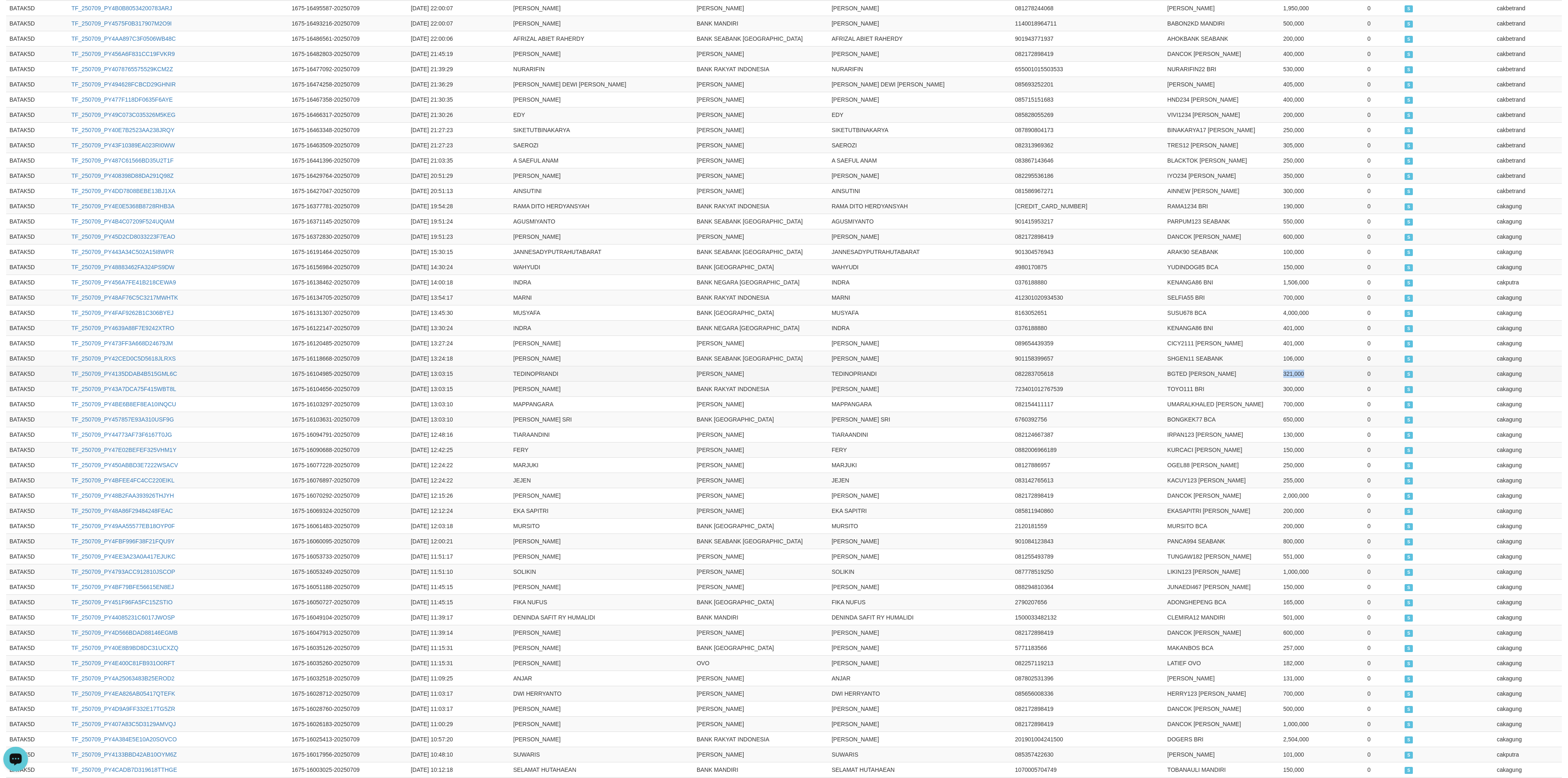 click on "321,000" at bounding box center [1322, 373] 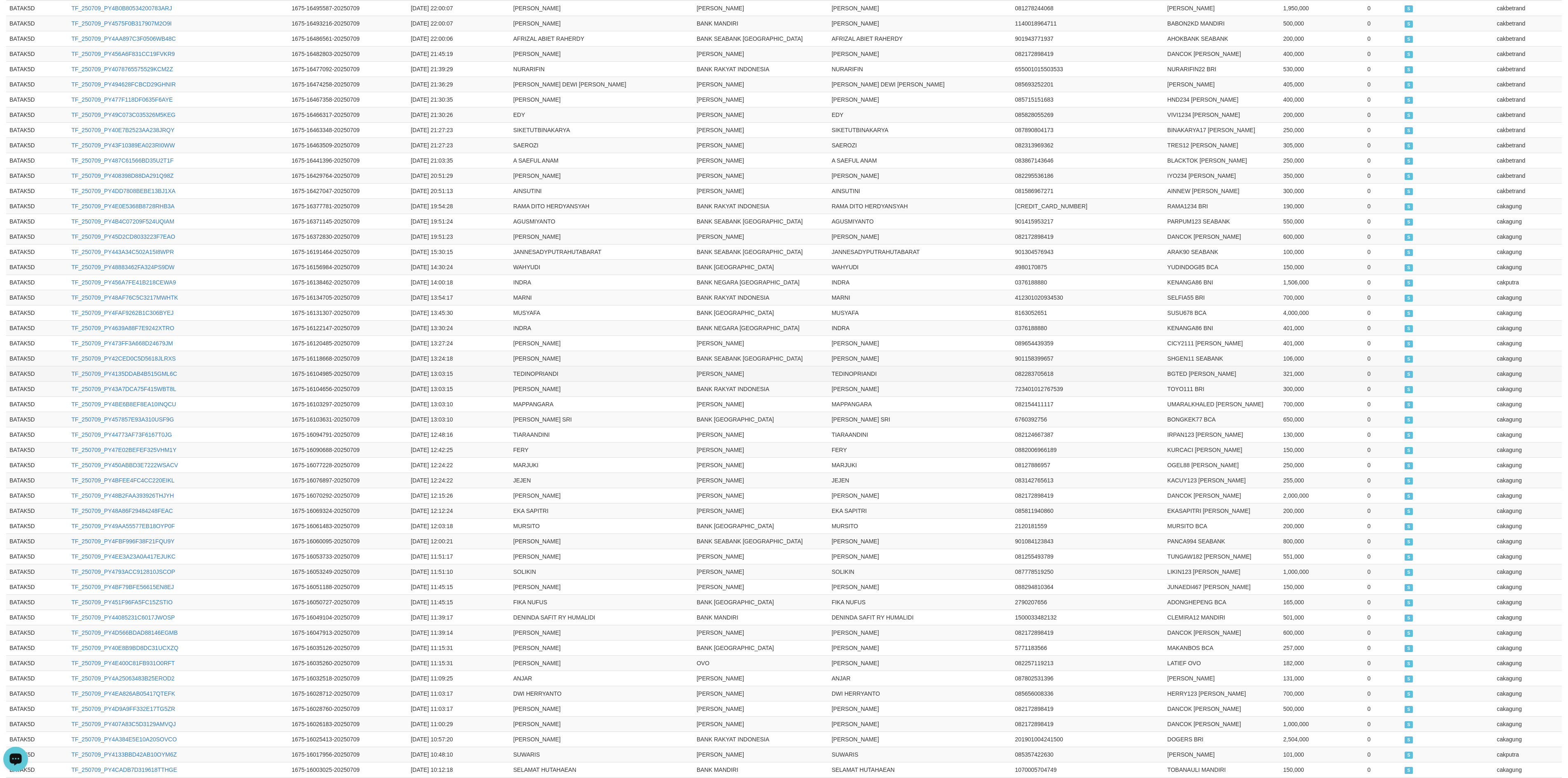 click on "BGTED DANA" at bounding box center (1222, 373) 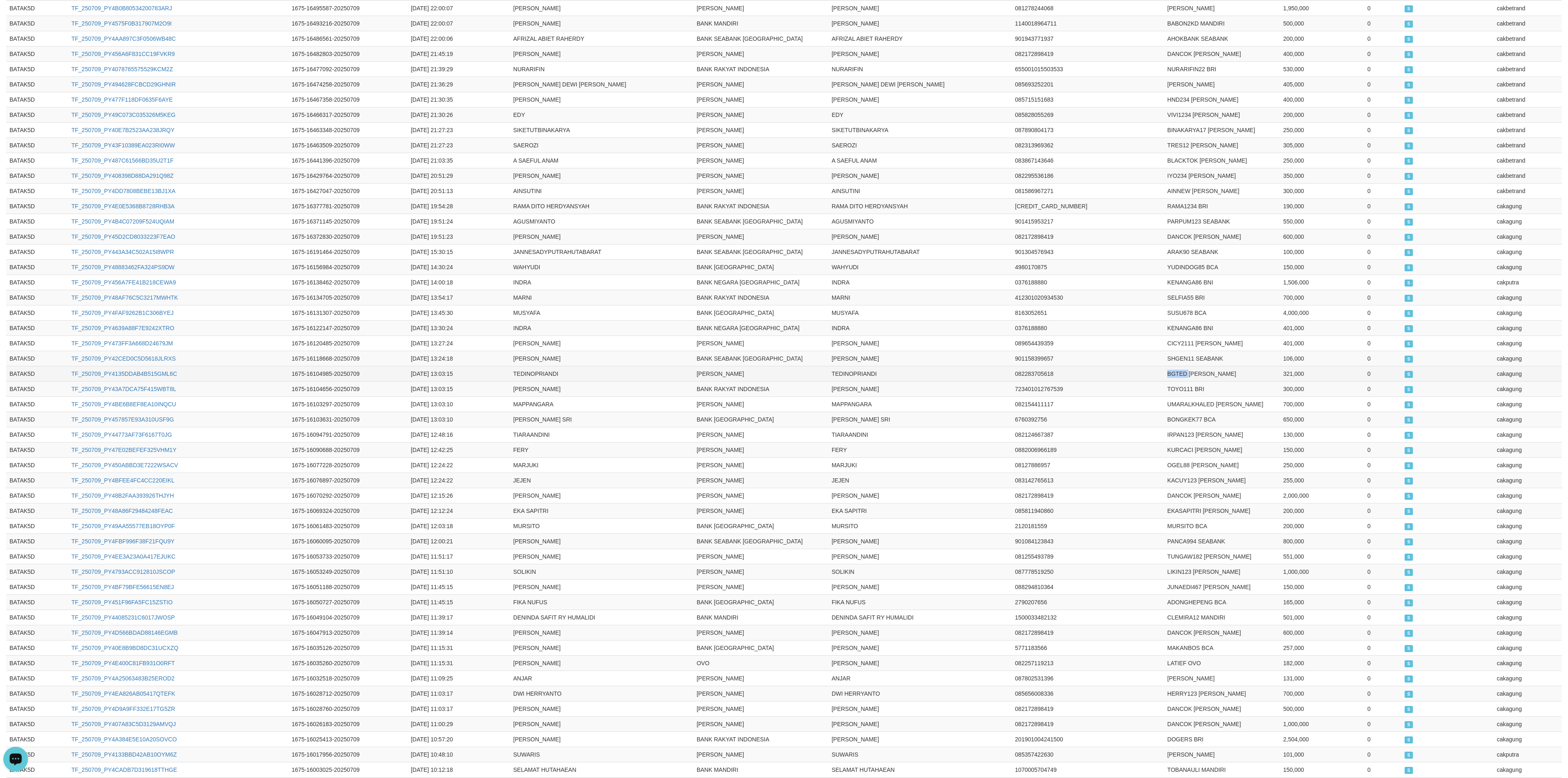 click on "BGTED DANA" at bounding box center (1222, 373) 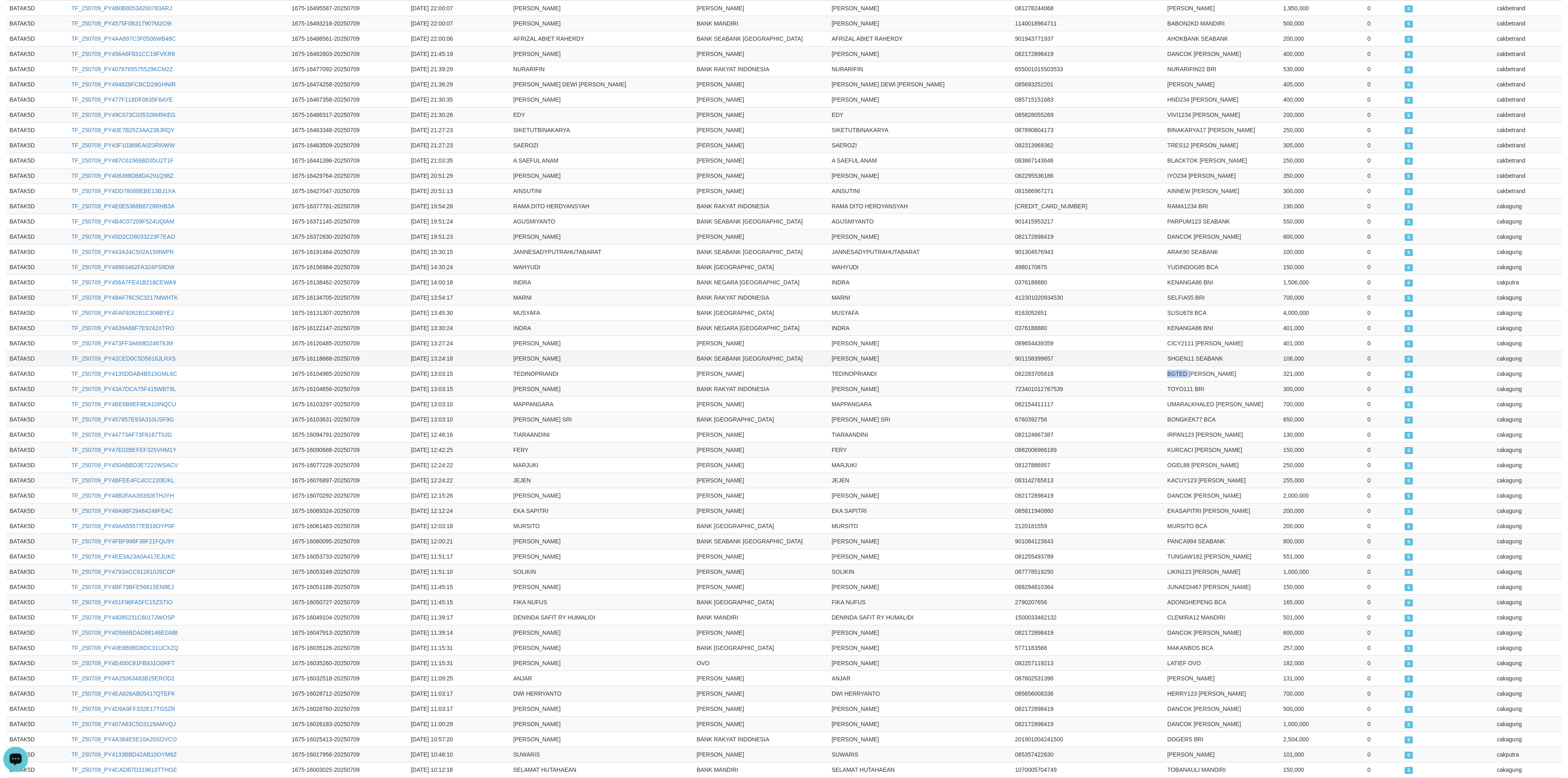 copy on "BGTED" 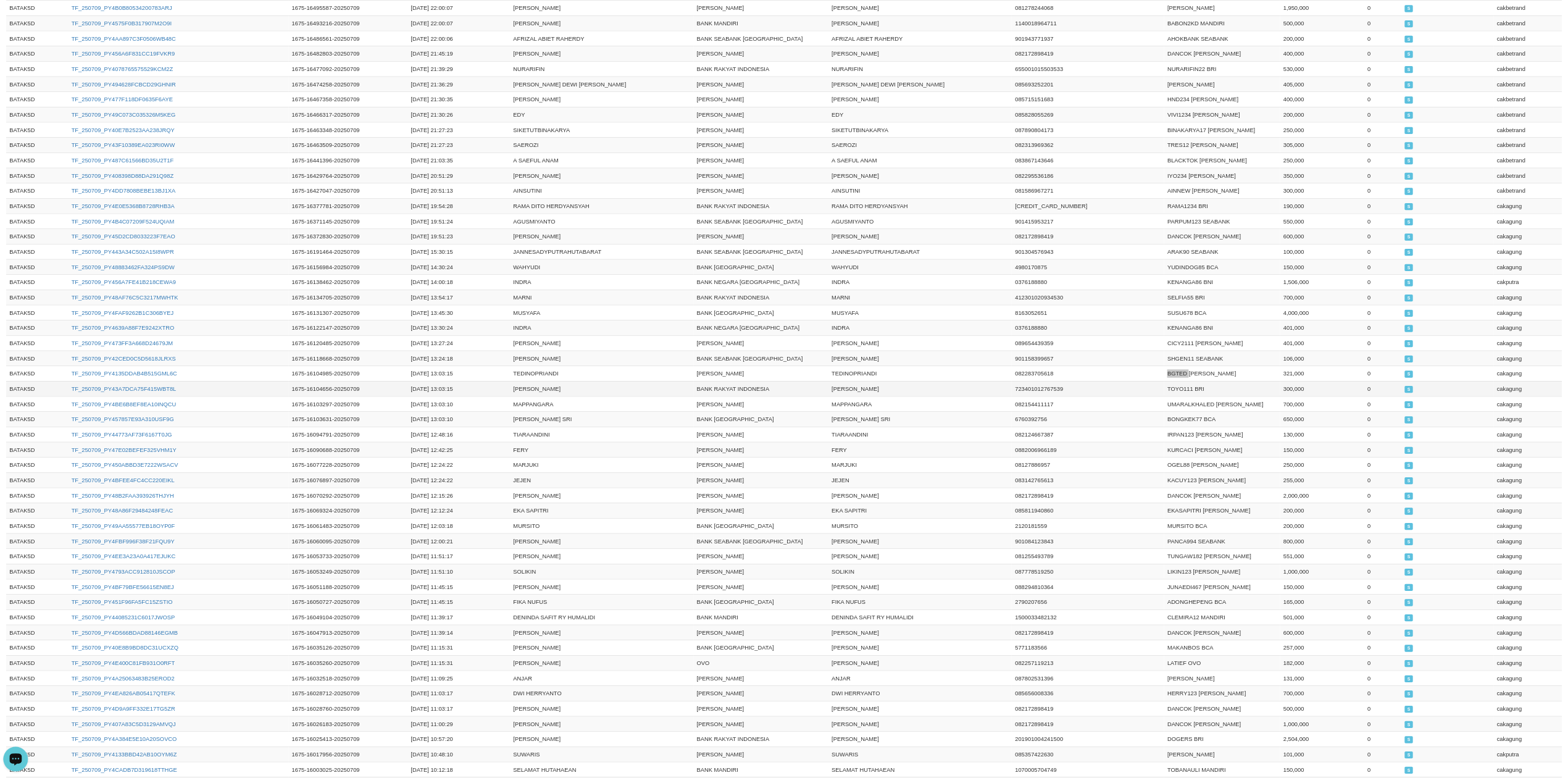 scroll, scrollTop: 11, scrollLeft: 0, axis: vertical 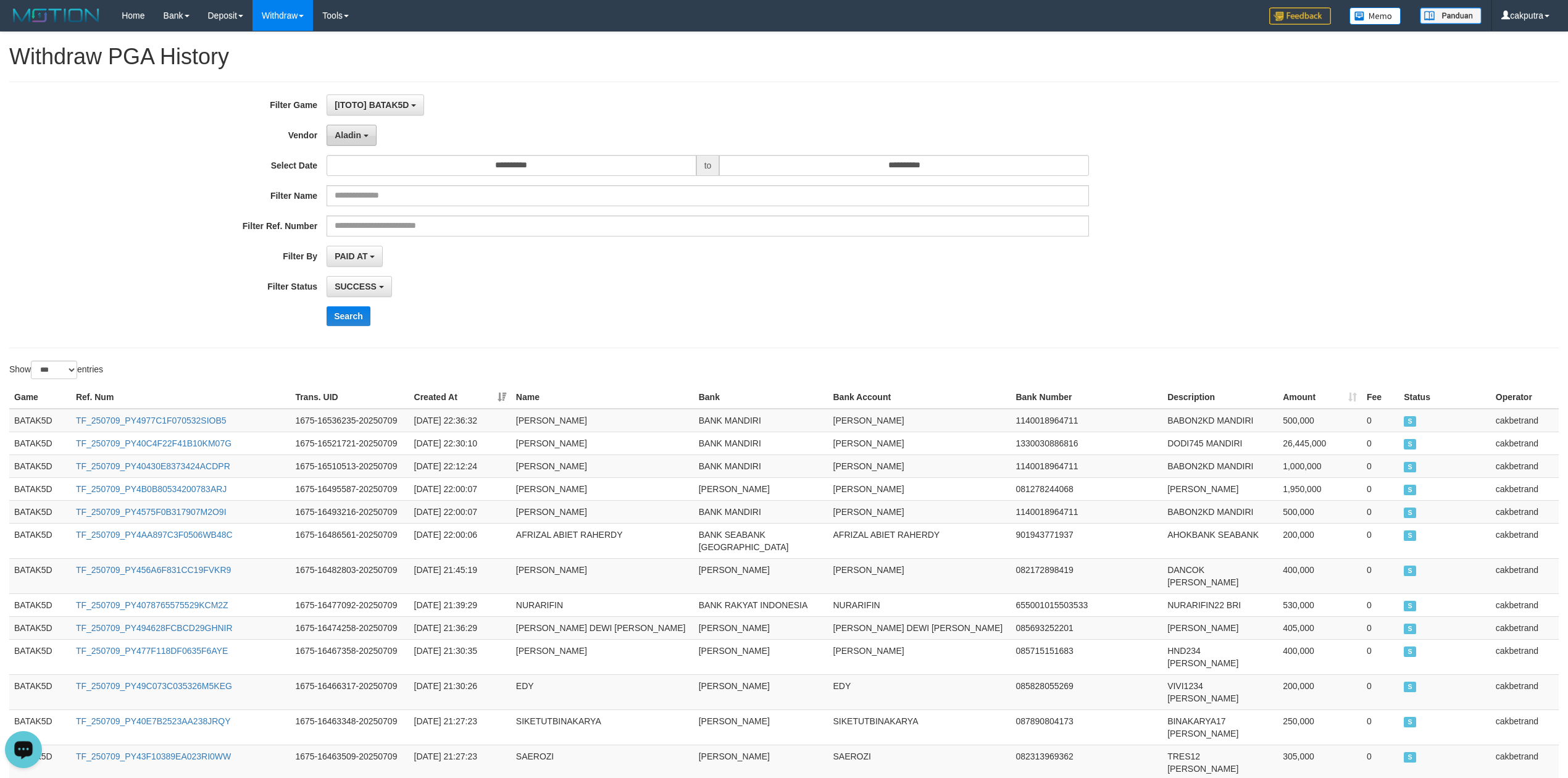 click at bounding box center (366, 136) 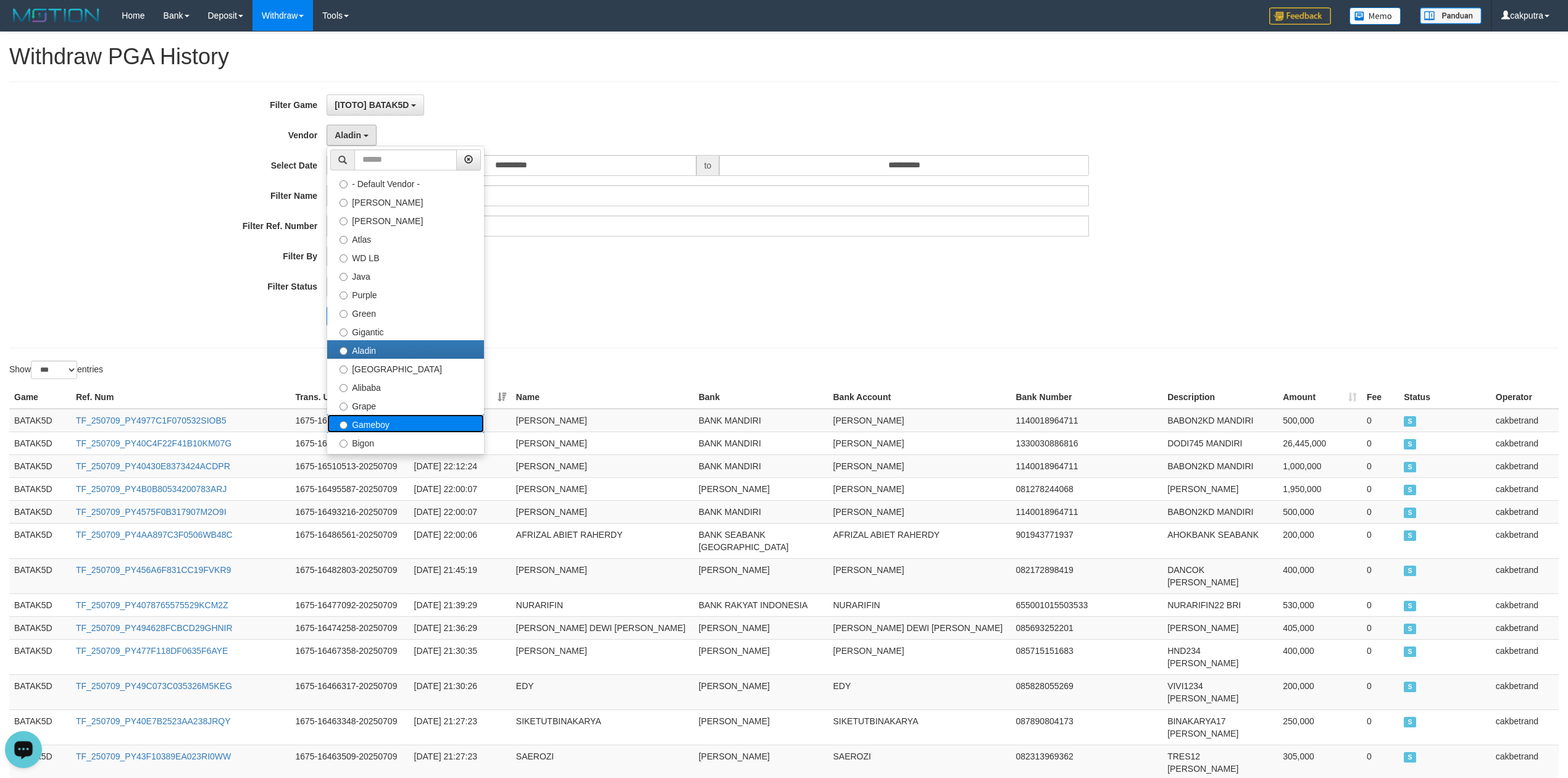 click on "Gameboy" at bounding box center (406, 424) 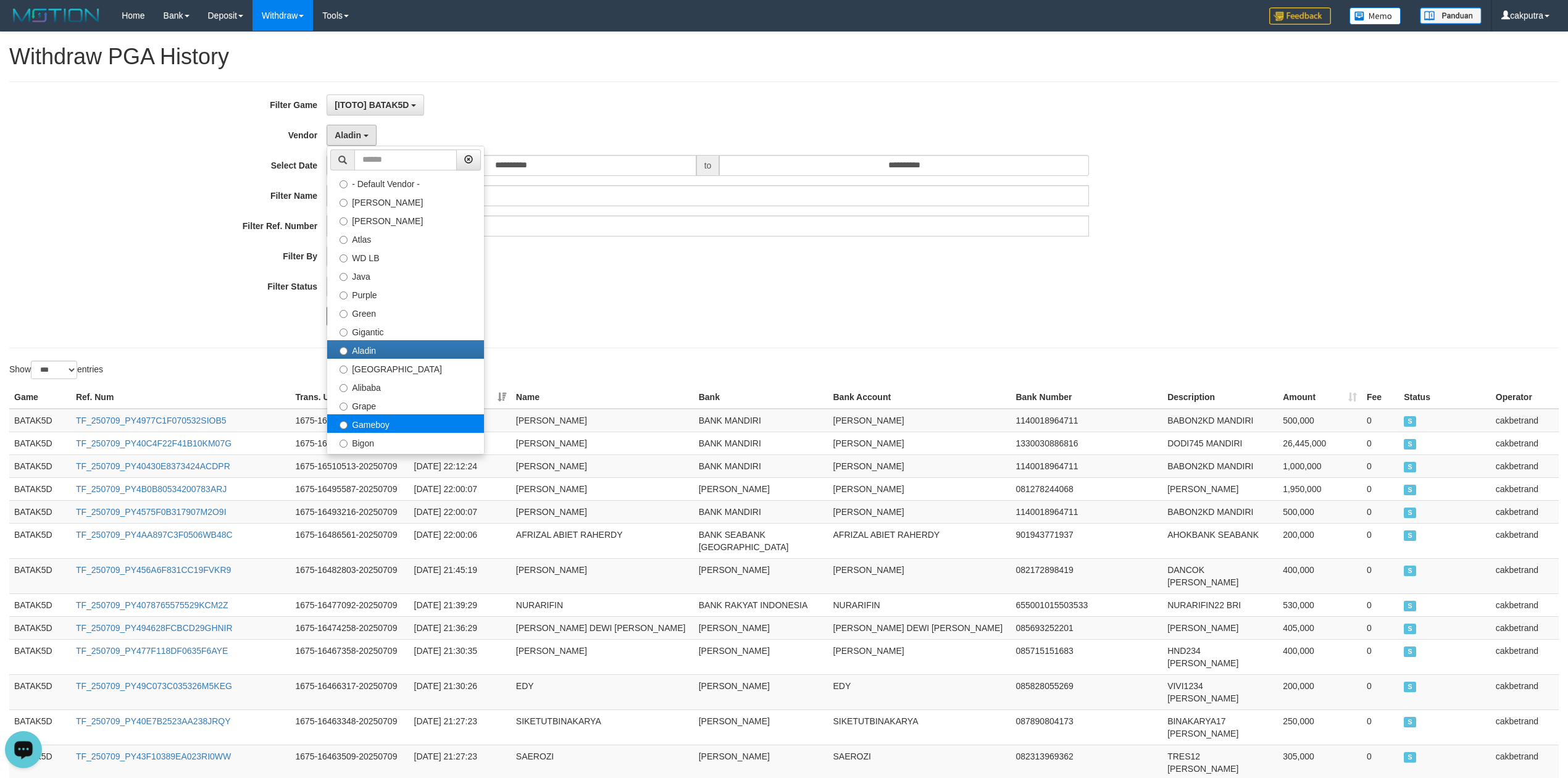 select on "**********" 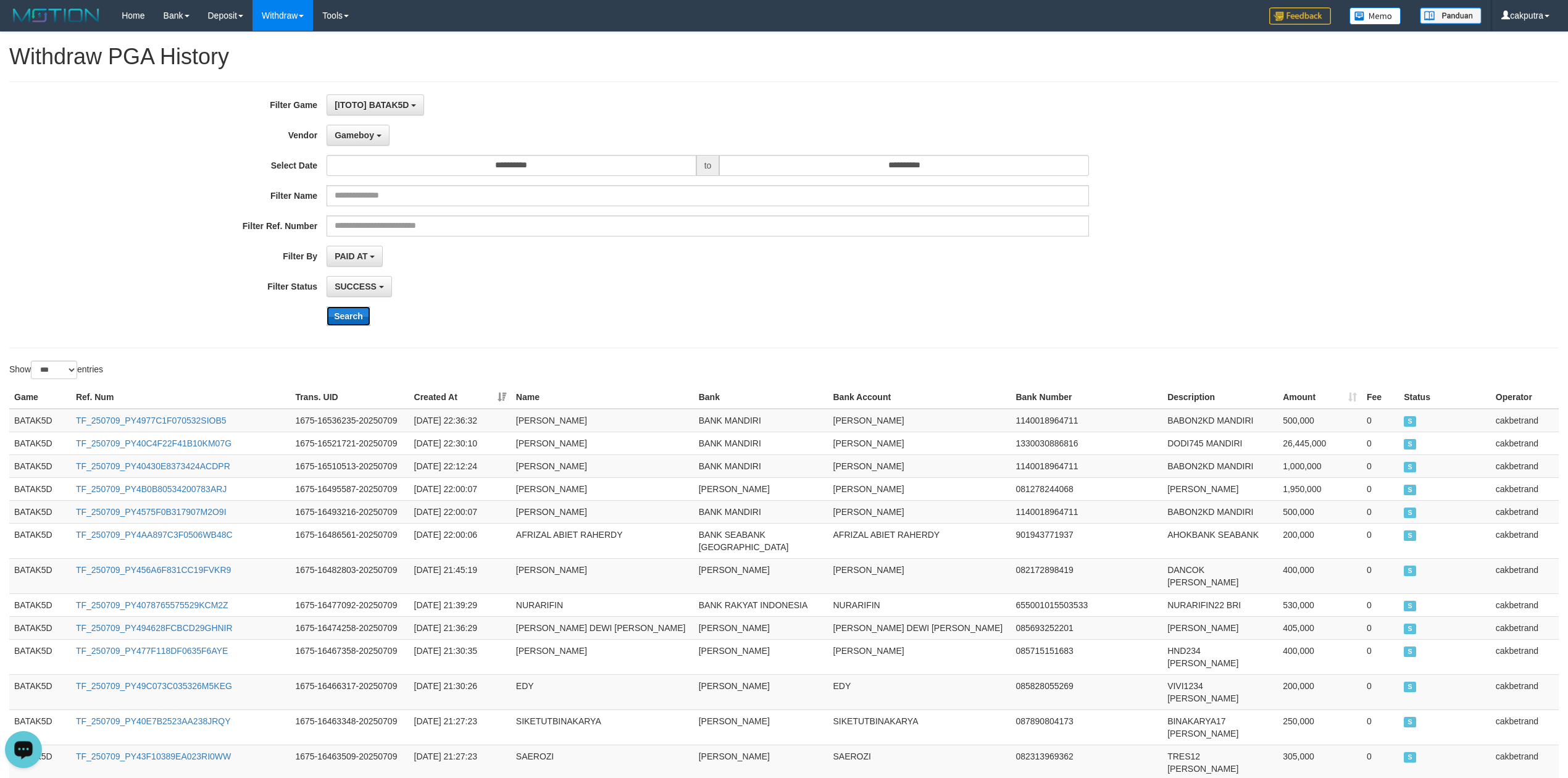 click on "Search" at bounding box center (348, 316) 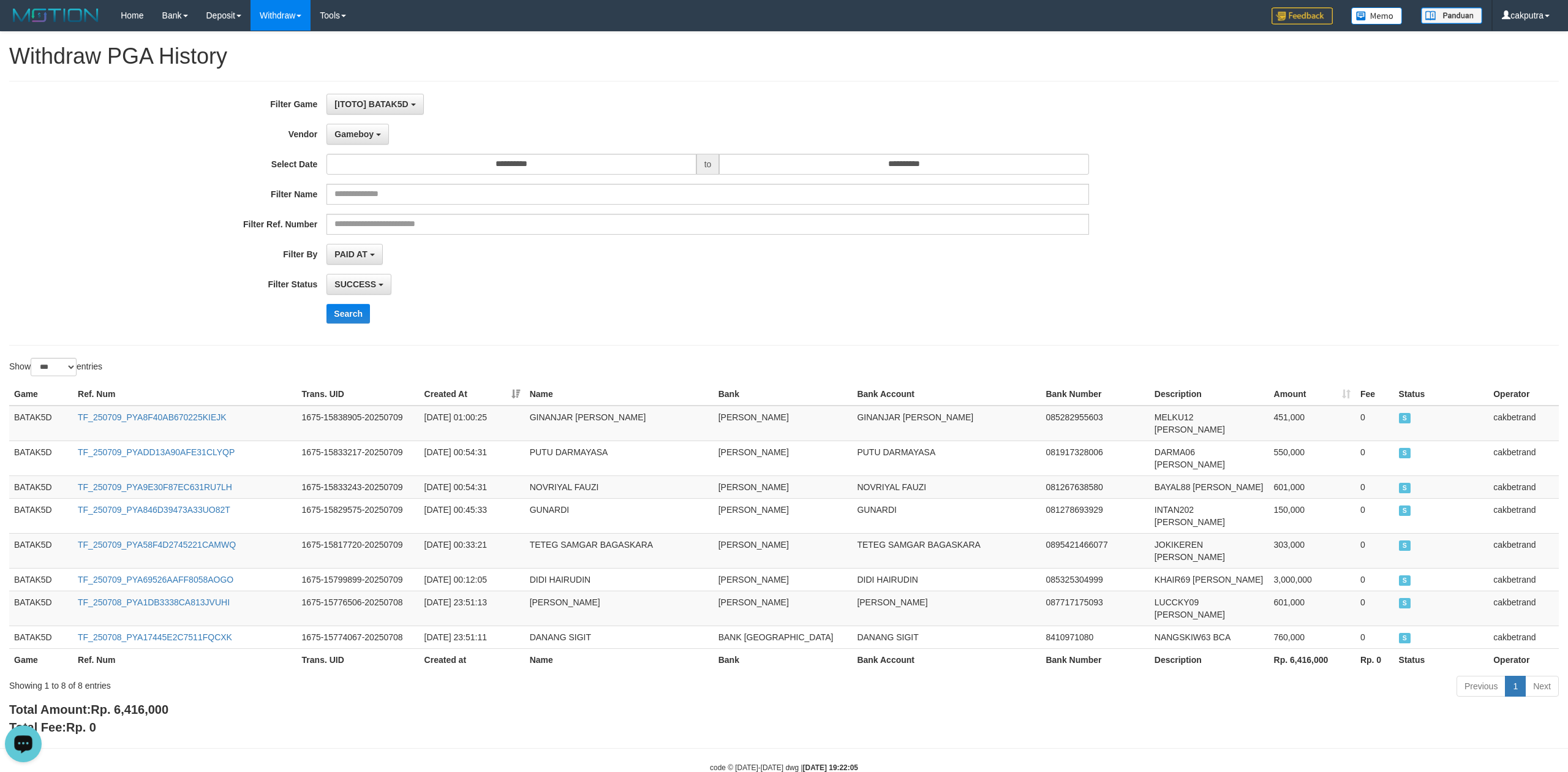 click on "**********" at bounding box center (653, 213) 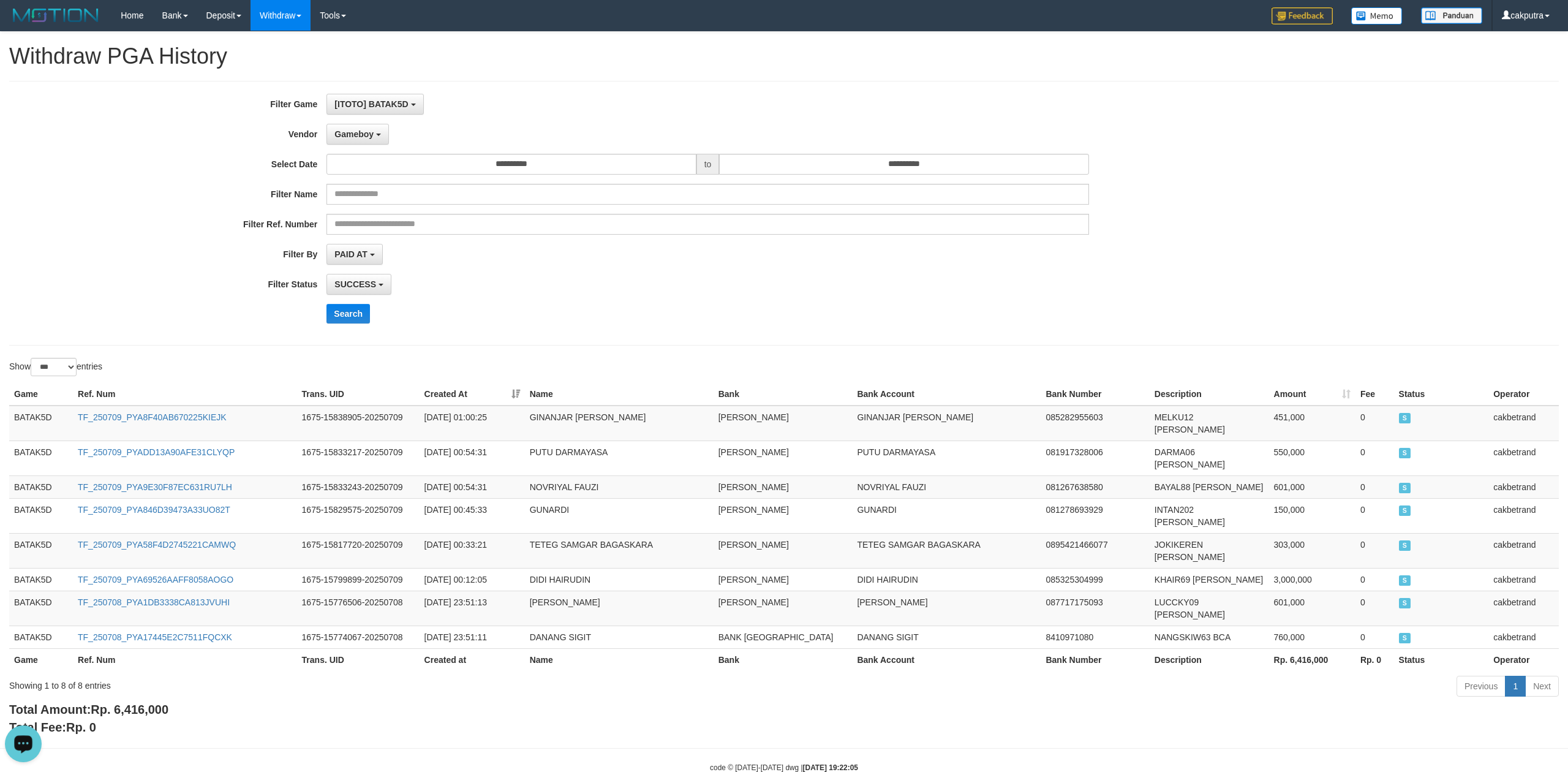 click on "**********" at bounding box center [784, 384] 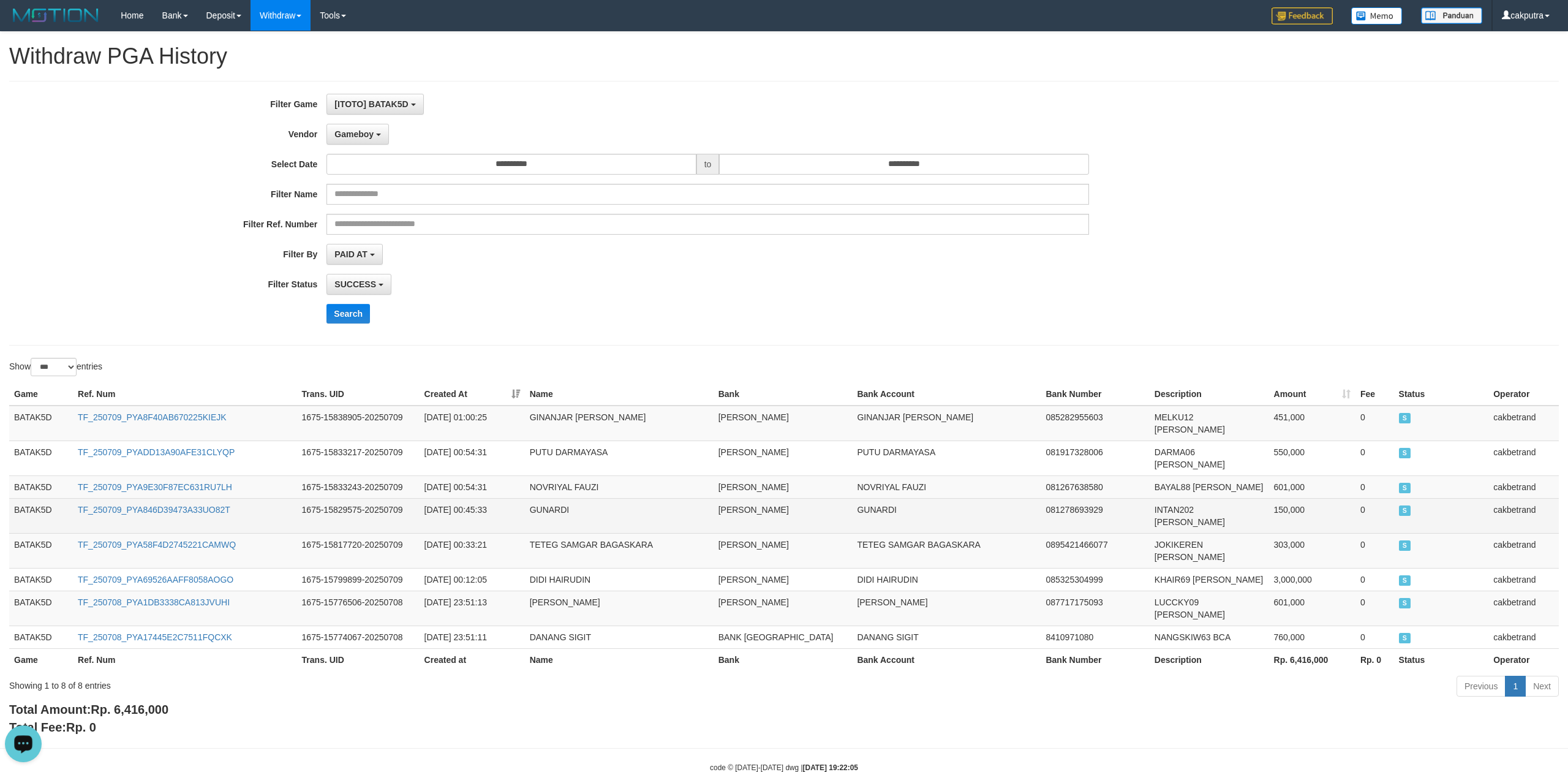 click on "INTAN202 DANA" at bounding box center [1209, 515] 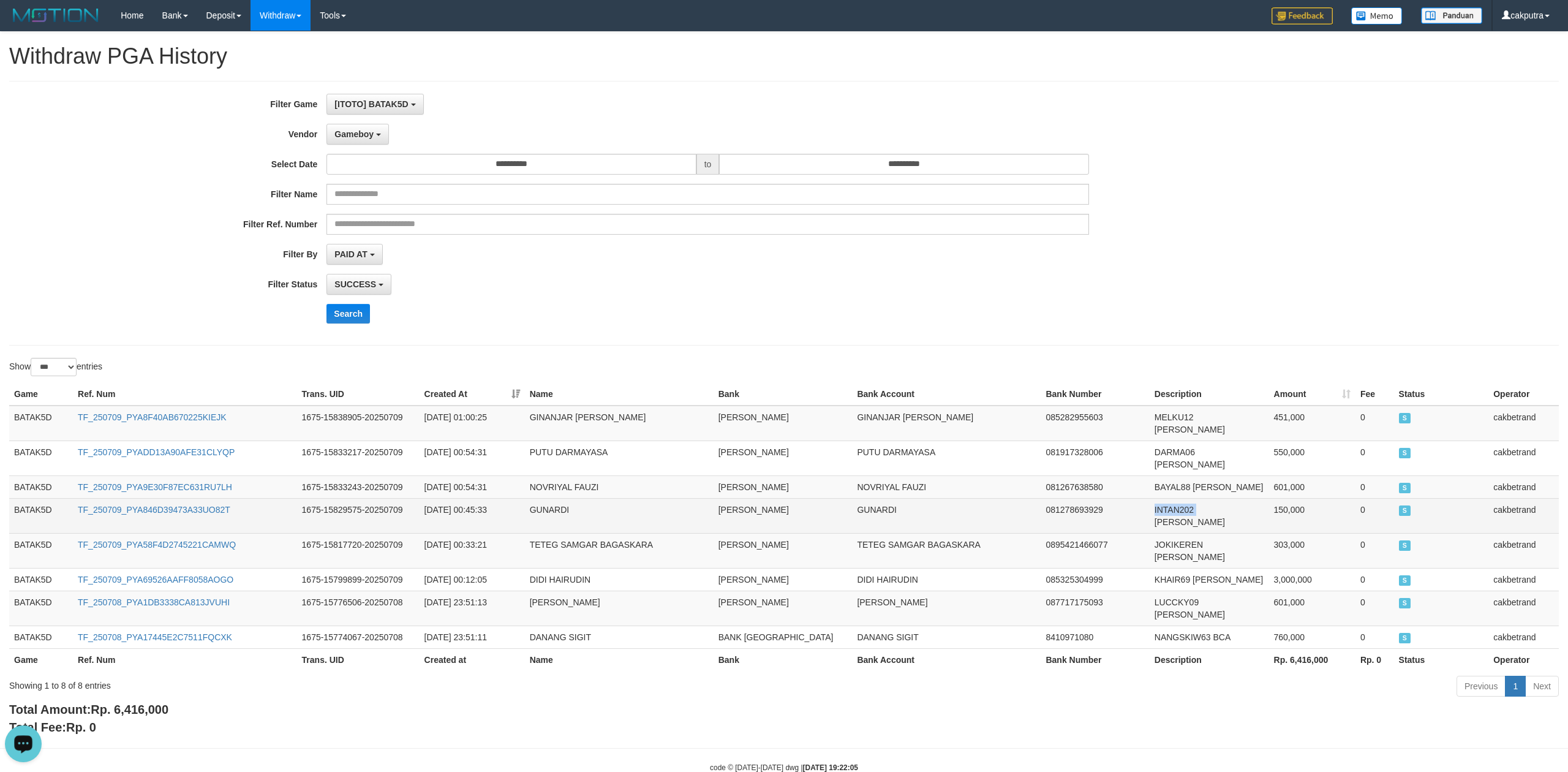 click on "INTAN202 DANA" at bounding box center (1209, 515) 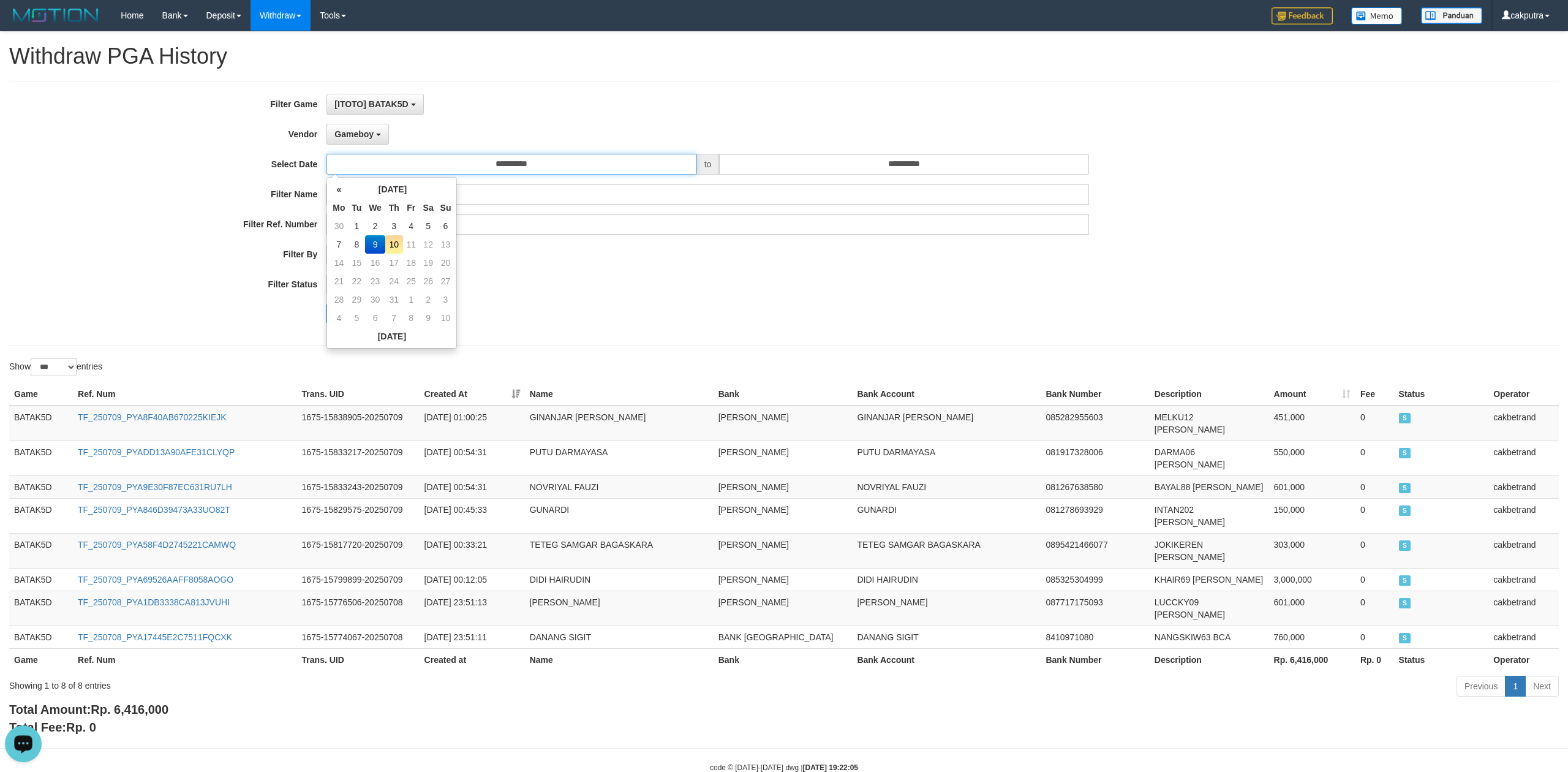 click on "**********" at bounding box center [511, 164] 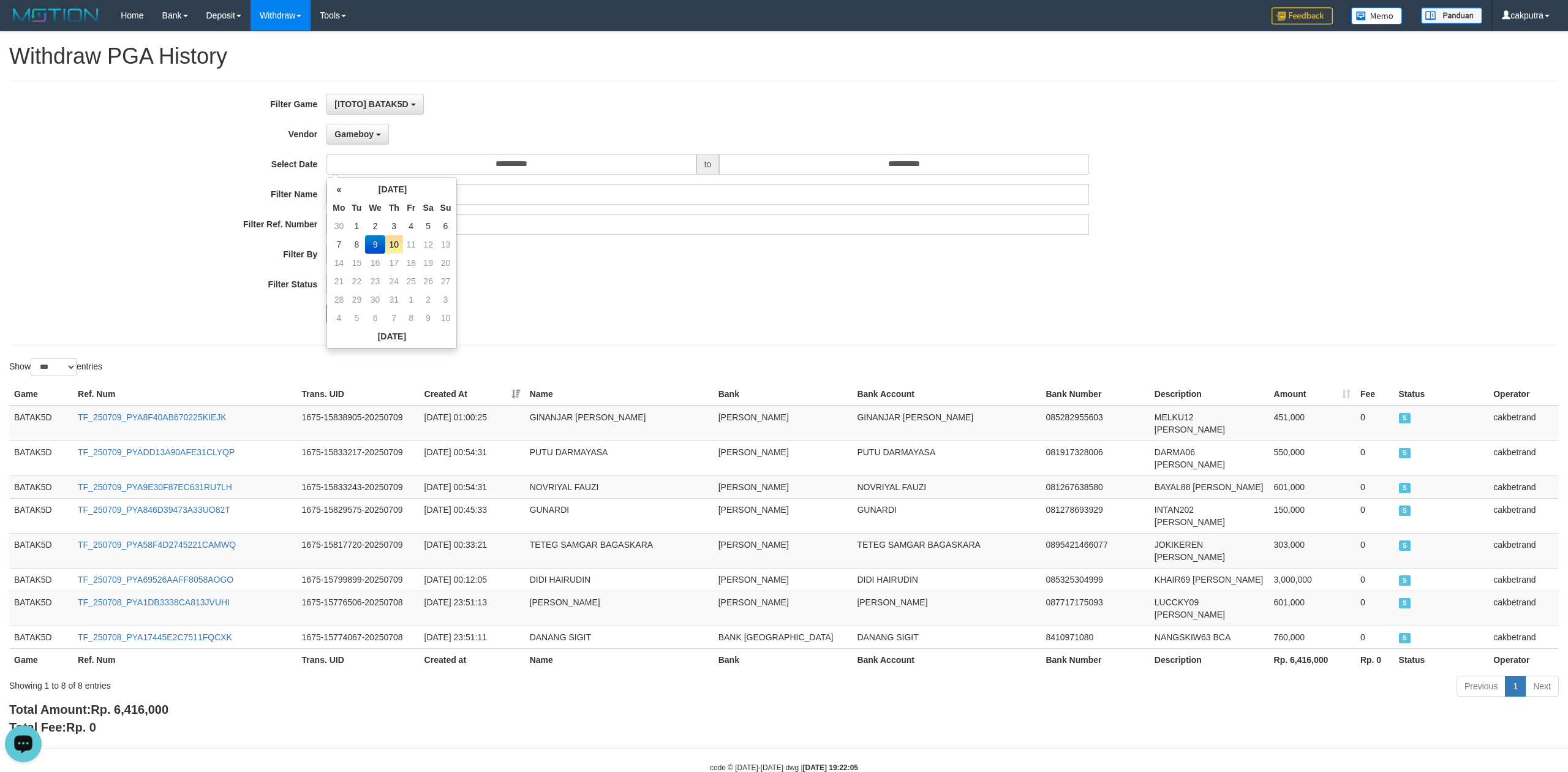 click on "10" at bounding box center [394, 244] 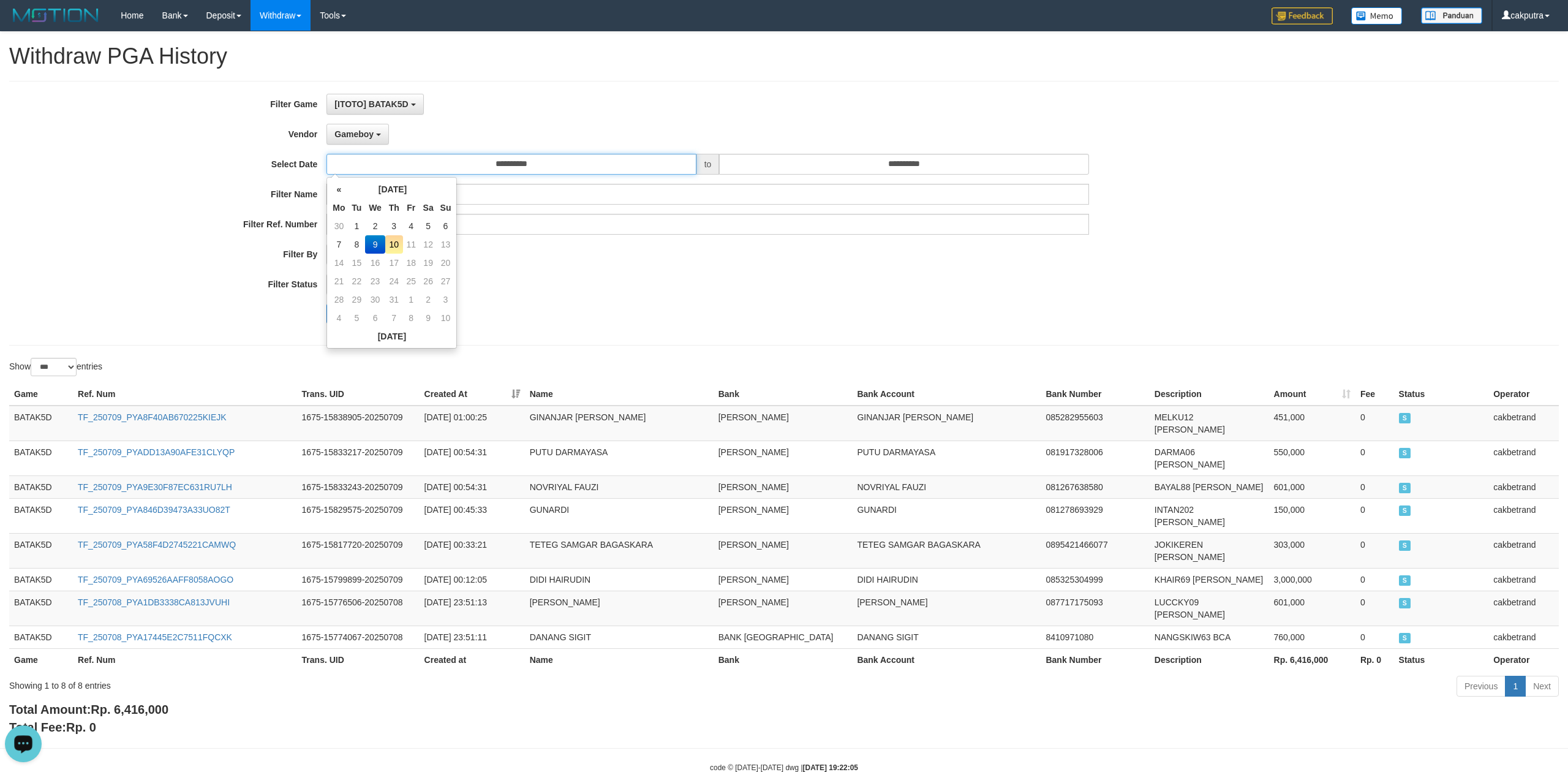 type on "**********" 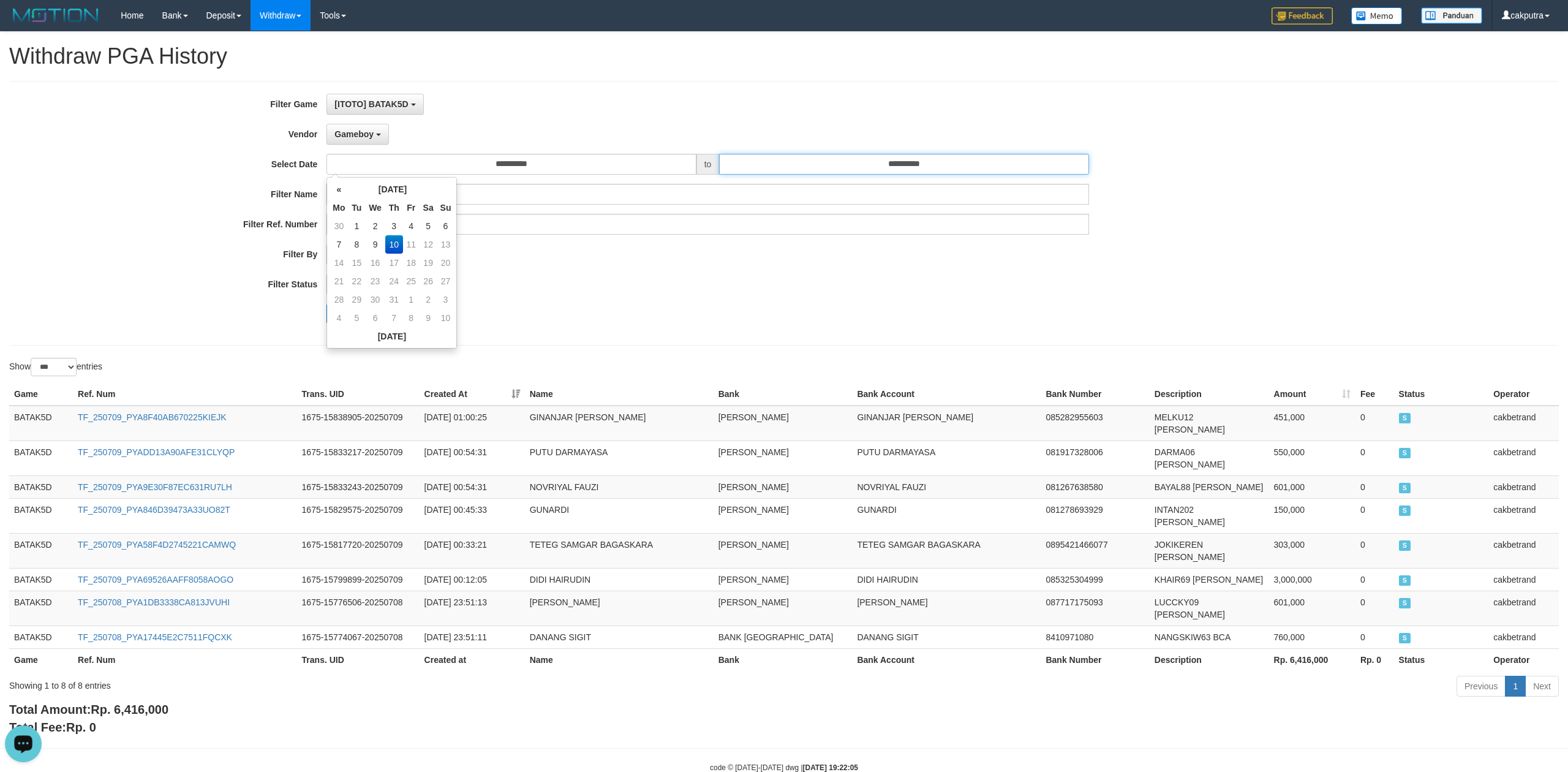 click on "**********" at bounding box center (903, 164) 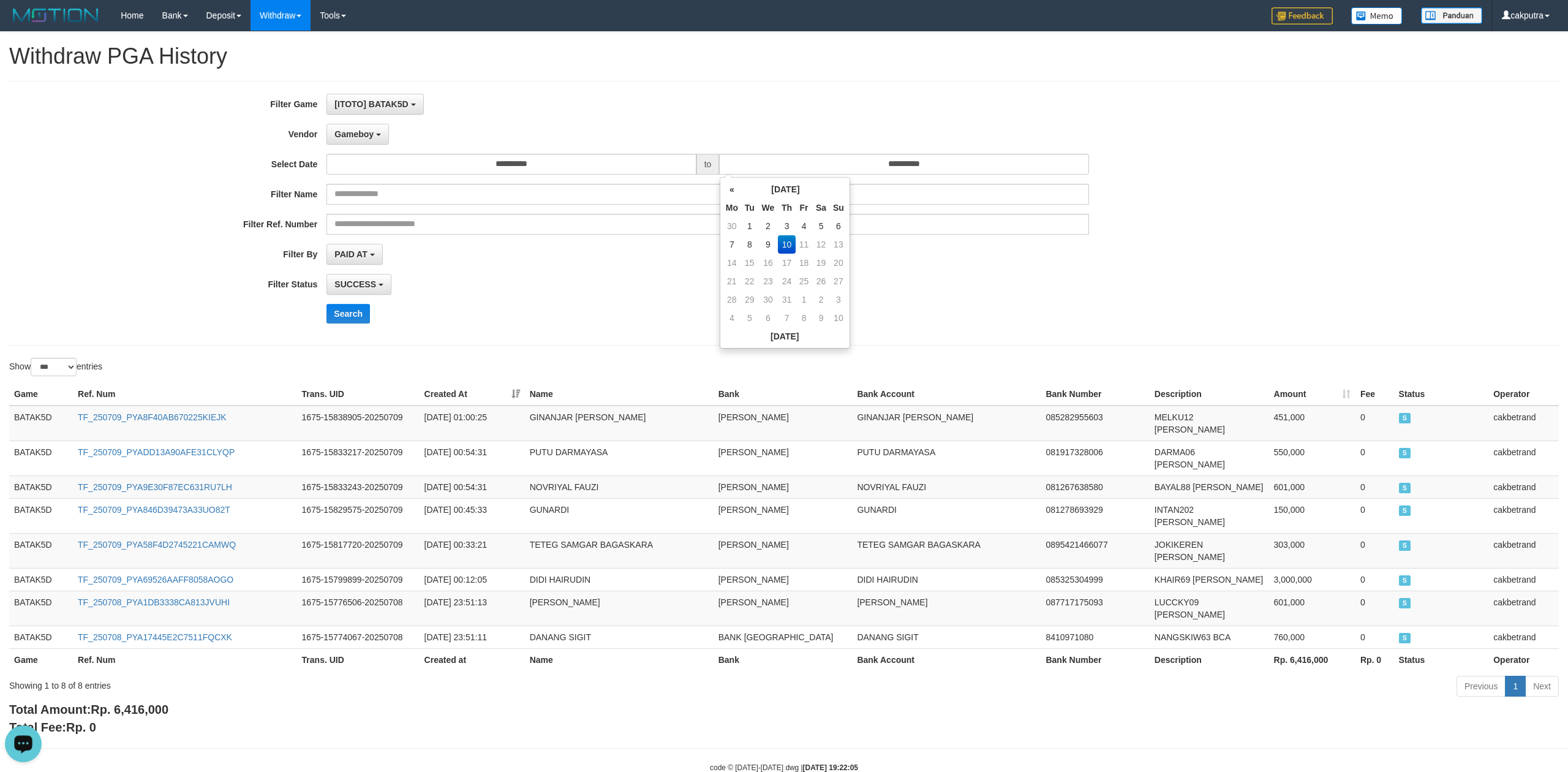 click on "10" at bounding box center [786, 244] 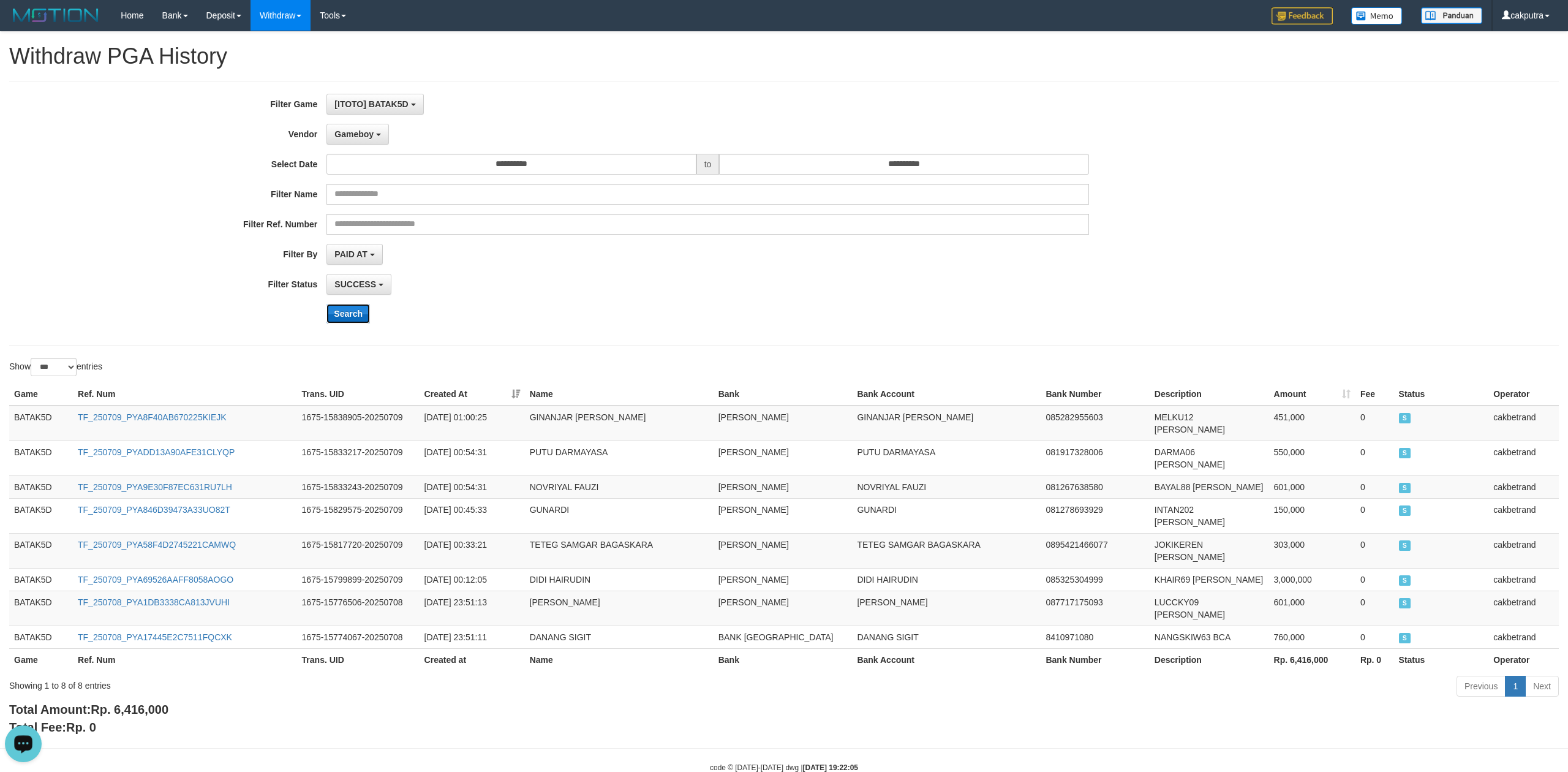 click on "Search" at bounding box center [348, 314] 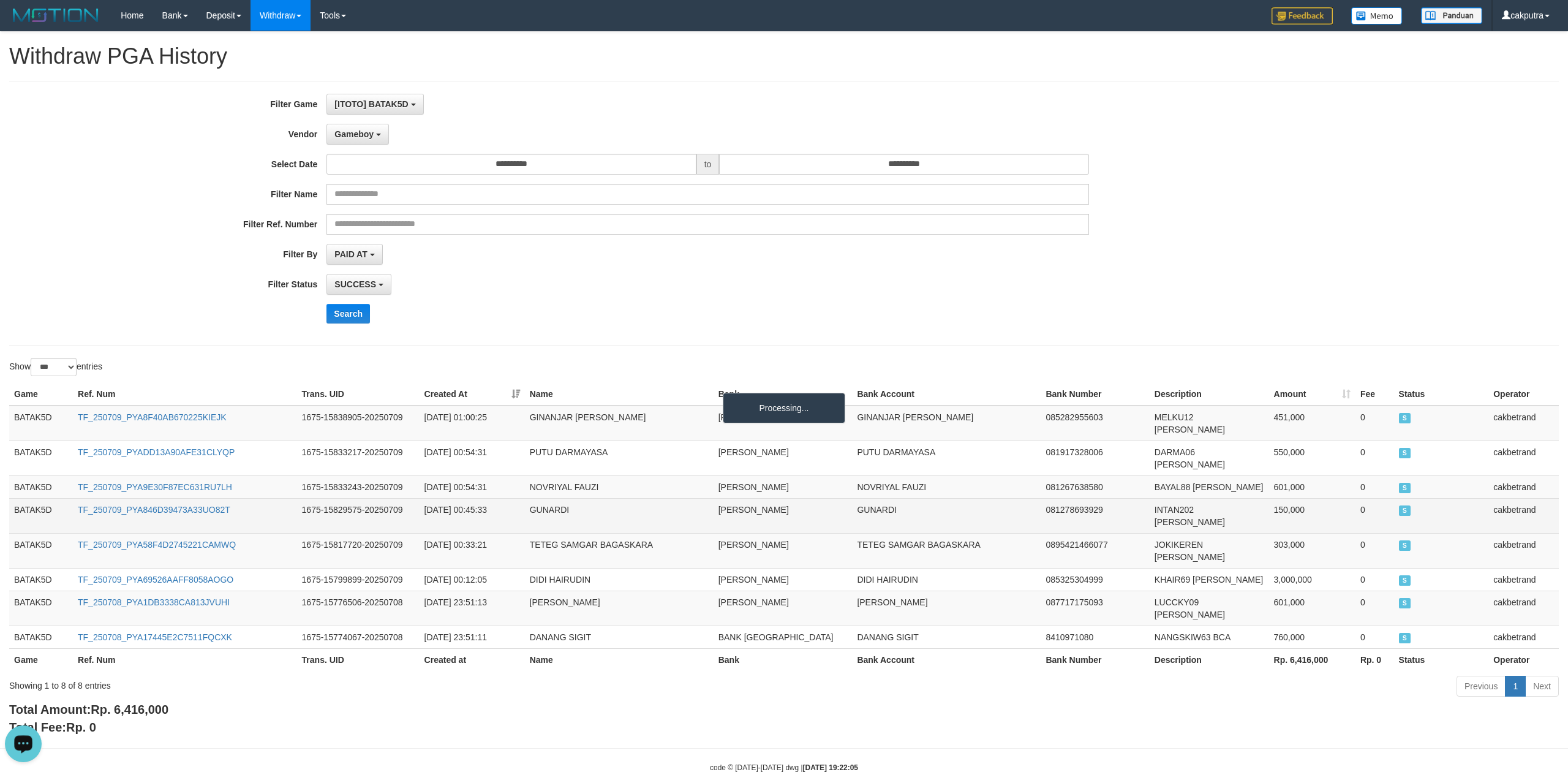 click on "INTAN202 DANA" at bounding box center [1209, 515] 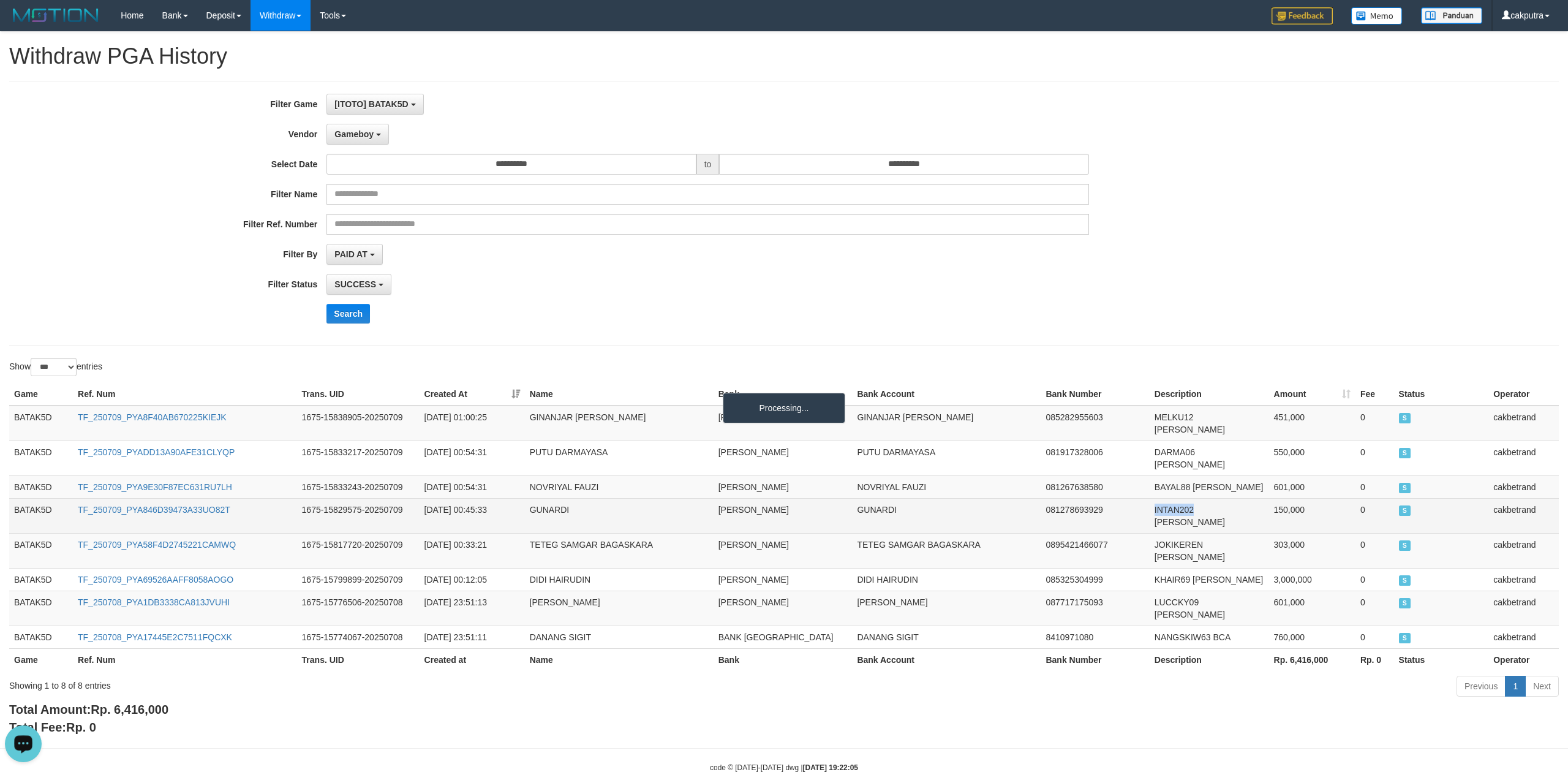 click on "INTAN202 DANA" at bounding box center [1209, 515] 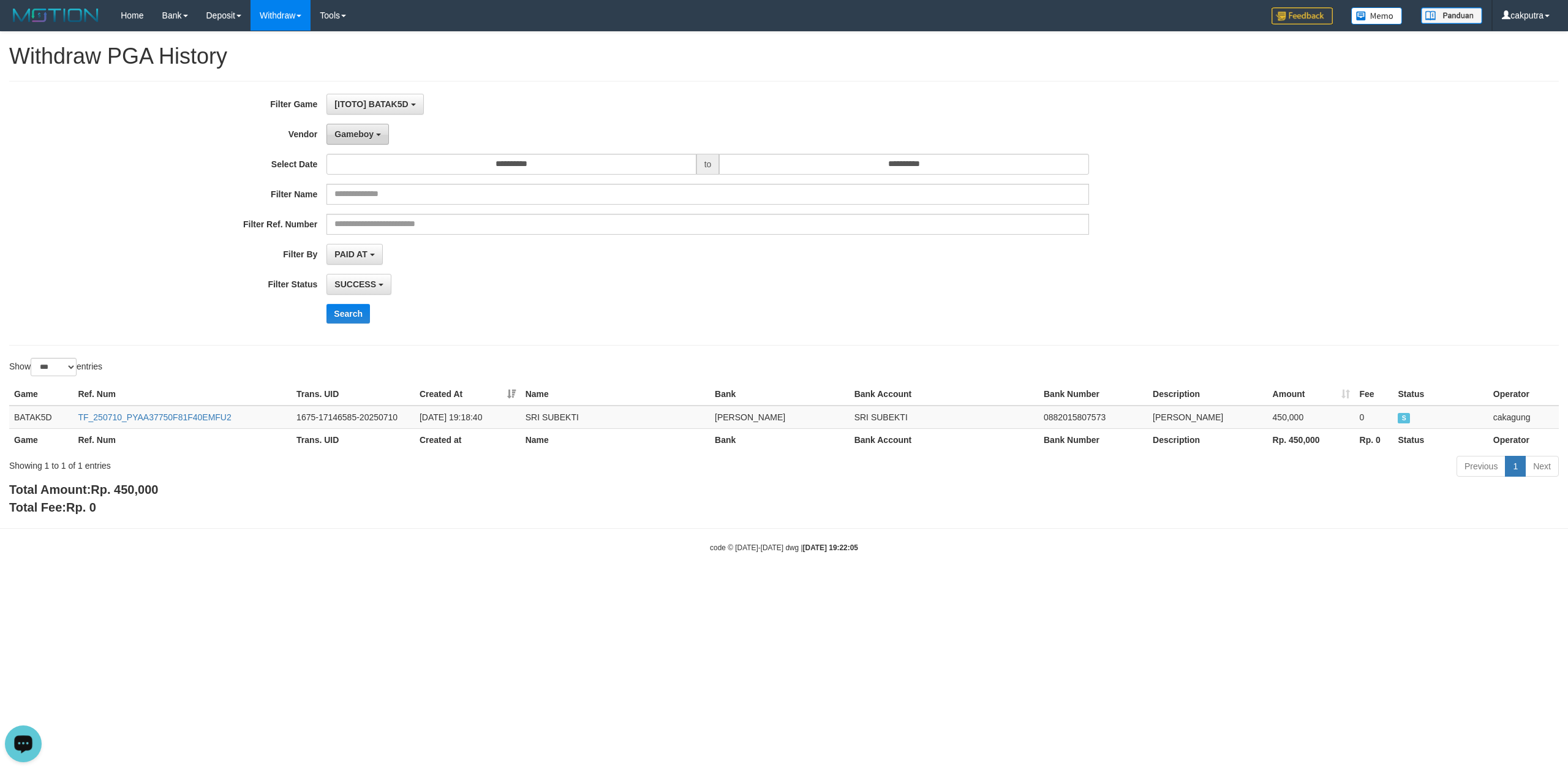 click at bounding box center (379, 135) 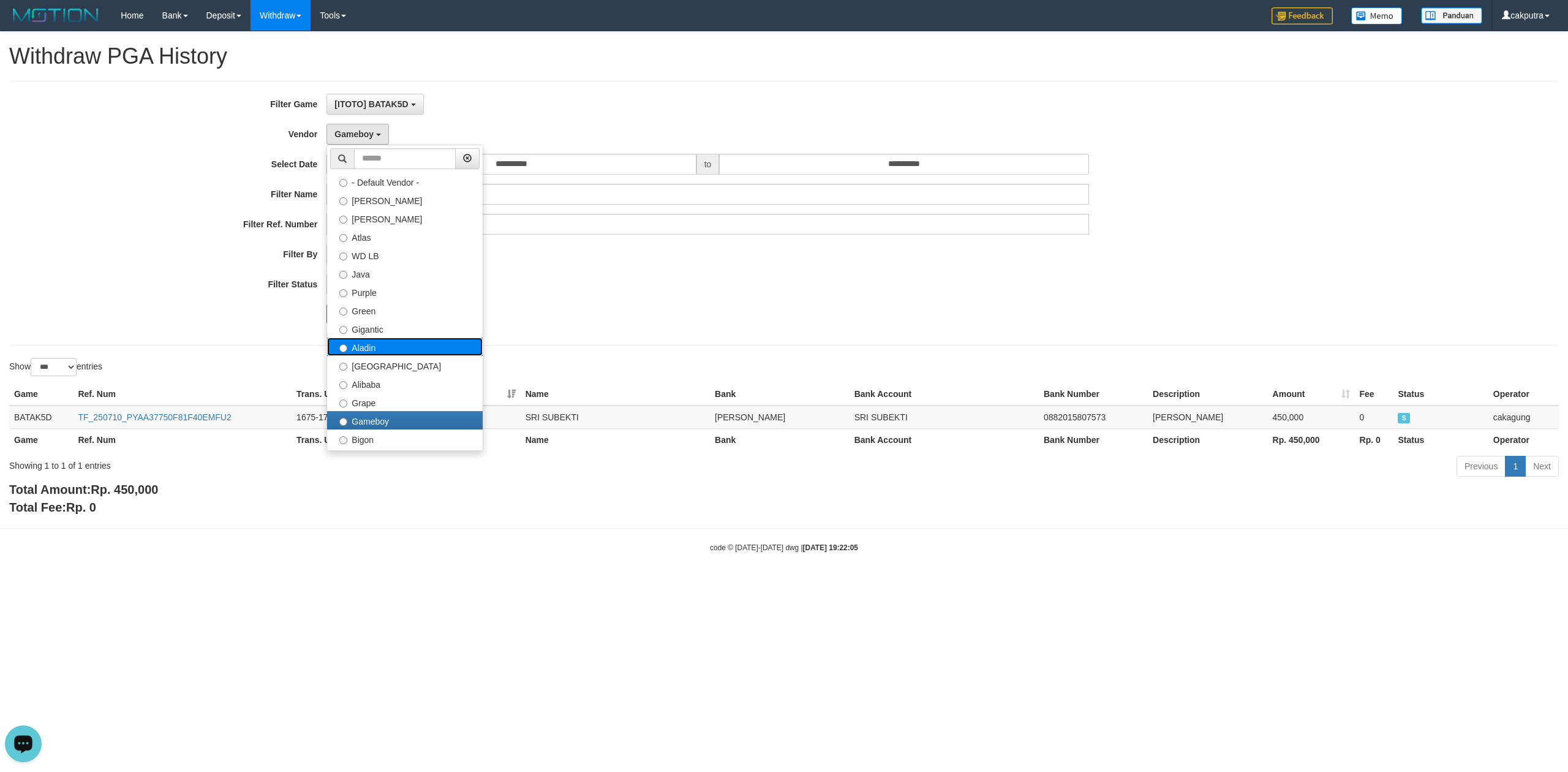 click on "Aladin" at bounding box center (405, 347) 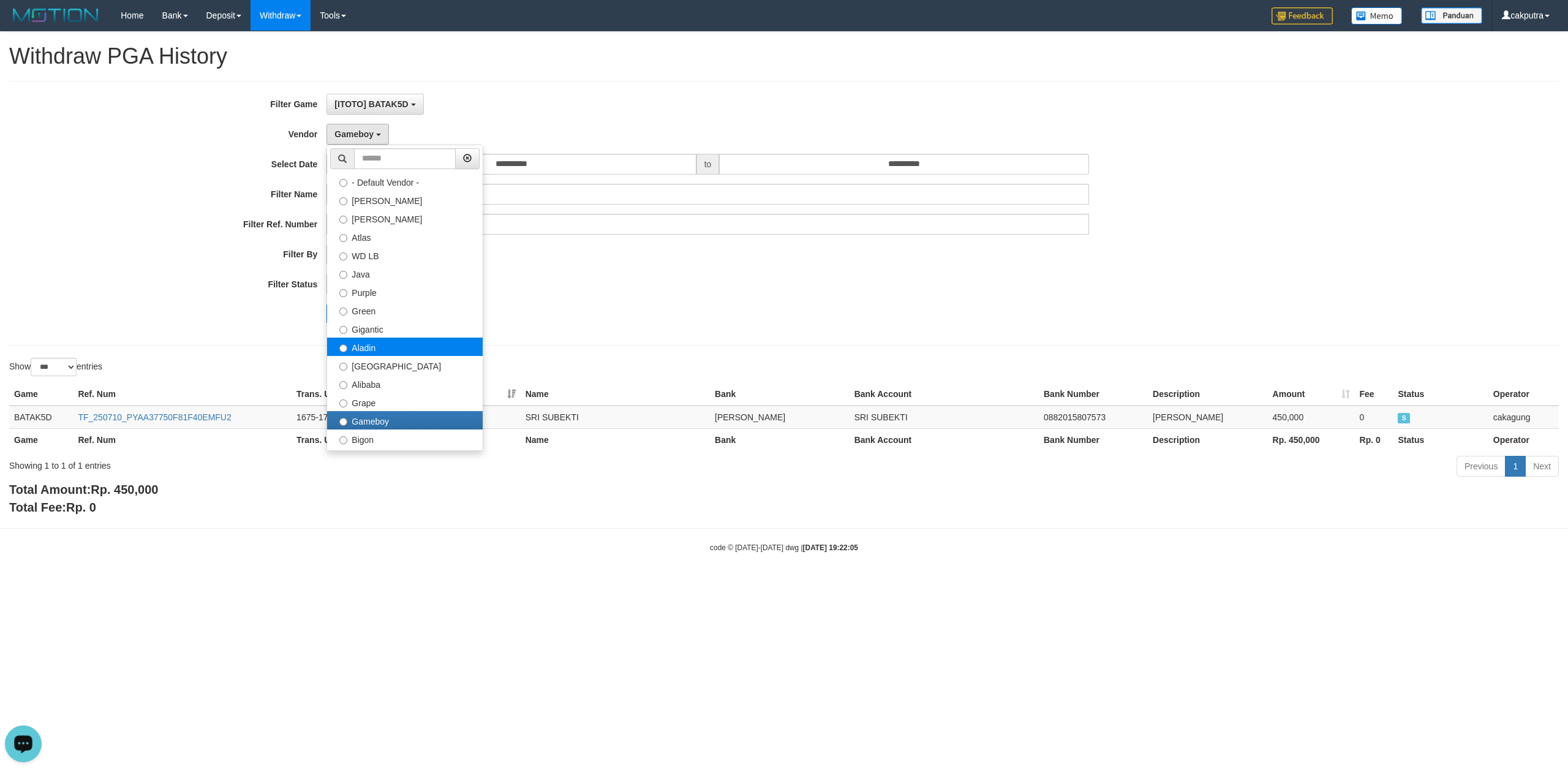 select on "**********" 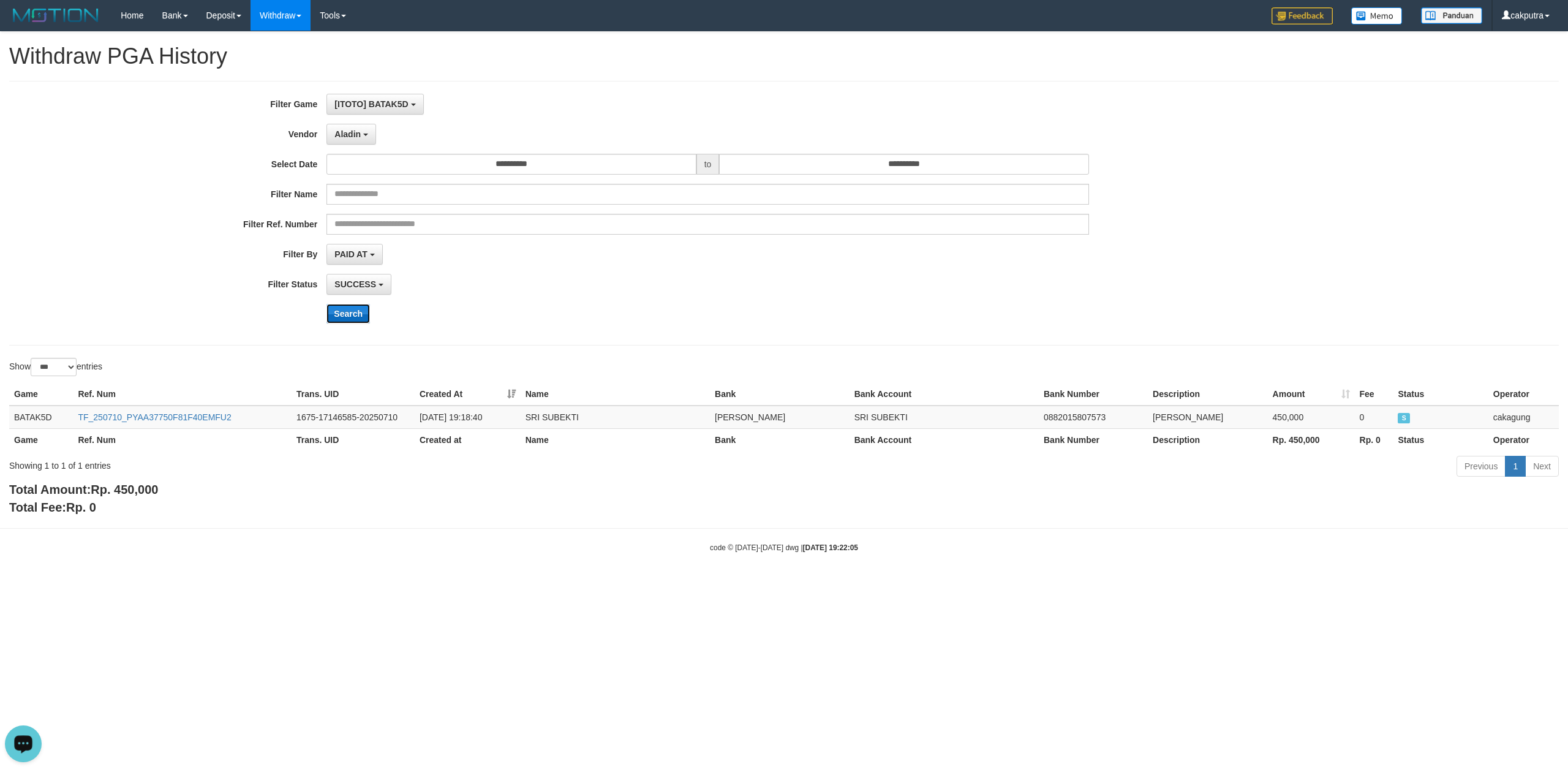 click on "Search" at bounding box center [348, 314] 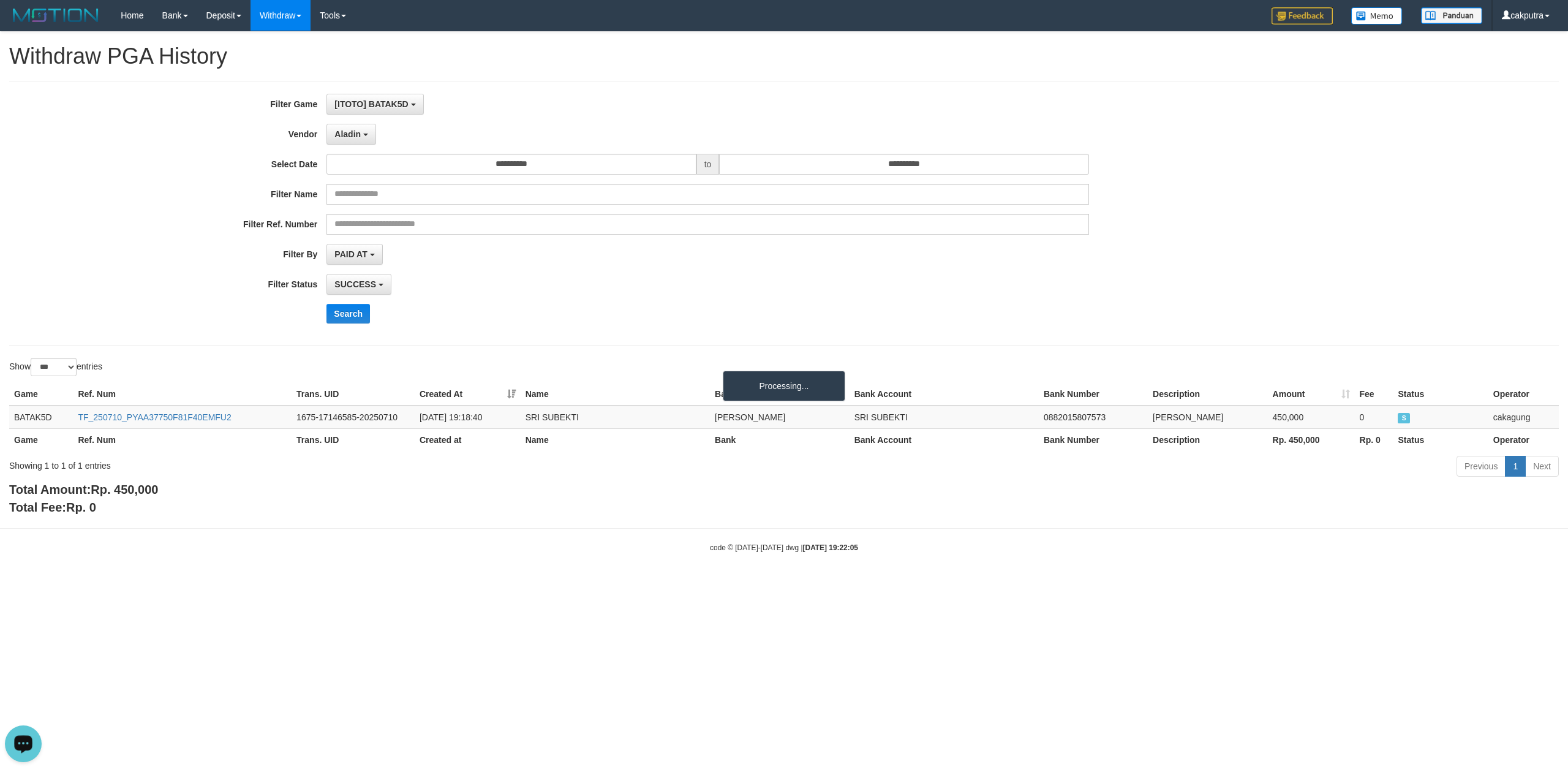 click on "Search" at bounding box center (816, 314) 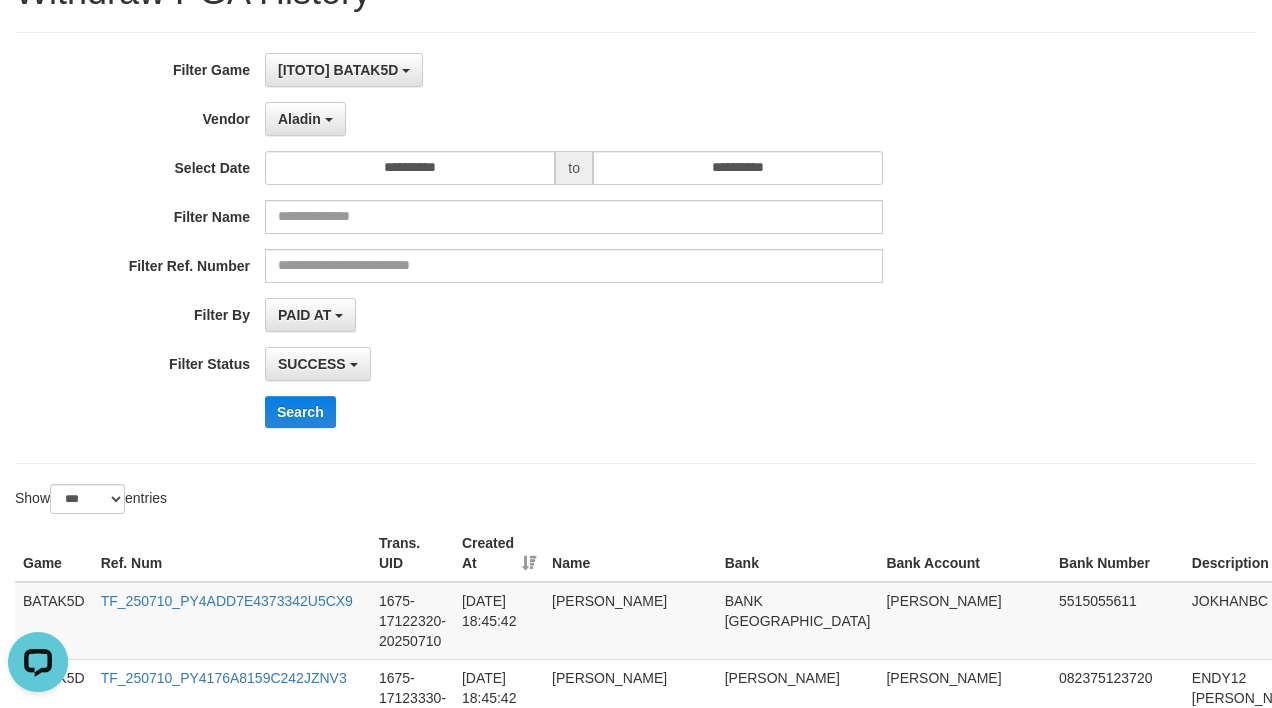 scroll, scrollTop: 0, scrollLeft: 0, axis: both 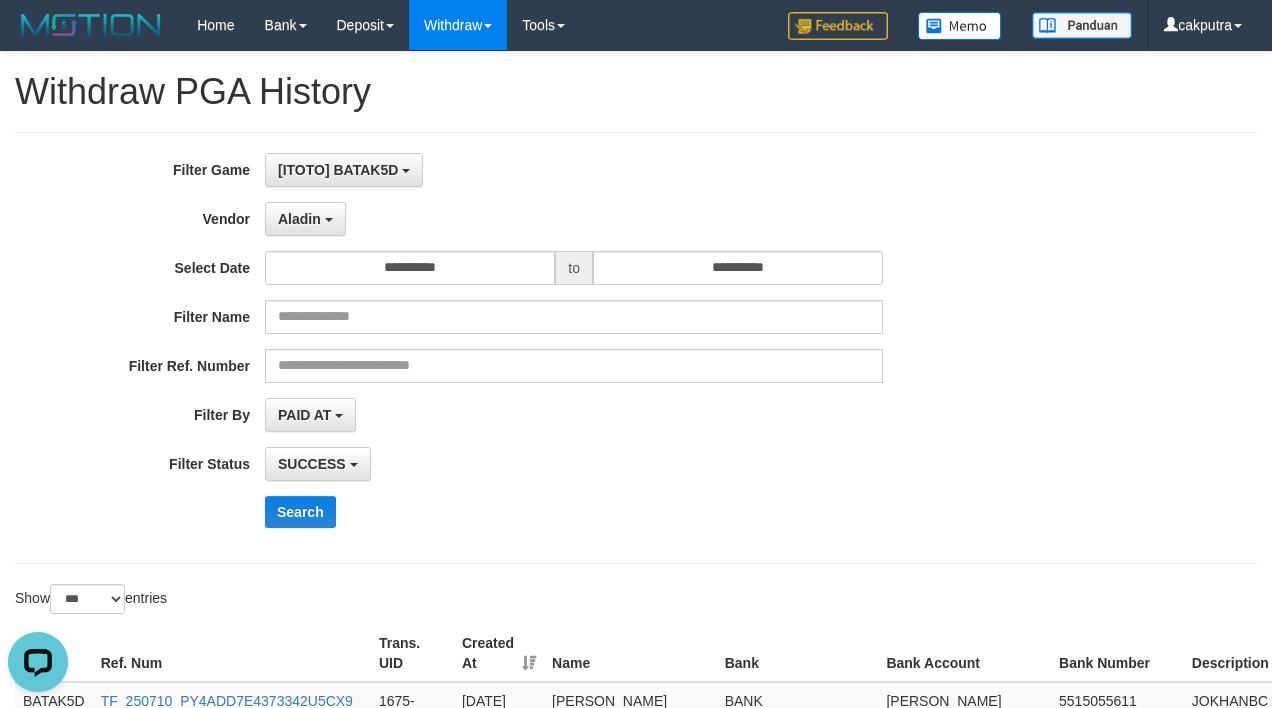 click on "[ITOTO] BATAK5D
SELECT GAME
[ITOTO] BATAK5D" at bounding box center (574, 170) 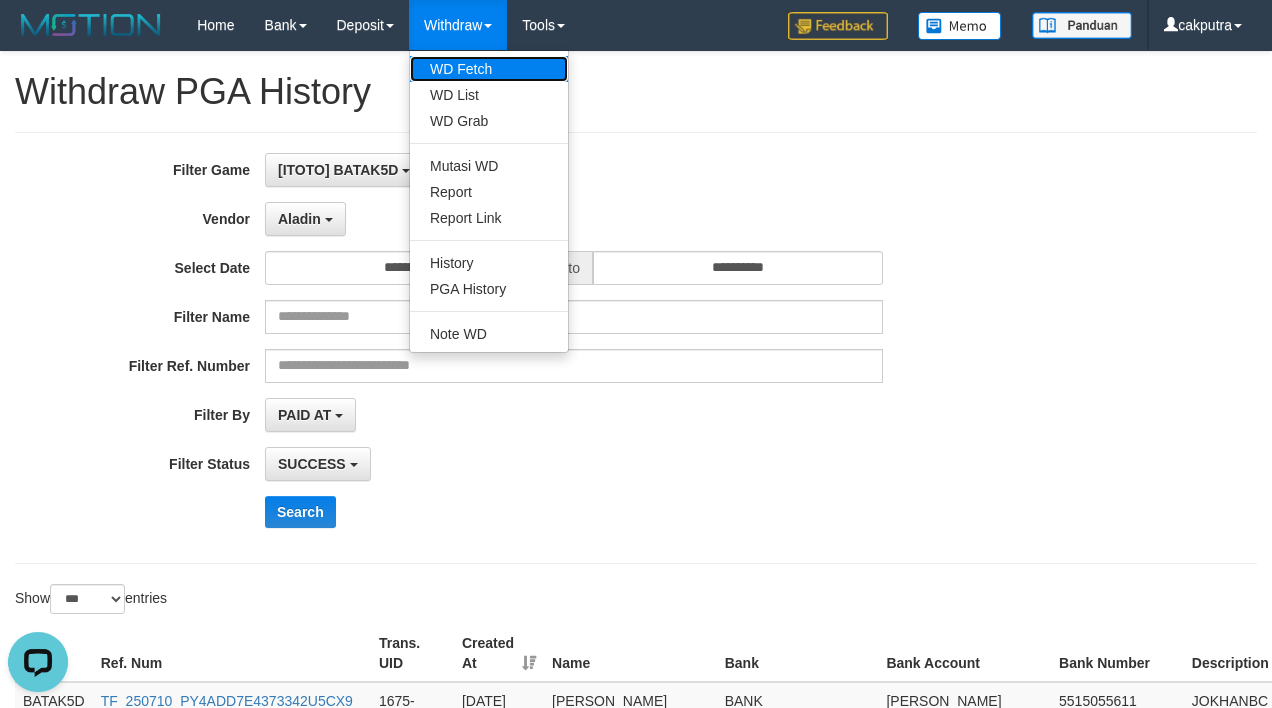 click on "WD Fetch" at bounding box center (489, 69) 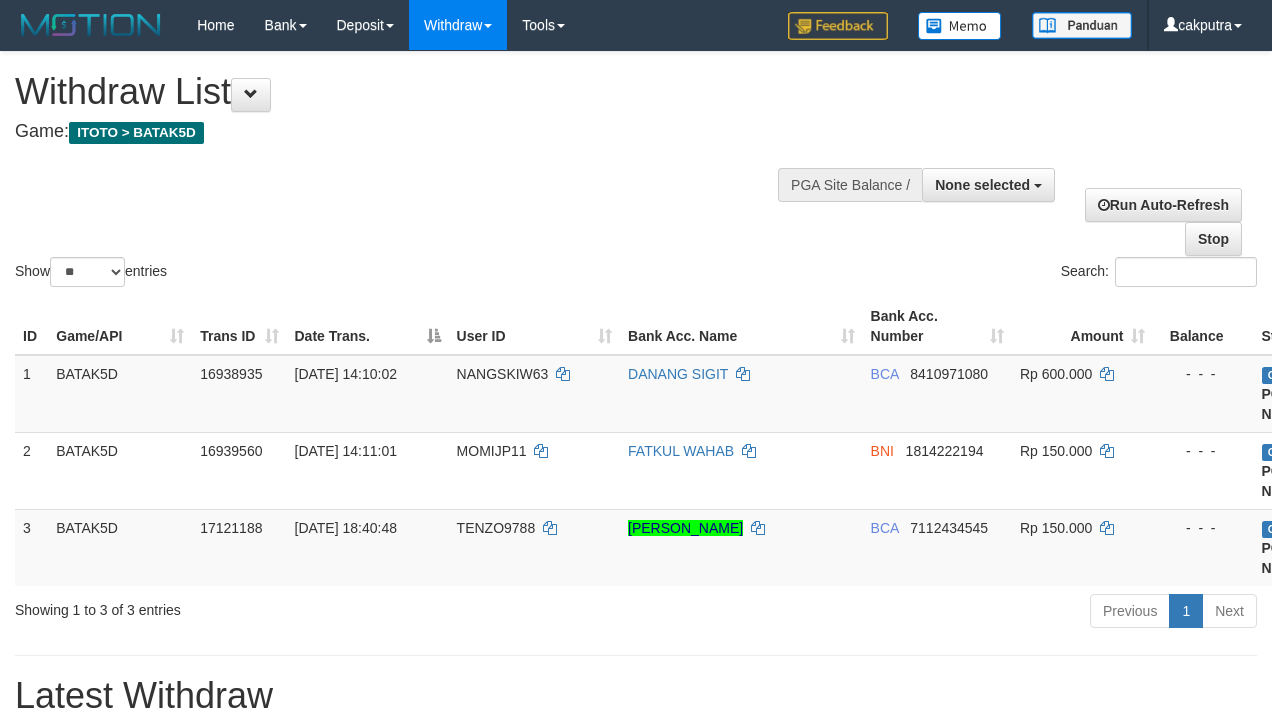 select 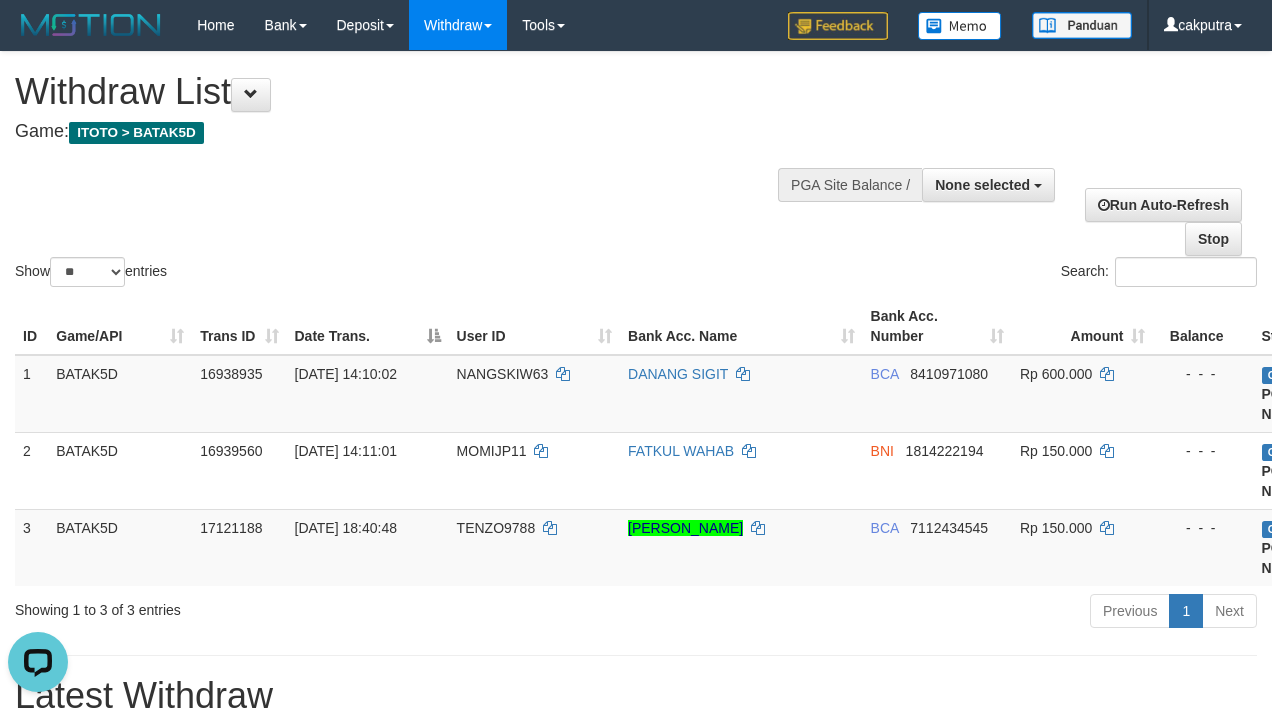 scroll, scrollTop: 0, scrollLeft: 0, axis: both 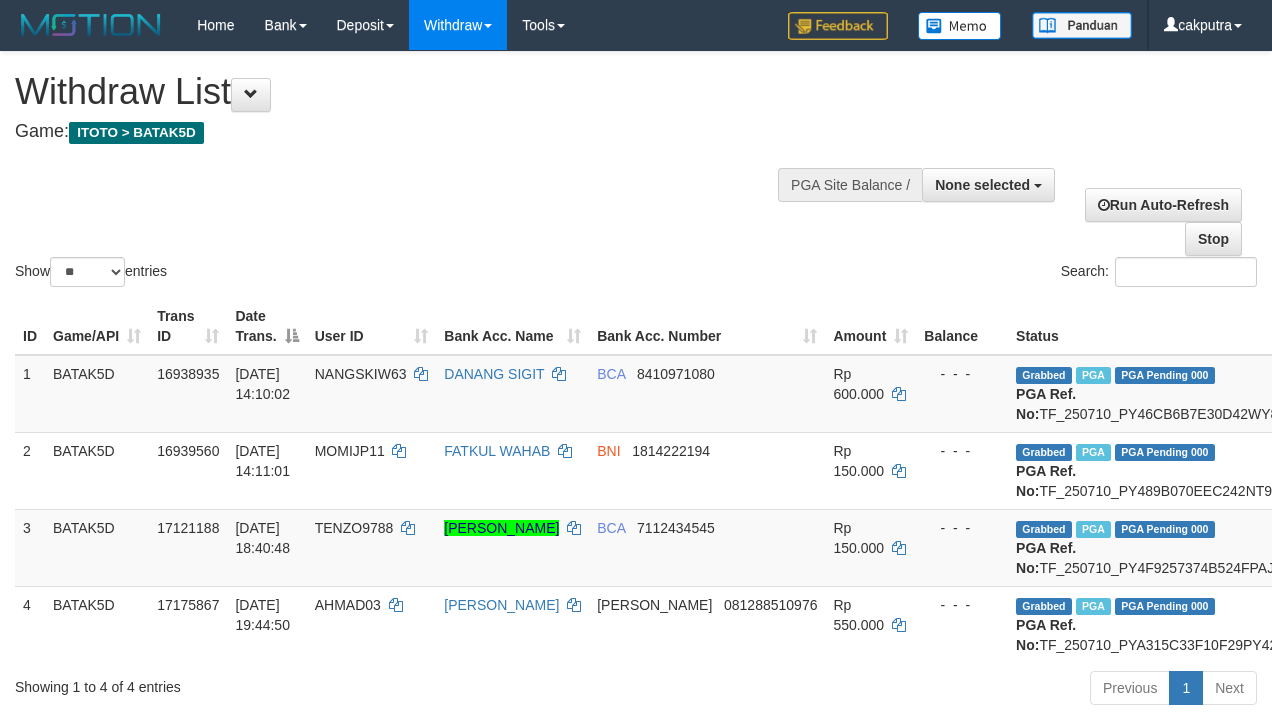 select 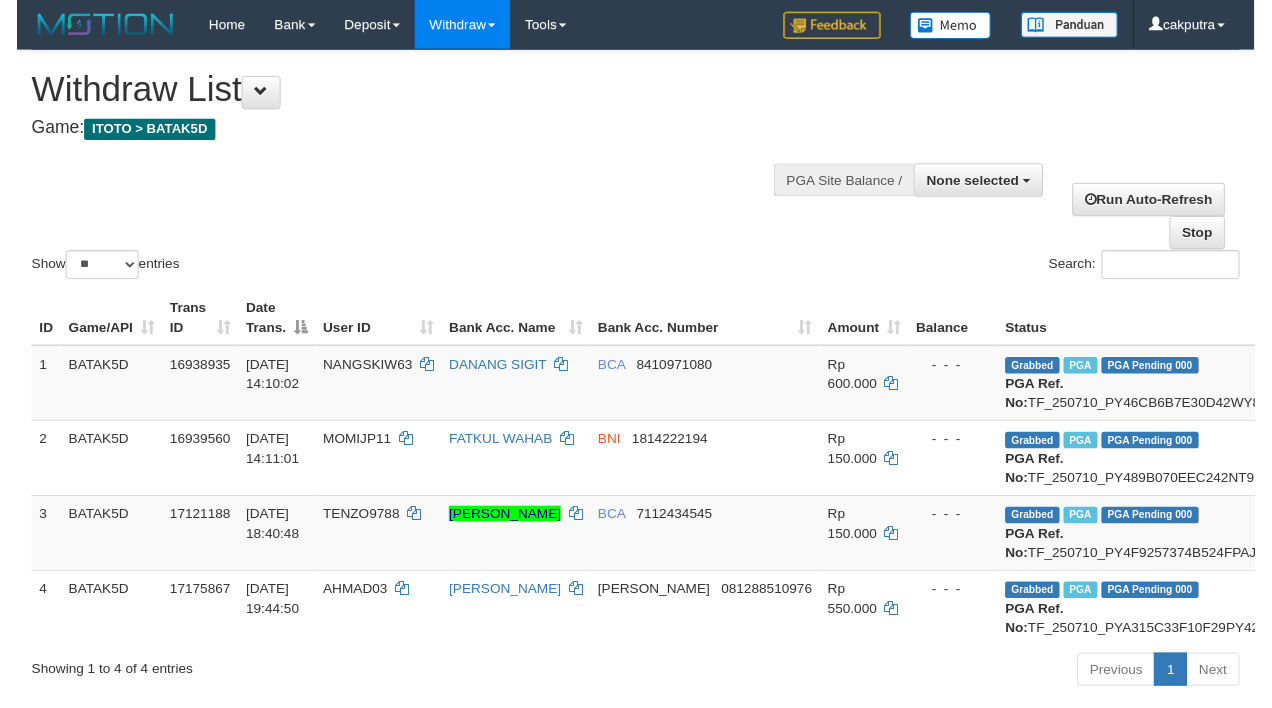 scroll, scrollTop: 0, scrollLeft: 0, axis: both 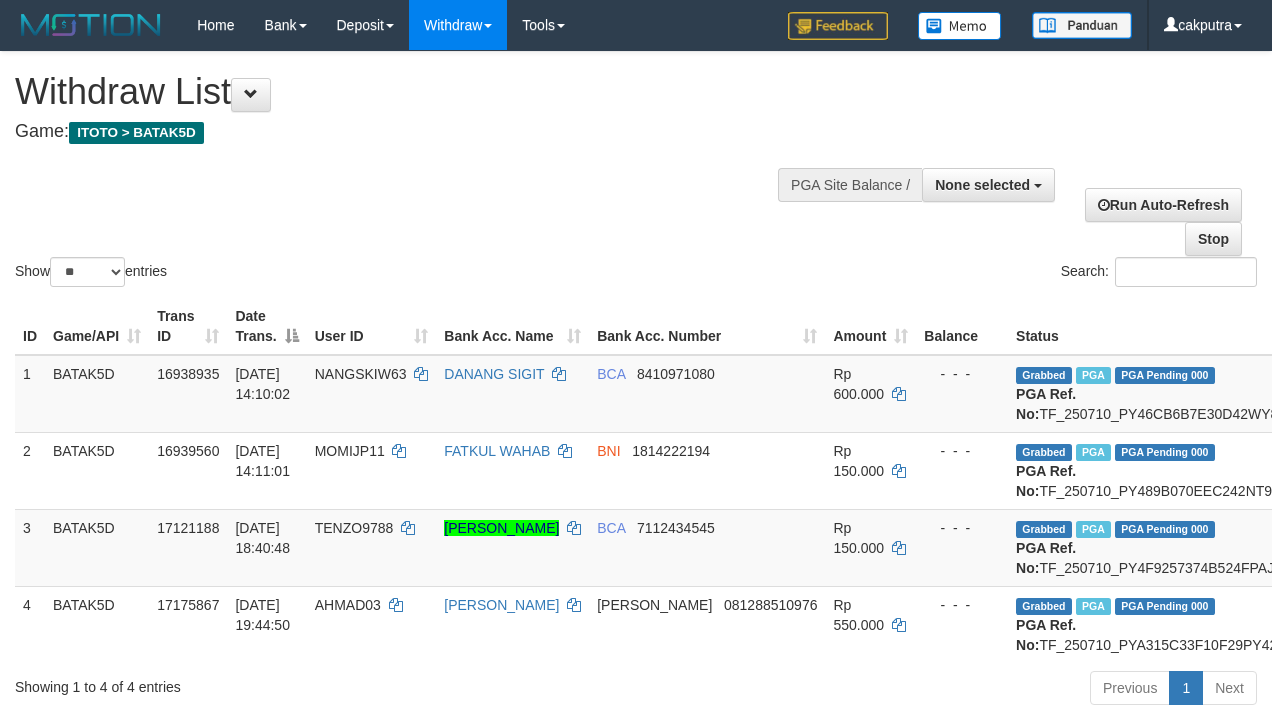 select 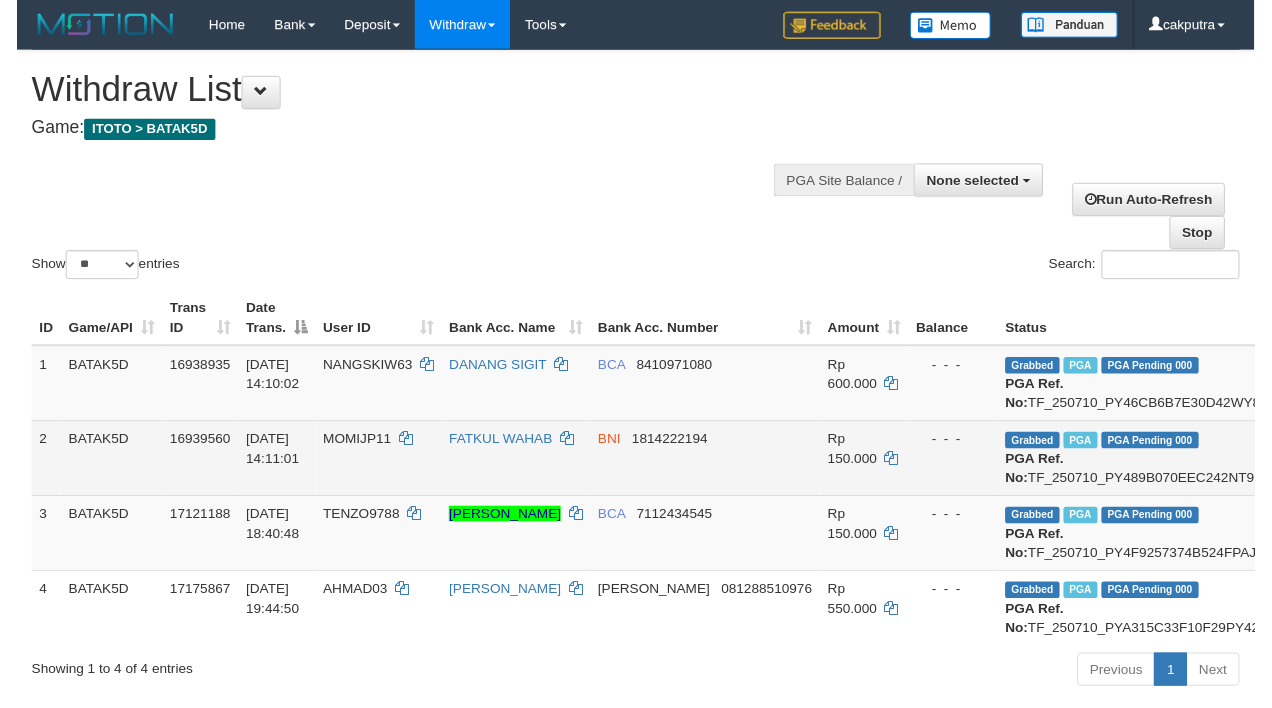 scroll, scrollTop: 266, scrollLeft: 0, axis: vertical 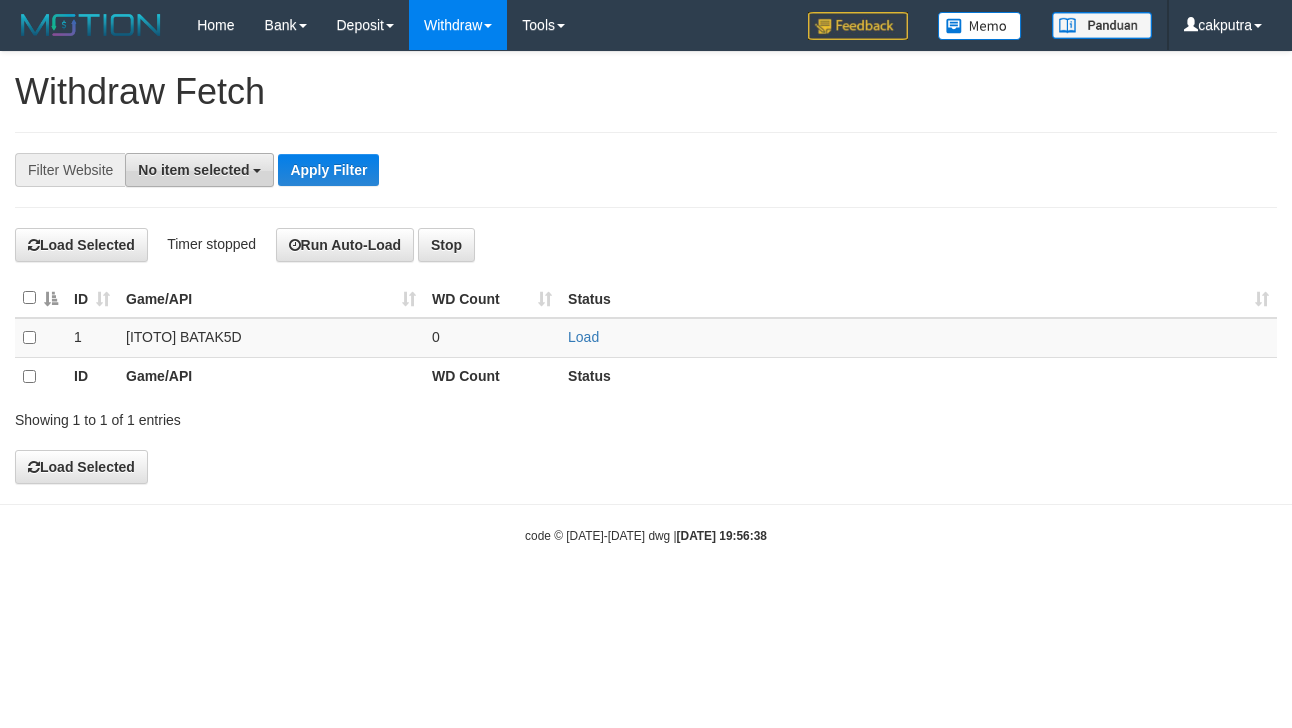 click on "No item selected" at bounding box center (193, 170) 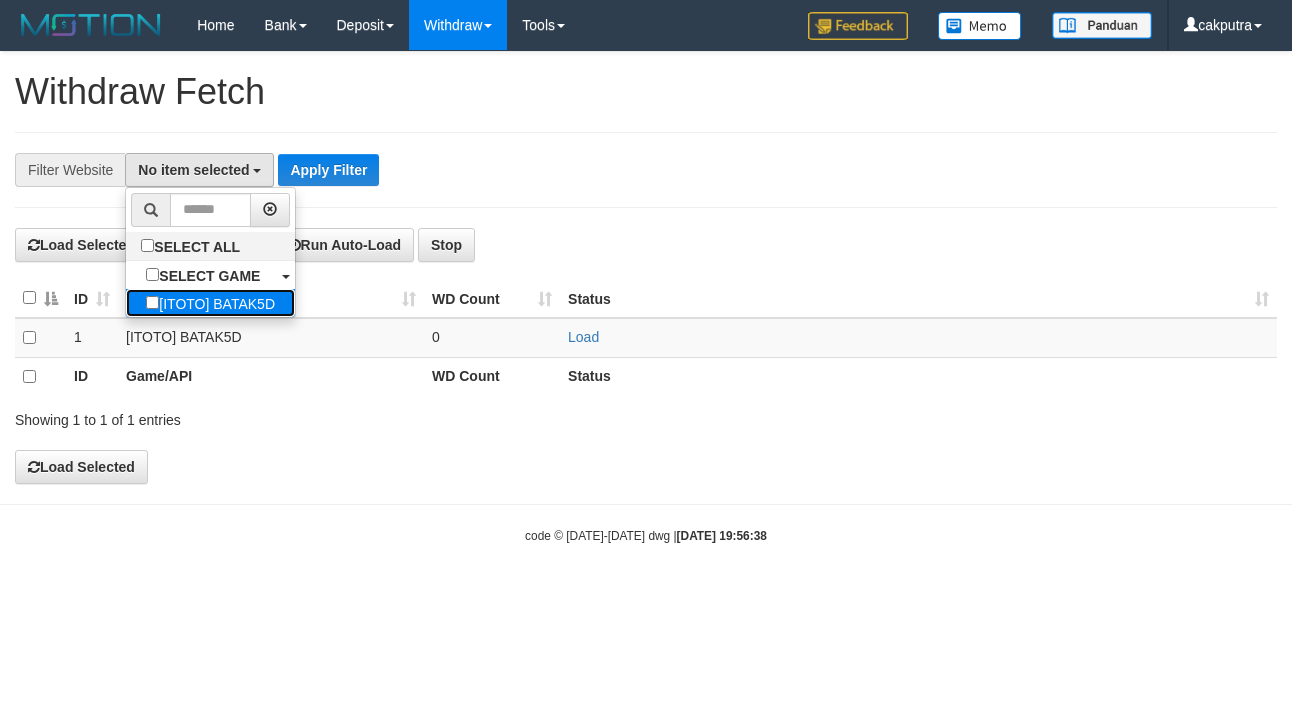click on "[ITOTO] BATAK5D" at bounding box center [210, 303] 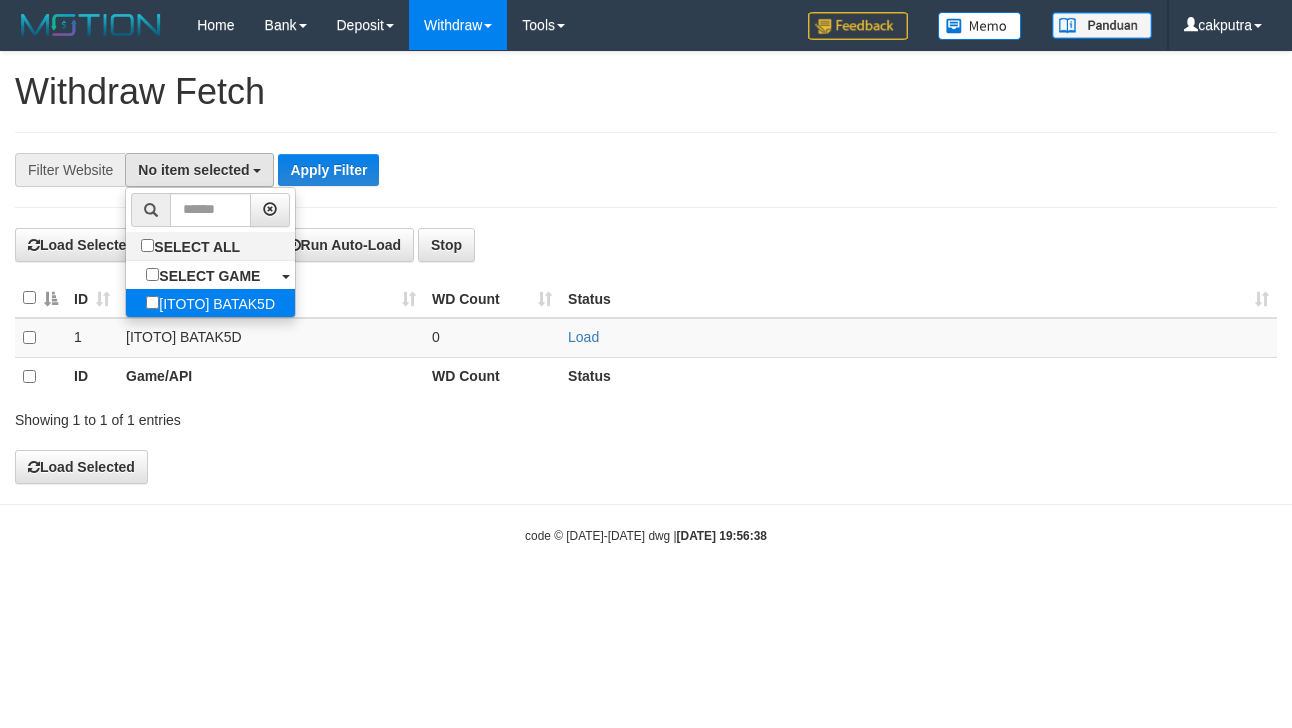 select on "****" 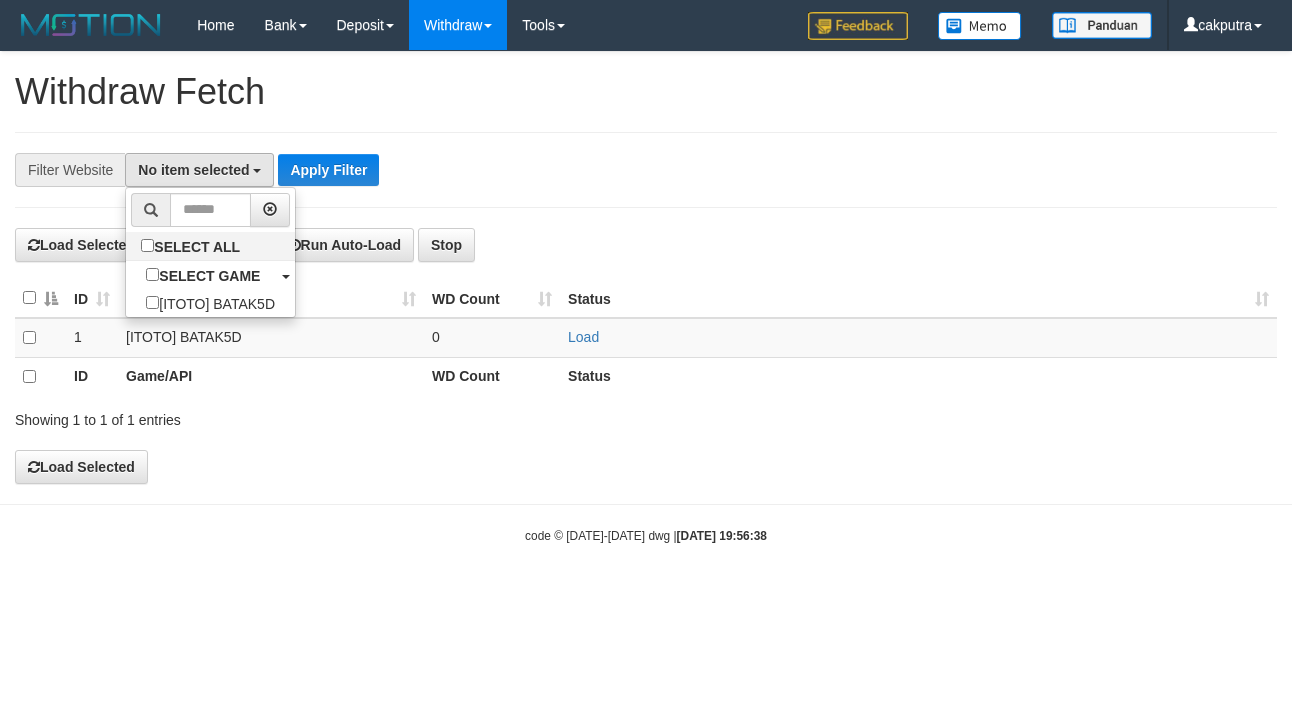 scroll, scrollTop: 17, scrollLeft: 0, axis: vertical 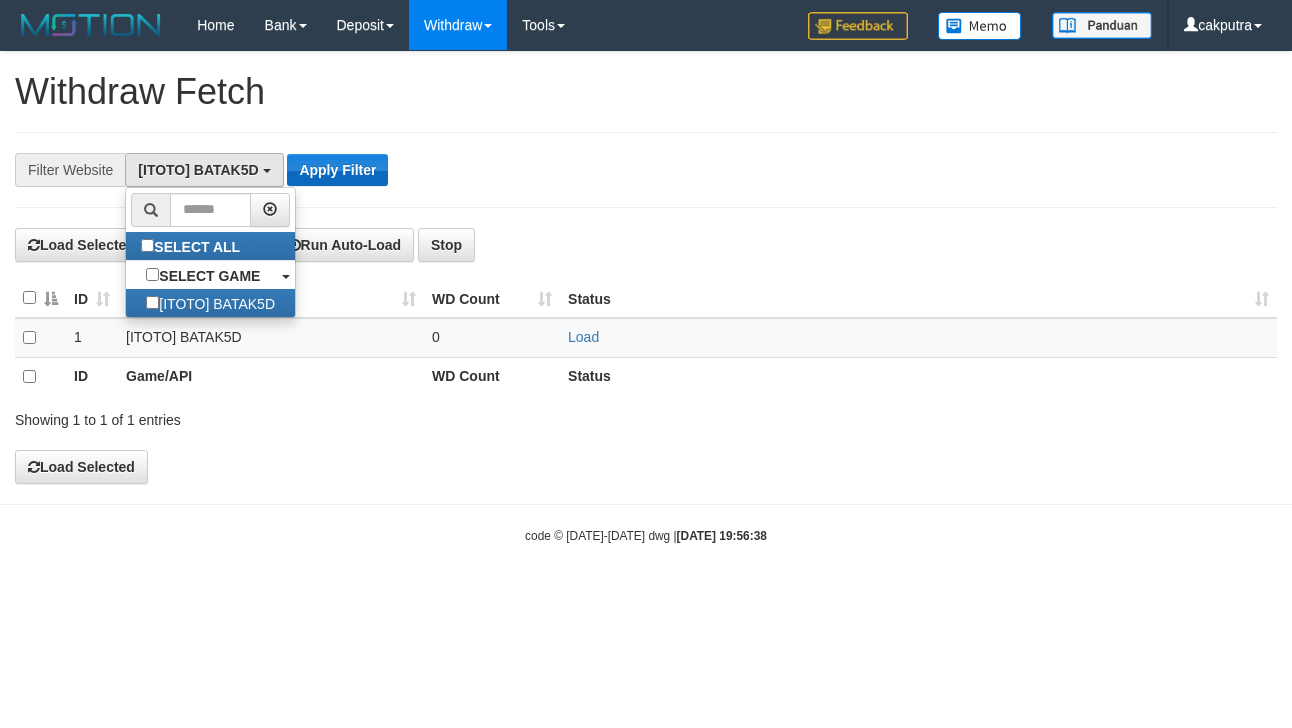 click on "**********" at bounding box center (538, 170) 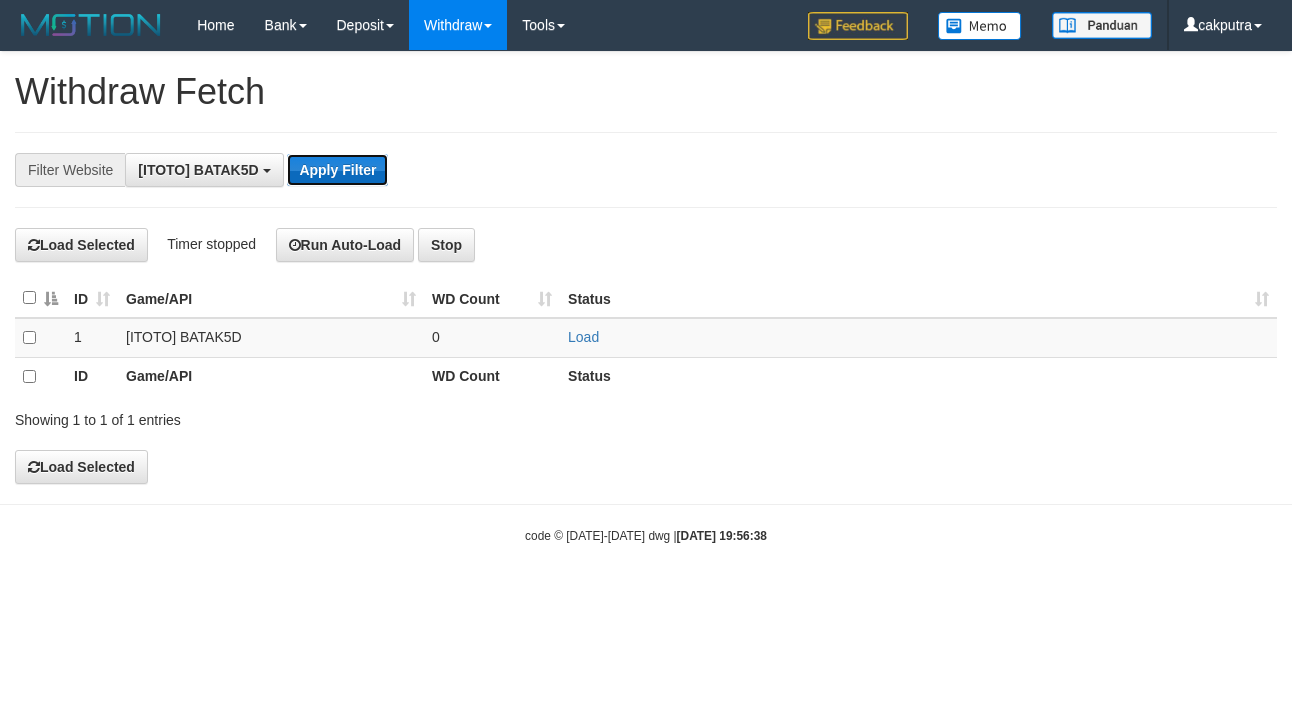 drag, startPoint x: 366, startPoint y: 172, endPoint x: 478, endPoint y: 285, distance: 159.1006 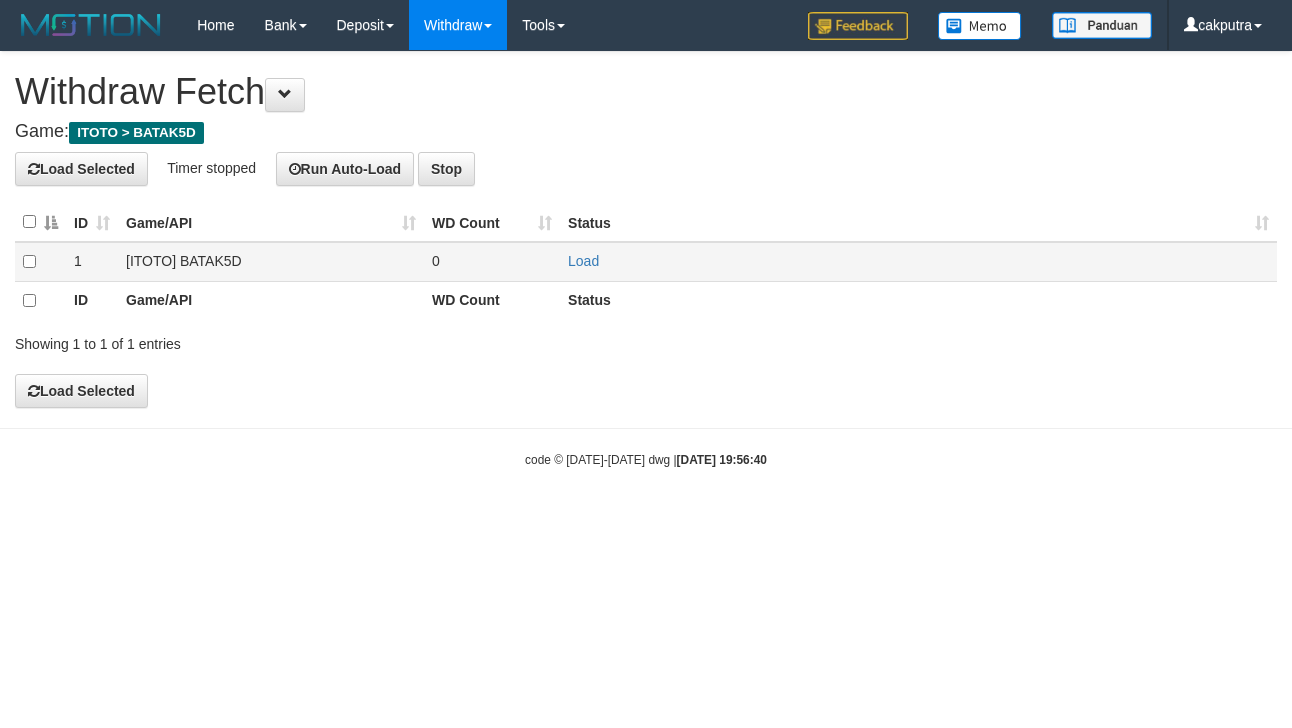 scroll, scrollTop: 0, scrollLeft: 0, axis: both 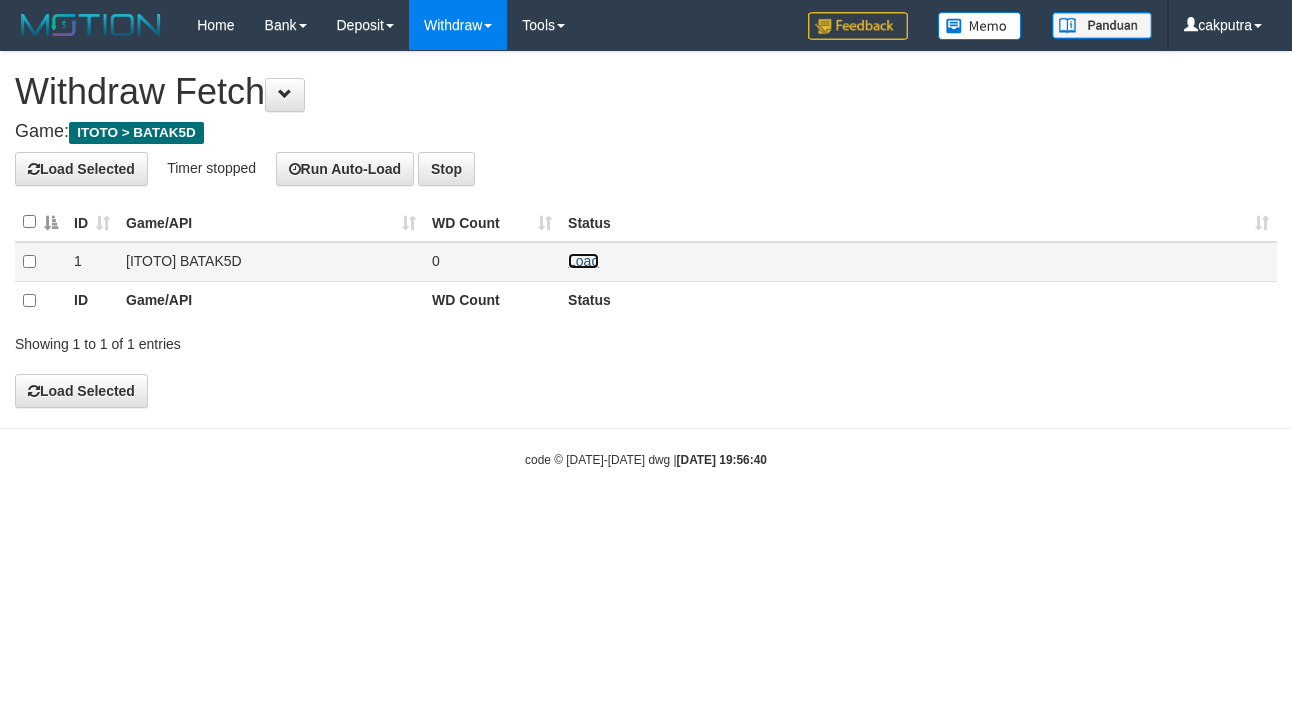 click on "Load" at bounding box center (583, 261) 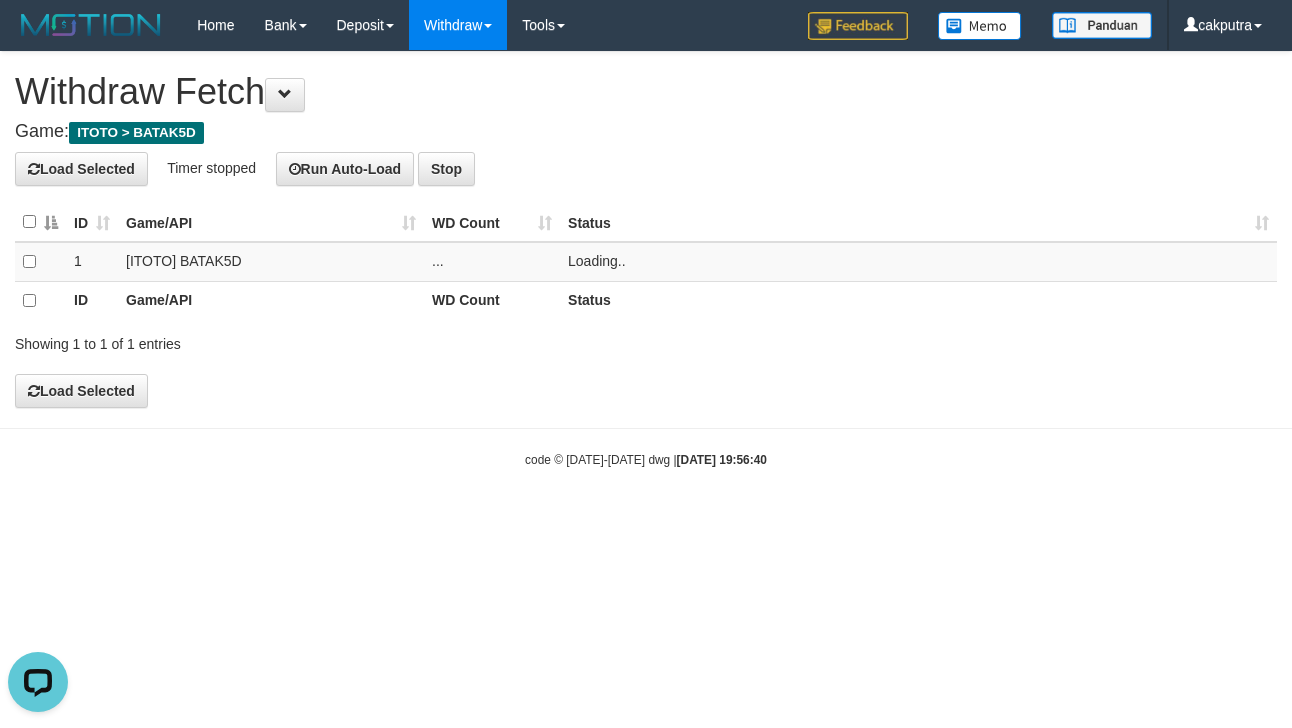 scroll, scrollTop: 0, scrollLeft: 0, axis: both 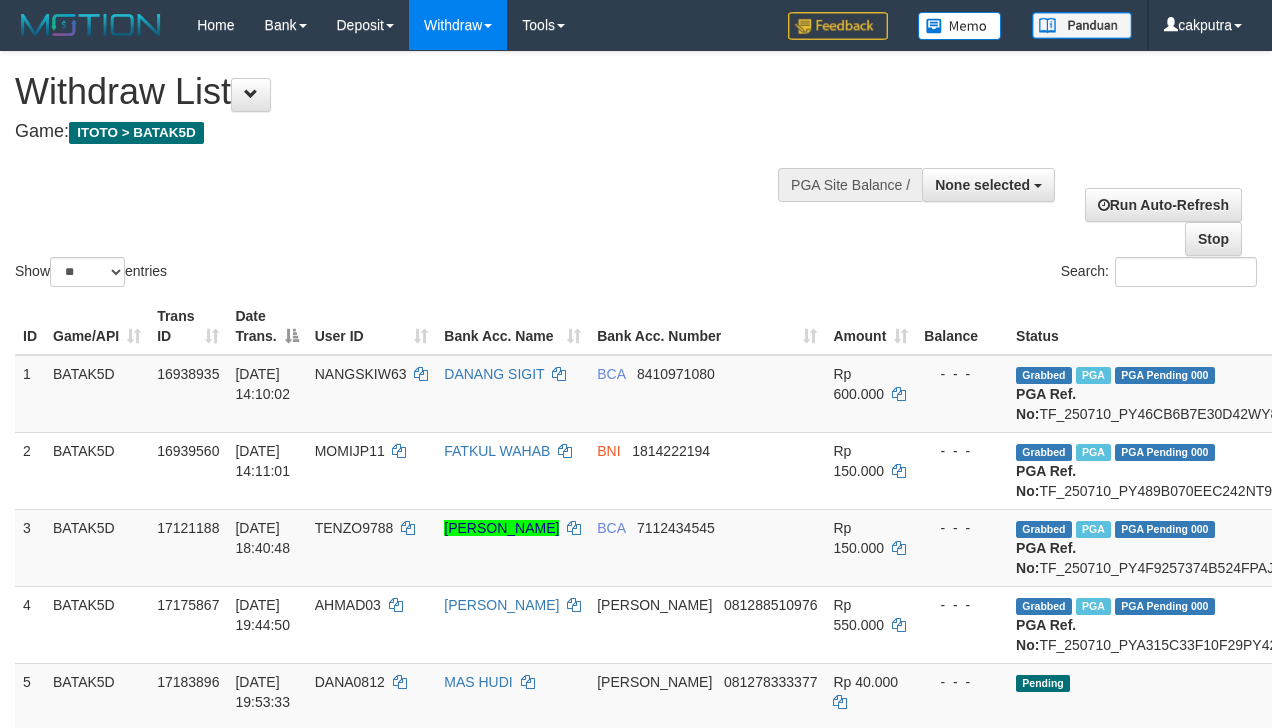 select 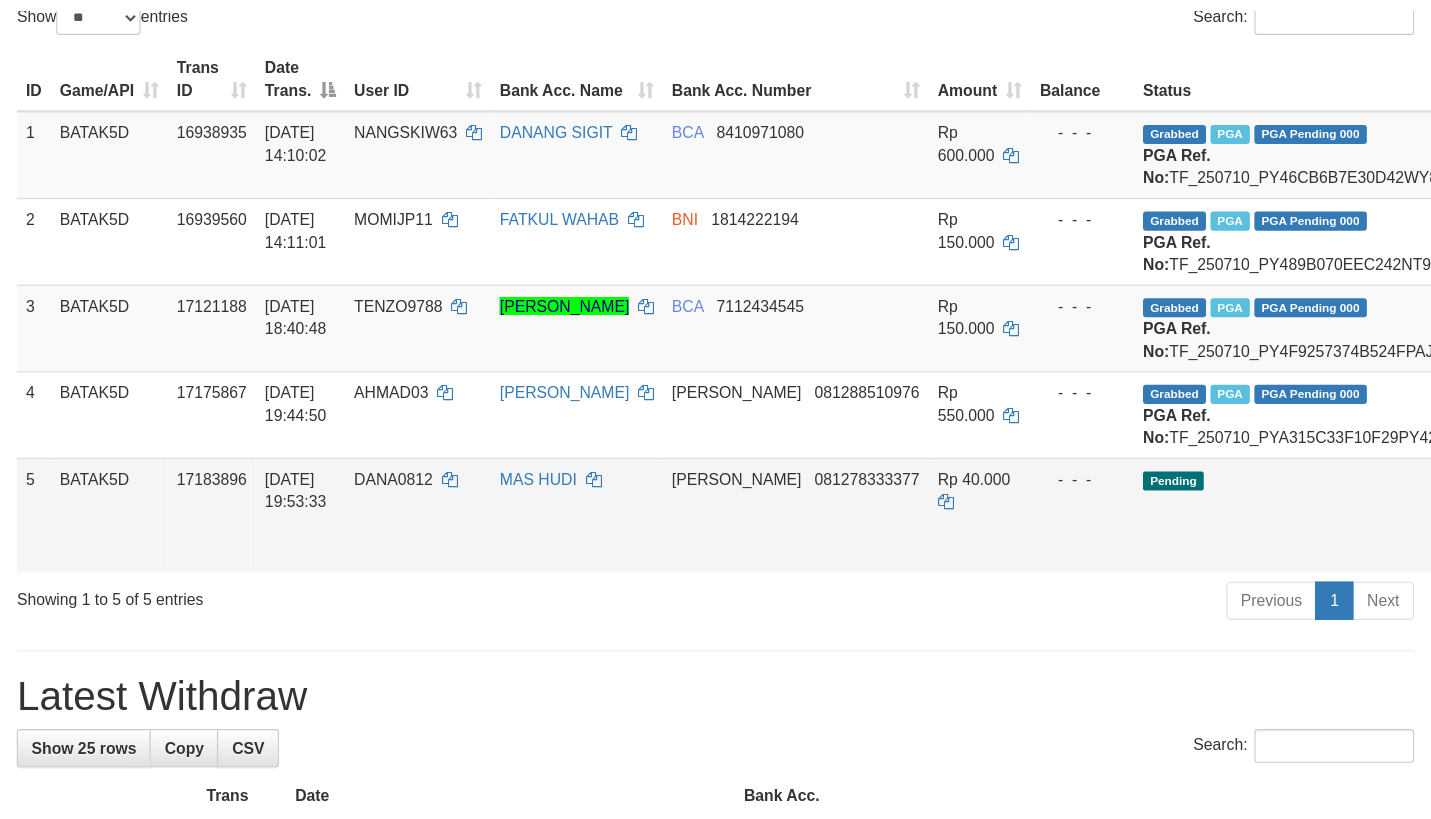 scroll, scrollTop: 267, scrollLeft: 0, axis: vertical 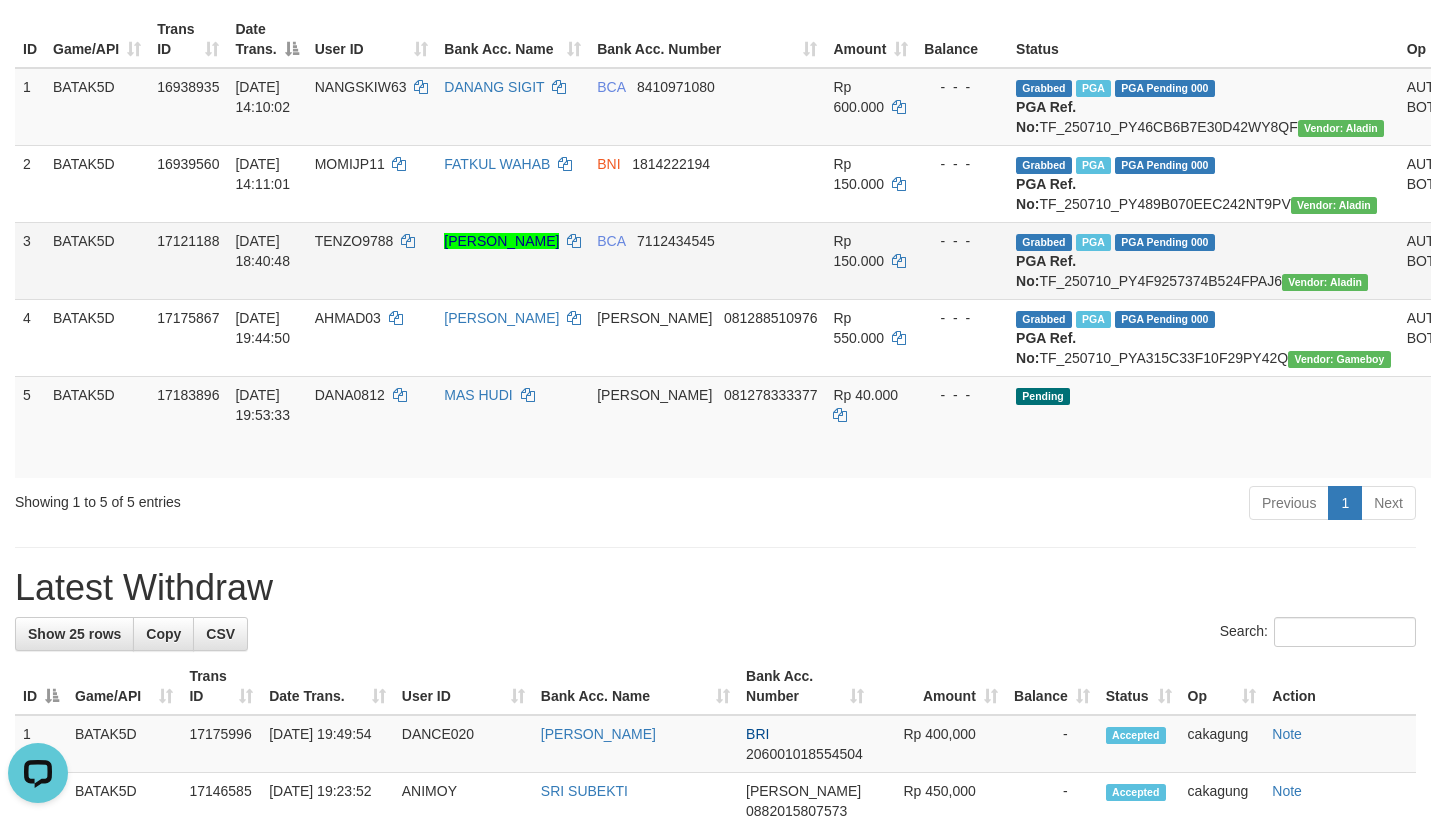 click on "Check Trans" at bounding box center [1530, 251] 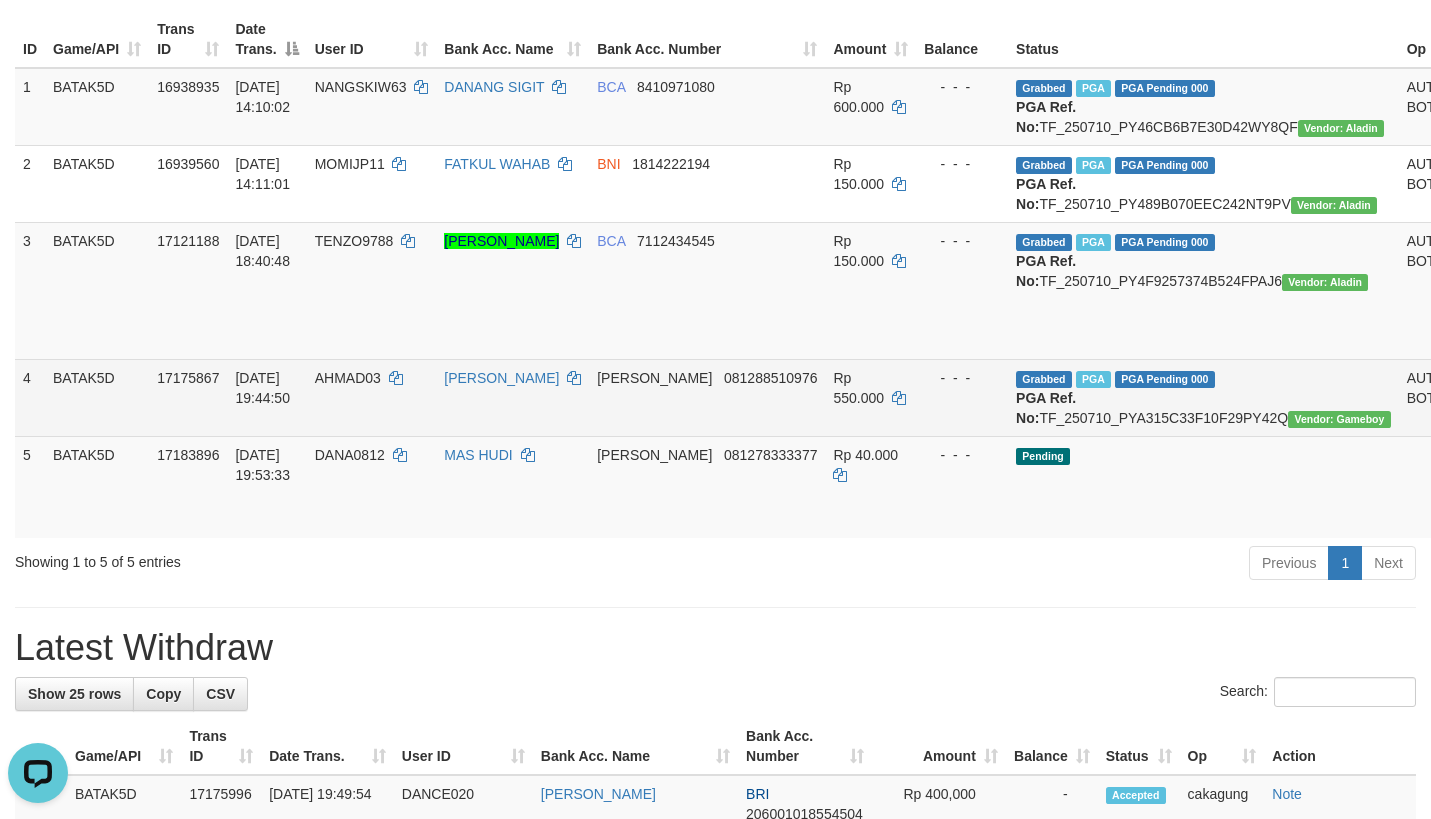 click on "Check Trans" at bounding box center [1530, 388] 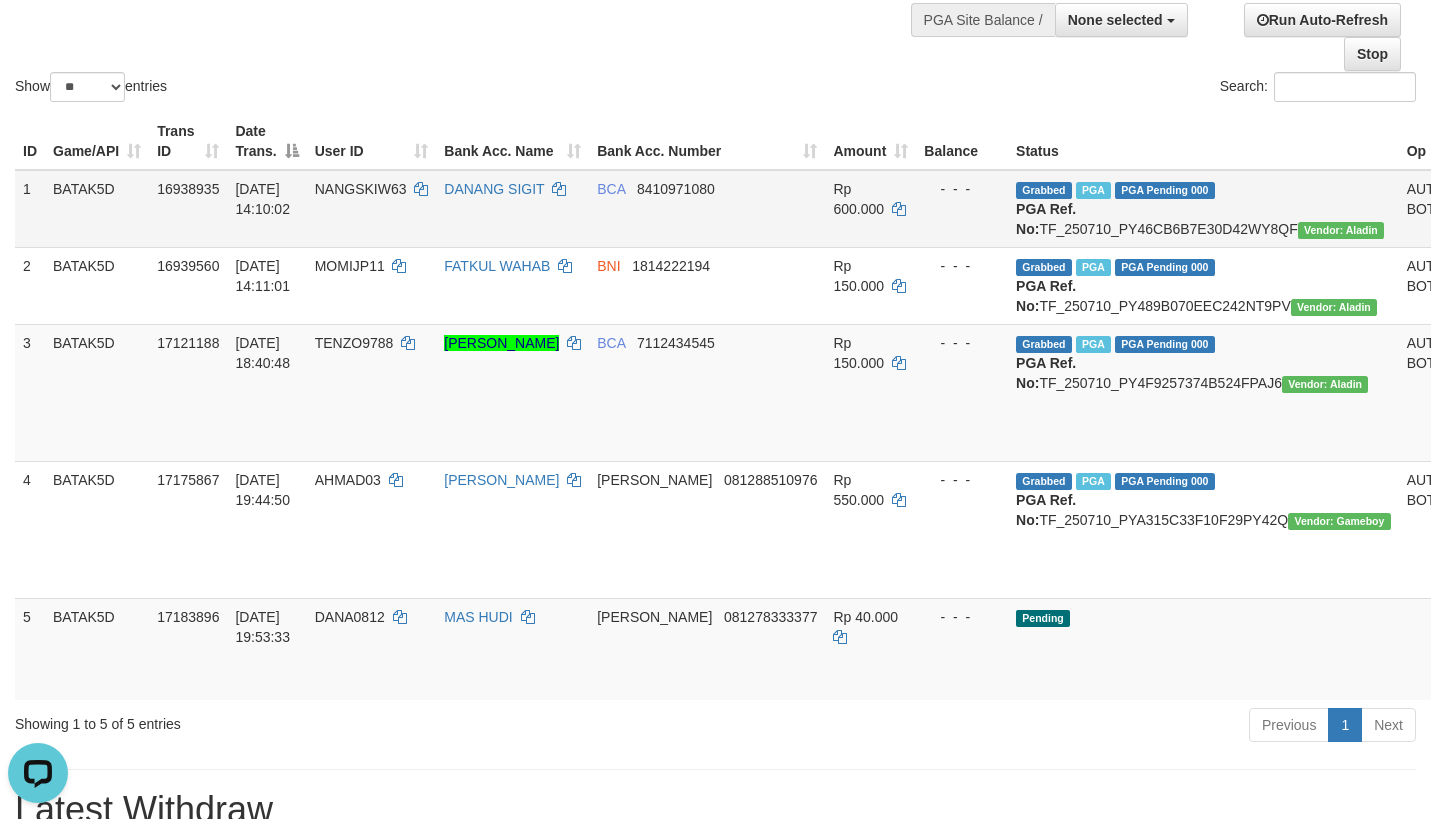 scroll, scrollTop: 117, scrollLeft: 0, axis: vertical 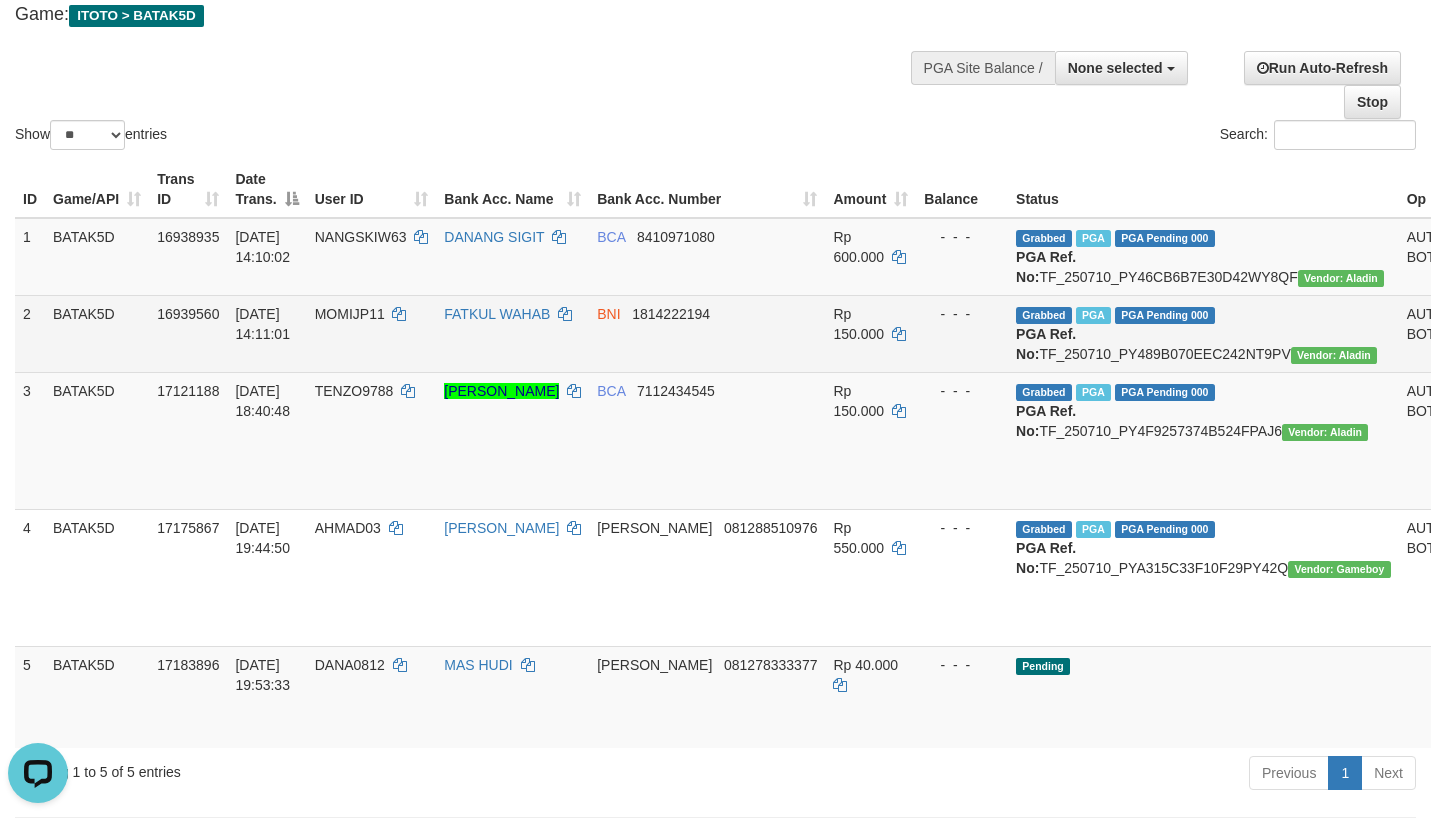 click on "Reject ·    Check Trans    ·    Note" at bounding box center [1541, 333] 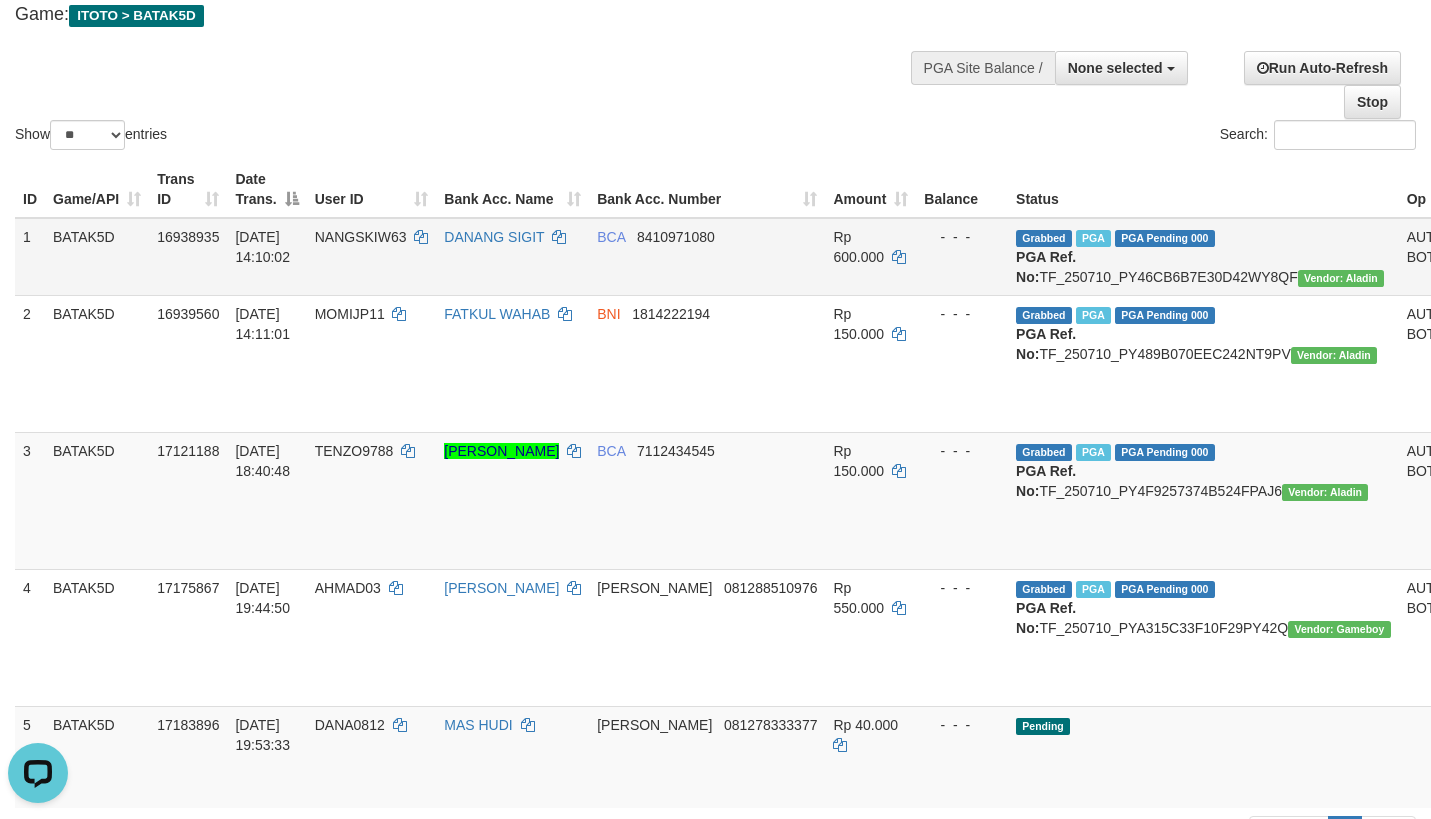 click on "Check Trans" at bounding box center [1530, 247] 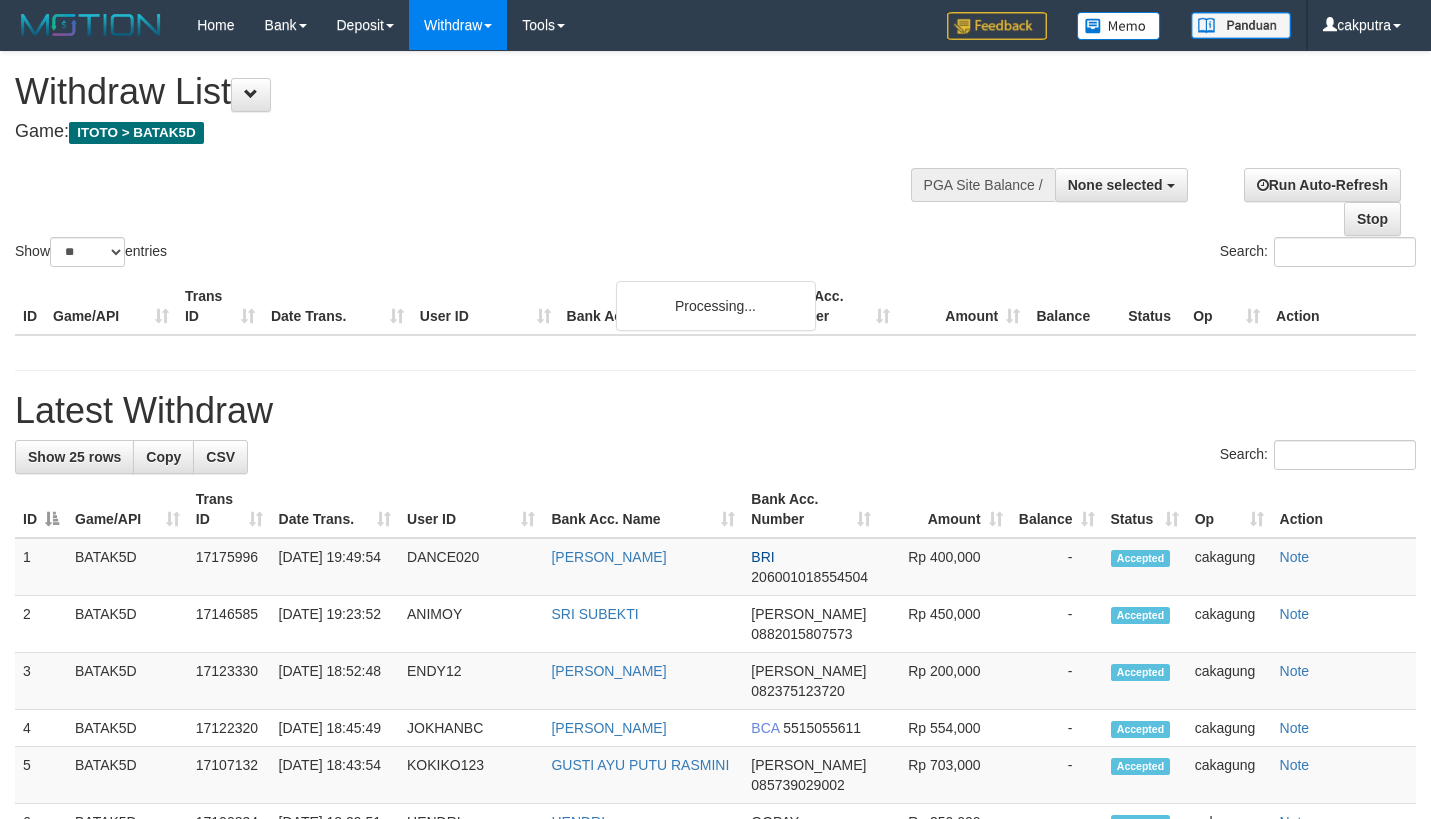 select 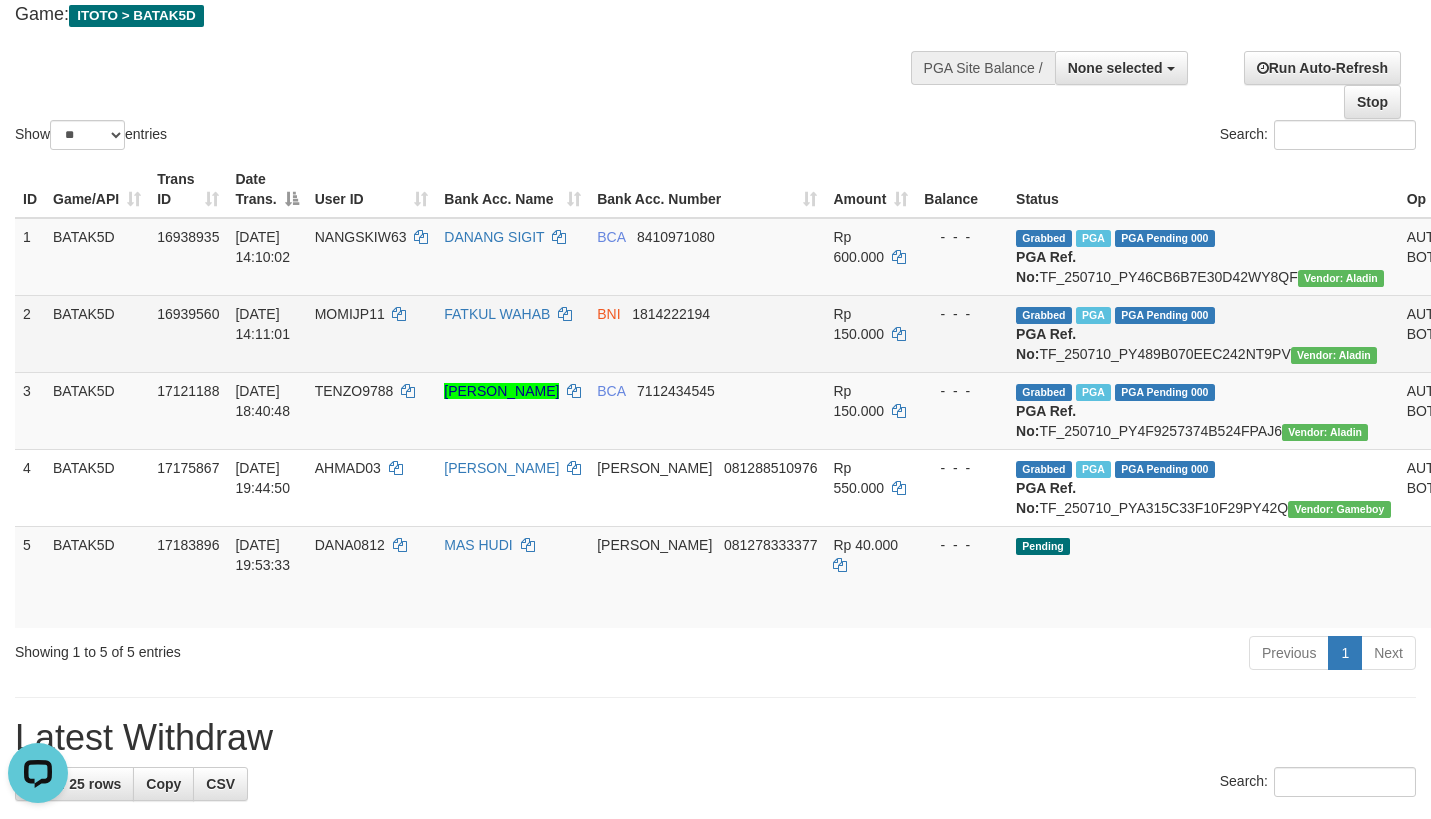 scroll, scrollTop: 0, scrollLeft: 0, axis: both 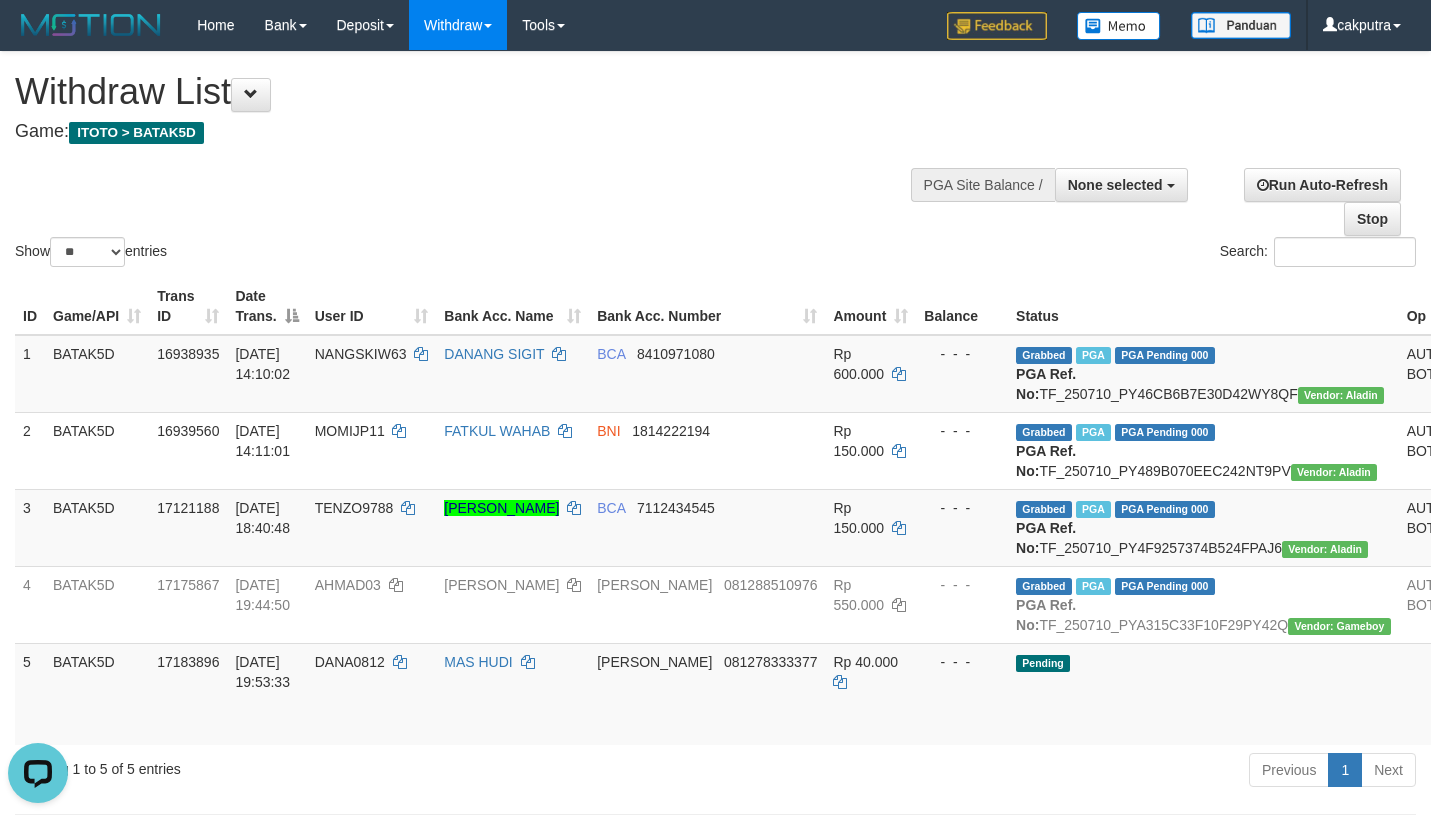 click on "Withdraw List" at bounding box center (474, 92) 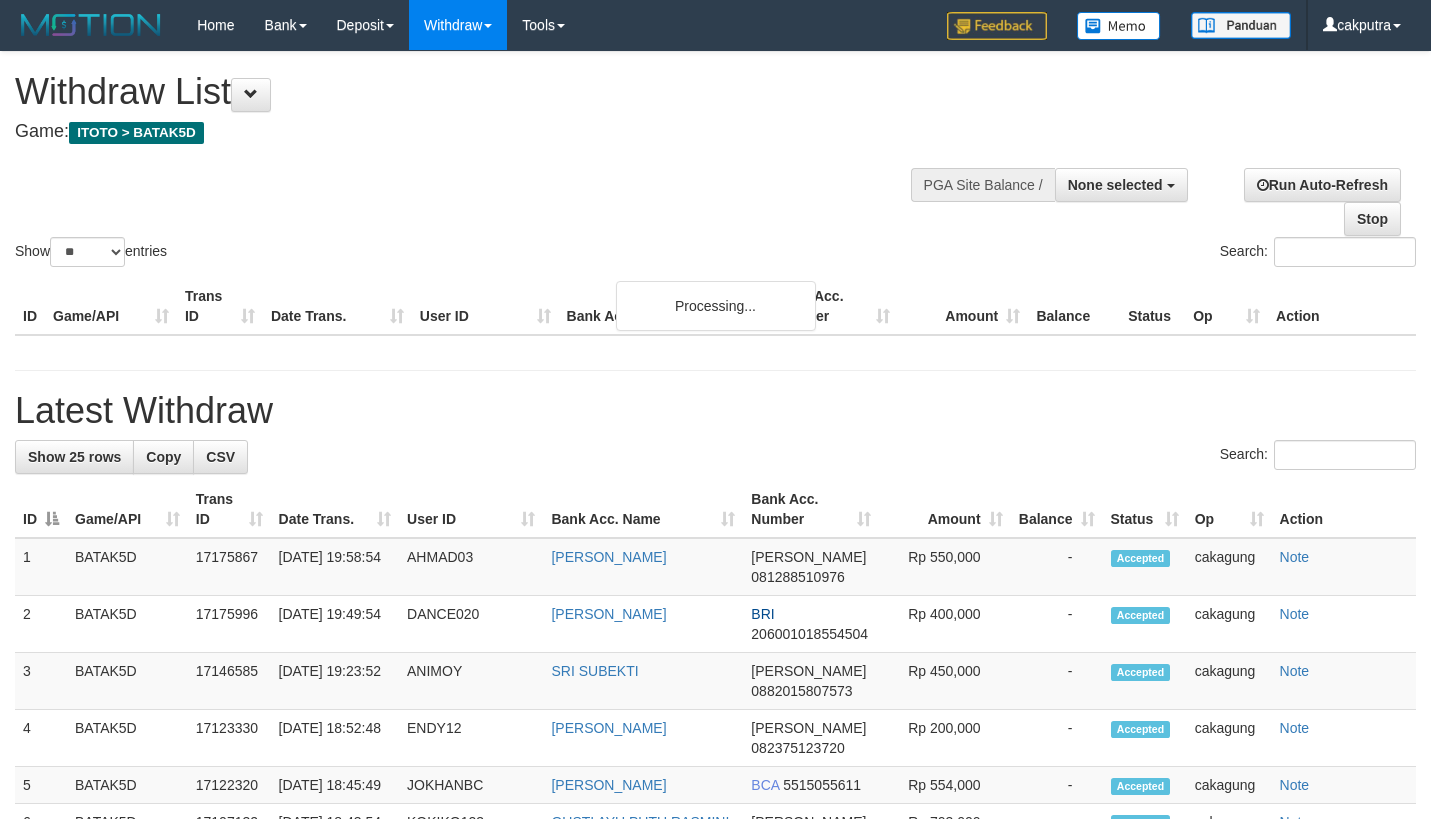 select 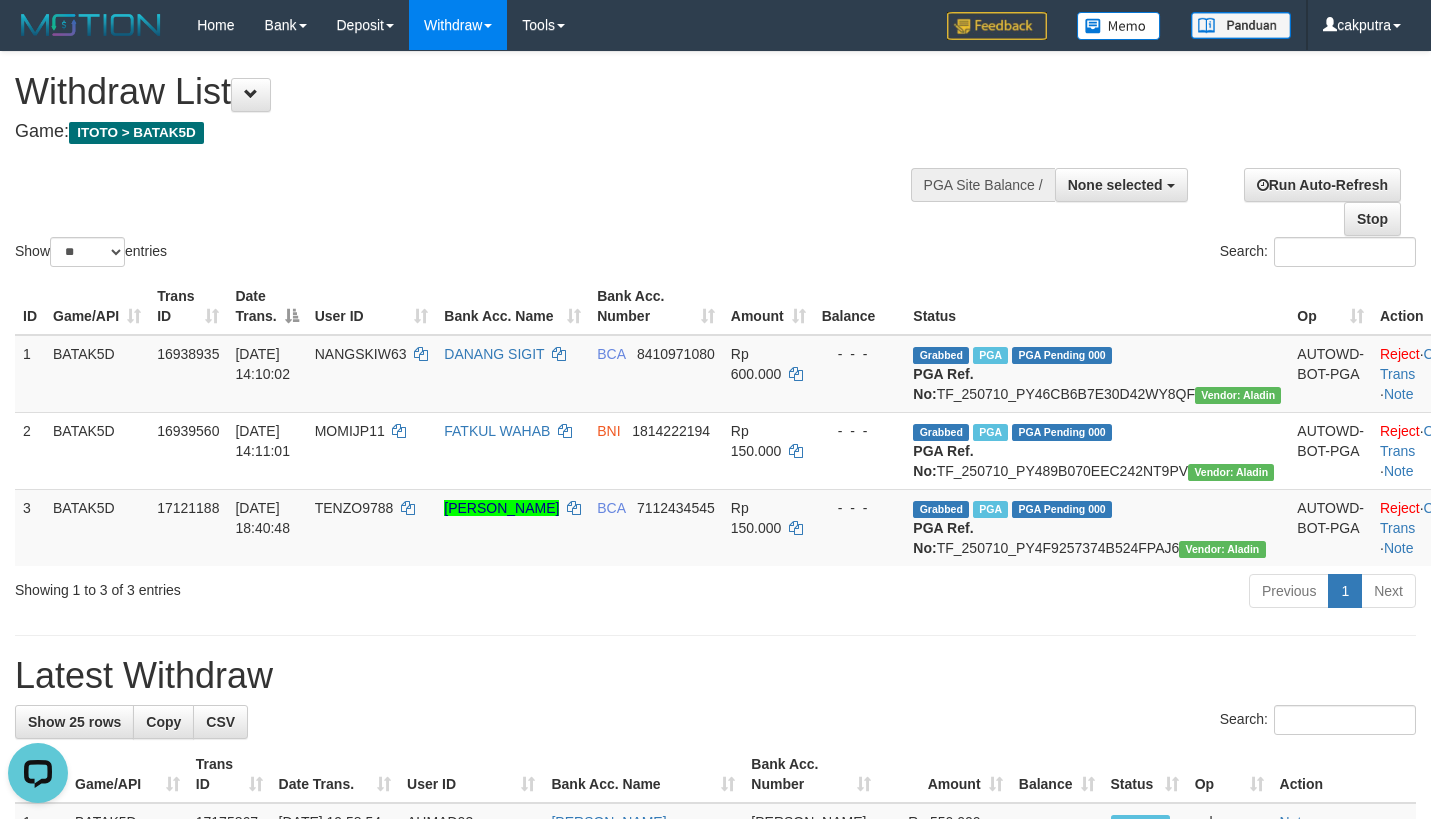 scroll, scrollTop: 0, scrollLeft: 0, axis: both 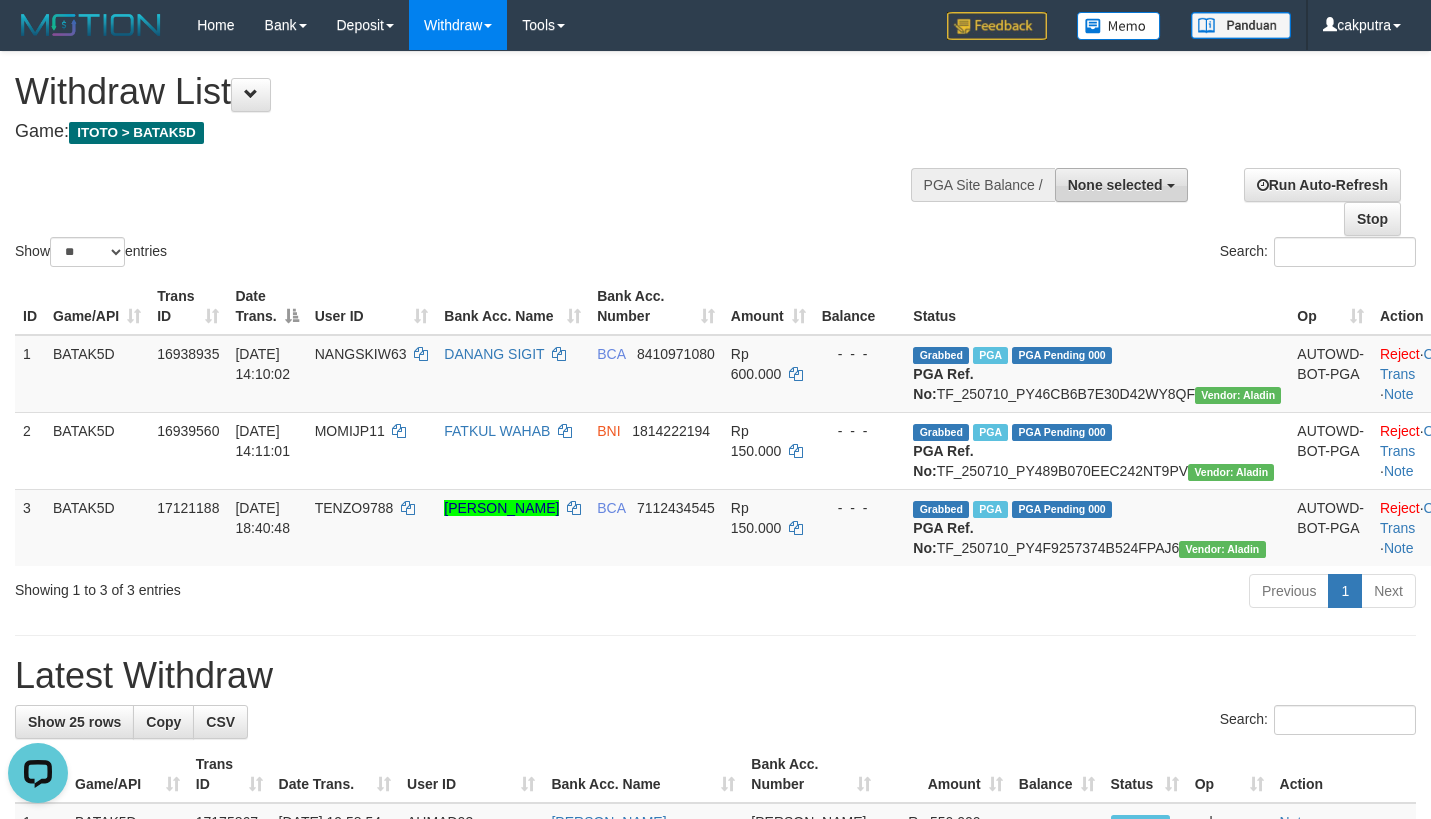 click on "None selected" at bounding box center [1115, 185] 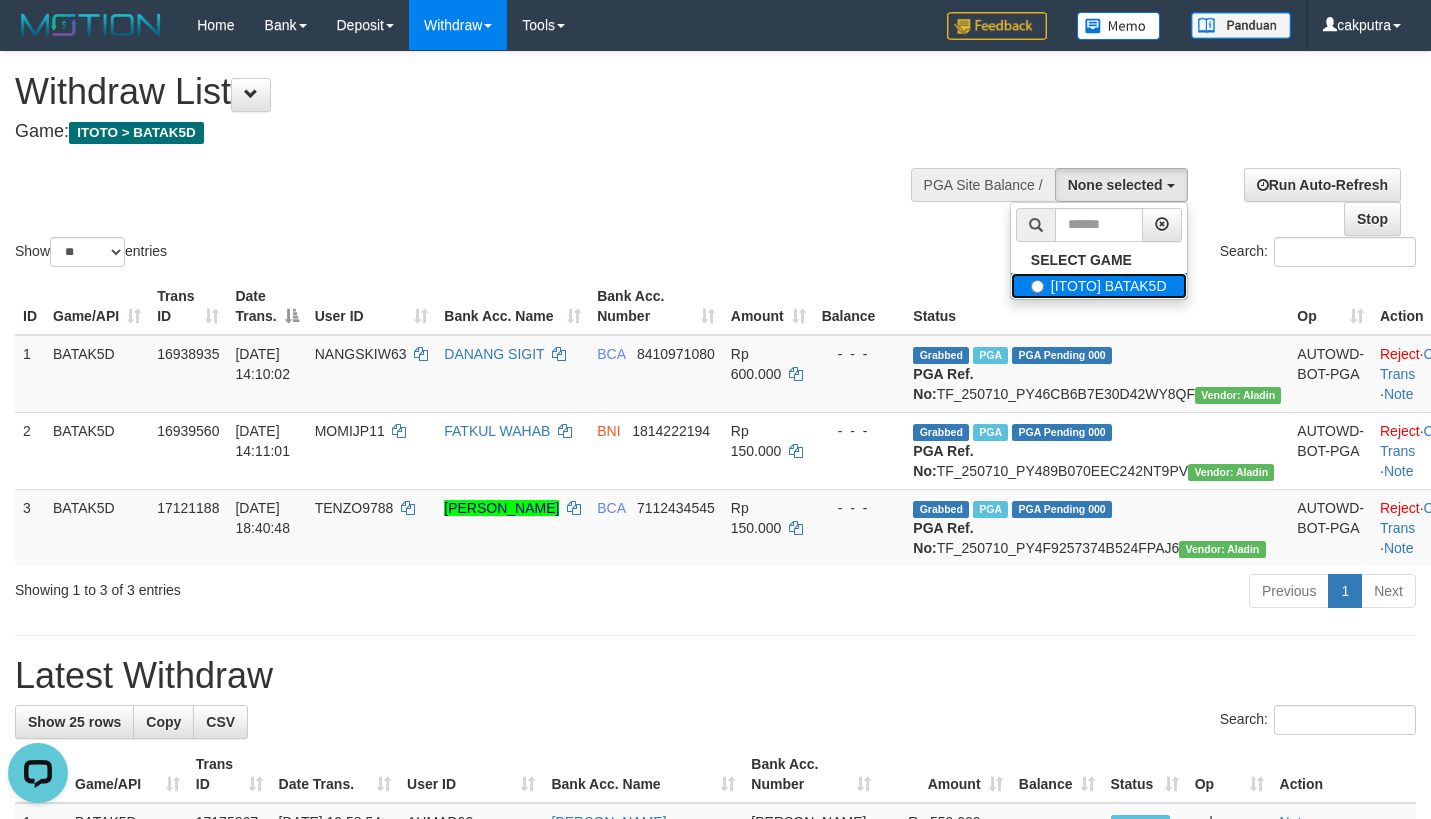 click on "[ITOTO] BATAK5D" at bounding box center (1099, 286) 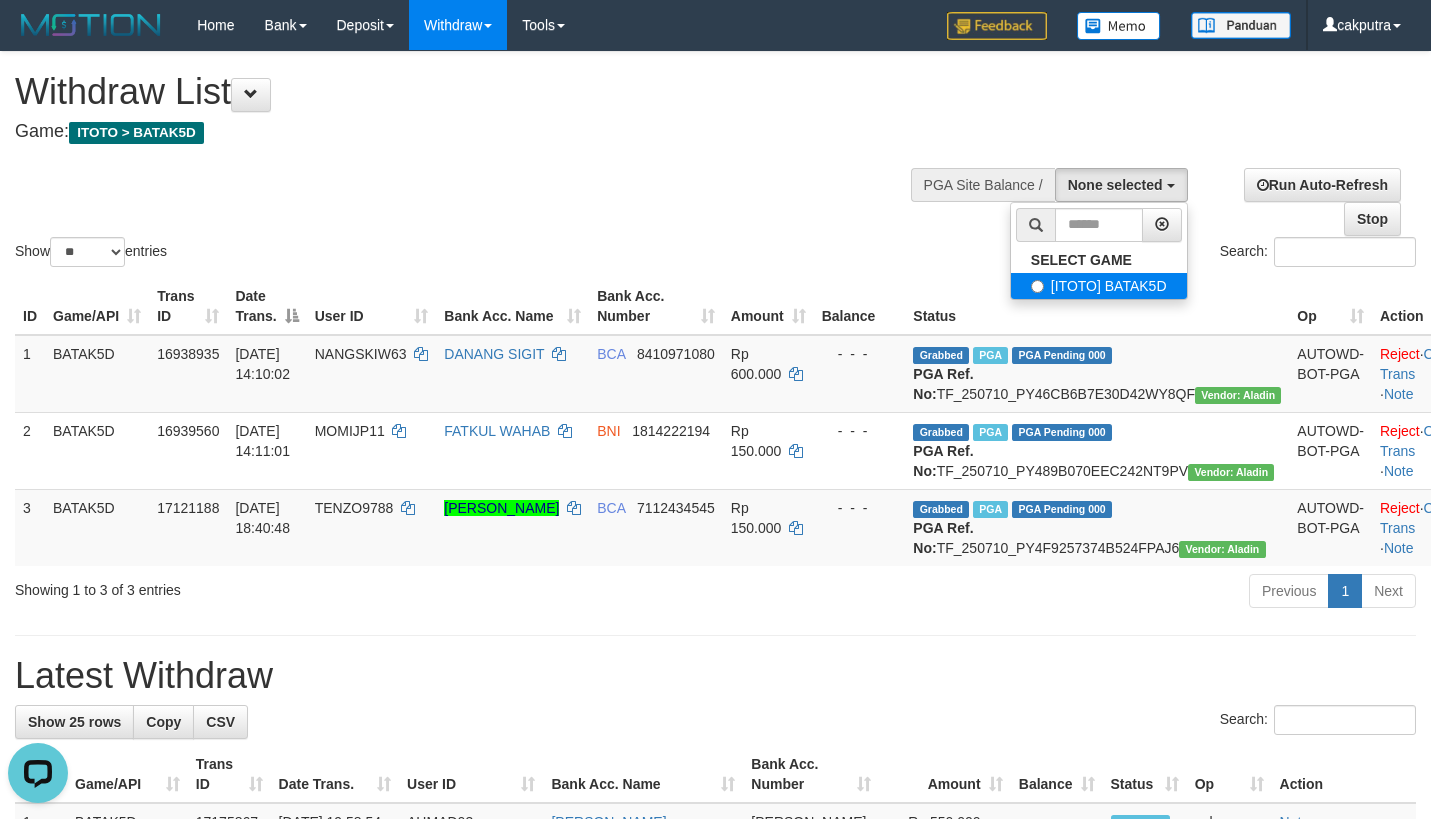 select on "****" 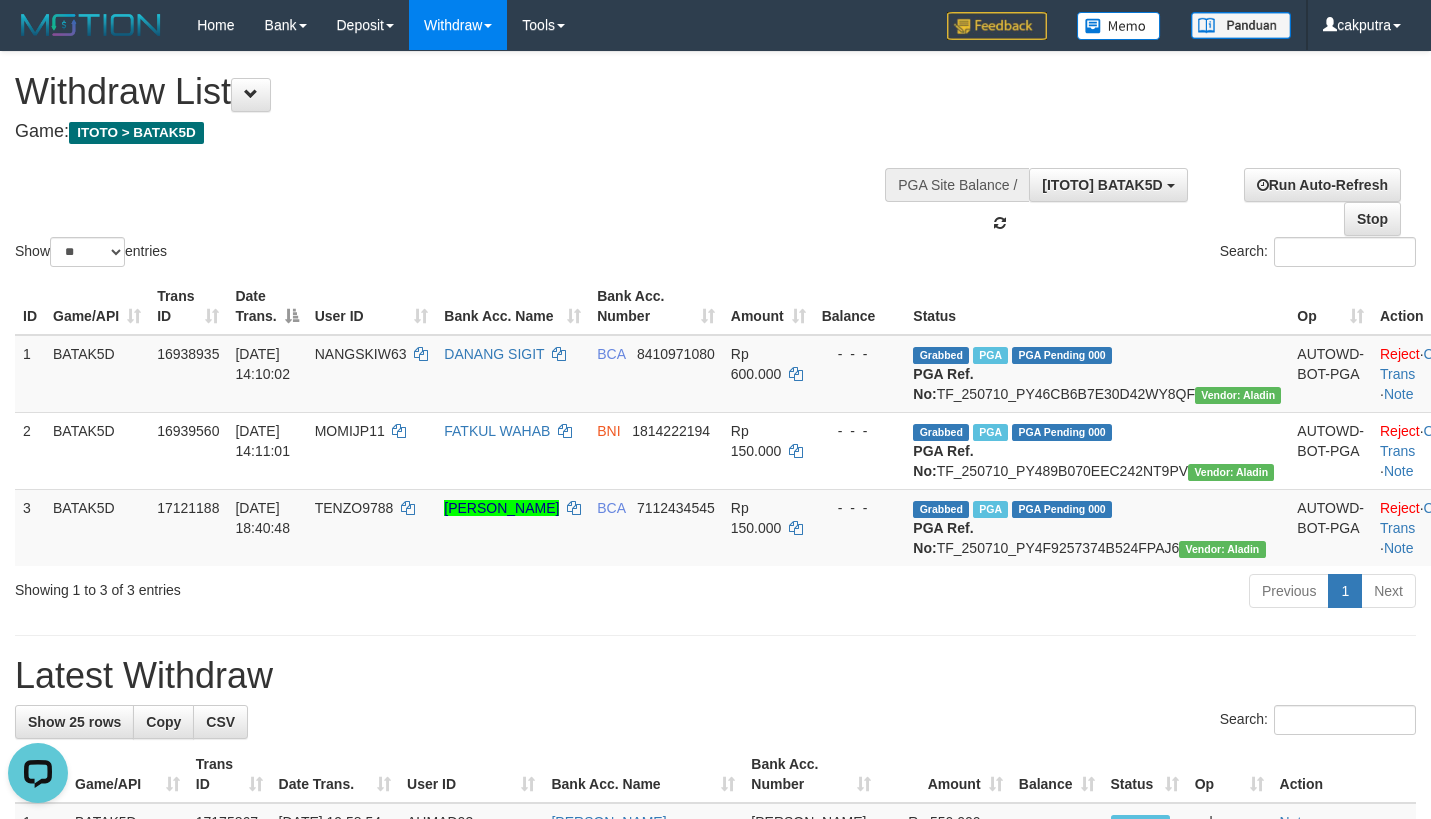 scroll, scrollTop: 18, scrollLeft: 0, axis: vertical 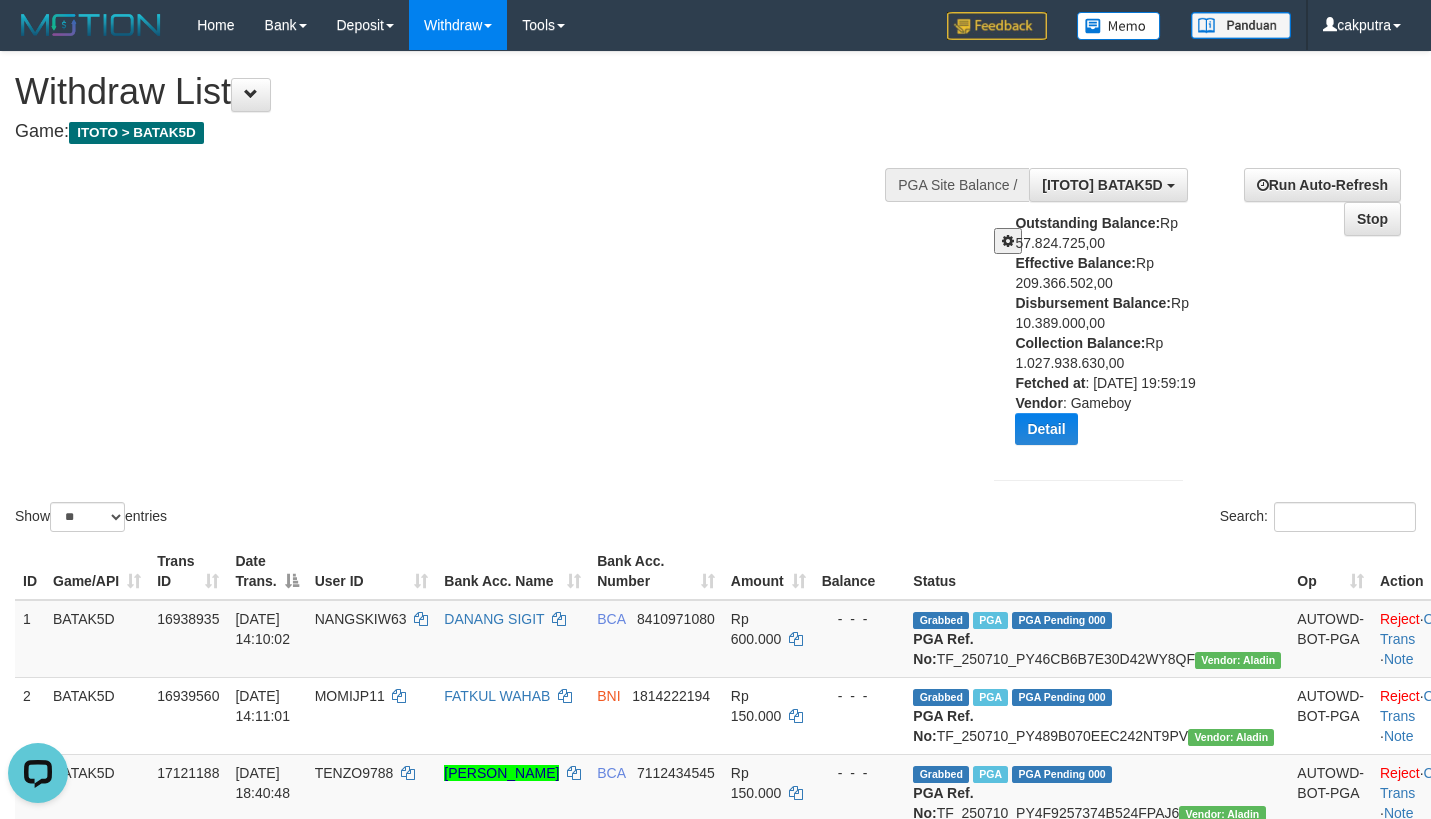 click on "Show  ** ** ** ***  entries Search:" at bounding box center [715, 294] 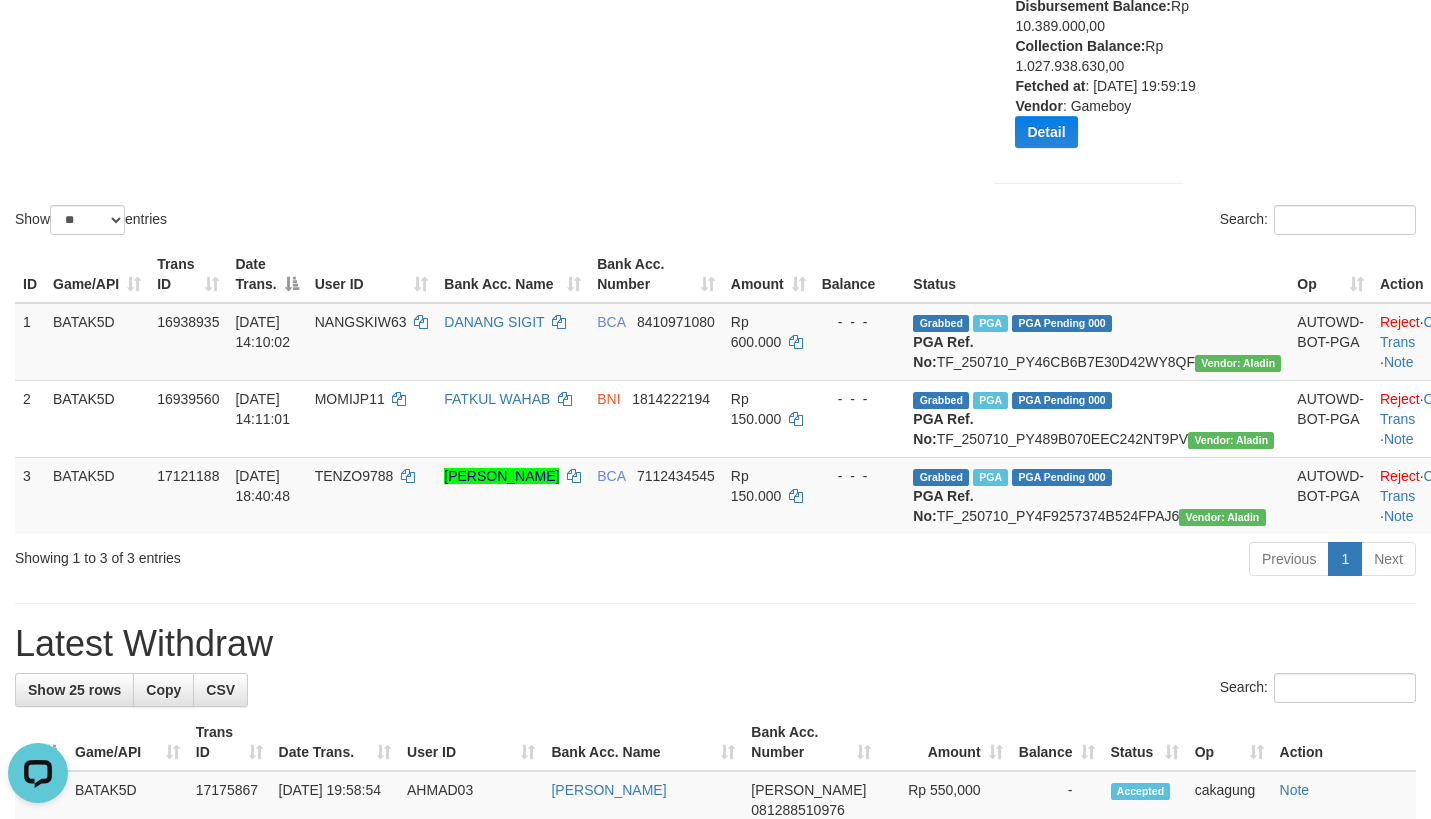scroll, scrollTop: 300, scrollLeft: 0, axis: vertical 